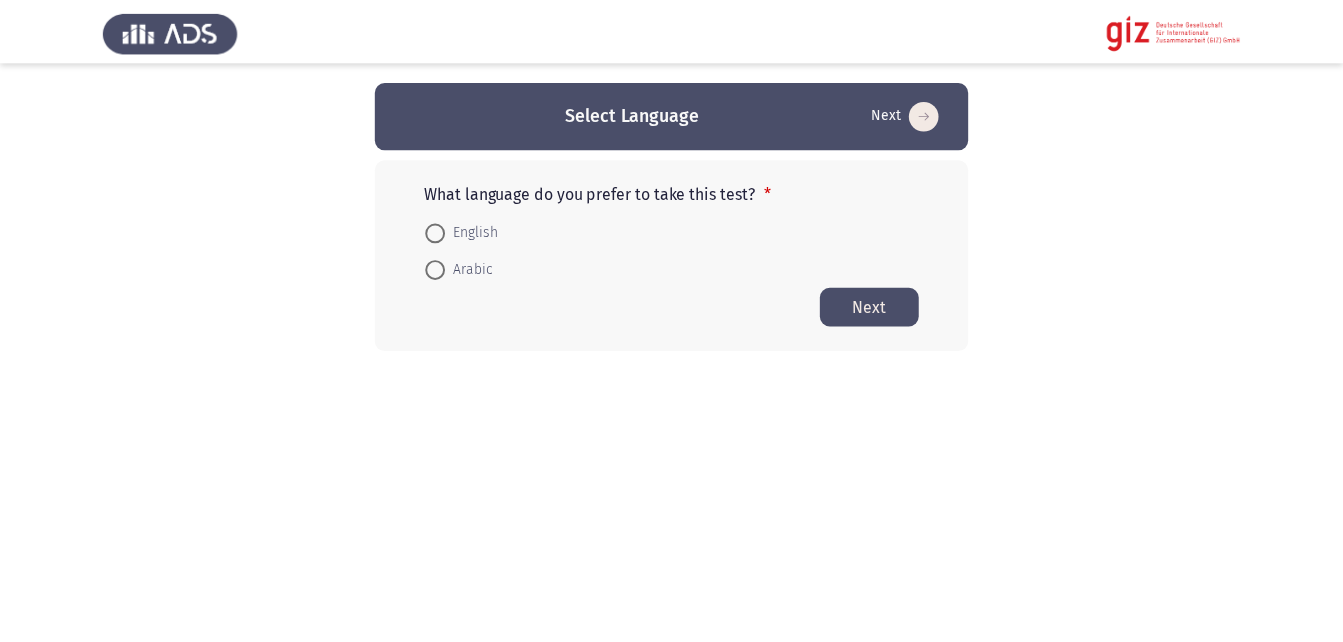 scroll, scrollTop: 0, scrollLeft: 0, axis: both 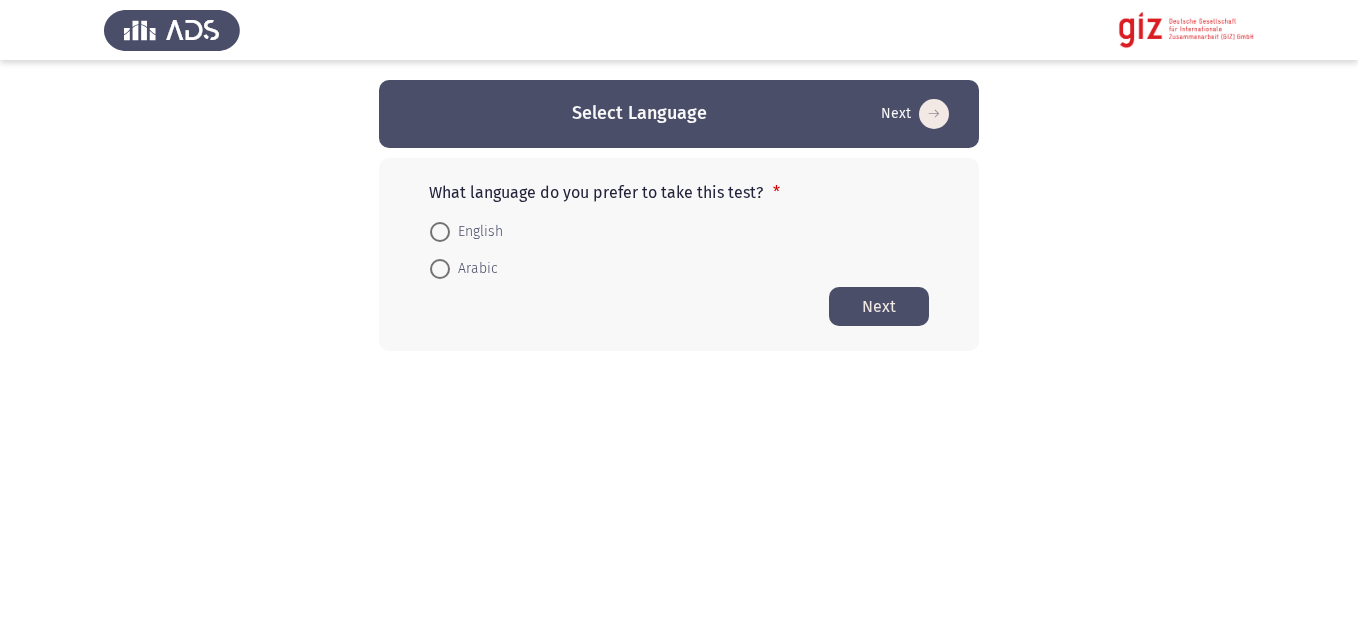 click on "Arabic" at bounding box center (474, 269) 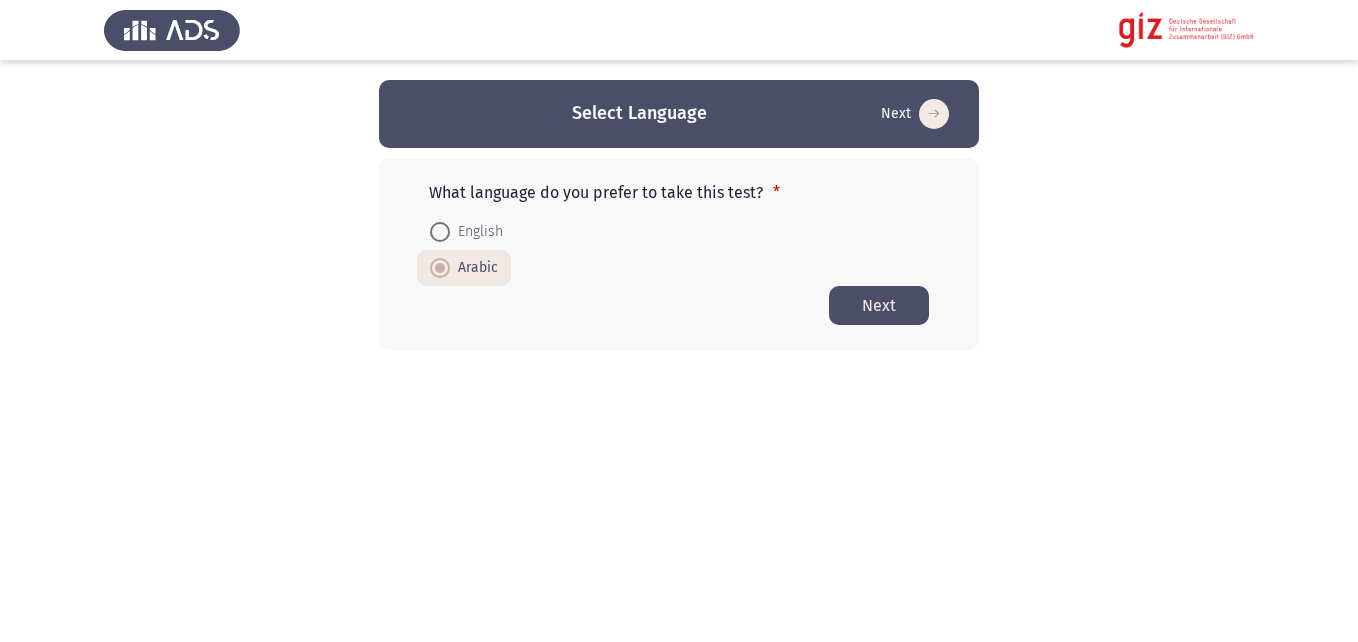 click on "Next" 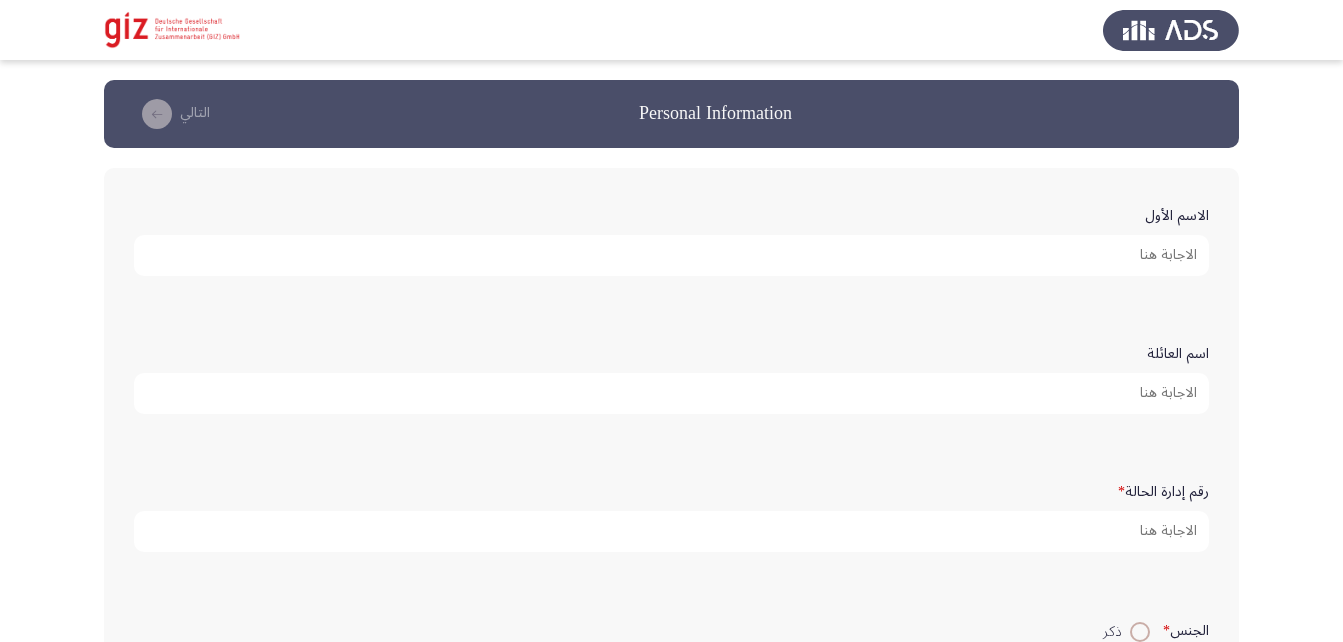 click on "الاسم الأول" at bounding box center [671, 255] 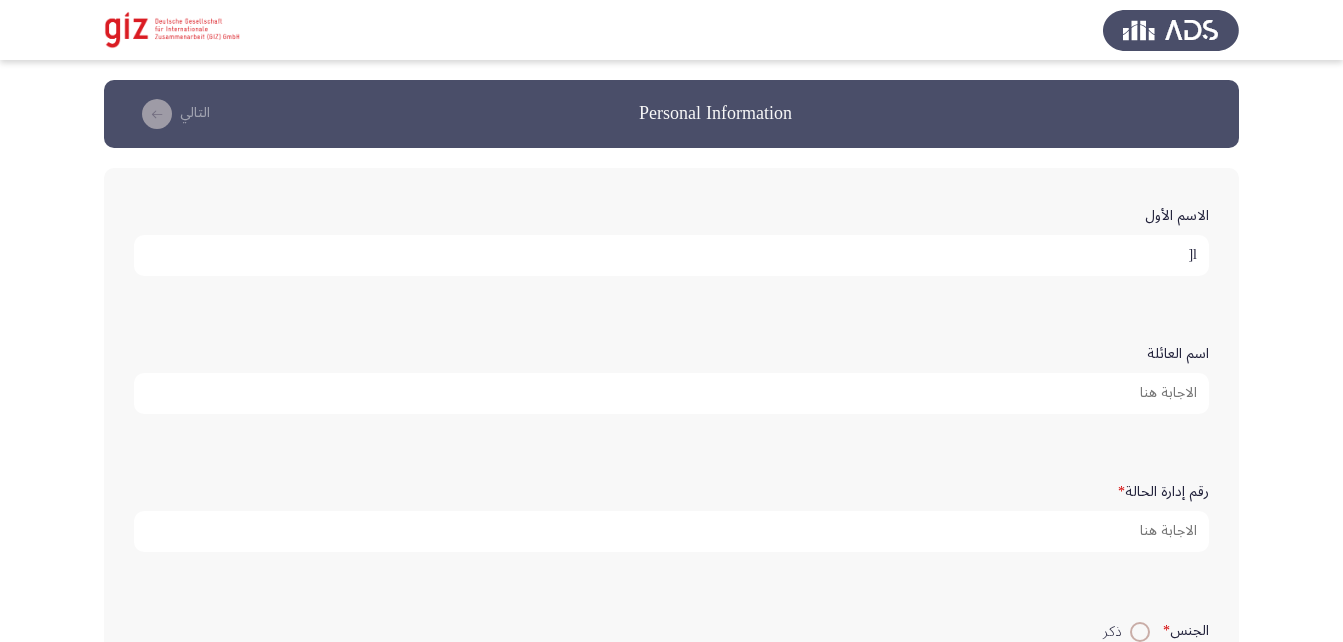 type on "l" 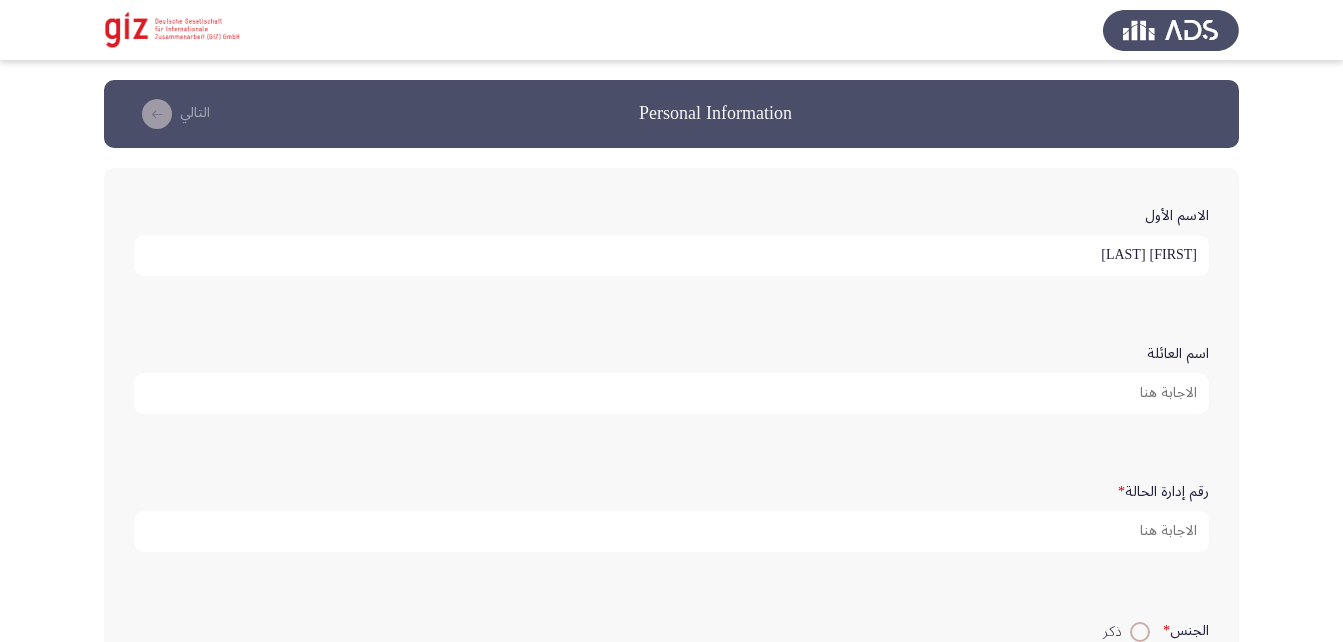 type on "[FIRST] [LAST]" 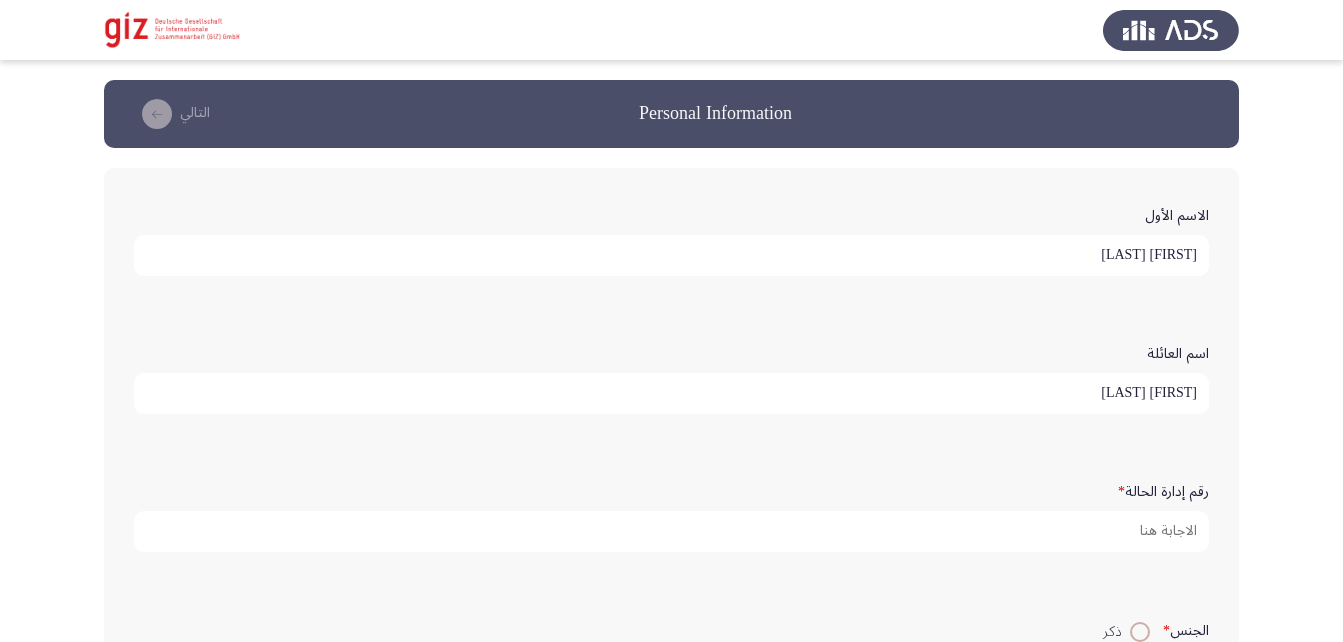 type on "عبد العال" 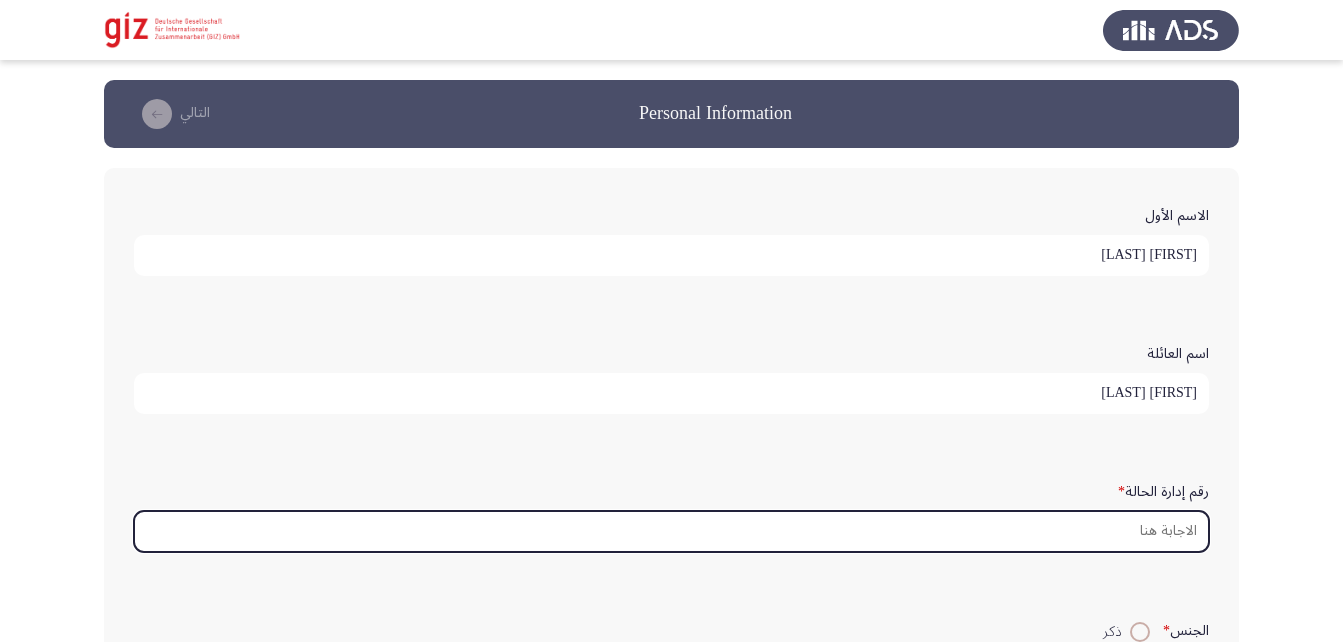 click on "رقم إدارة الحالة   *" at bounding box center (671, 531) 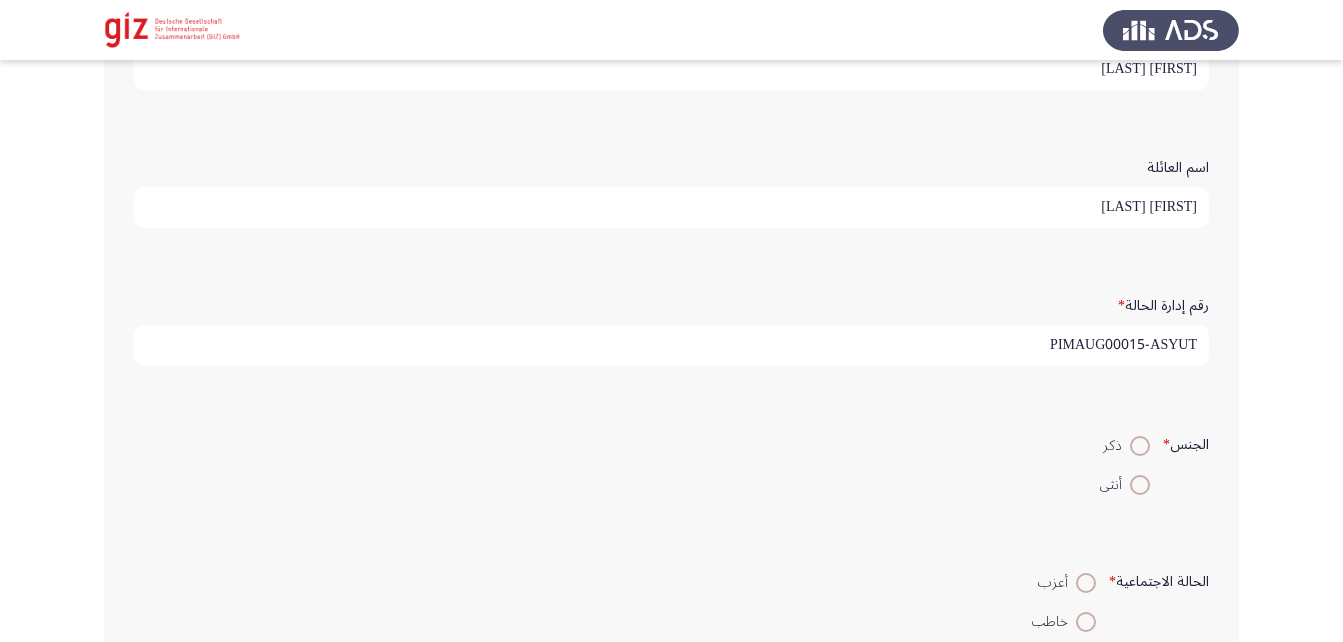 scroll, scrollTop: 187, scrollLeft: 0, axis: vertical 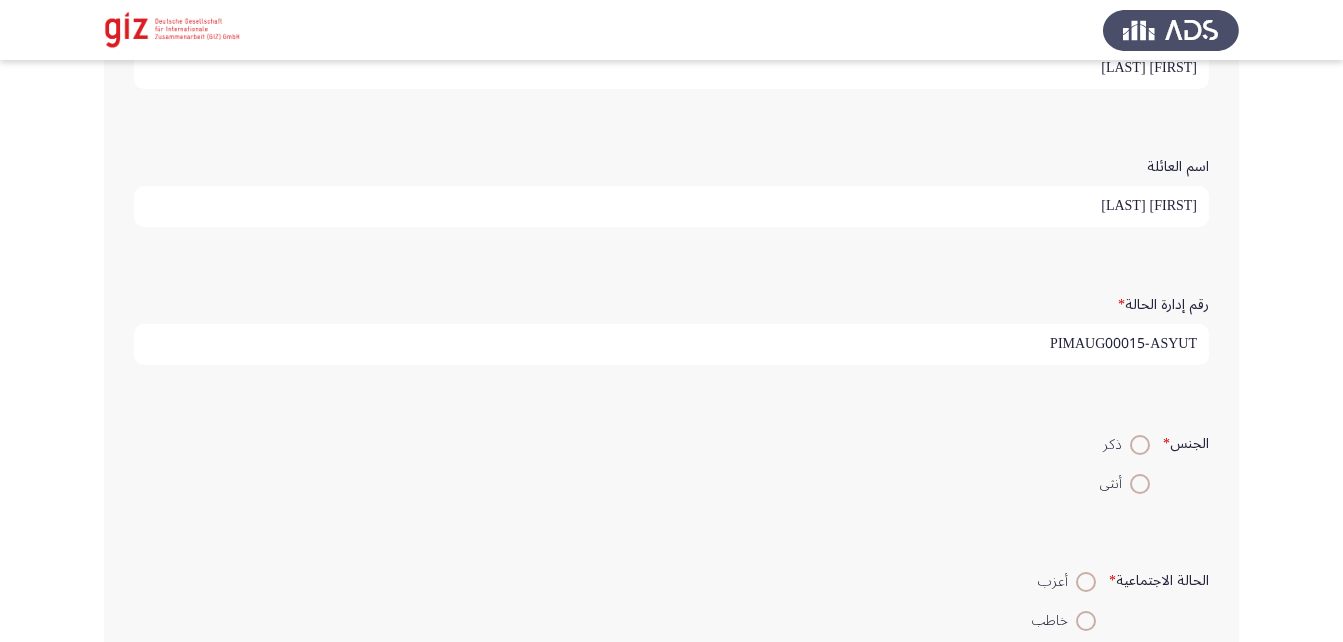 type on "PIMAUG00015-ASYUT" 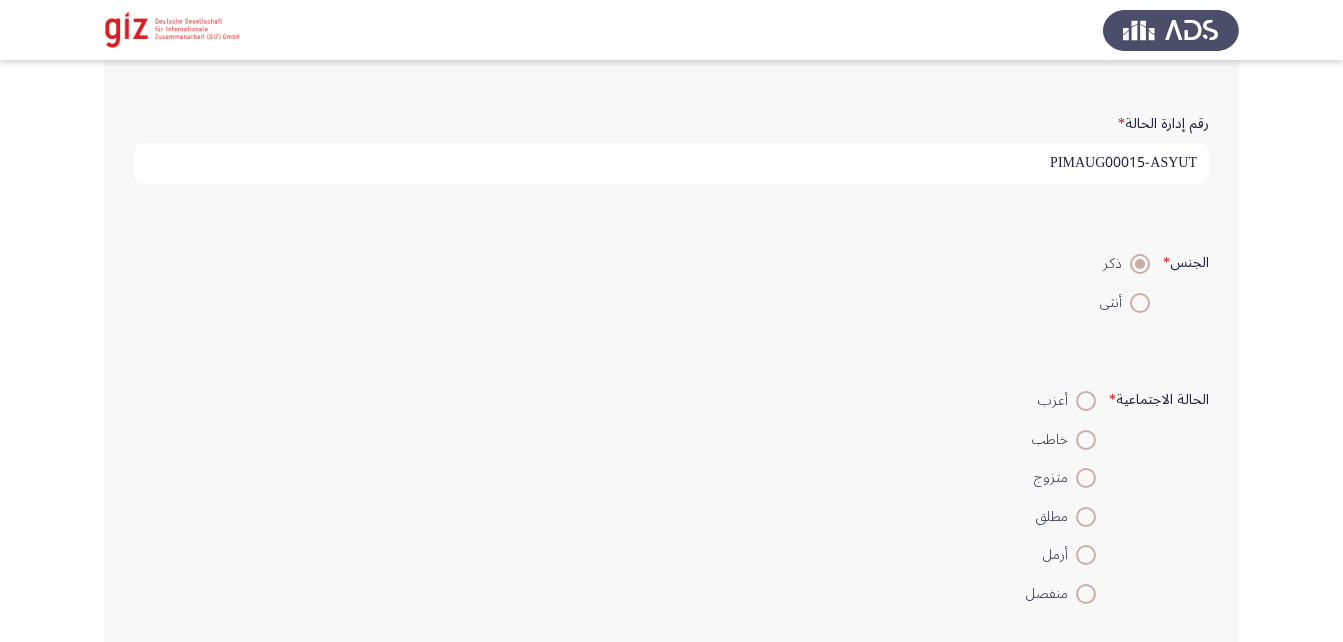 scroll, scrollTop: 369, scrollLeft: 0, axis: vertical 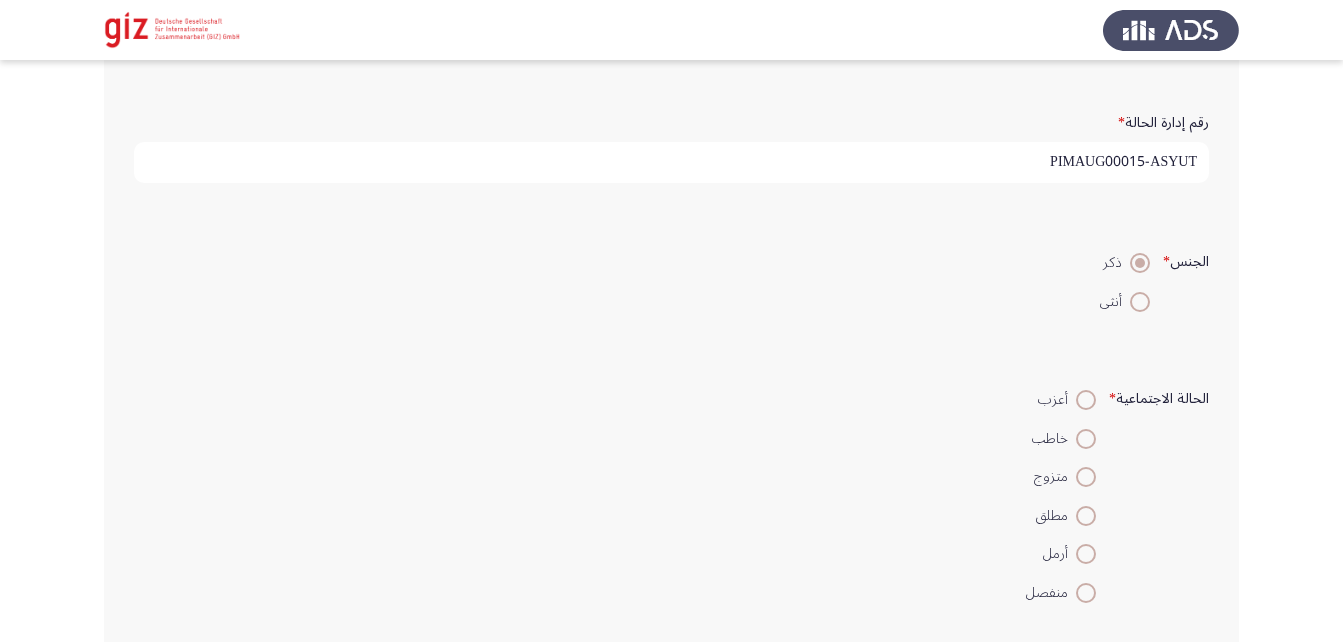 click at bounding box center (1086, 400) 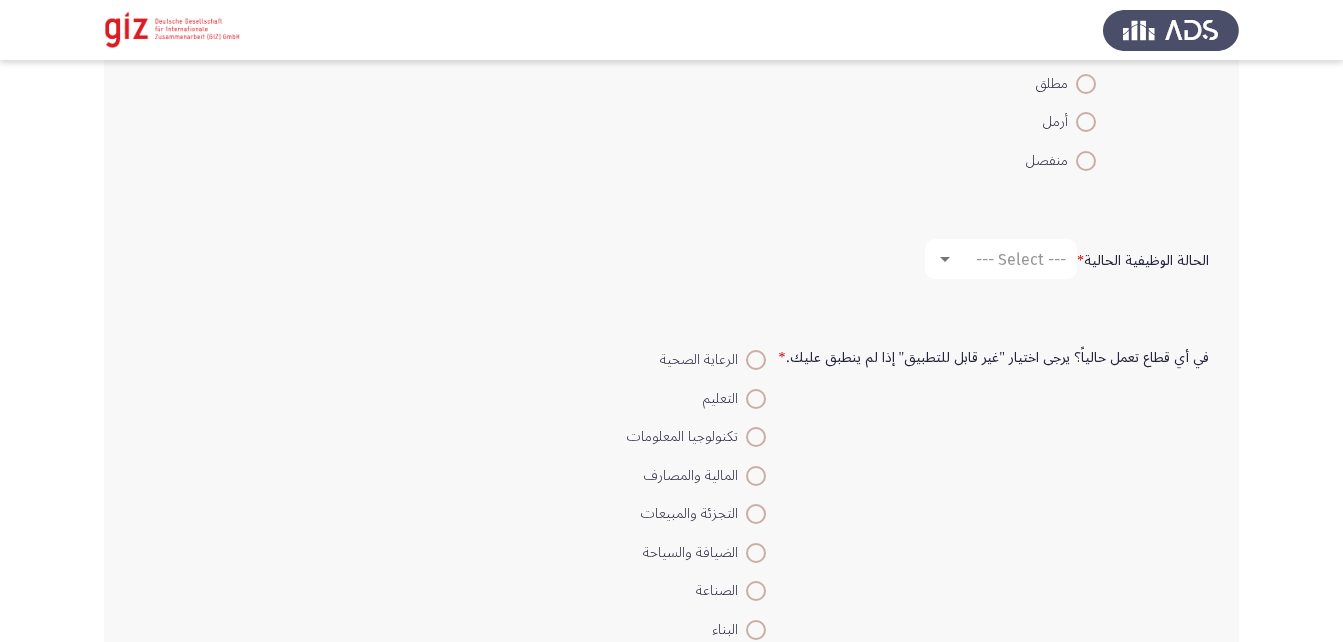 scroll, scrollTop: 802, scrollLeft: 0, axis: vertical 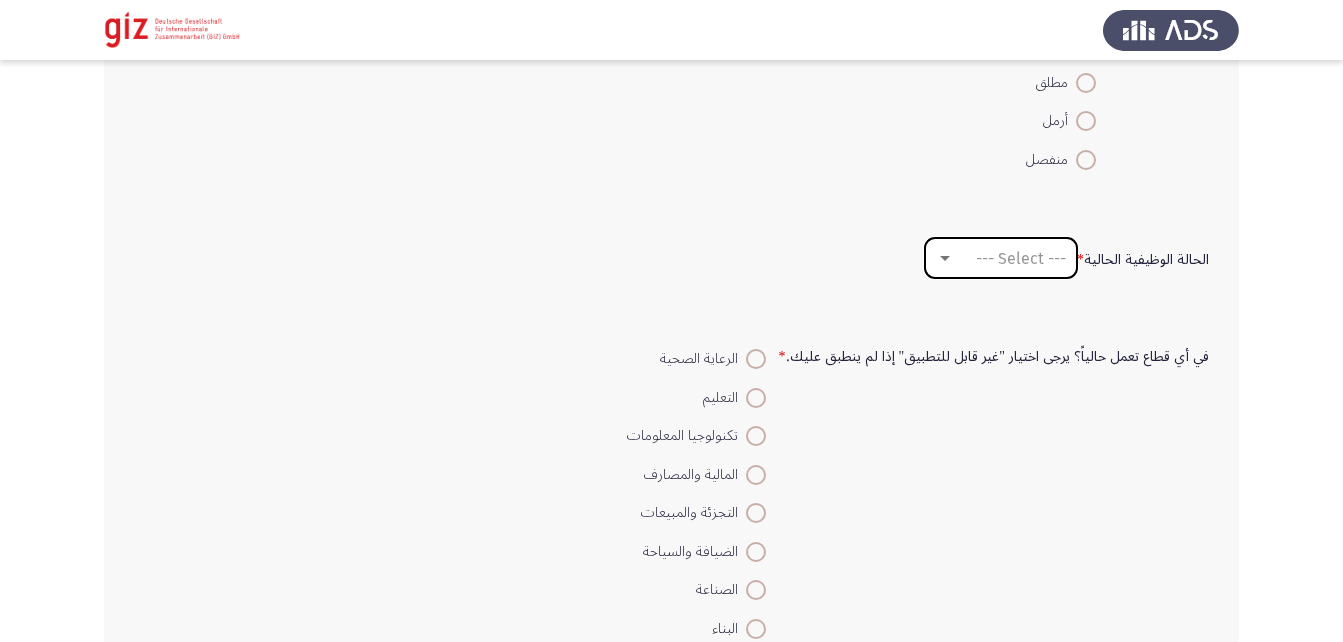 click on "--- Select ---" at bounding box center [1010, 258] 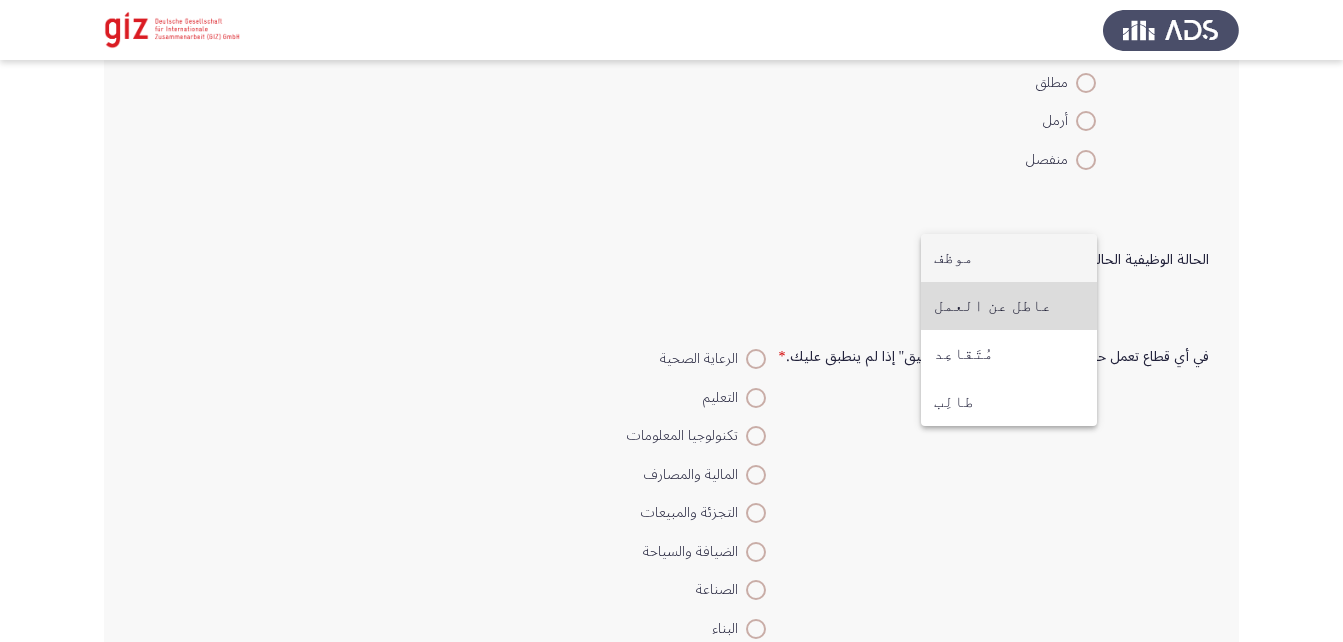 click on "عاطل عن العمل" at bounding box center [1009, 306] 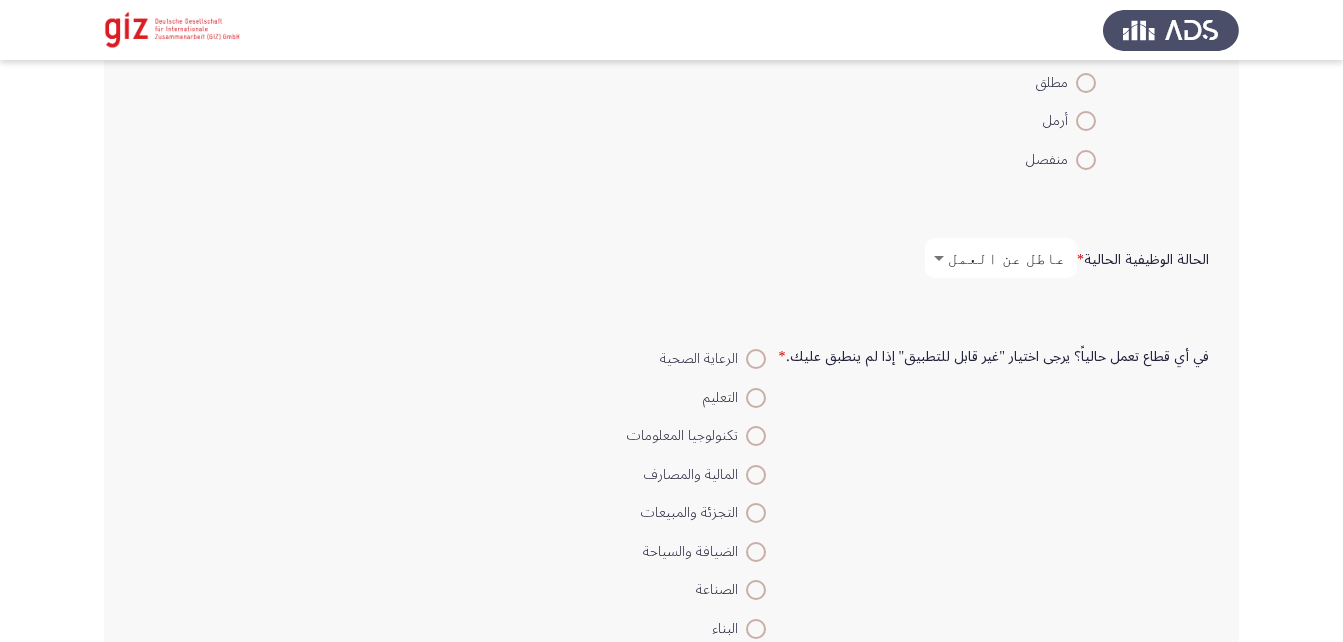 click on "عاطل عن العمل" at bounding box center [1007, 258] 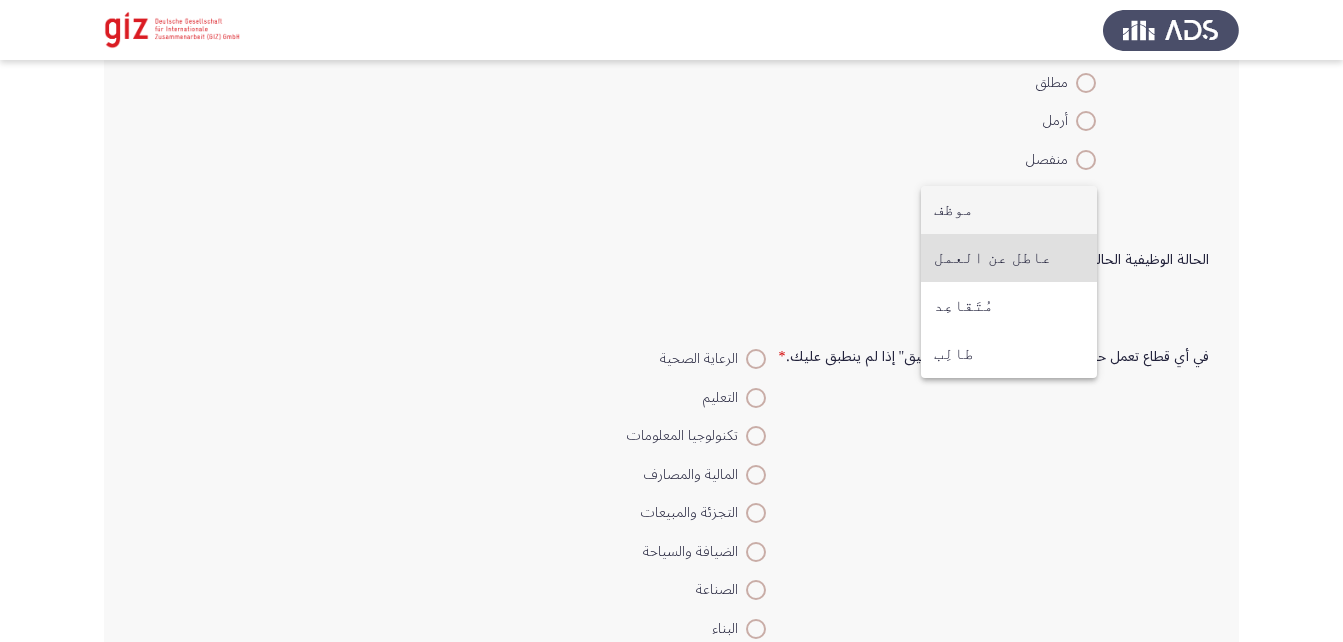 click on "موظف" at bounding box center (1009, 210) 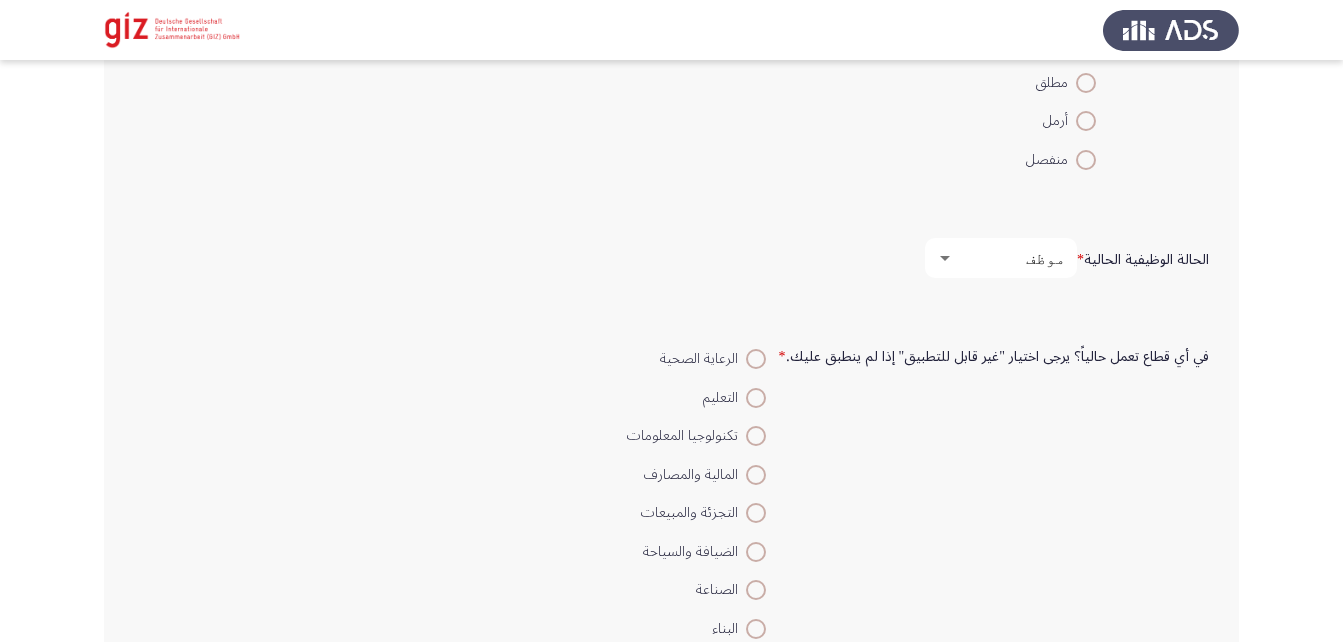 scroll, scrollTop: 1313, scrollLeft: 0, axis: vertical 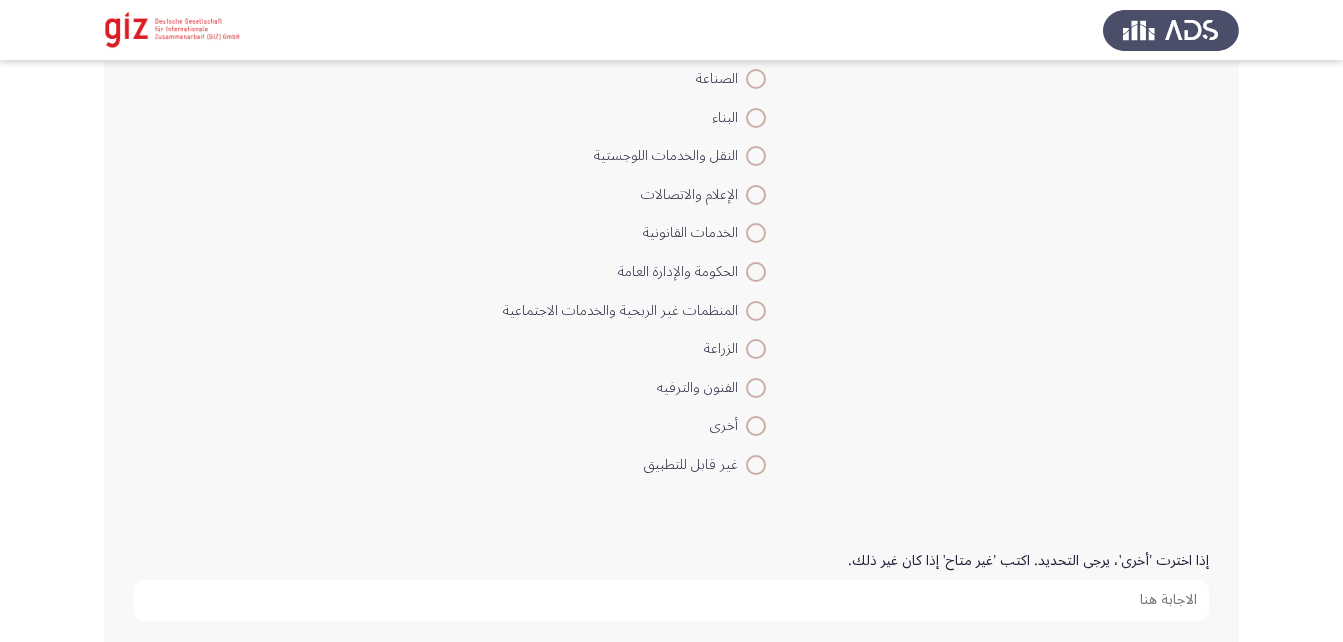 click at bounding box center (756, 426) 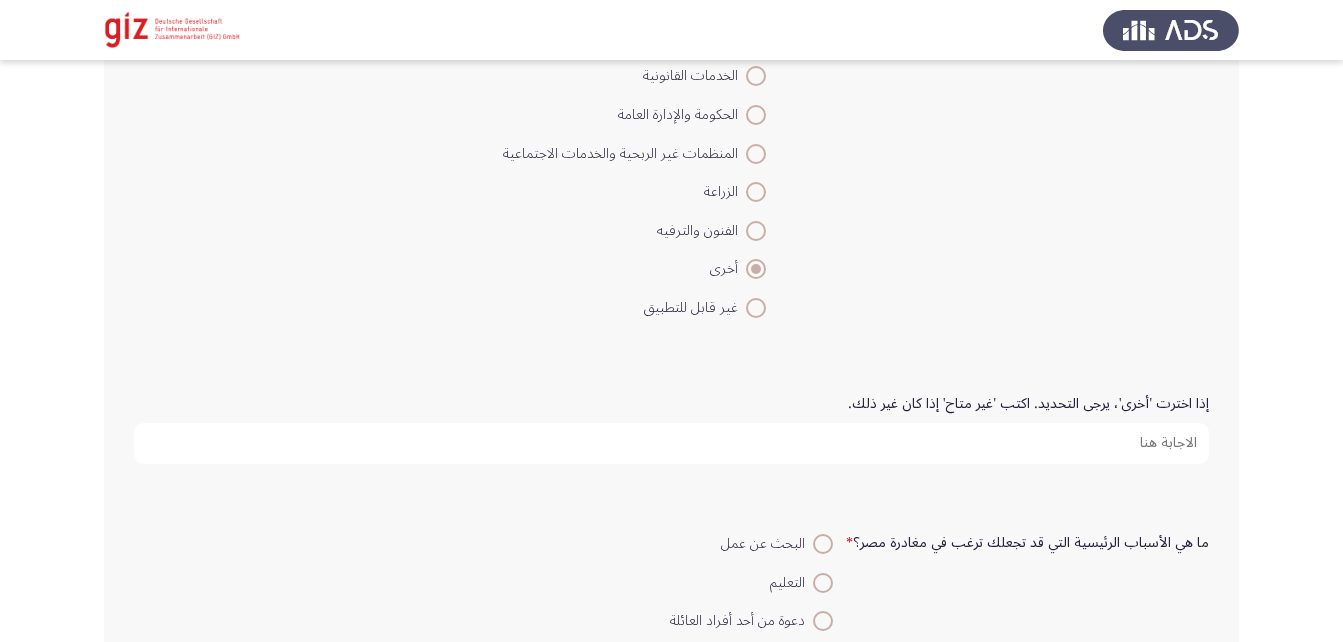 scroll, scrollTop: 1473, scrollLeft: 0, axis: vertical 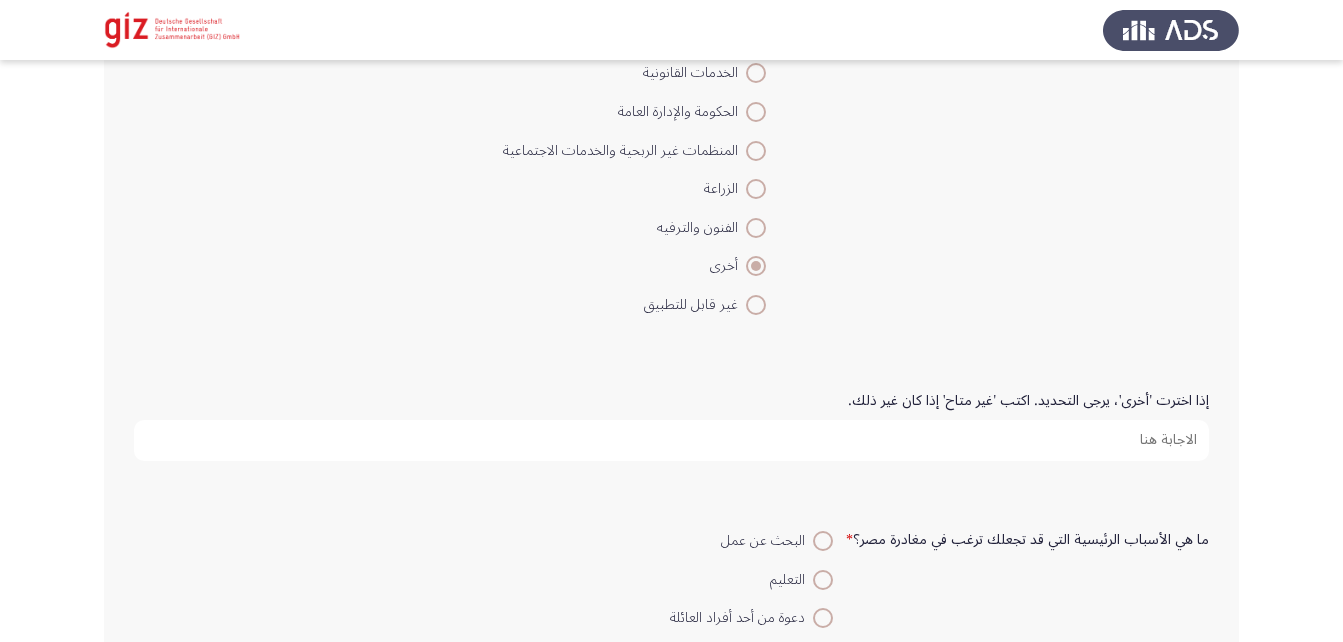 click on "إذا اخترت 'أخرى'، يرجى التحديد. اكتب 'غير متاح' إذا كان غير ذلك." at bounding box center (671, 440) 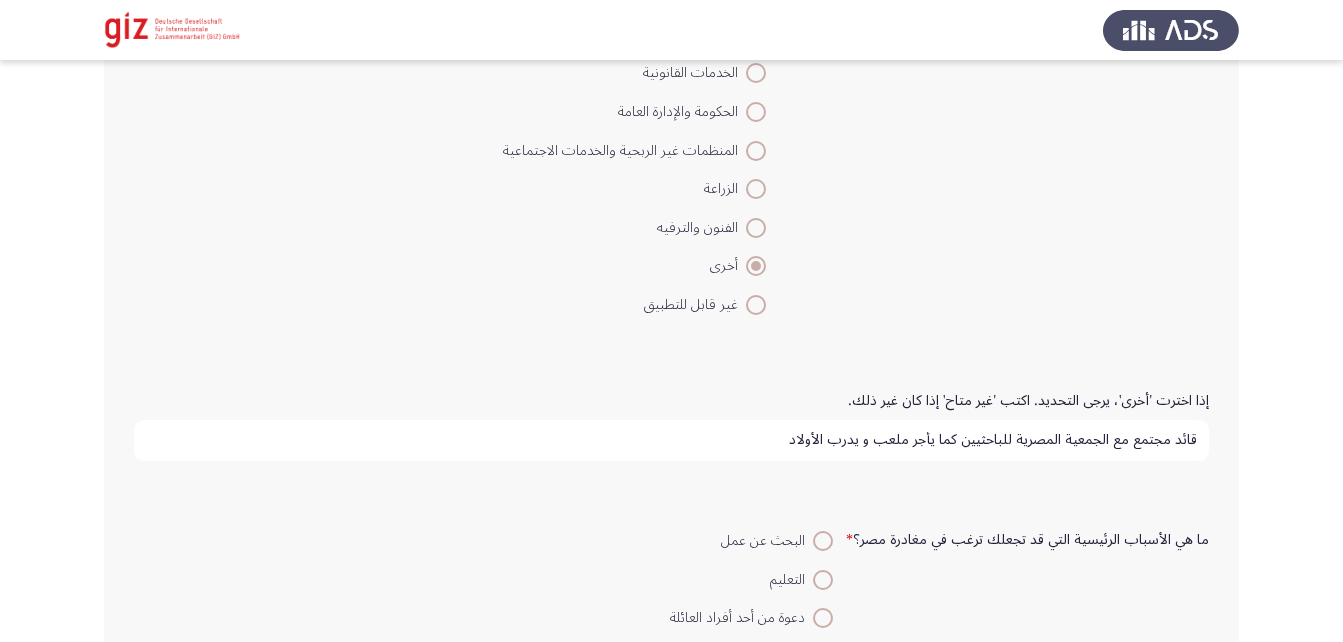 scroll, scrollTop: 5, scrollLeft: 0, axis: vertical 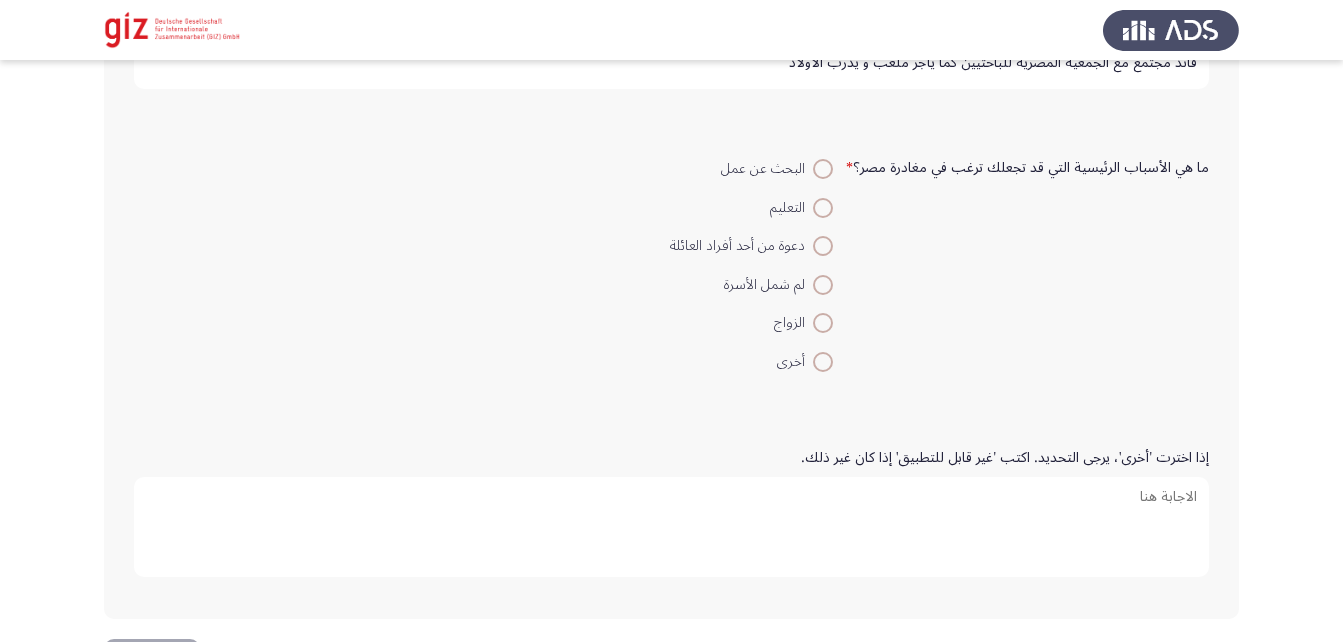 type on "قائد مجتمع مع الجمعية المصرية للباحثيين كما يأجر ملعب و يدرب الأولاد" 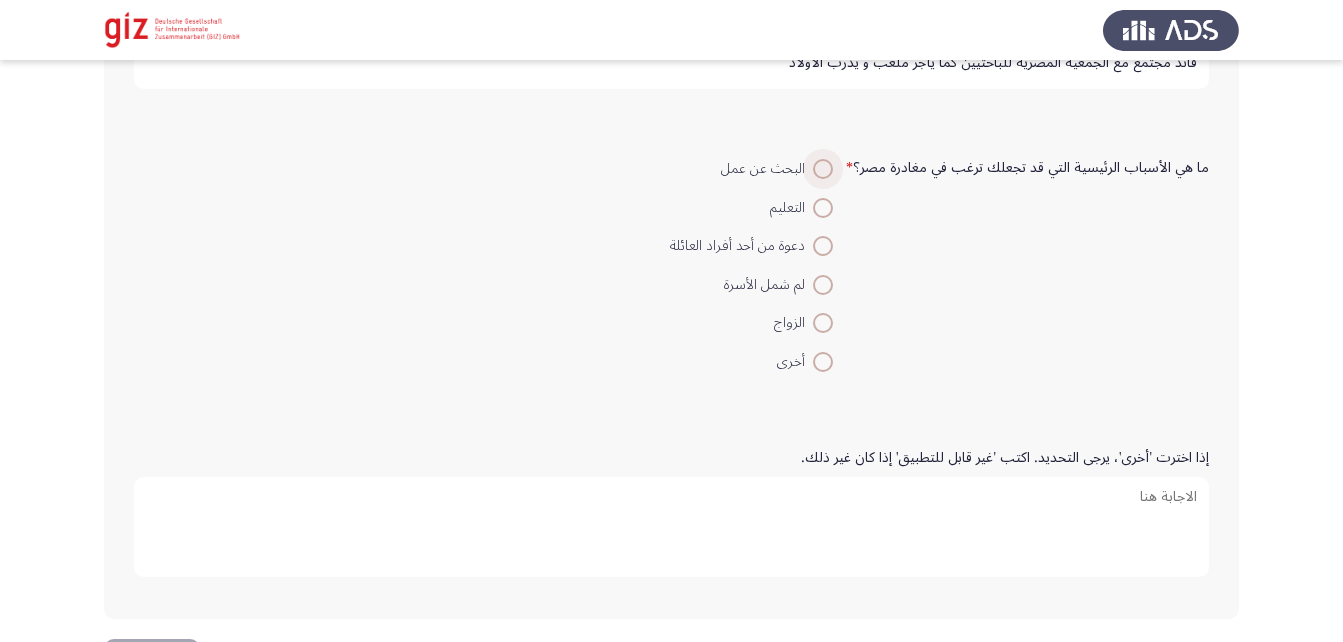 click at bounding box center (823, 169) 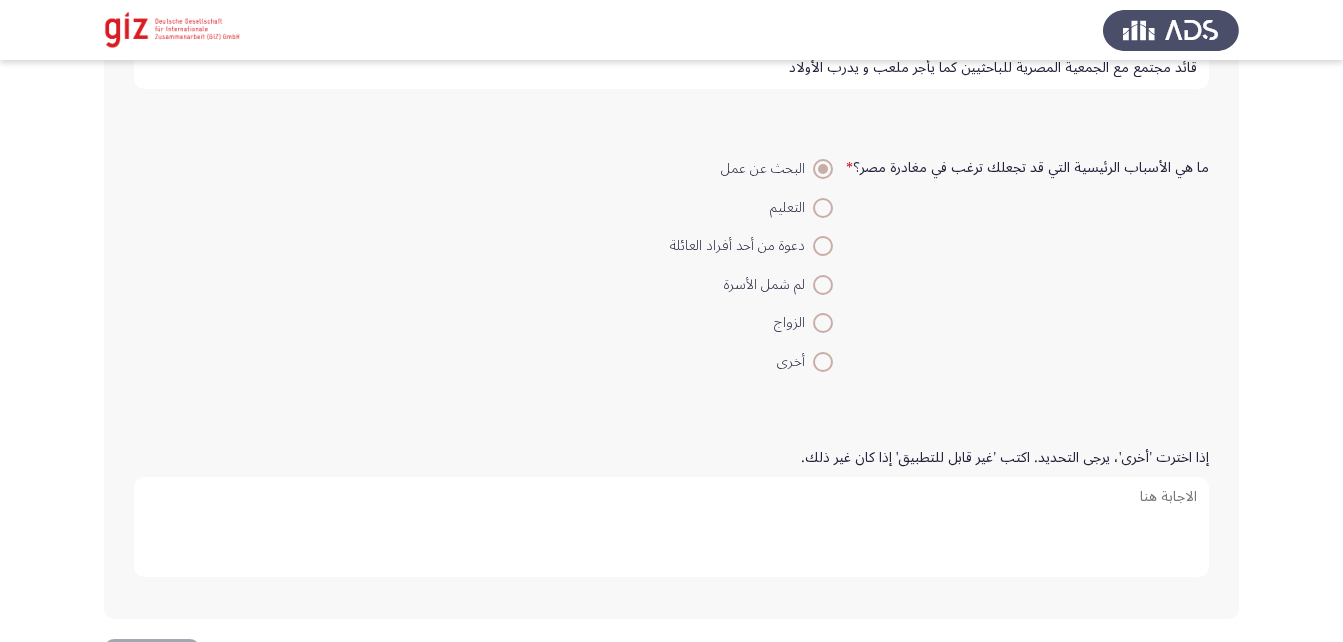 scroll, scrollTop: 1922, scrollLeft: 0, axis: vertical 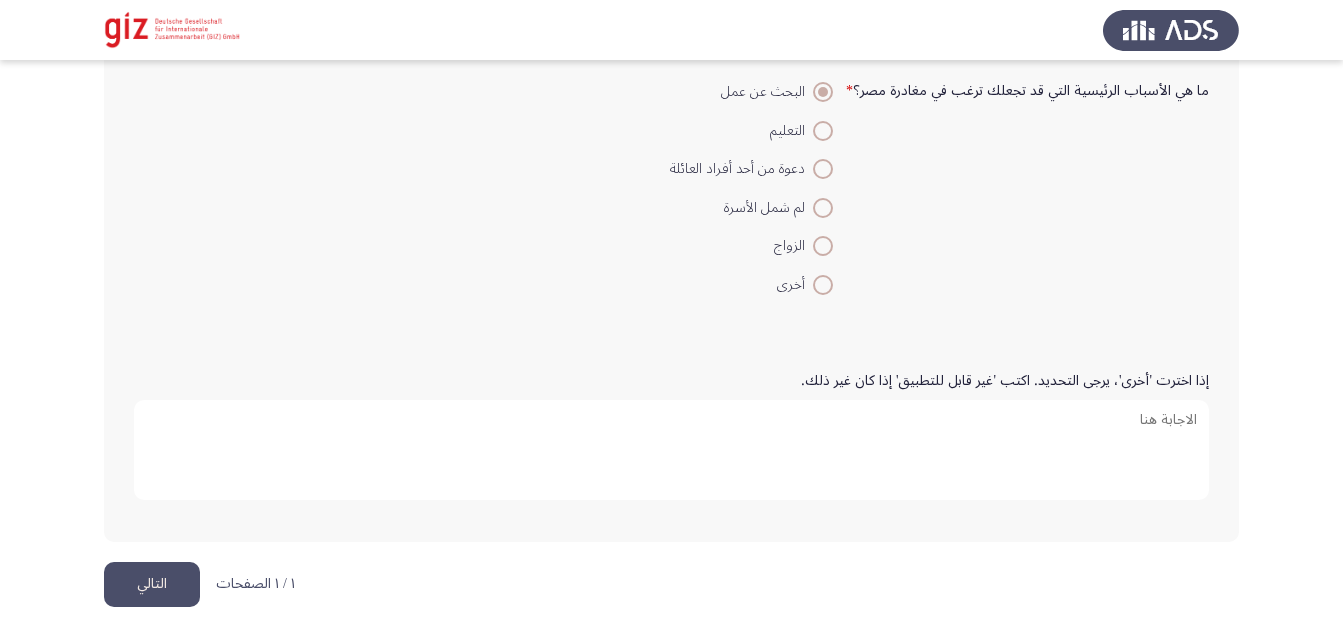 click on "إذا اخترت 'أخرى'، يرجى التحديد. اكتب 'غير قابل للتطبيق' إذا كان غير ذلك." at bounding box center [671, 450] 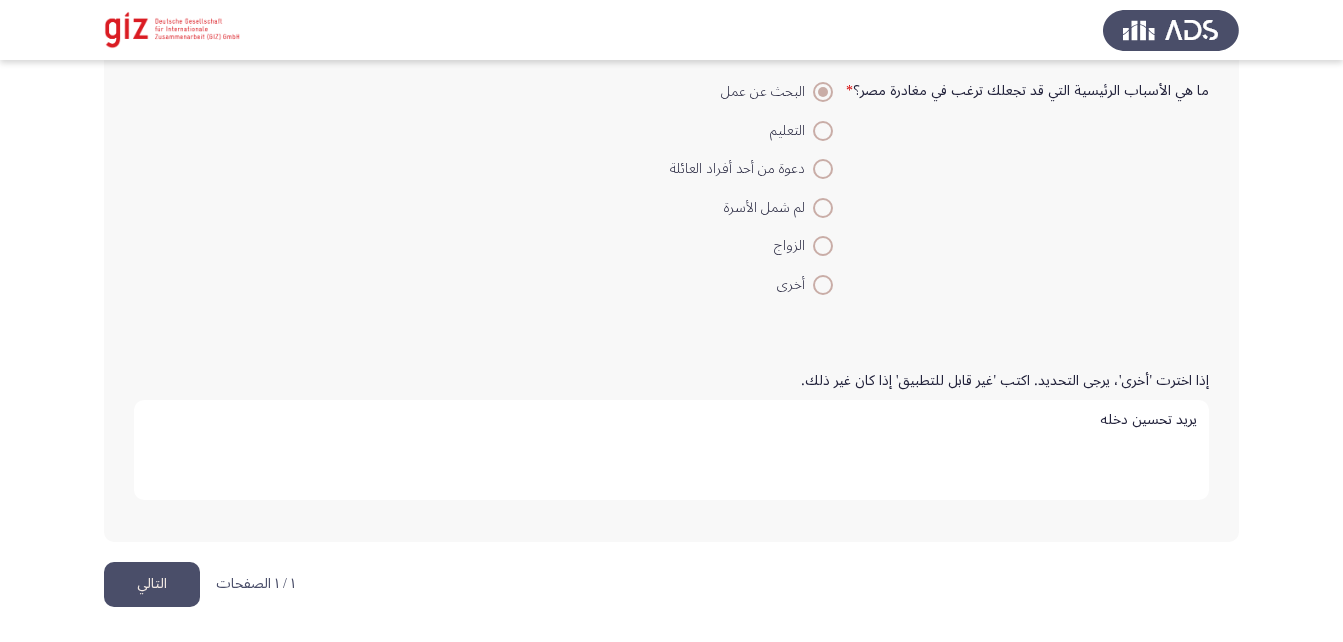 type on "يريد تحسين دخله" 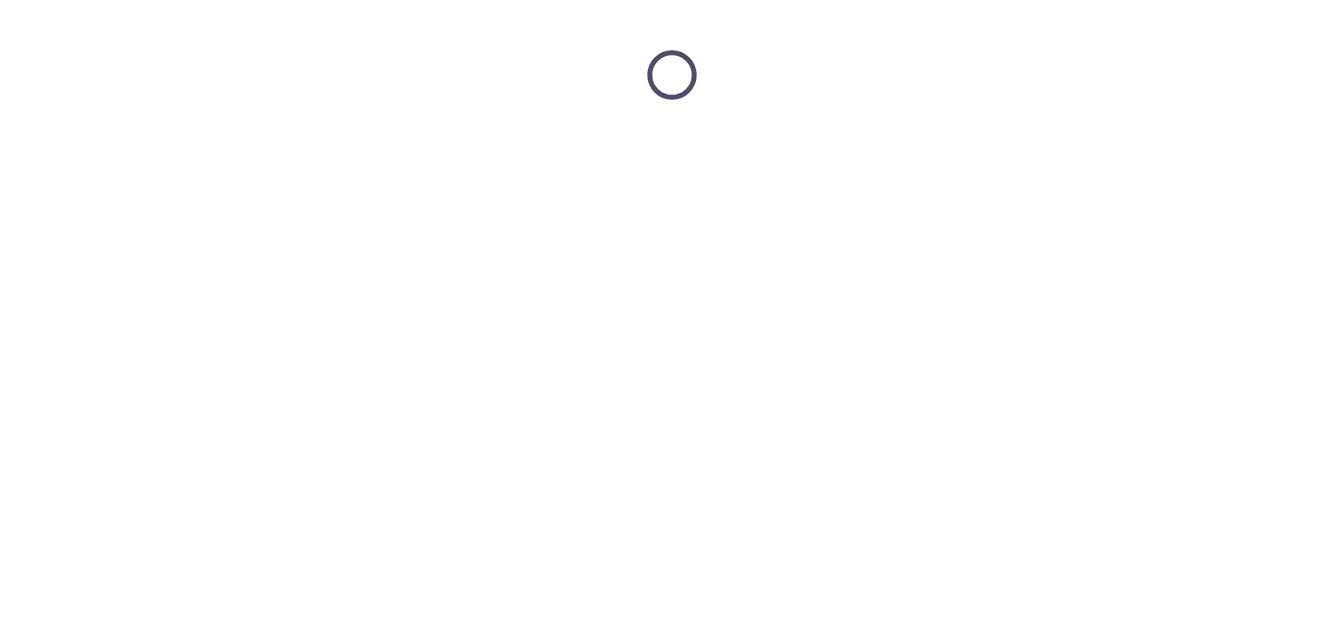 scroll, scrollTop: 0, scrollLeft: 0, axis: both 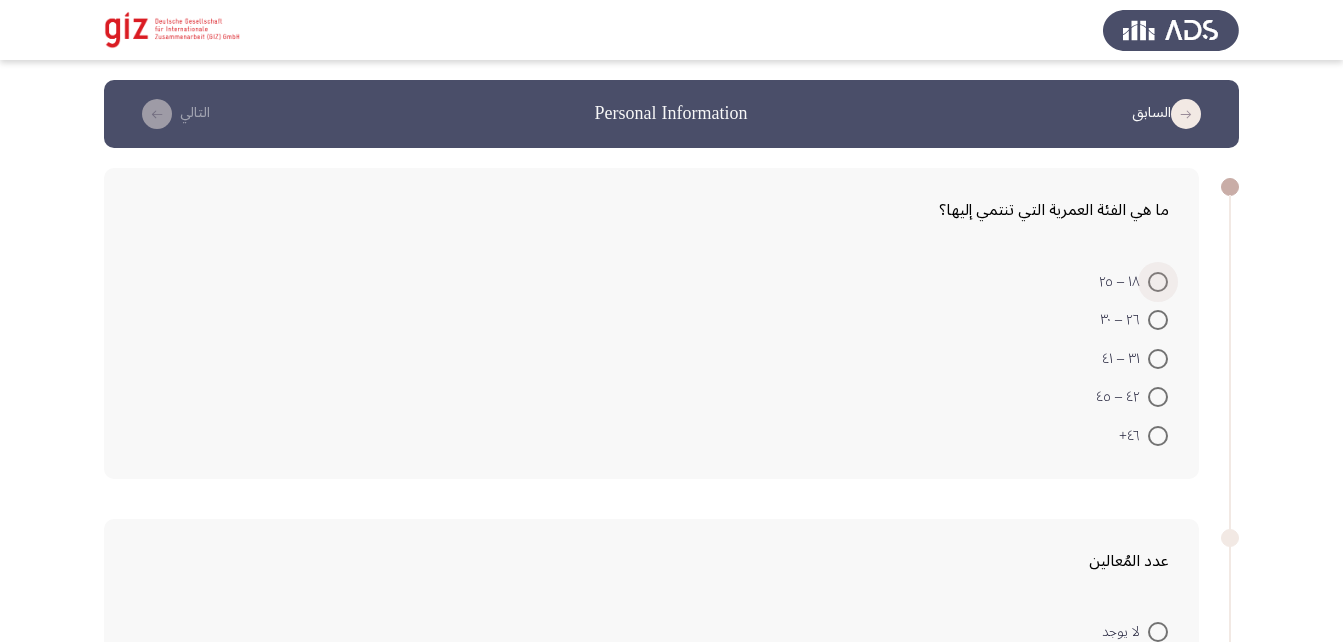 click at bounding box center [1158, 282] 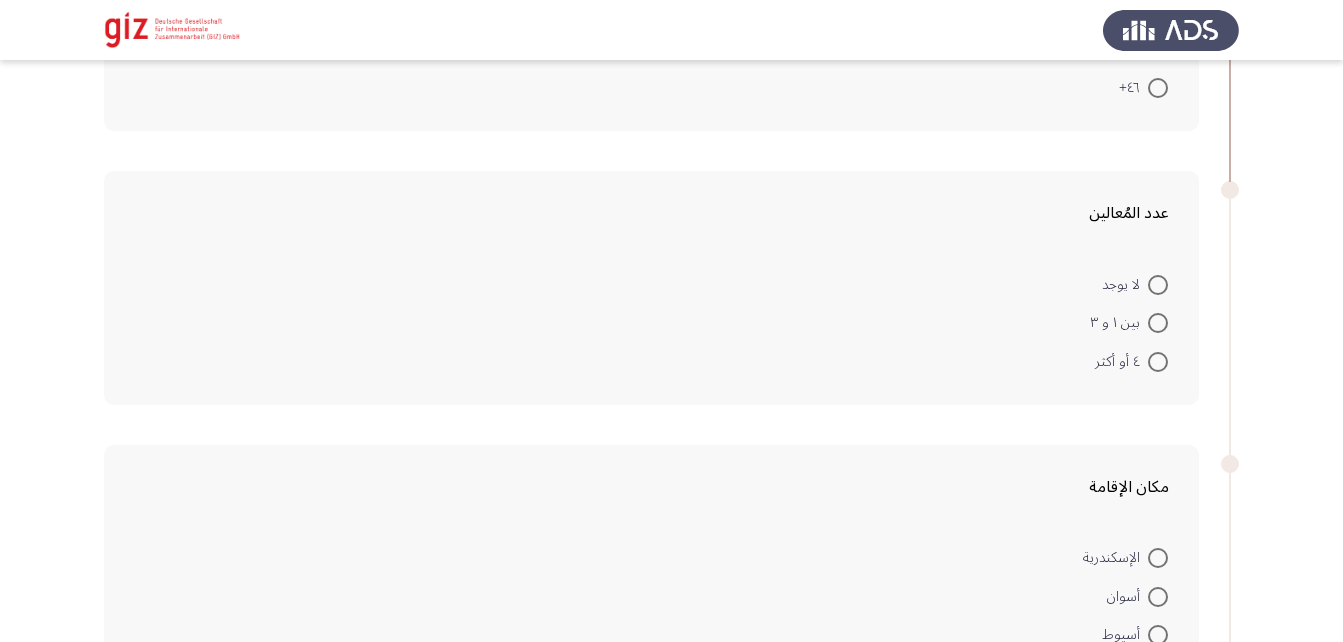 scroll, scrollTop: 675, scrollLeft: 0, axis: vertical 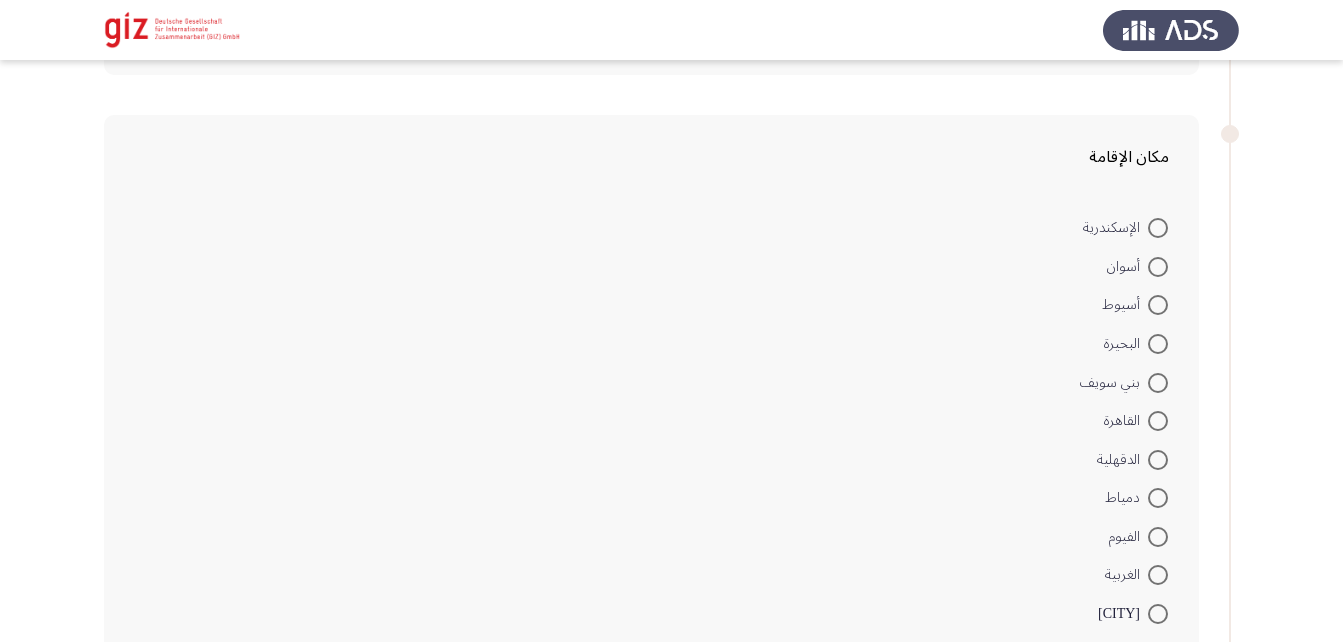 click at bounding box center (1158, 305) 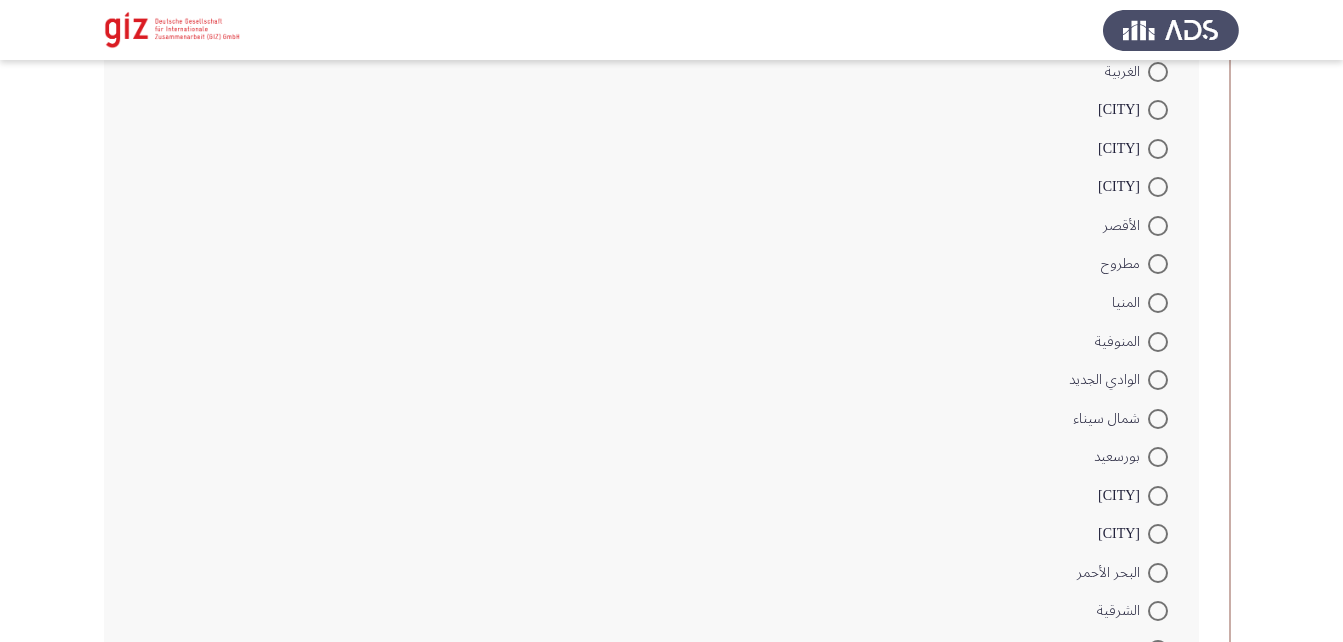 scroll, scrollTop: 1639, scrollLeft: 0, axis: vertical 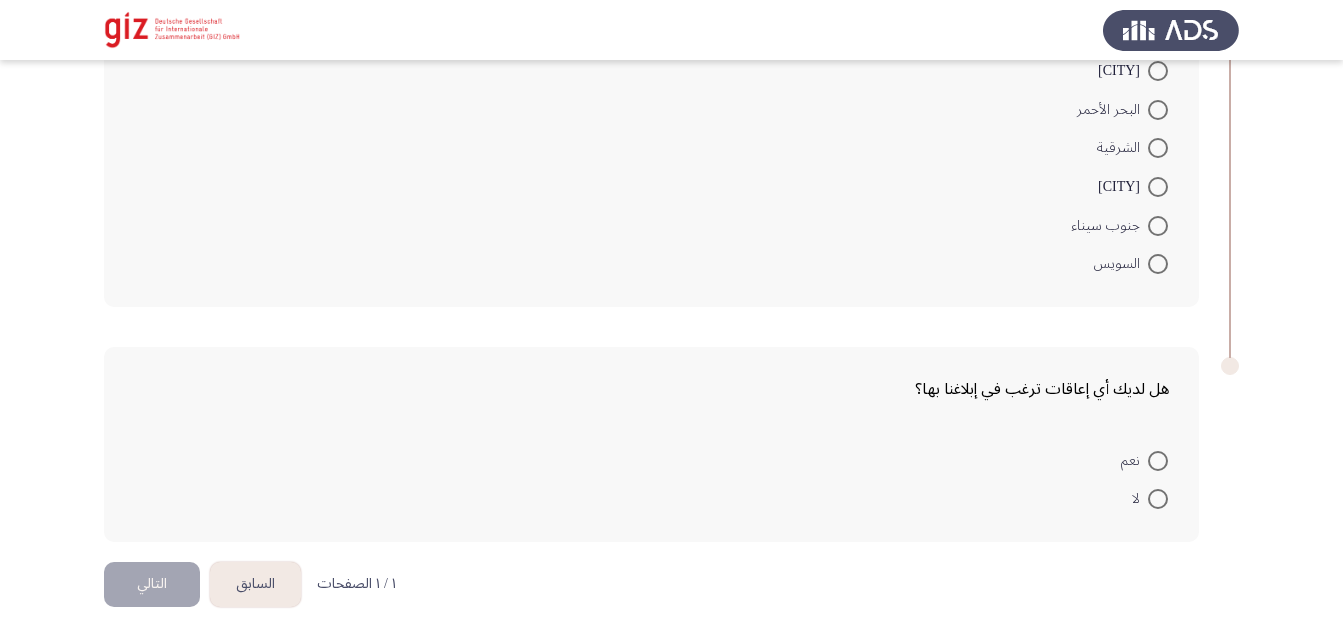 click at bounding box center (1158, 499) 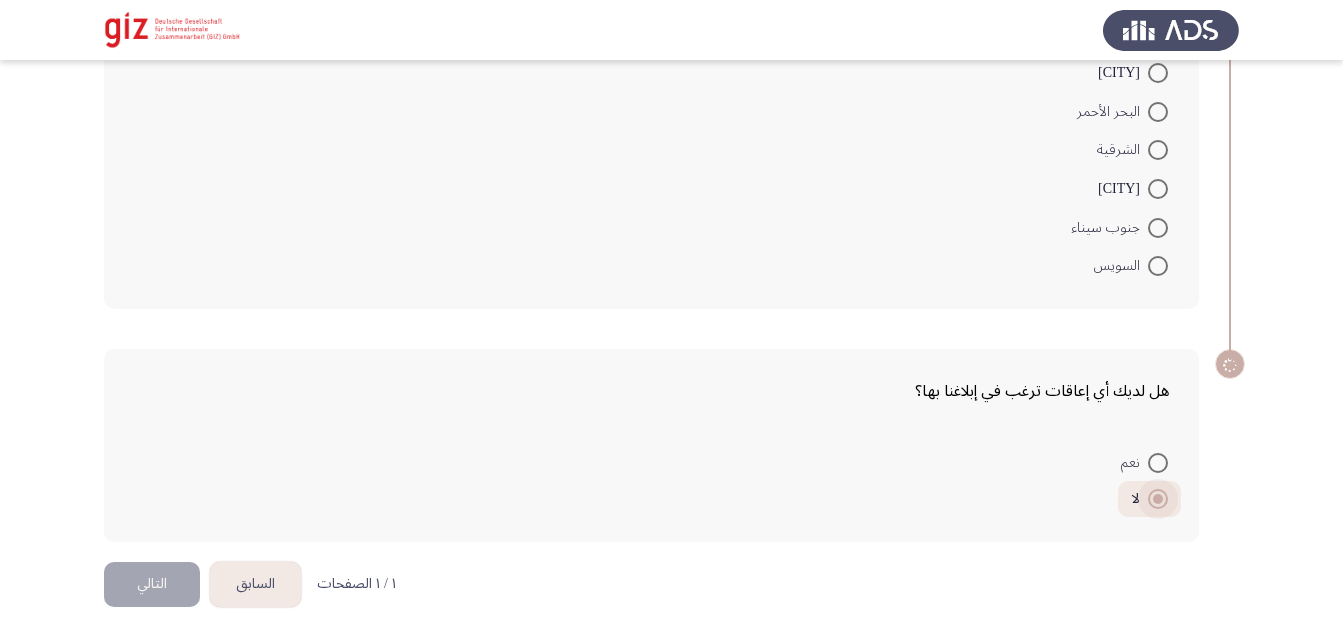 scroll, scrollTop: 1637, scrollLeft: 0, axis: vertical 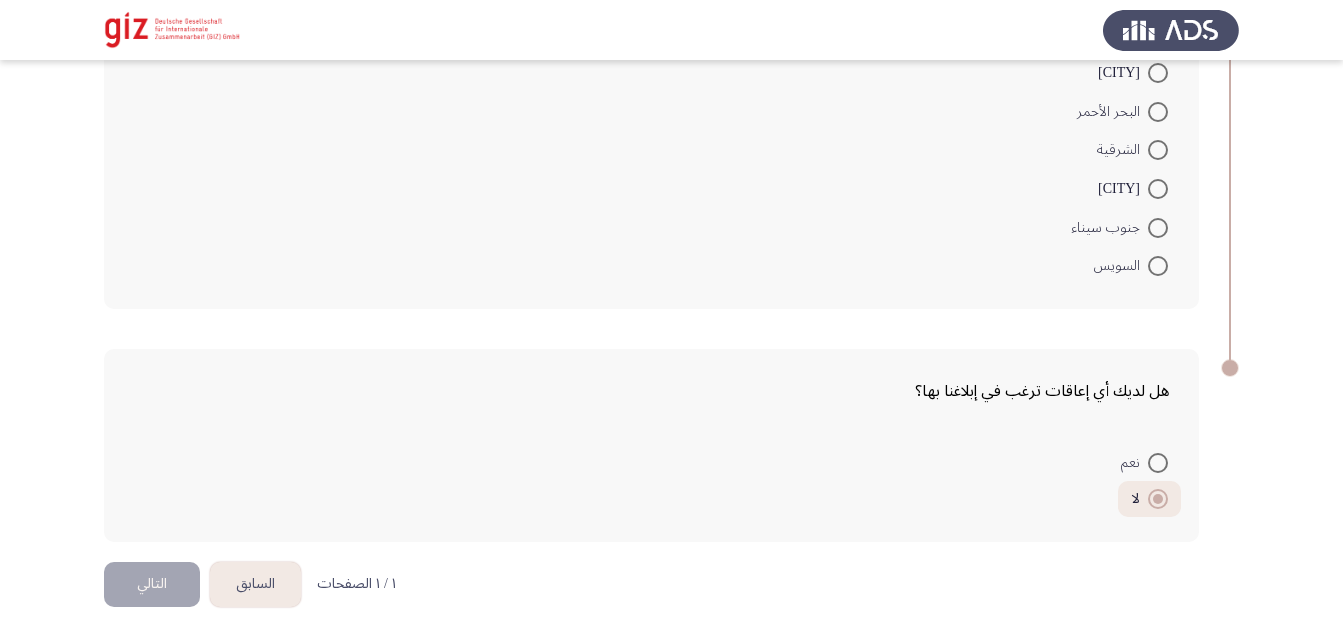 click on "التالي" 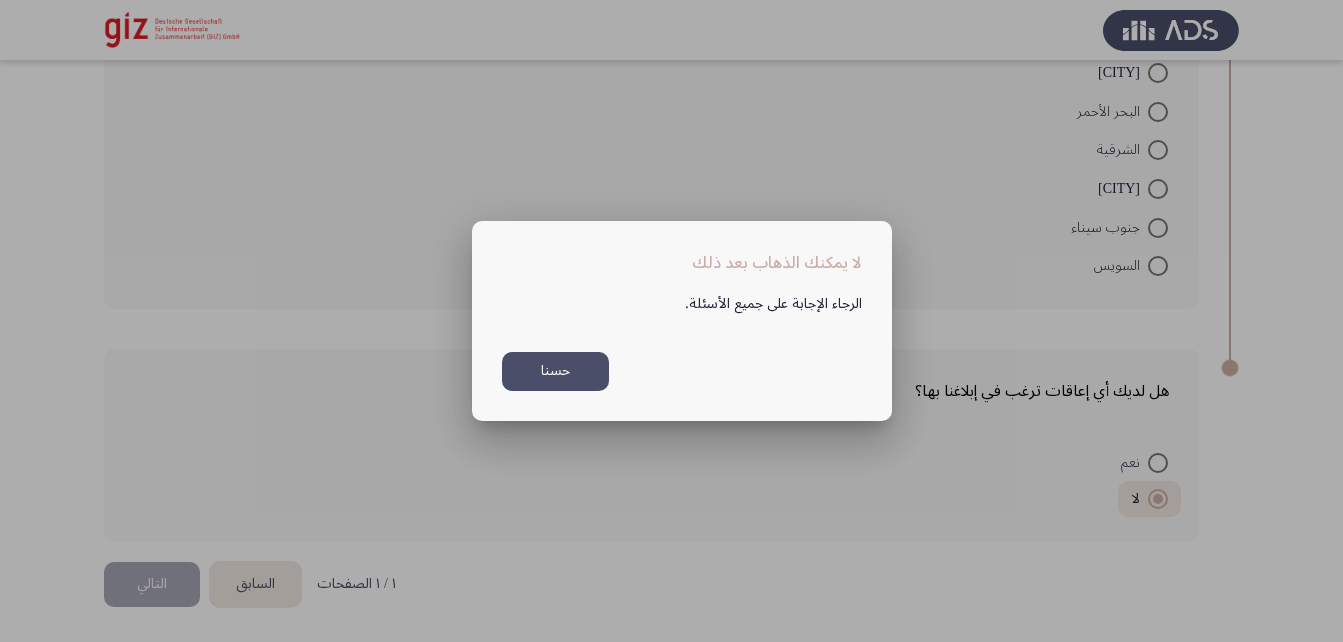 scroll, scrollTop: 0, scrollLeft: 0, axis: both 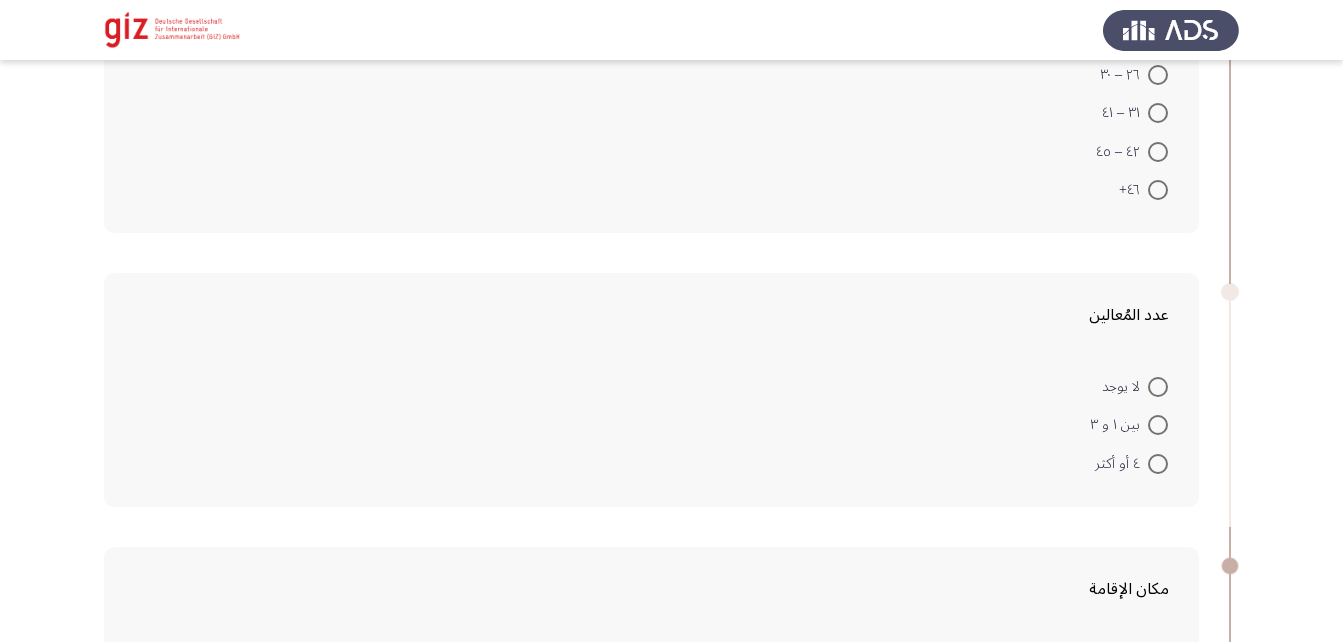 click at bounding box center (1158, 425) 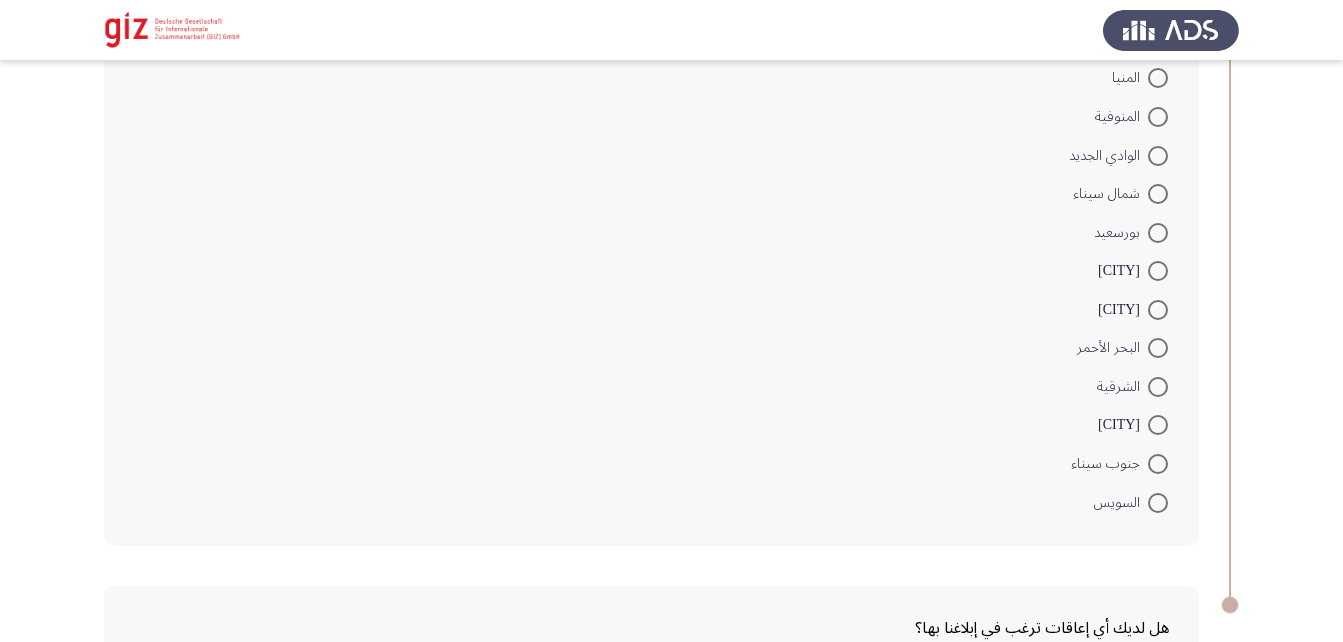scroll, scrollTop: 1634, scrollLeft: 0, axis: vertical 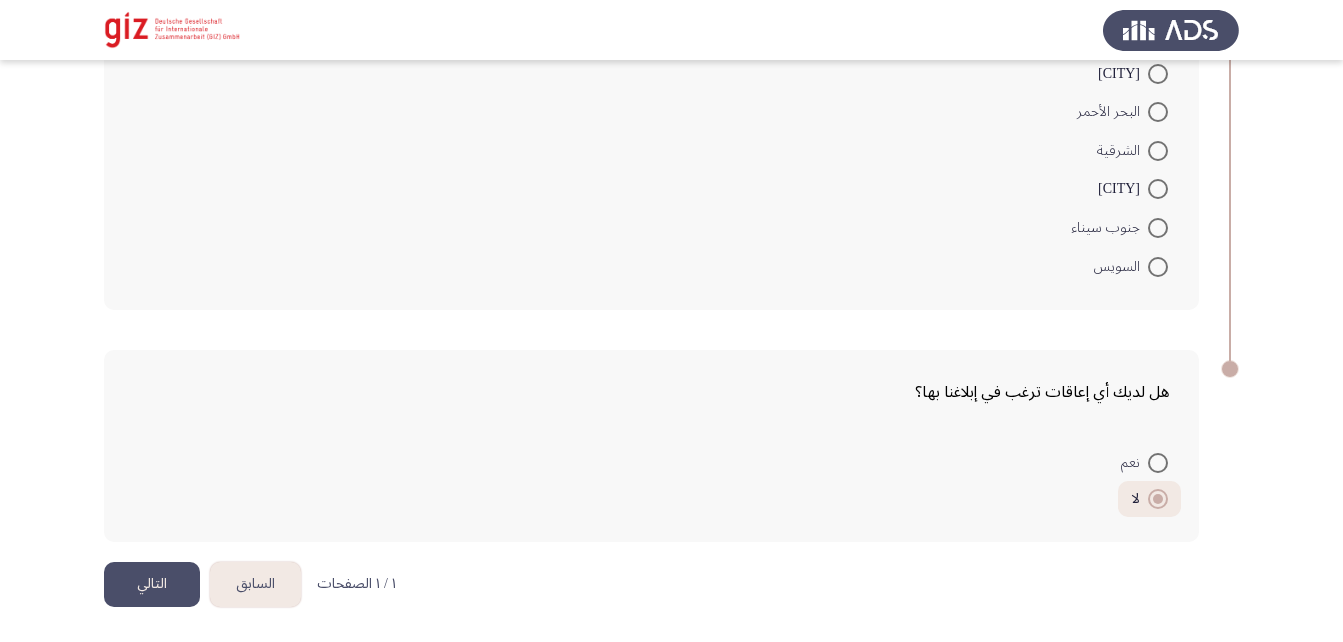 click on "التالي" 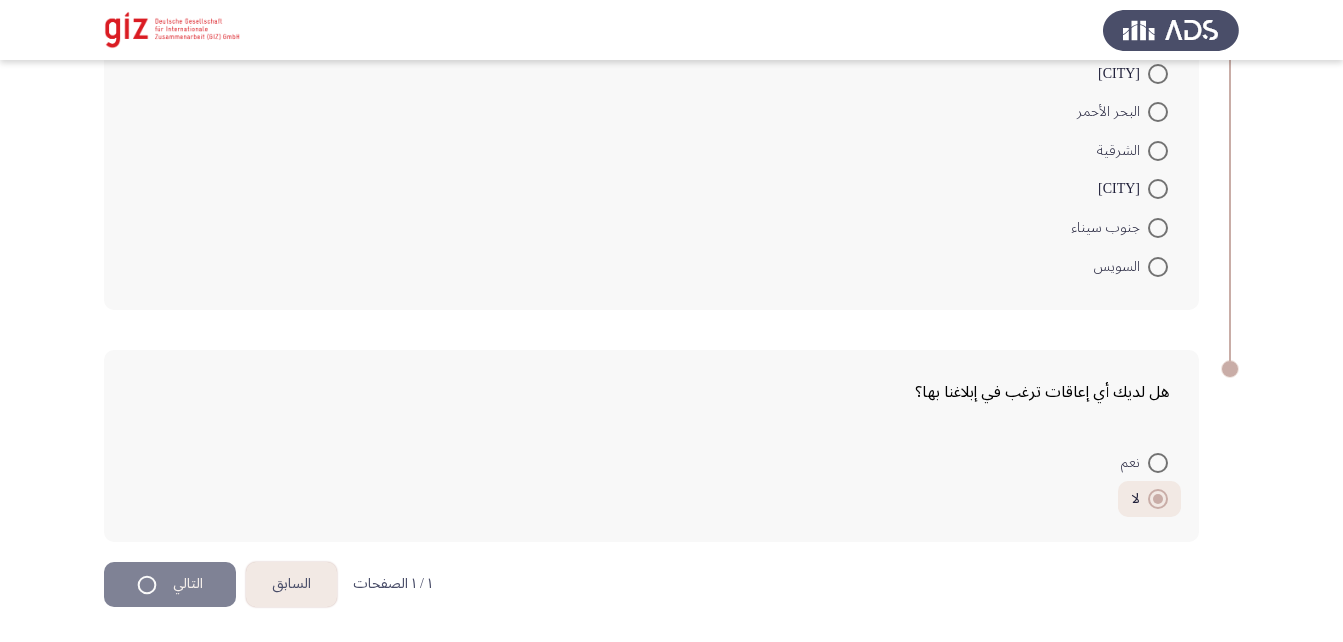 scroll, scrollTop: 0, scrollLeft: 0, axis: both 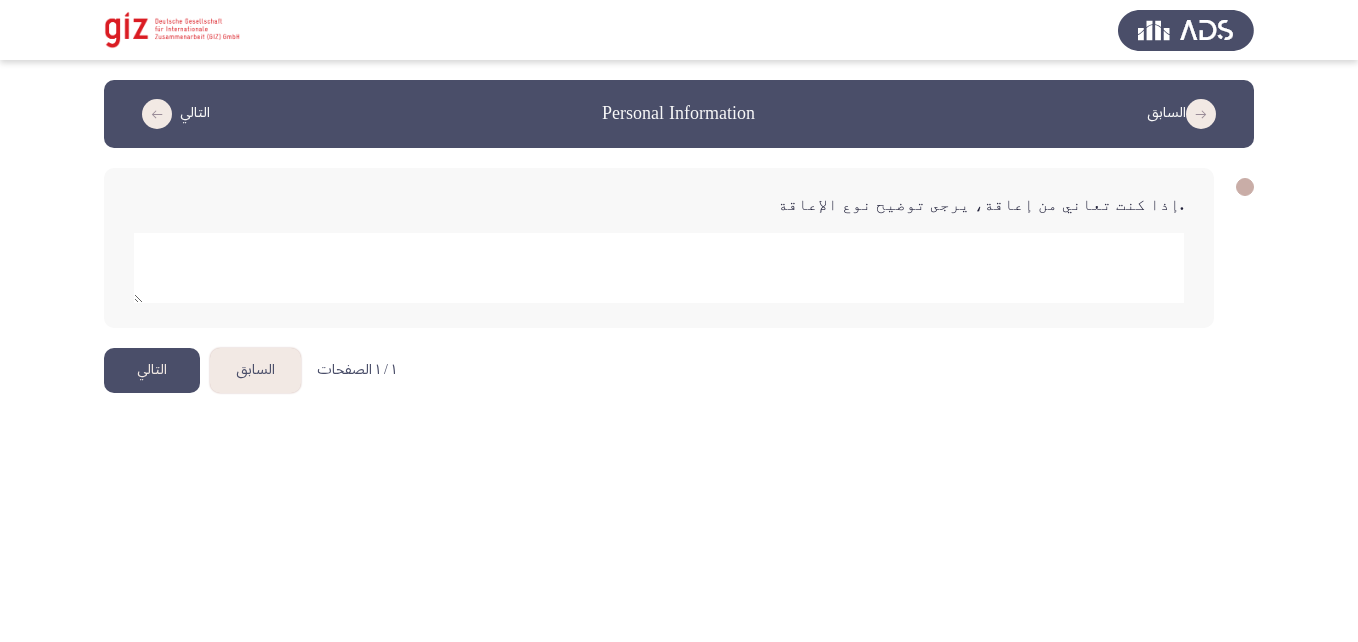 click 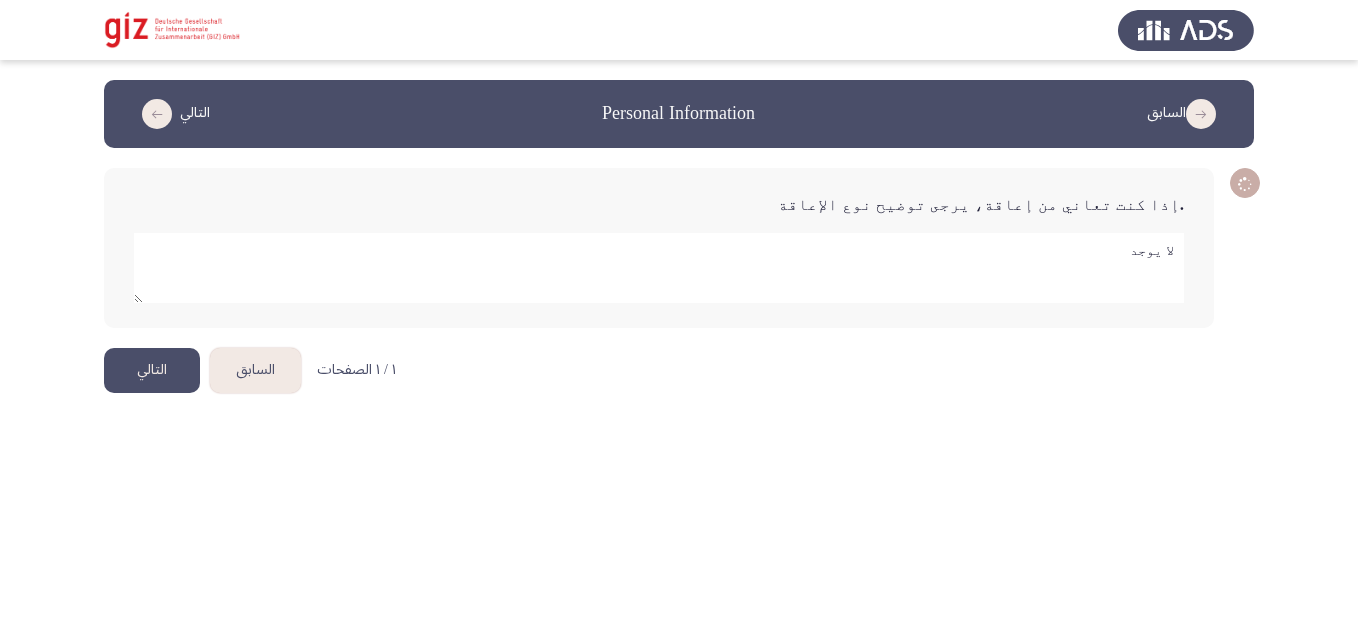 type on "لا يوجد" 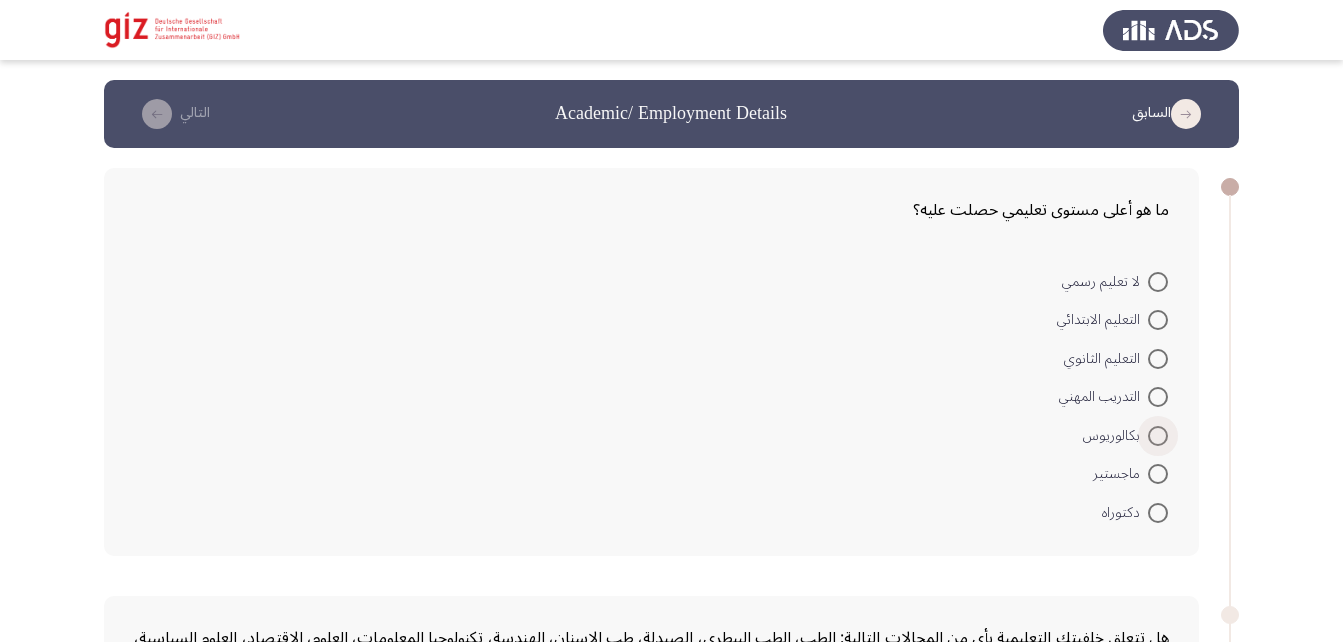 click at bounding box center (1158, 436) 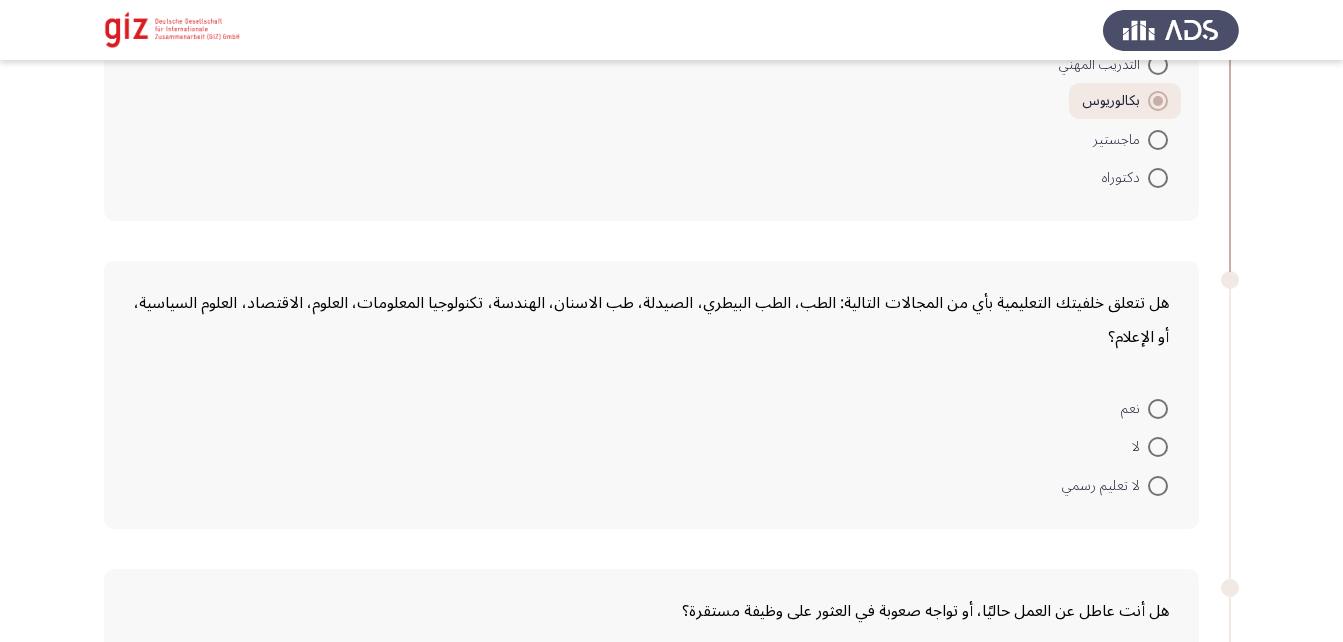 scroll, scrollTop: 333, scrollLeft: 0, axis: vertical 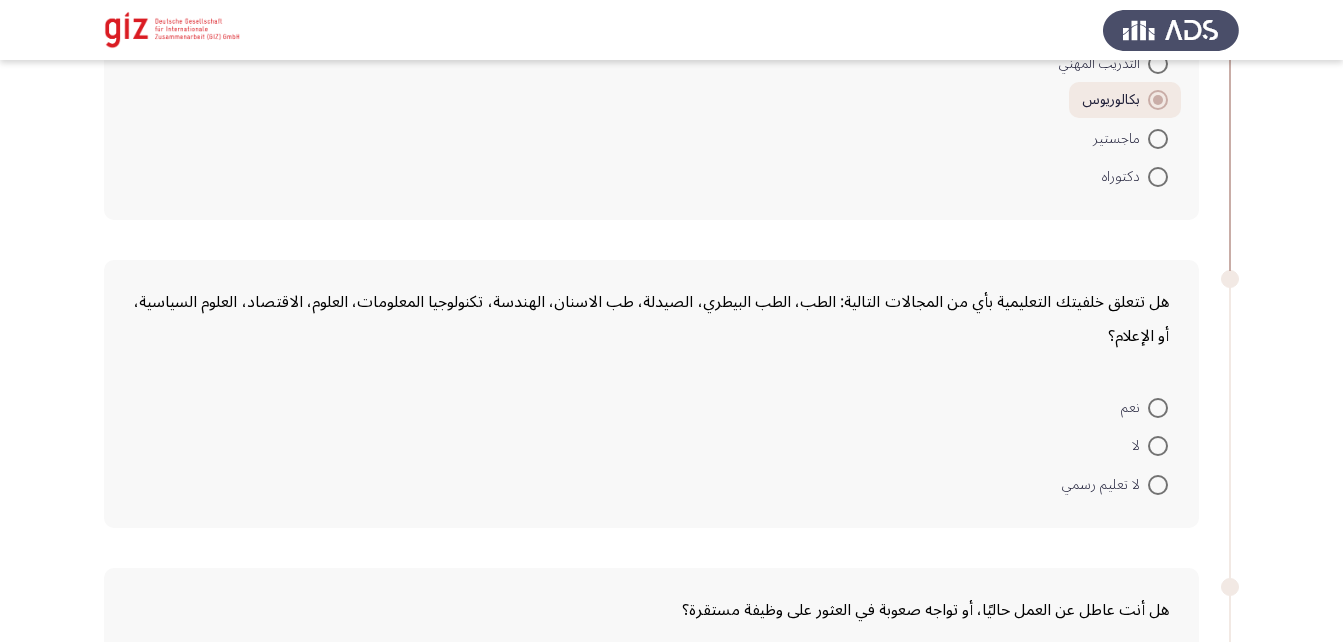 click at bounding box center (1158, 446) 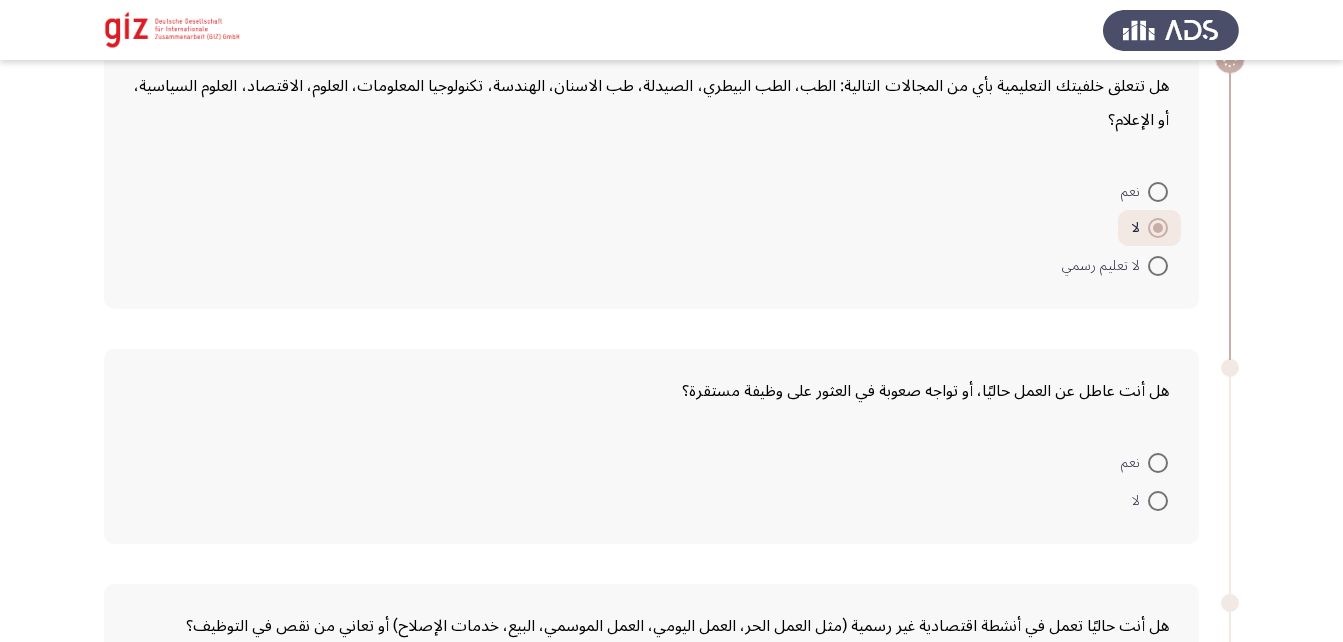 scroll, scrollTop: 571, scrollLeft: 0, axis: vertical 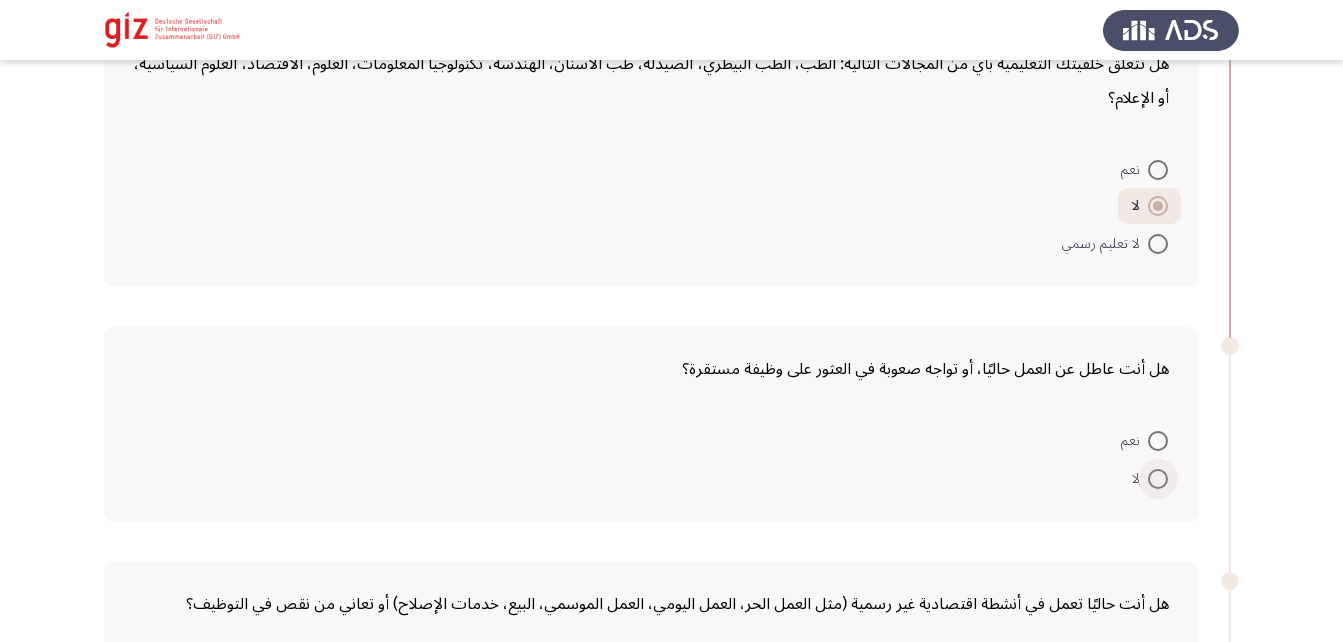 click at bounding box center (1158, 479) 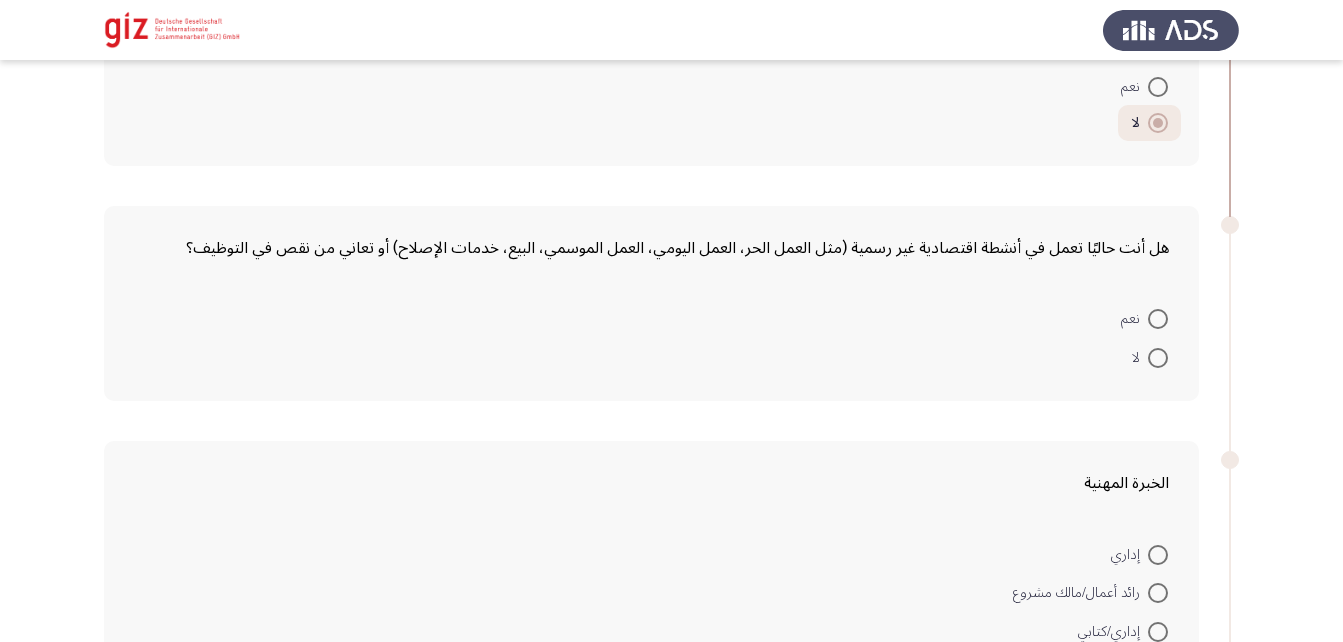 scroll, scrollTop: 929, scrollLeft: 0, axis: vertical 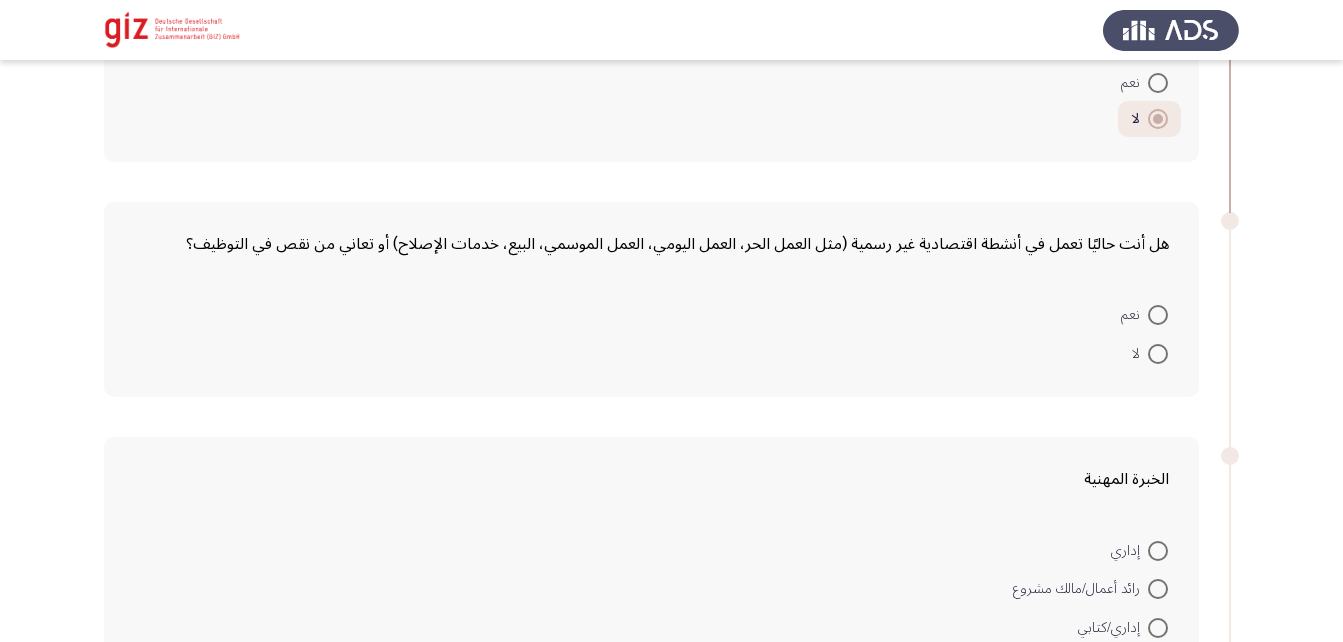 click at bounding box center (1158, 315) 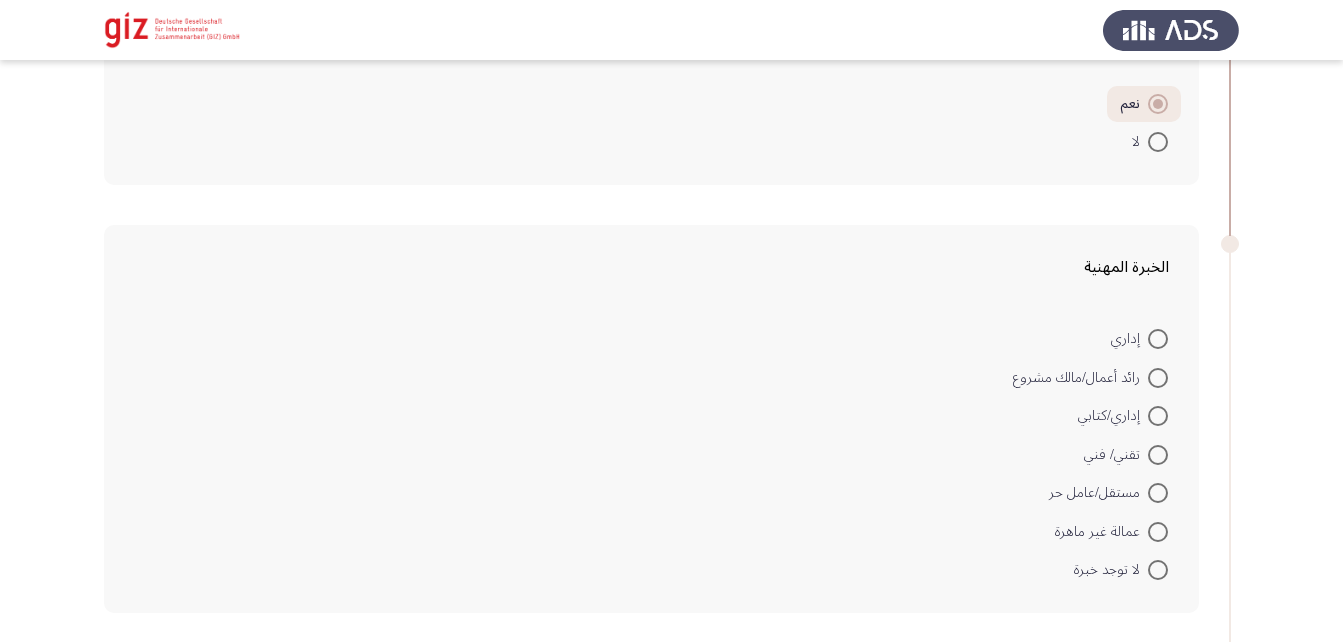 scroll, scrollTop: 1141, scrollLeft: 0, axis: vertical 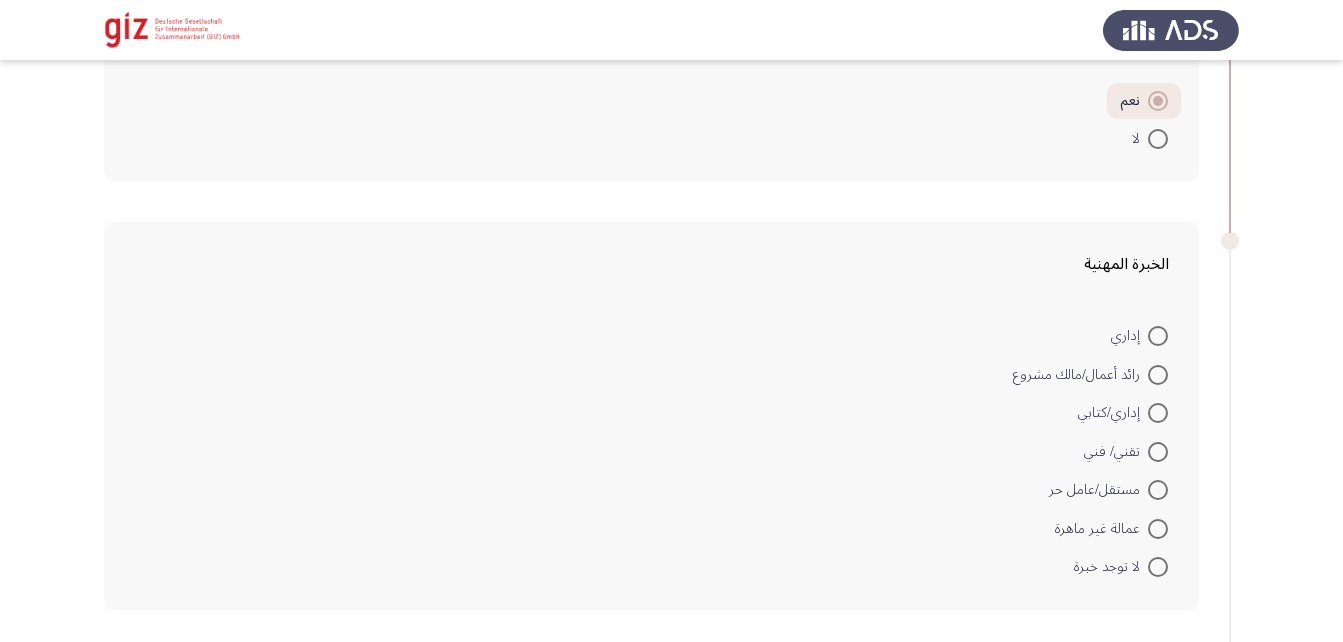 click at bounding box center (1158, 336) 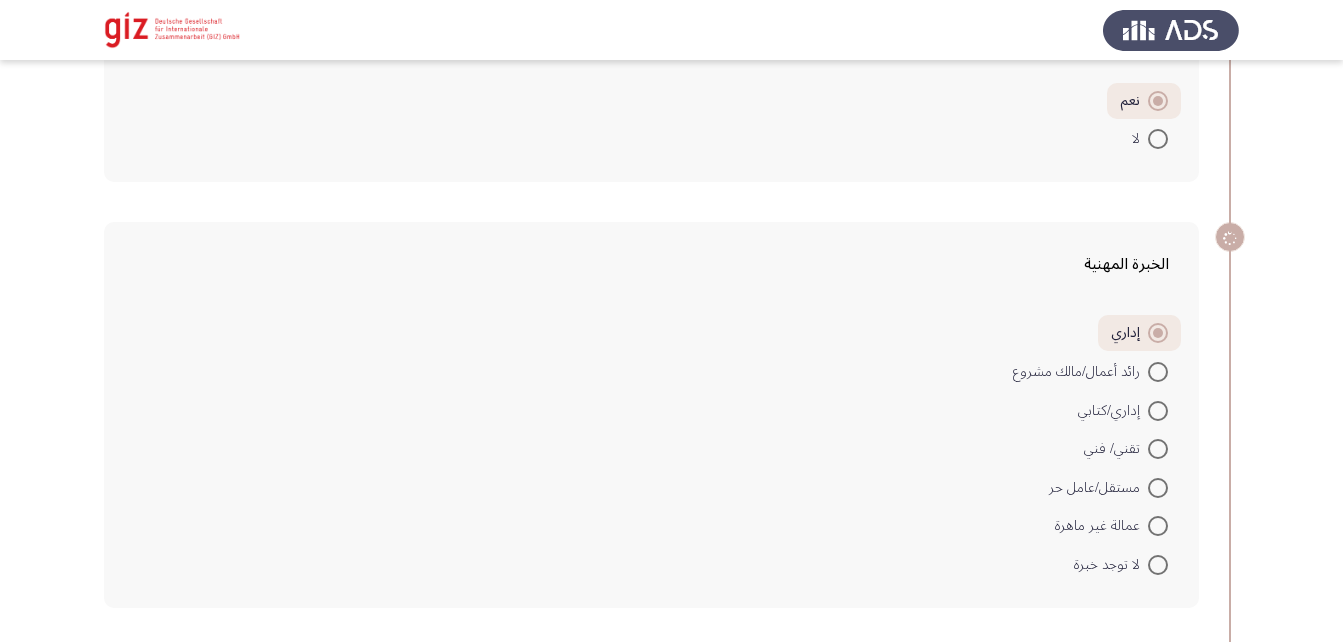 scroll, scrollTop: 1673, scrollLeft: 0, axis: vertical 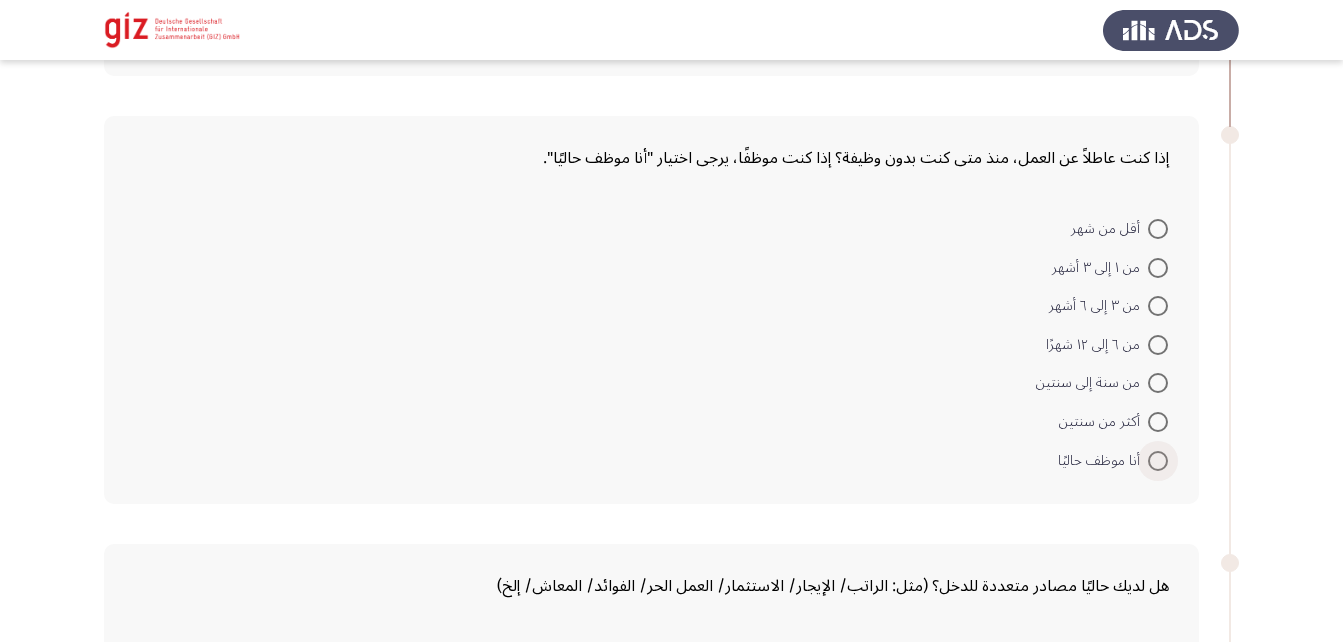 click at bounding box center (1158, 461) 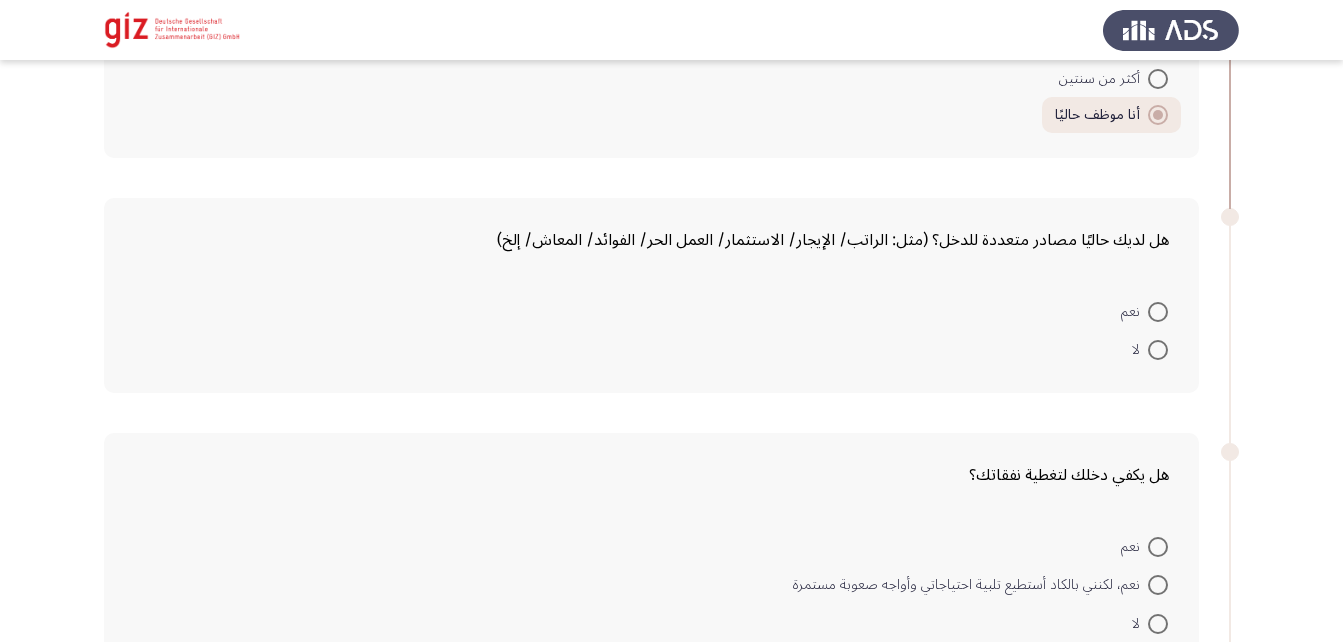 scroll, scrollTop: 2024, scrollLeft: 0, axis: vertical 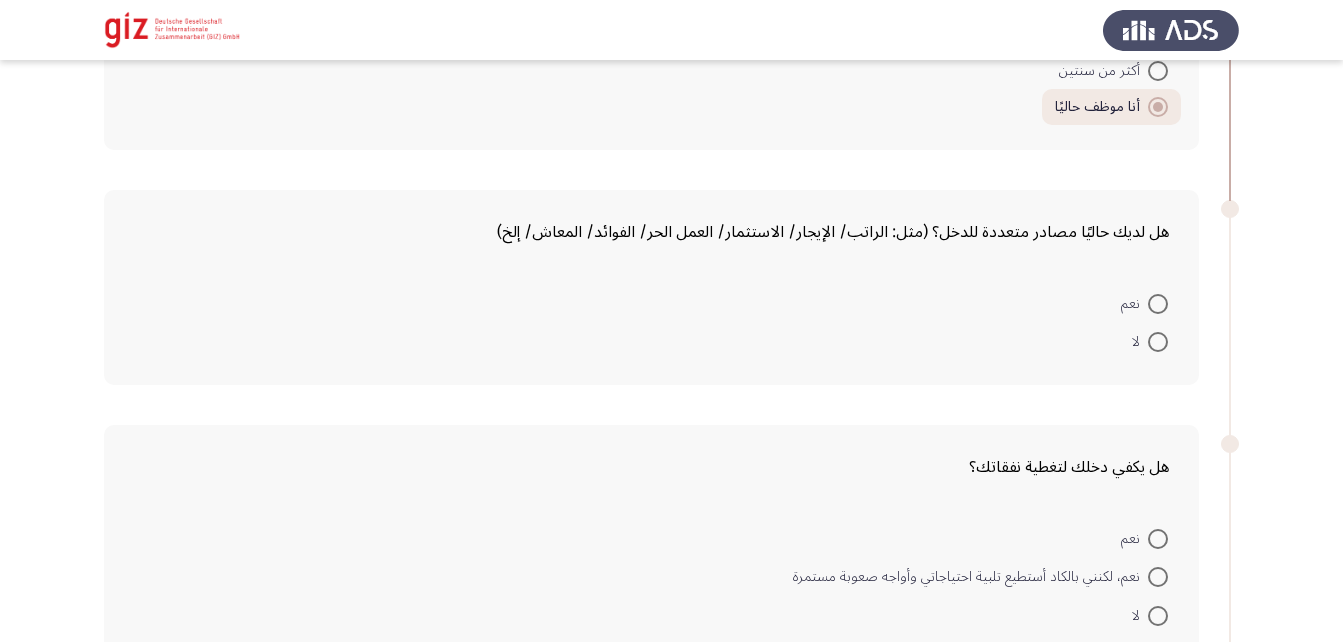 click at bounding box center [1158, 304] 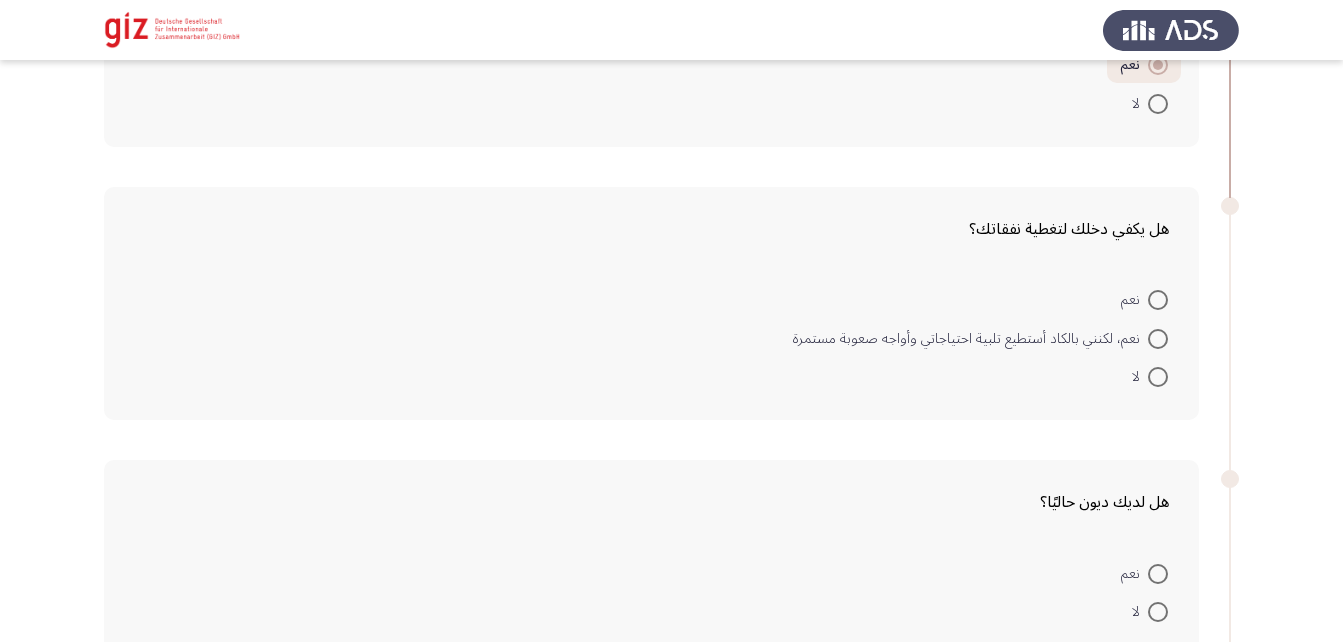 scroll, scrollTop: 2261, scrollLeft: 0, axis: vertical 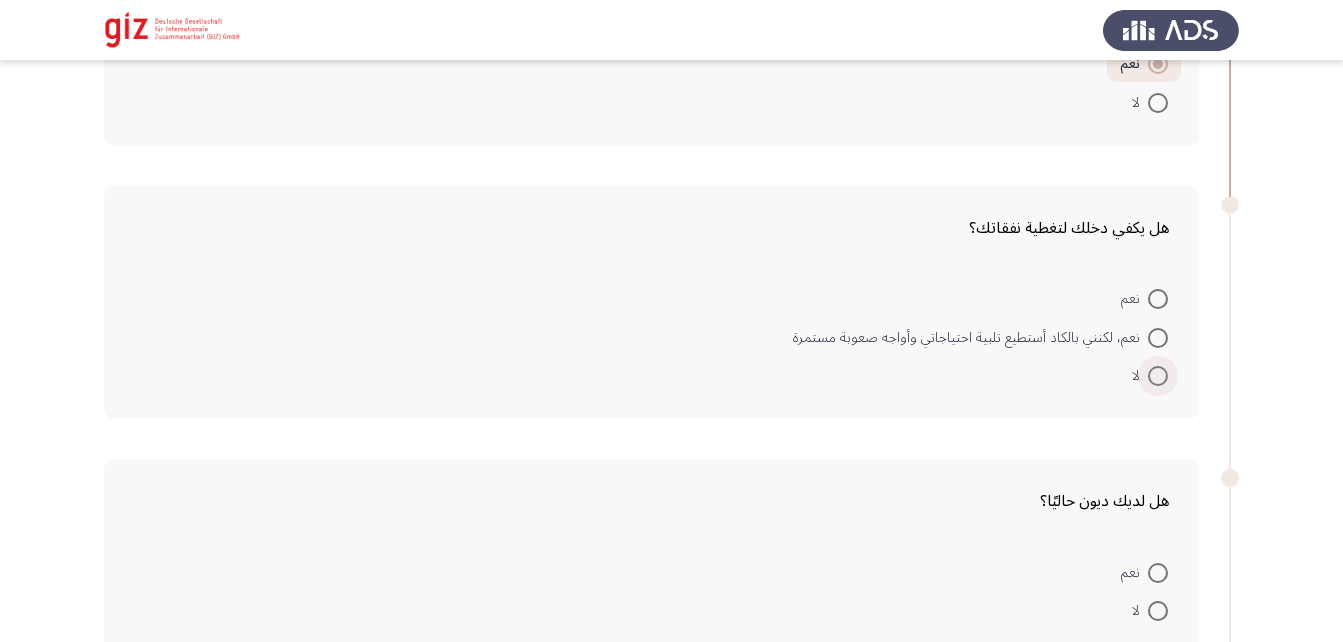 click at bounding box center (1158, 376) 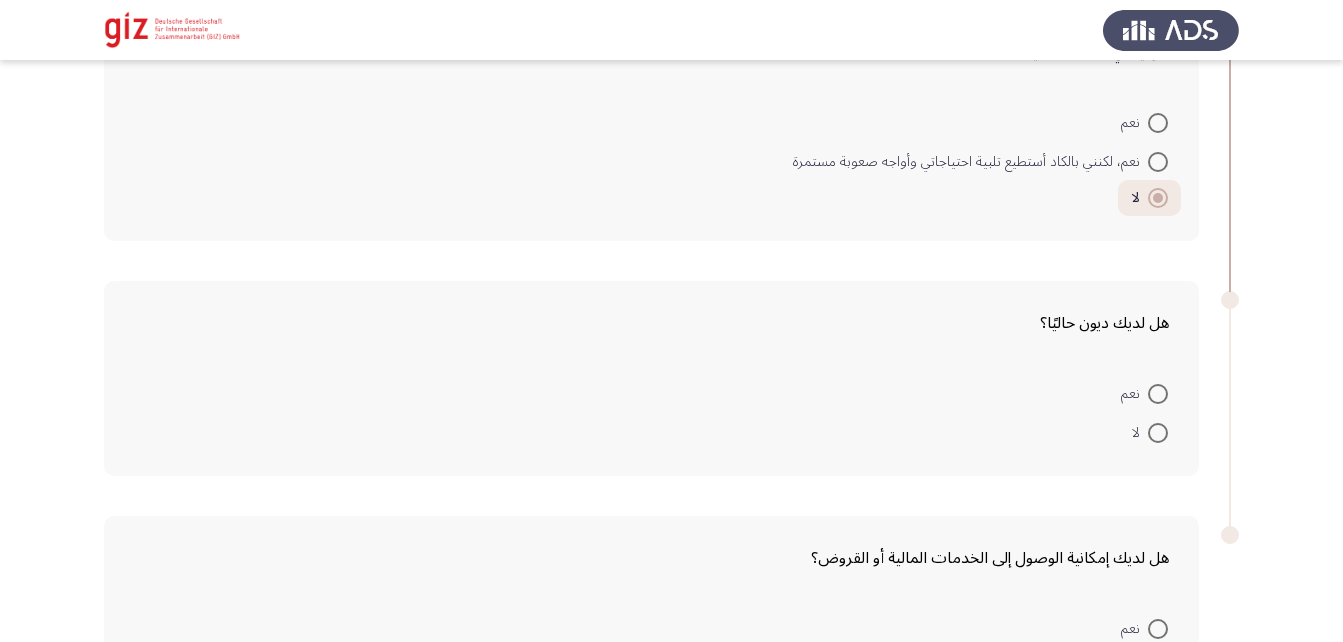 scroll, scrollTop: 2438, scrollLeft: 0, axis: vertical 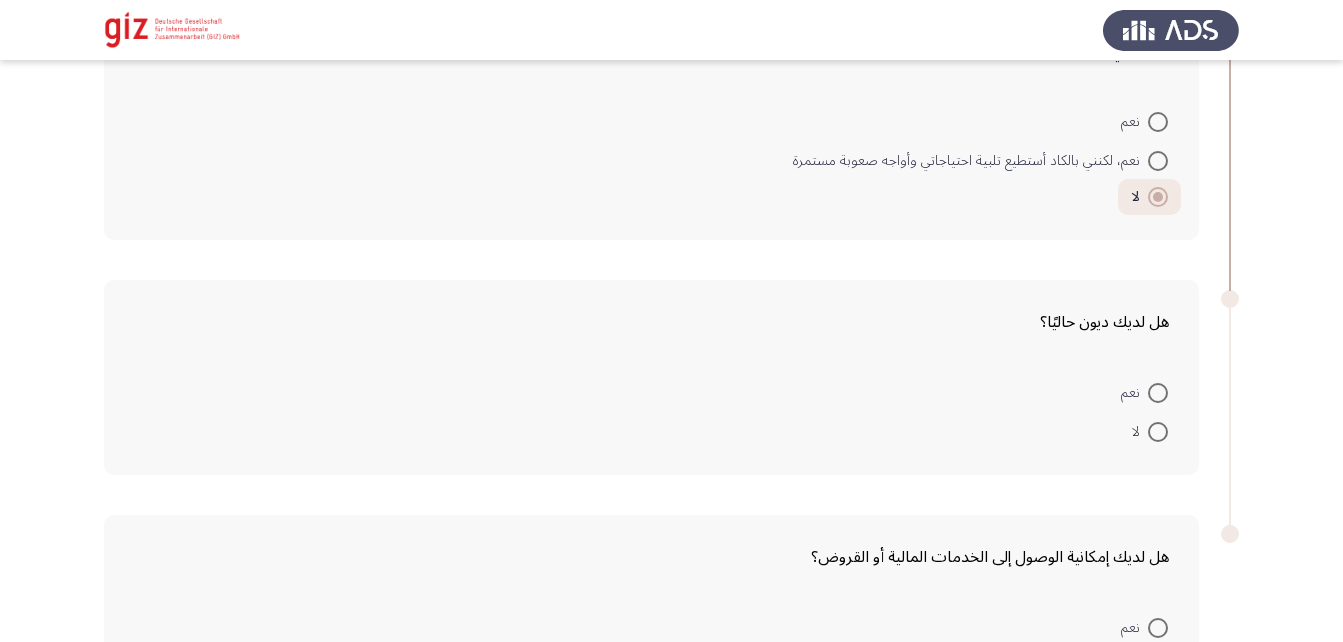 click at bounding box center [1158, 161] 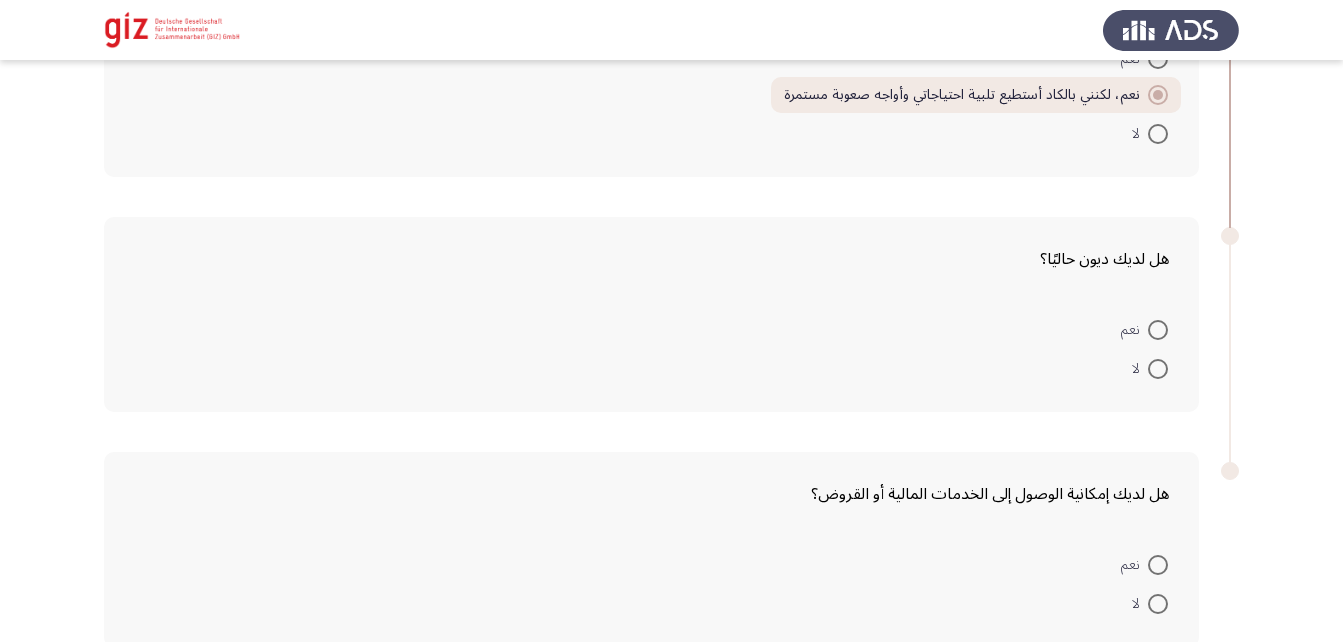 scroll, scrollTop: 2502, scrollLeft: 0, axis: vertical 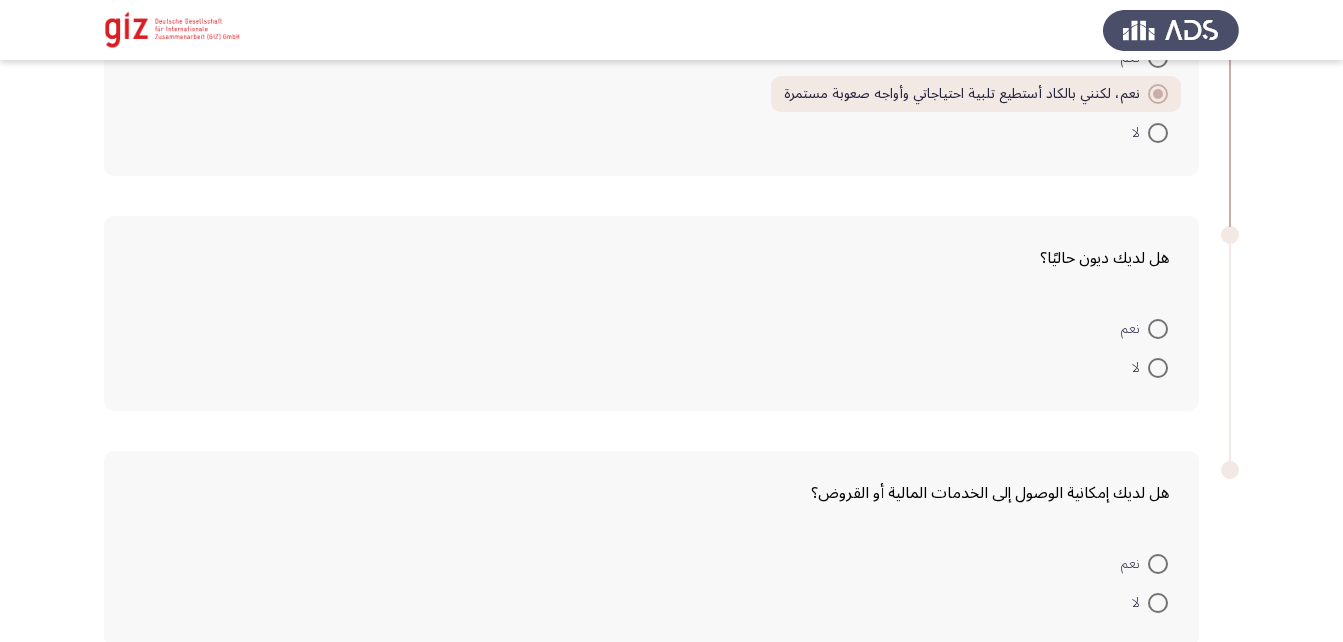 click at bounding box center (1158, 329) 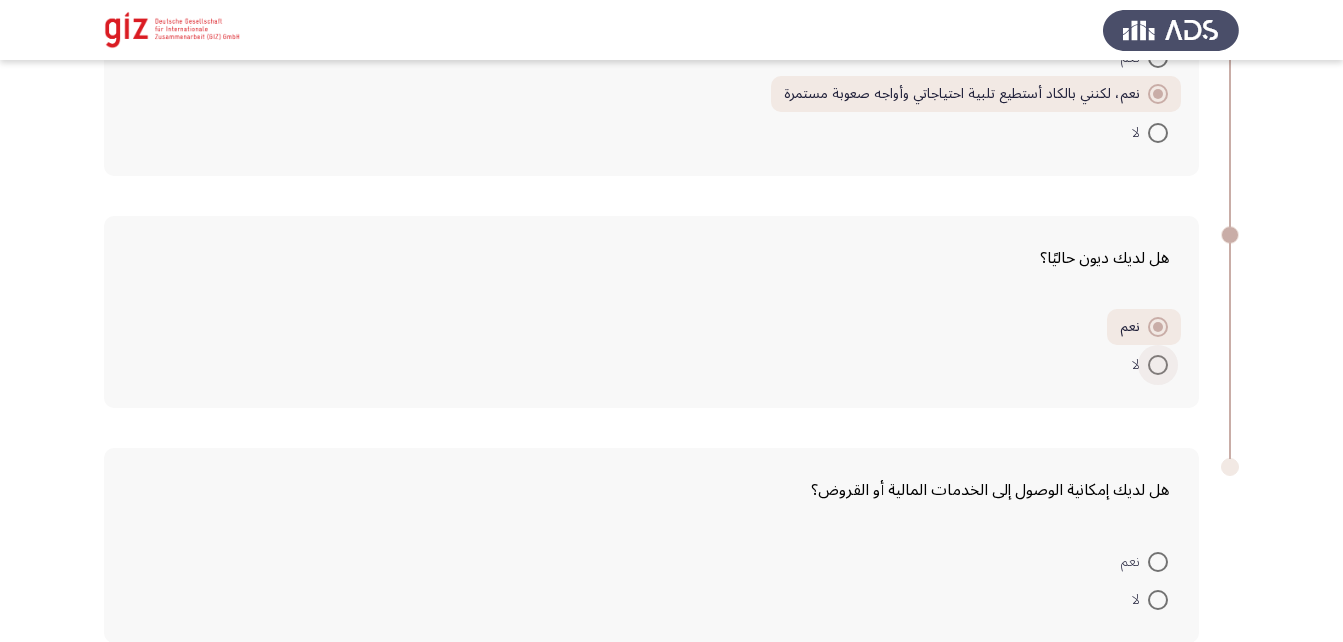click at bounding box center [1158, 365] 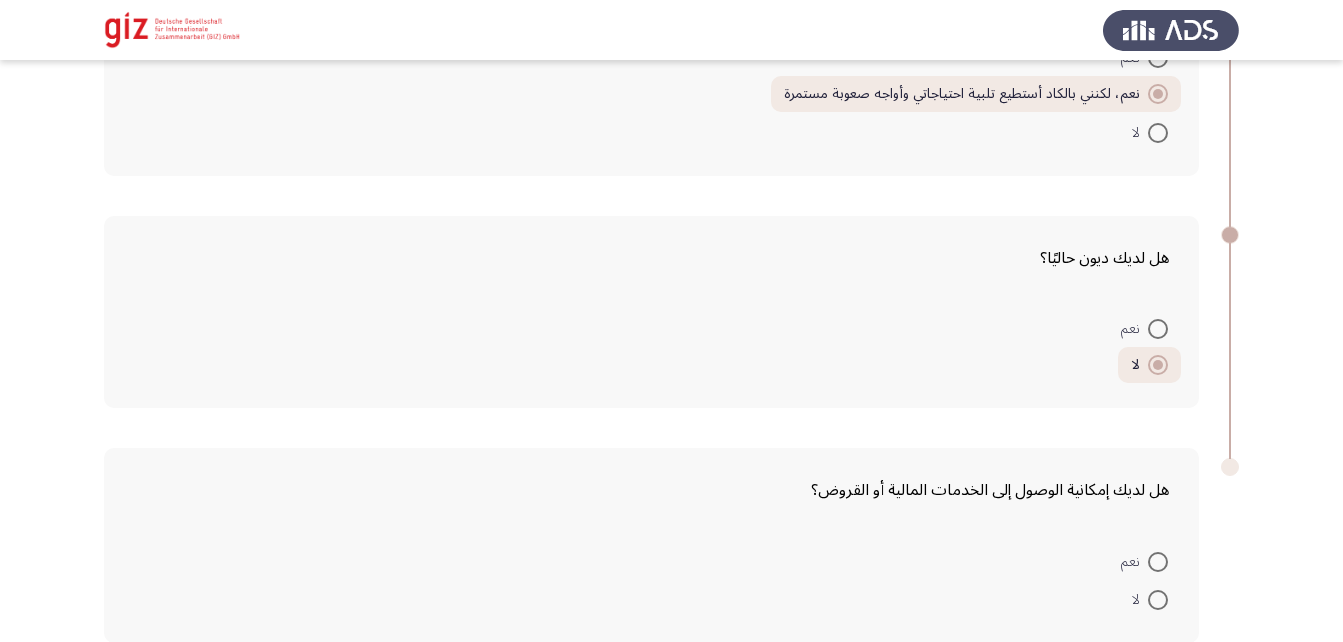 scroll, scrollTop: 2603, scrollLeft: 0, axis: vertical 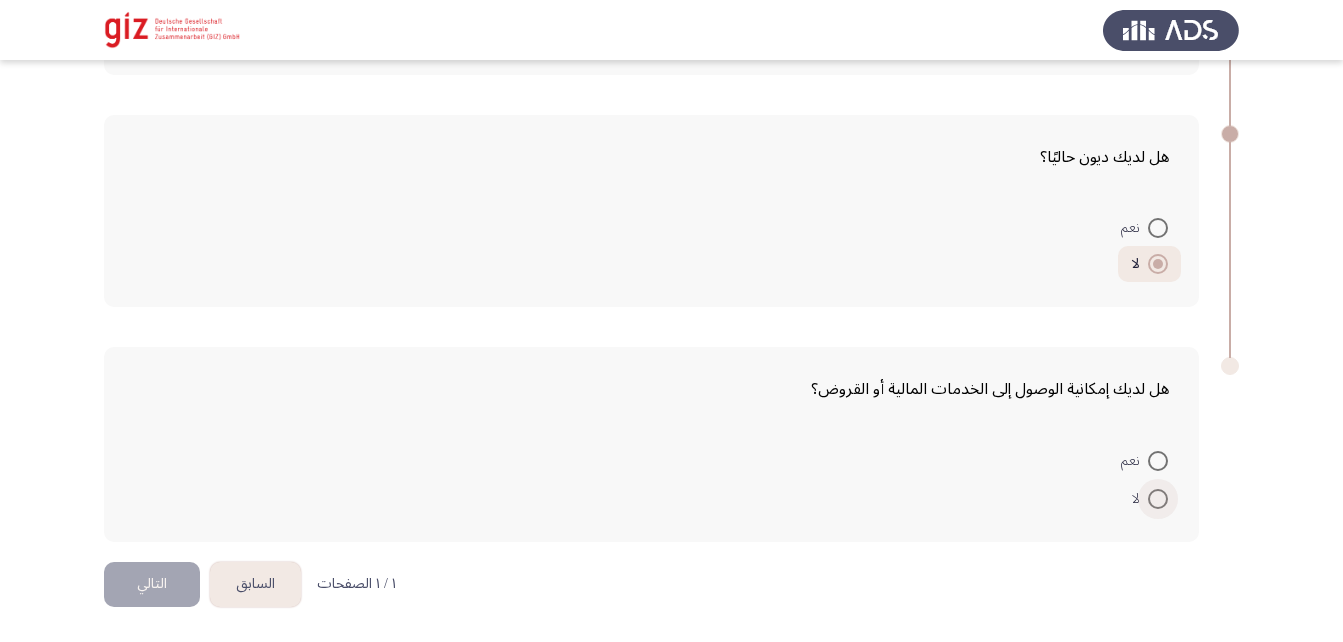 click at bounding box center (1158, 499) 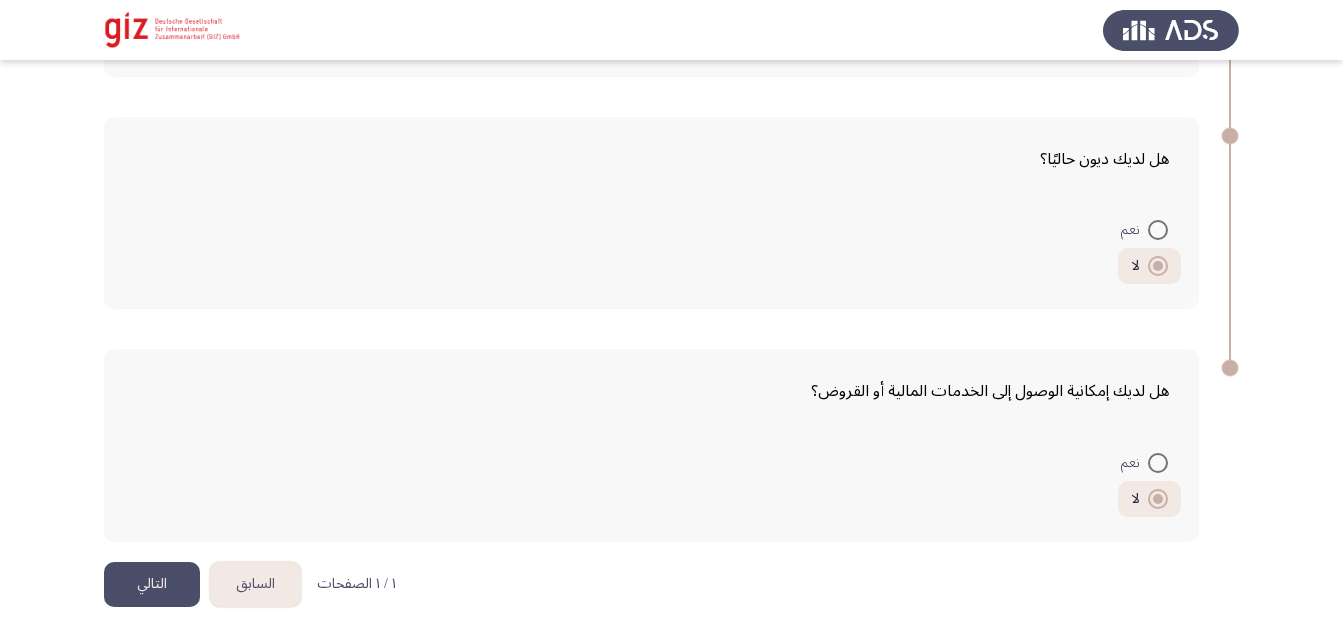 click on "التالي" 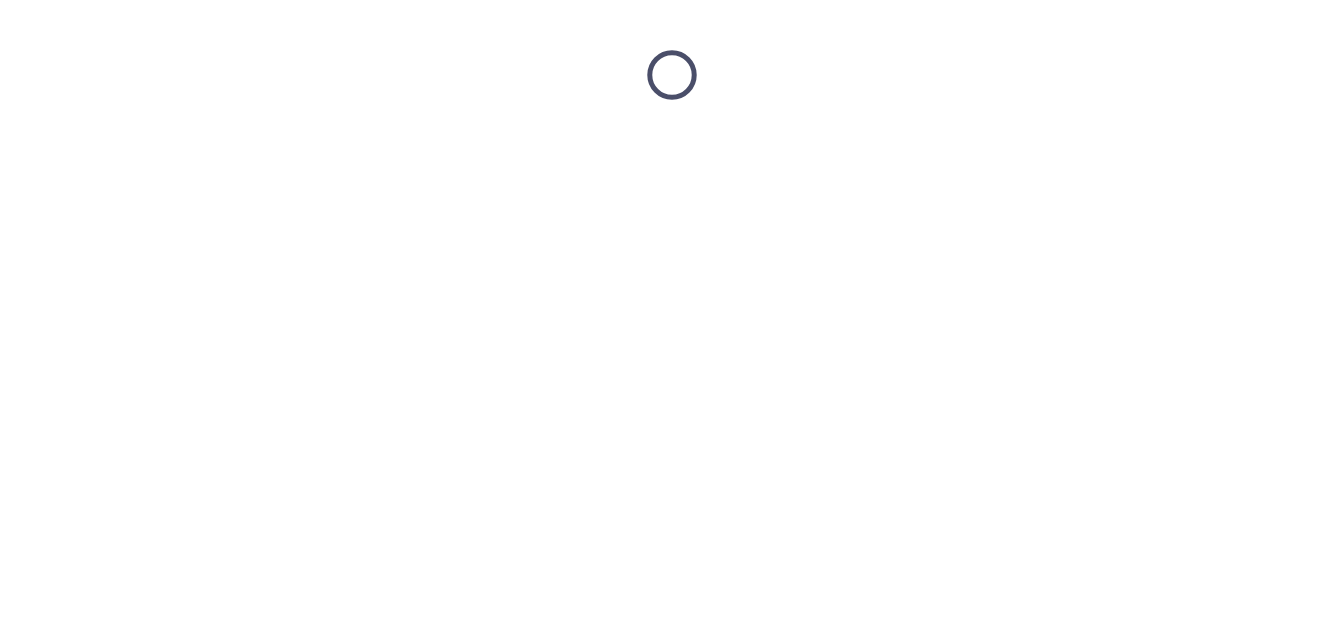 scroll, scrollTop: 0, scrollLeft: 0, axis: both 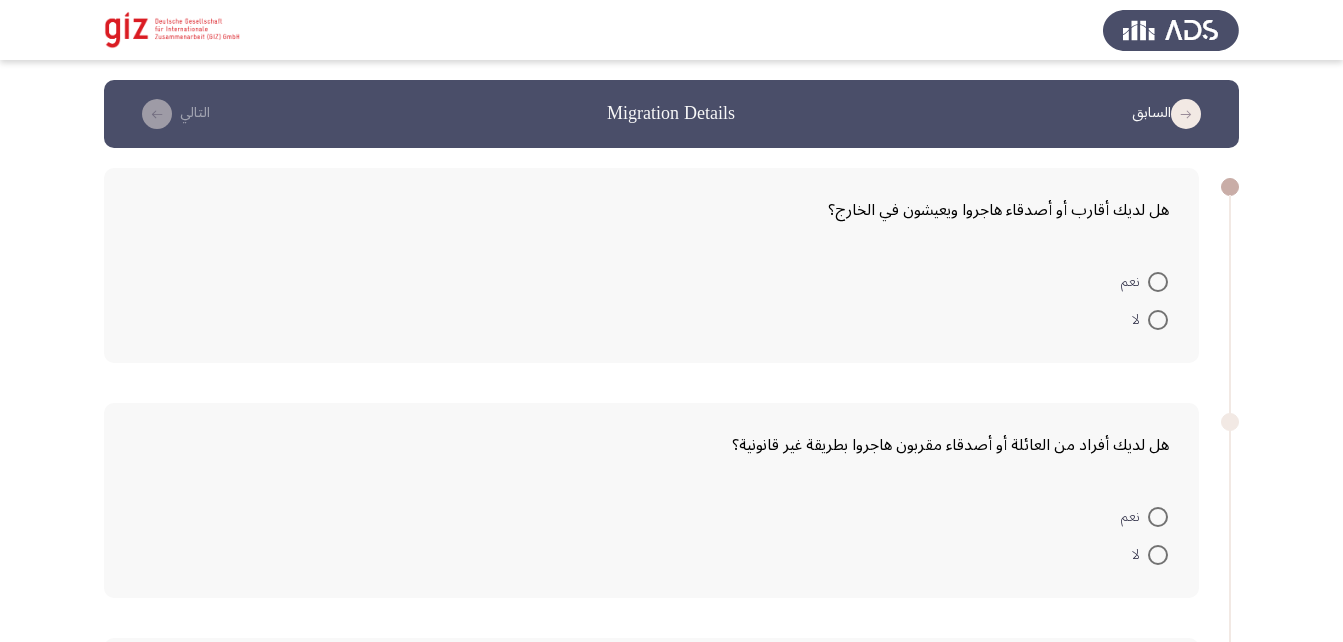 click at bounding box center (1158, 282) 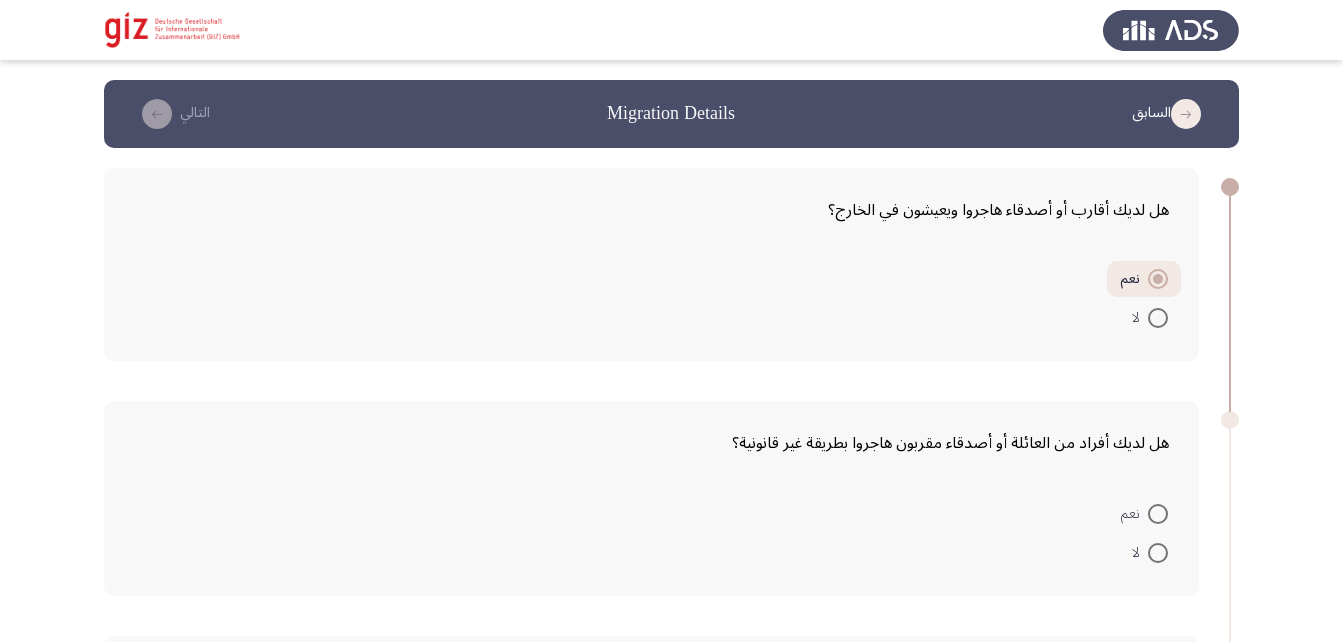 click at bounding box center [1158, 514] 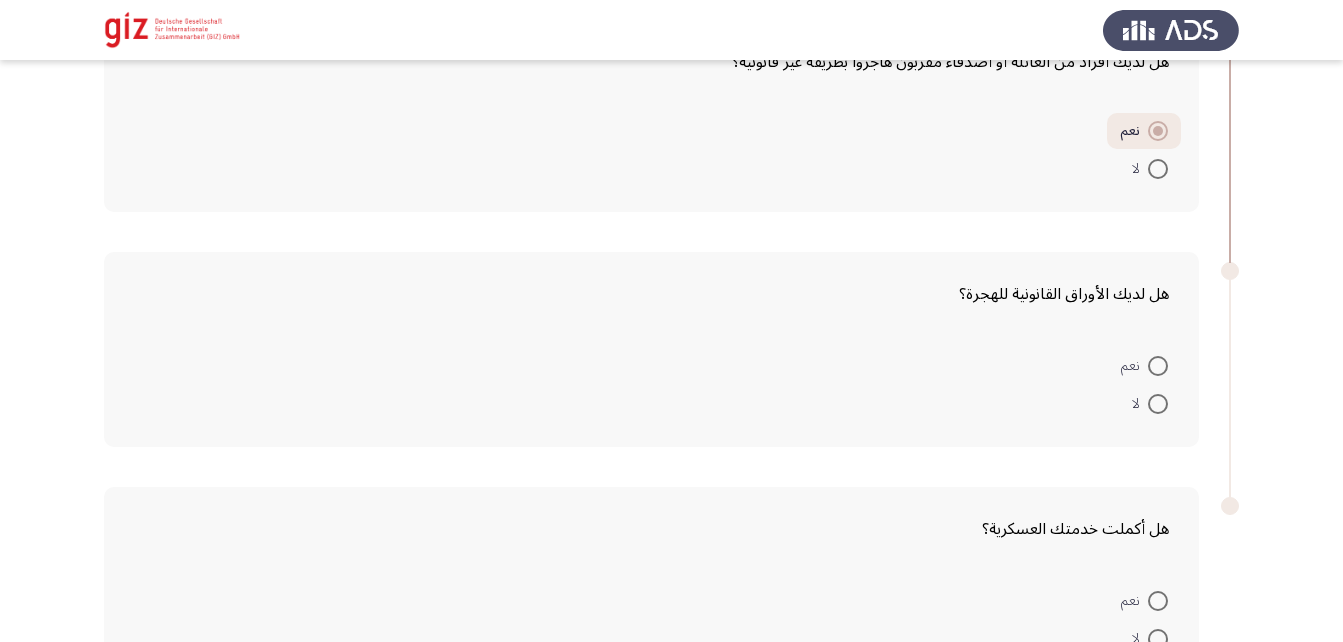scroll, scrollTop: 383, scrollLeft: 0, axis: vertical 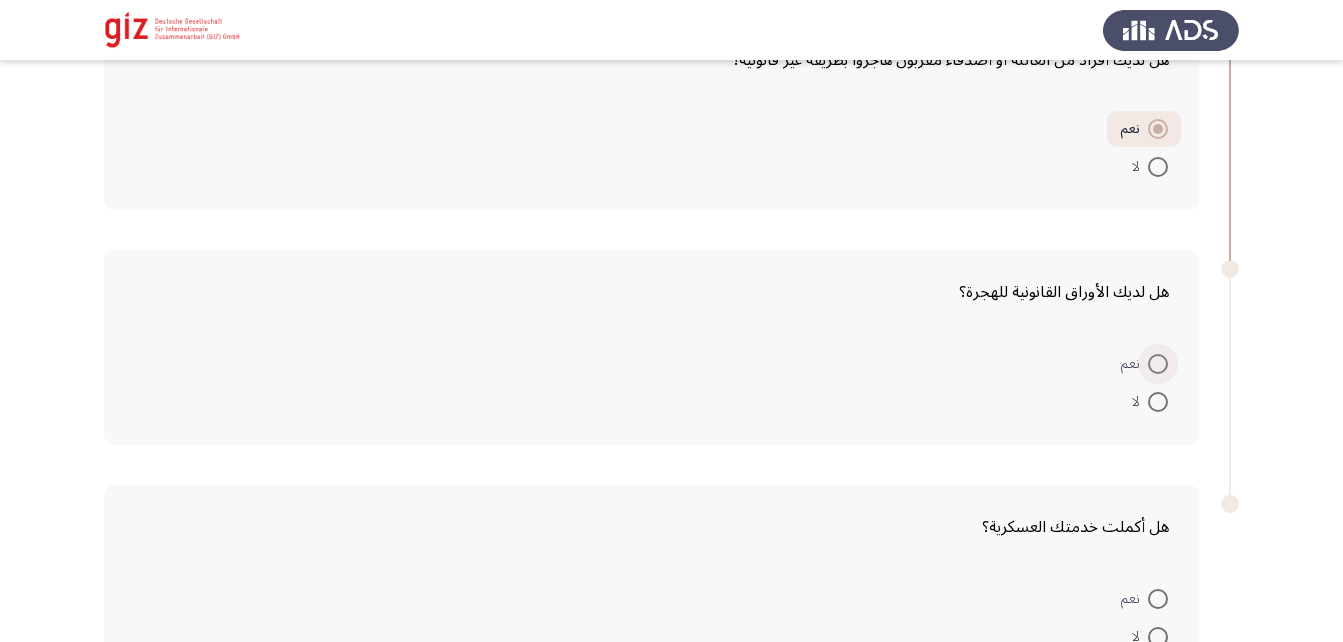 click on "نعم" at bounding box center (1134, 364) 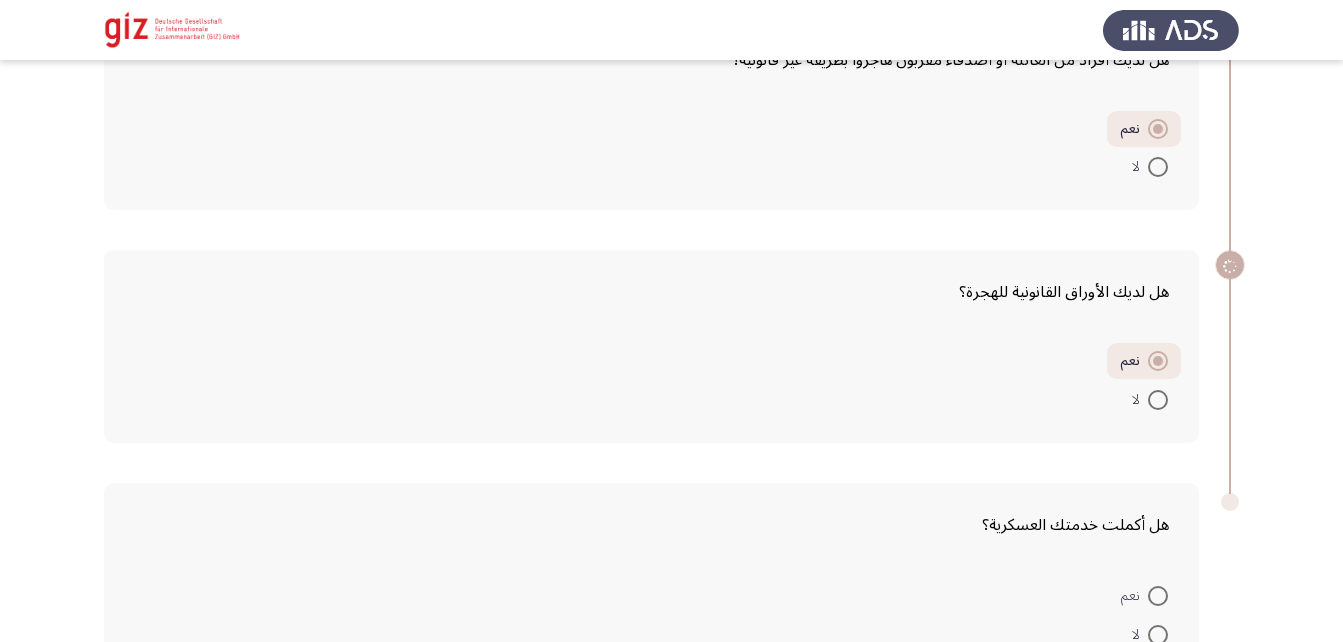 scroll, scrollTop: 596, scrollLeft: 0, axis: vertical 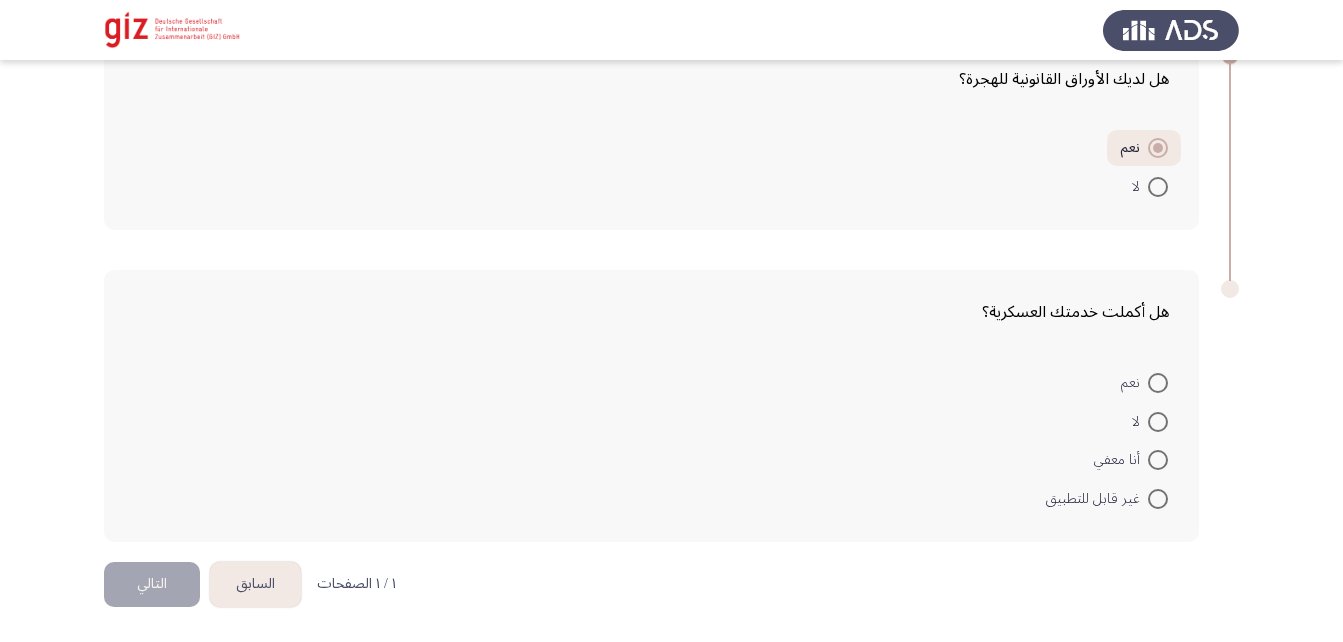 click on "نعم" at bounding box center (1144, 382) 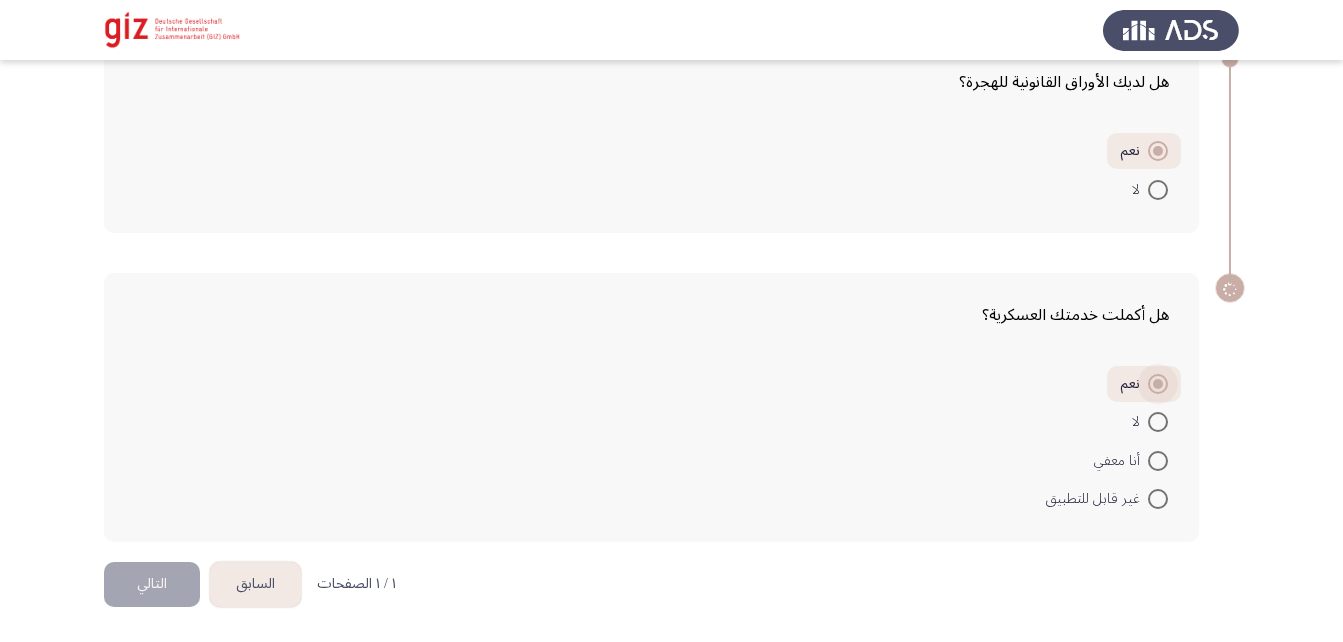 scroll, scrollTop: 593, scrollLeft: 0, axis: vertical 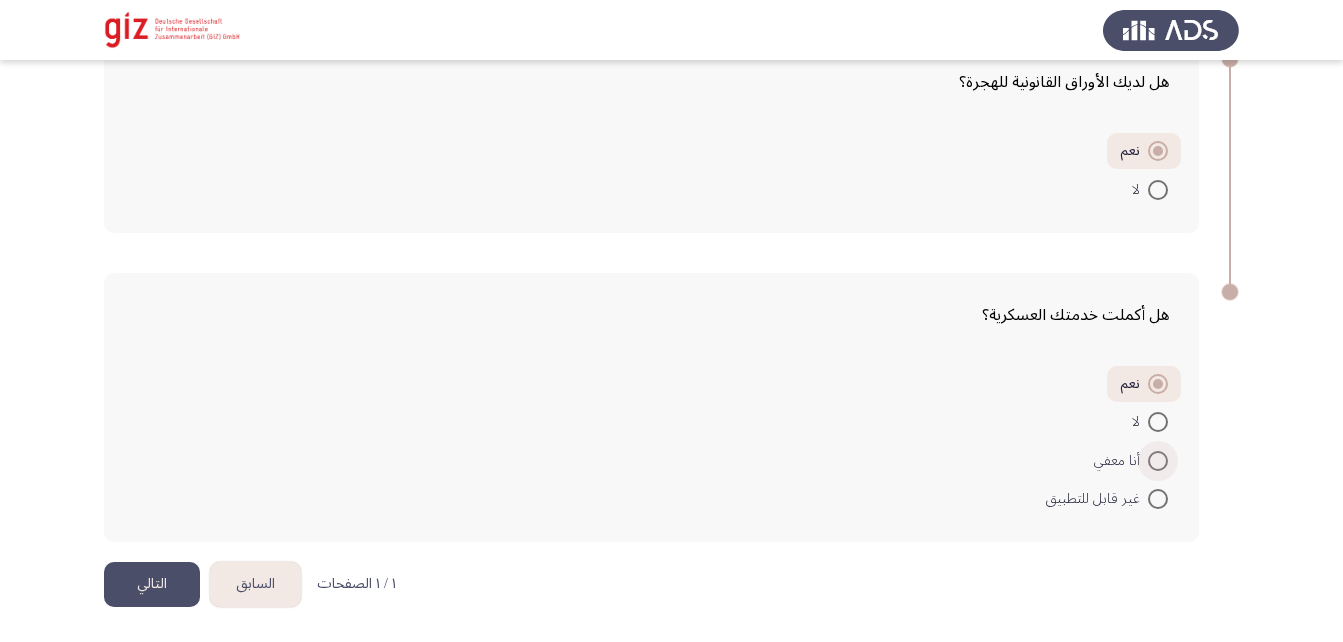 click at bounding box center [1158, 461] 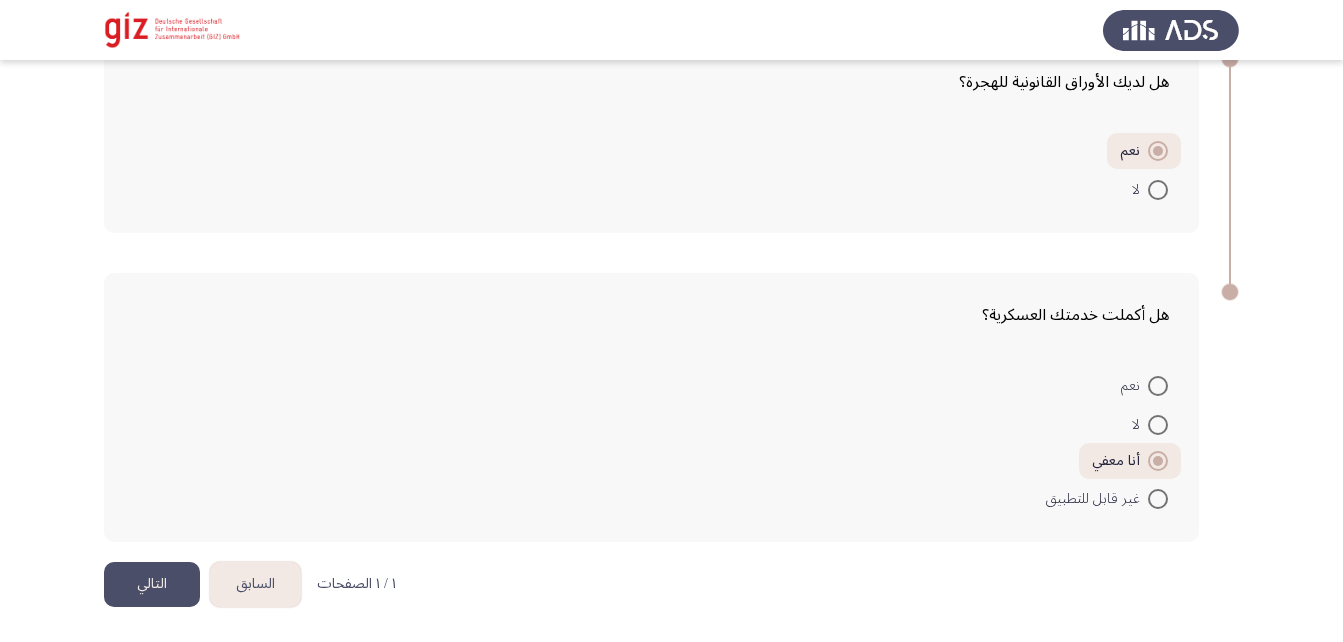 click on "التالي" 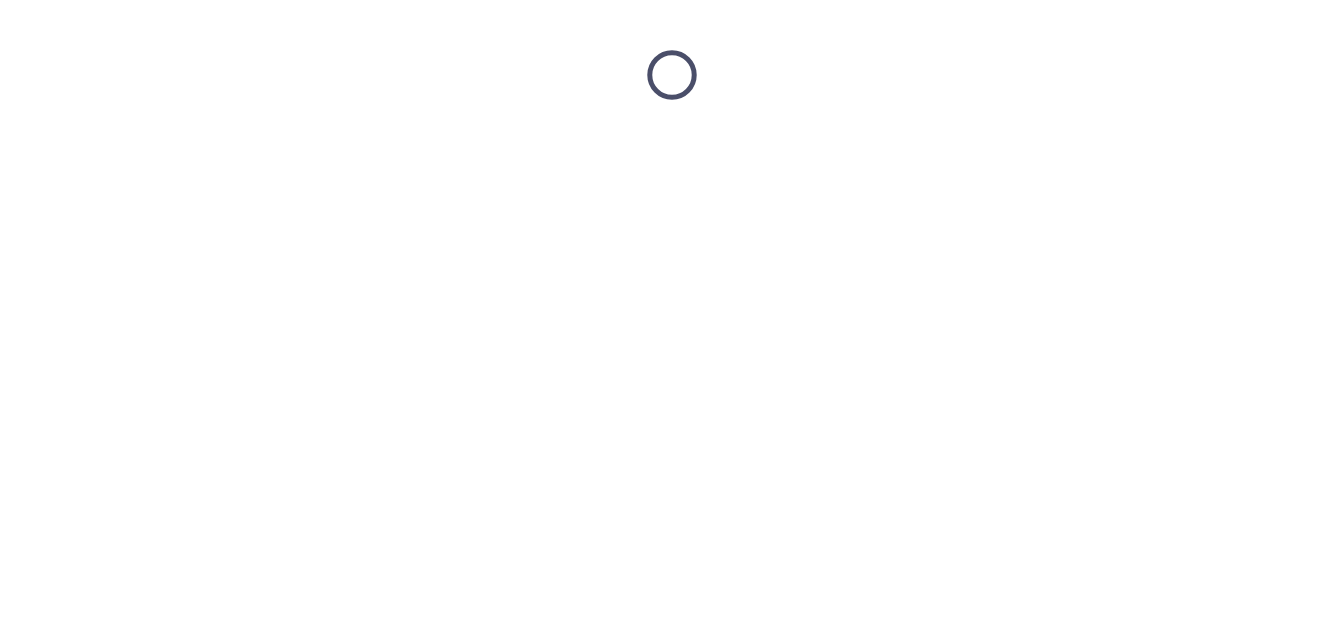 scroll, scrollTop: 0, scrollLeft: 0, axis: both 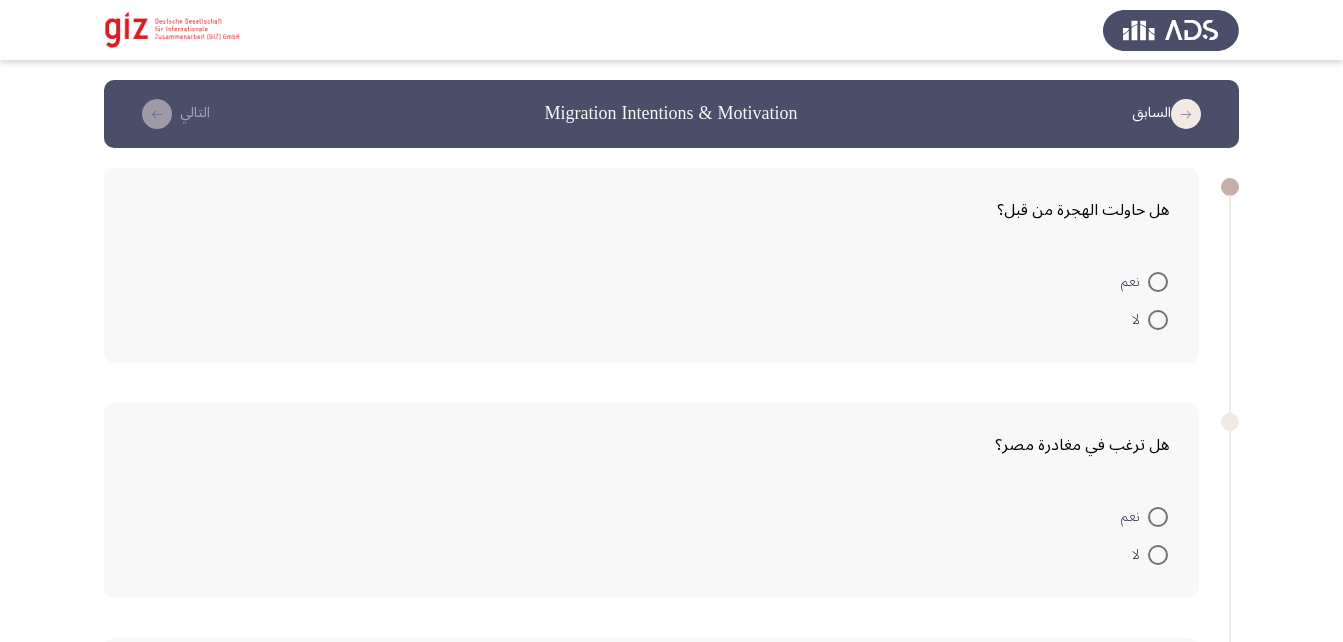 click at bounding box center (1158, 282) 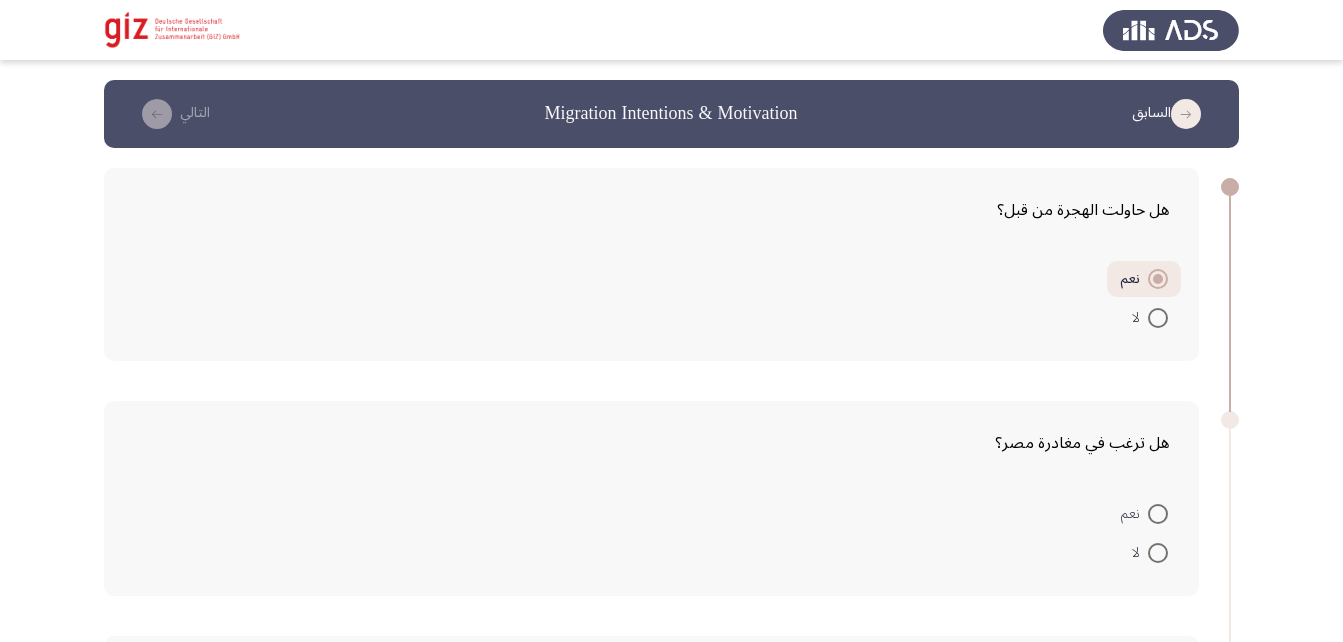 scroll, scrollTop: 95, scrollLeft: 0, axis: vertical 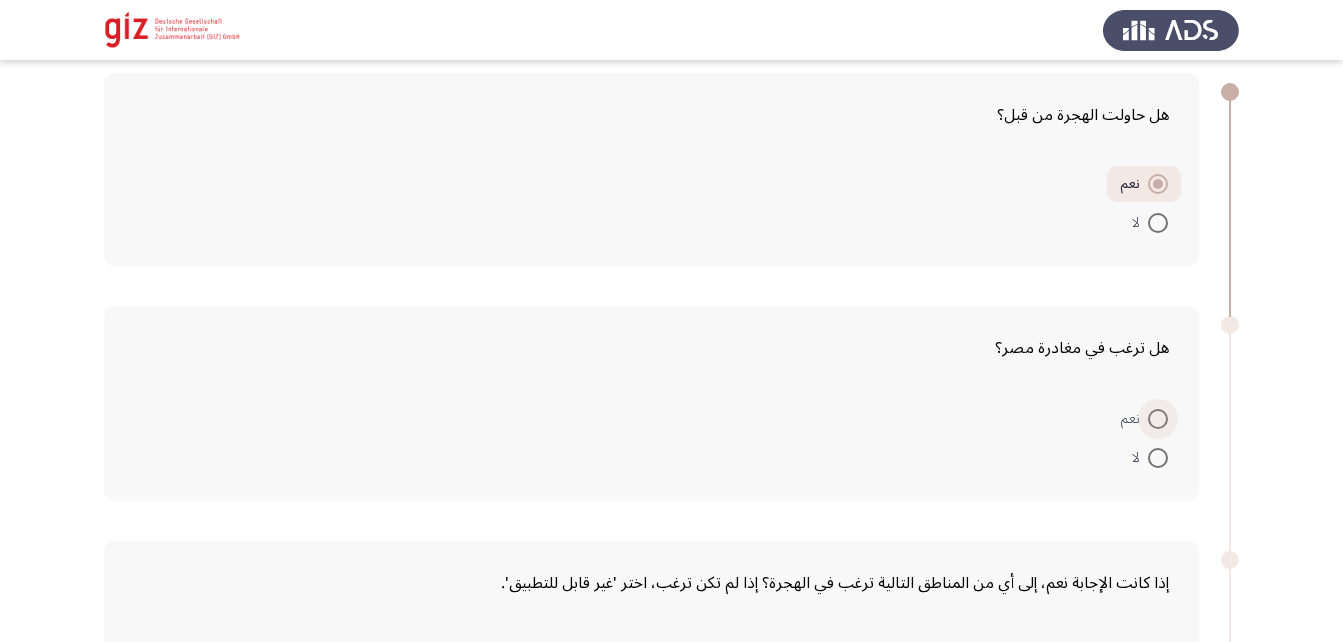 click at bounding box center [1158, 419] 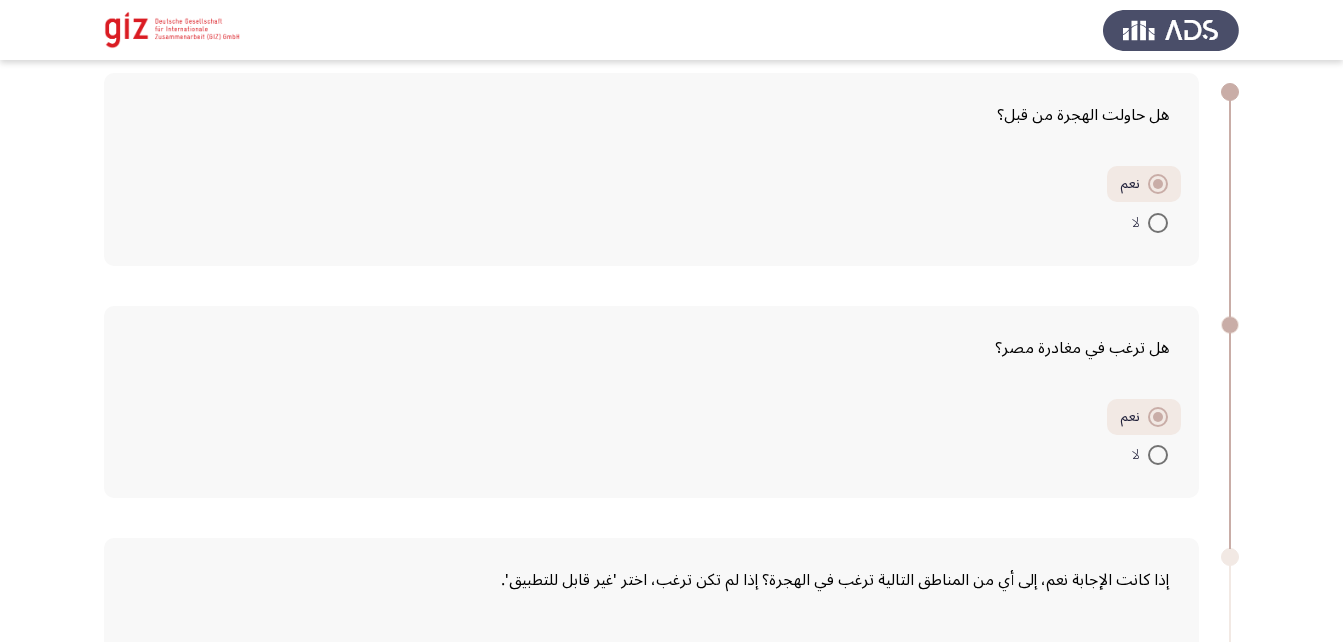 scroll, scrollTop: 368, scrollLeft: 0, axis: vertical 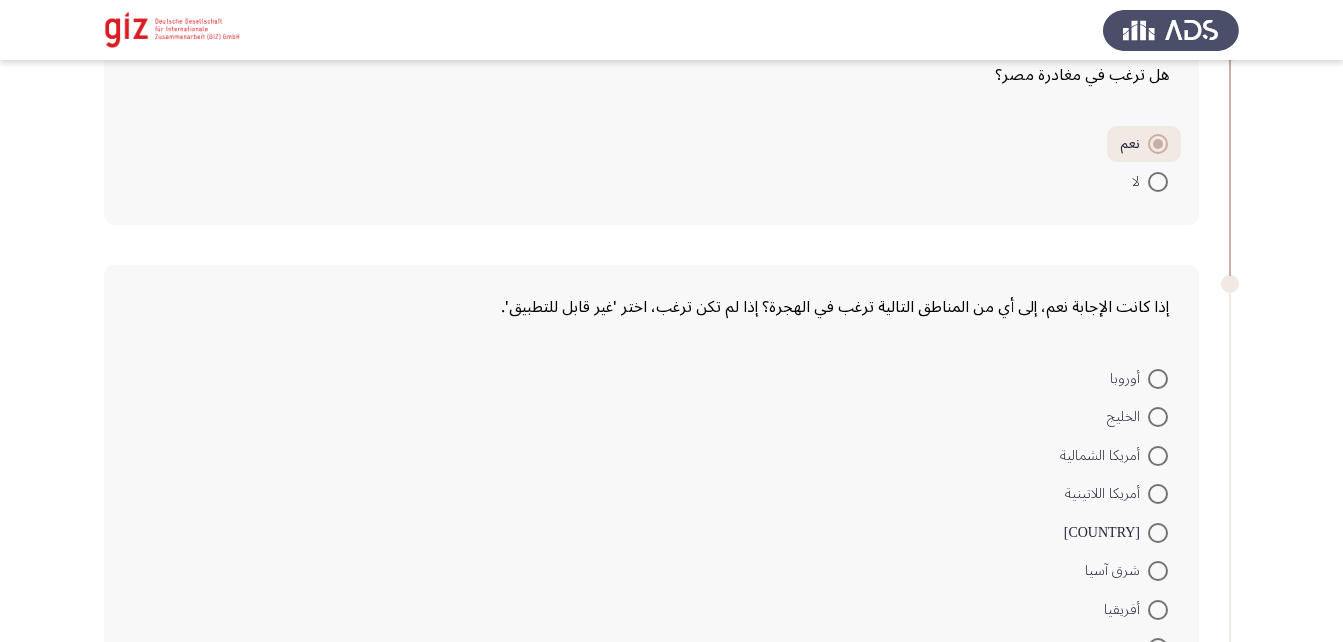 click at bounding box center [1158, 417] 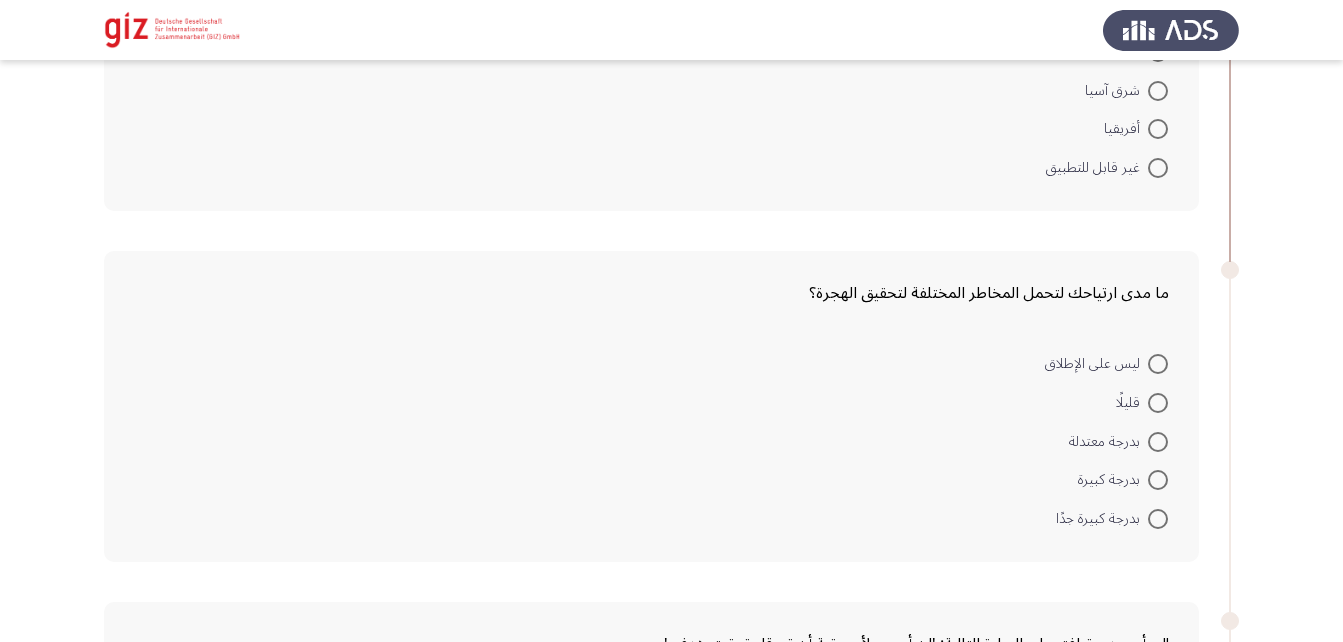 scroll, scrollTop: 887, scrollLeft: 0, axis: vertical 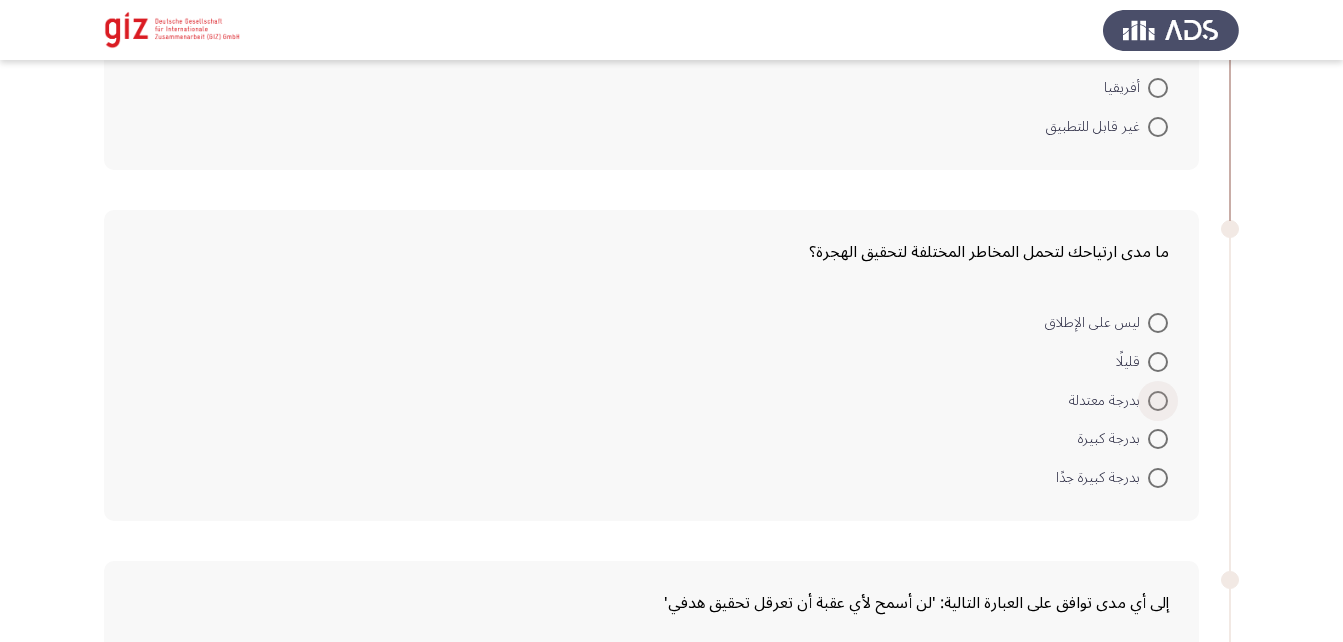 click at bounding box center [1158, 401] 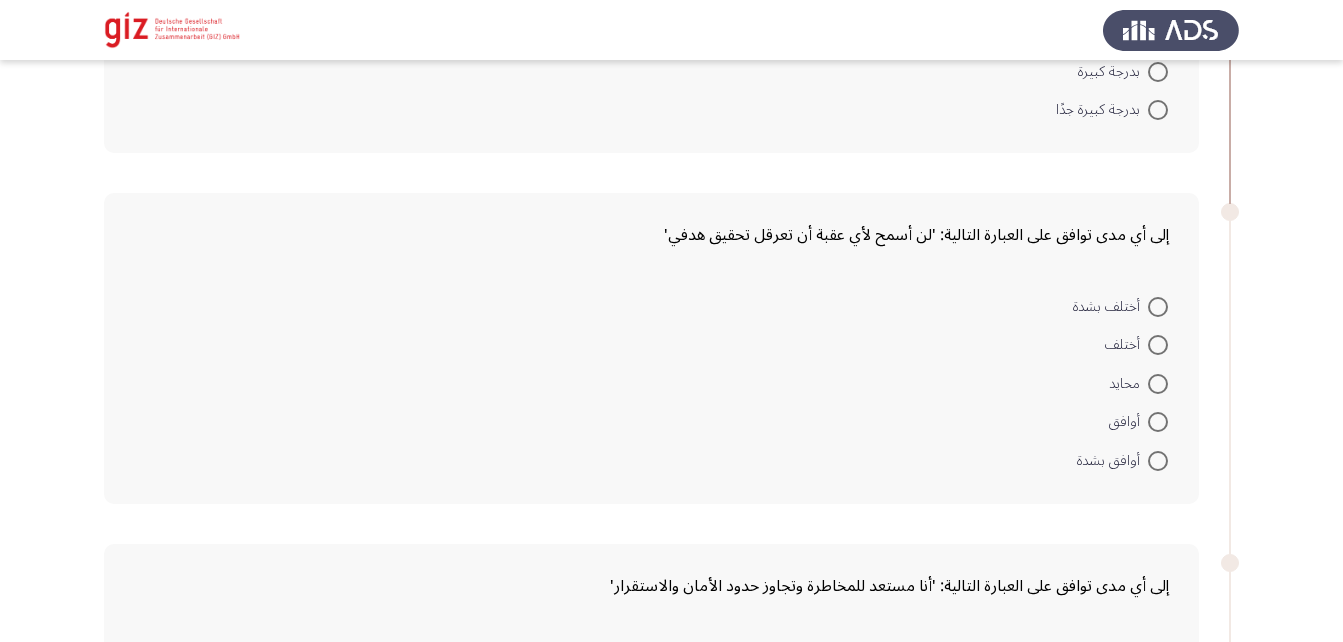 scroll, scrollTop: 1261, scrollLeft: 0, axis: vertical 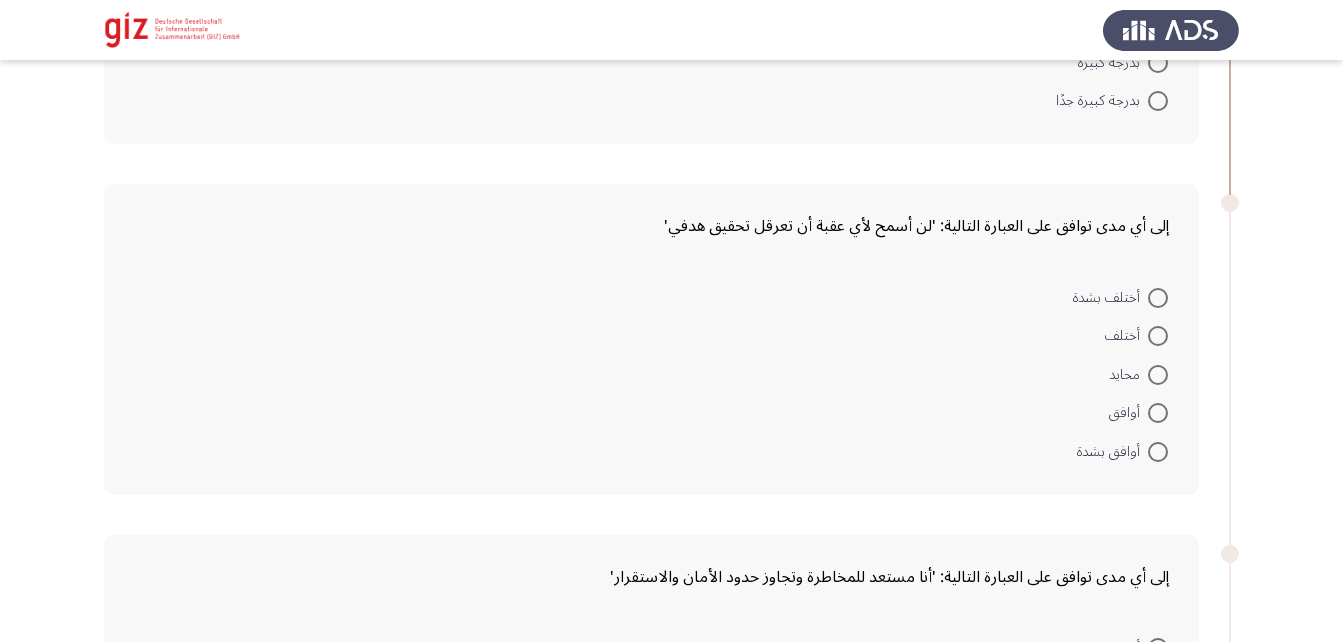 click at bounding box center (1158, 375) 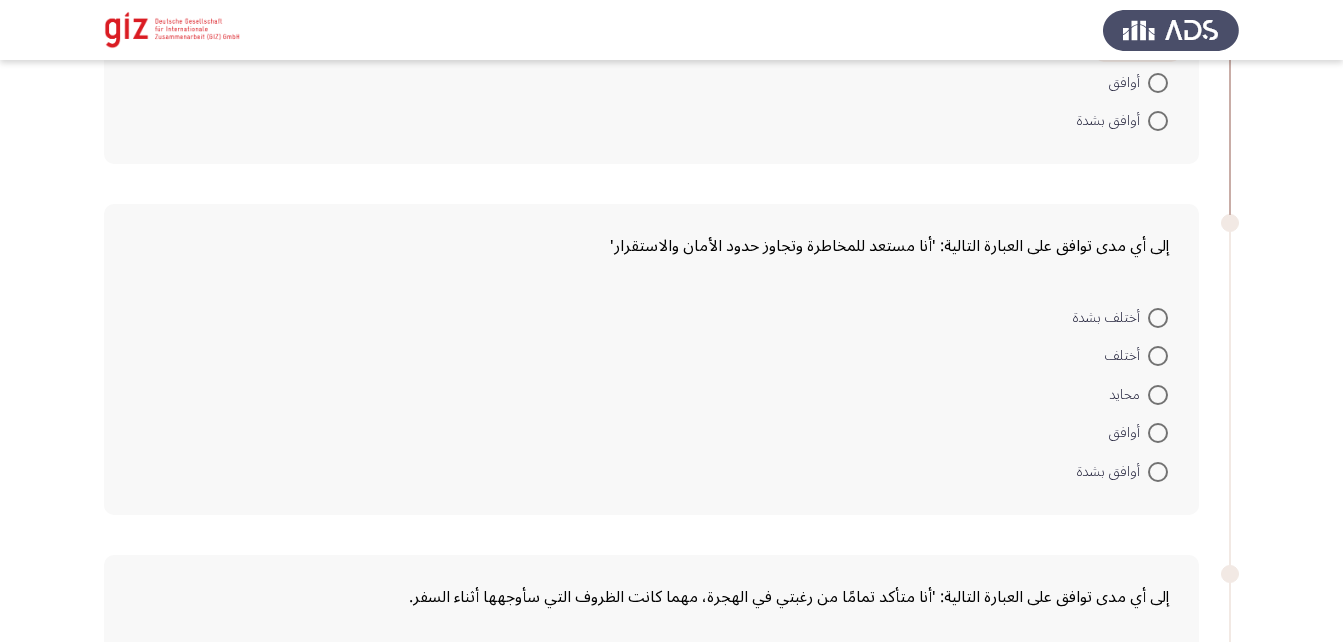 click at bounding box center [1158, 395] 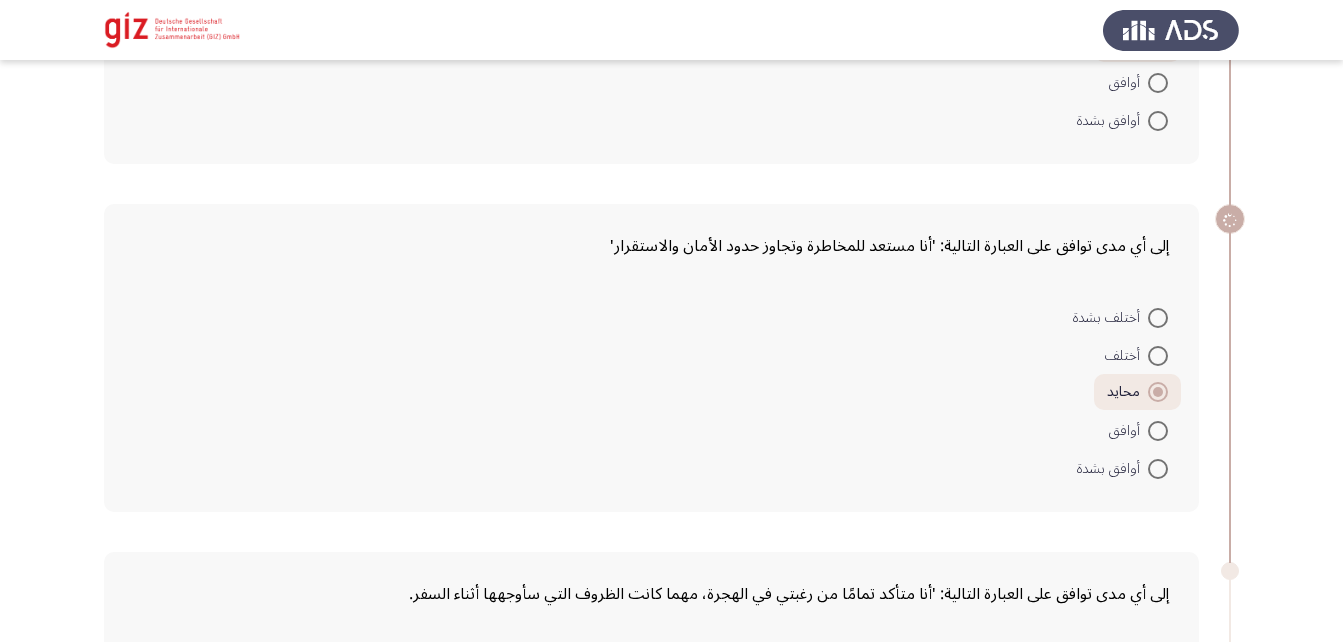 scroll, scrollTop: 1852, scrollLeft: 0, axis: vertical 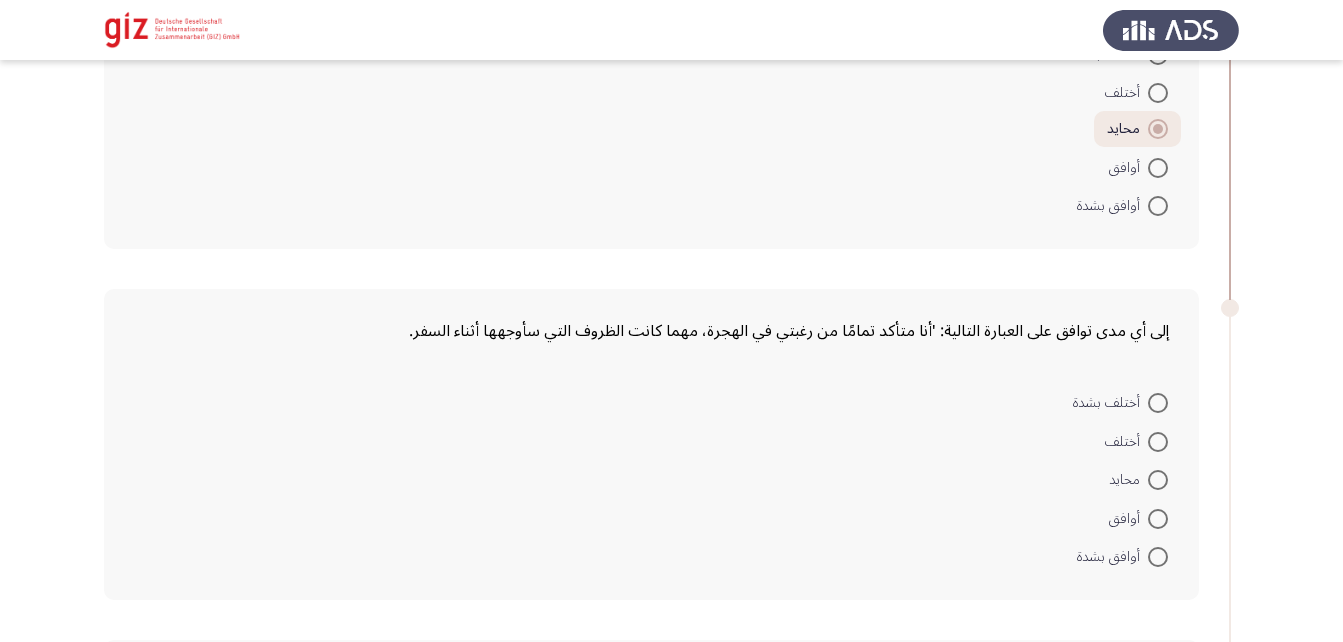 click at bounding box center [1158, 480] 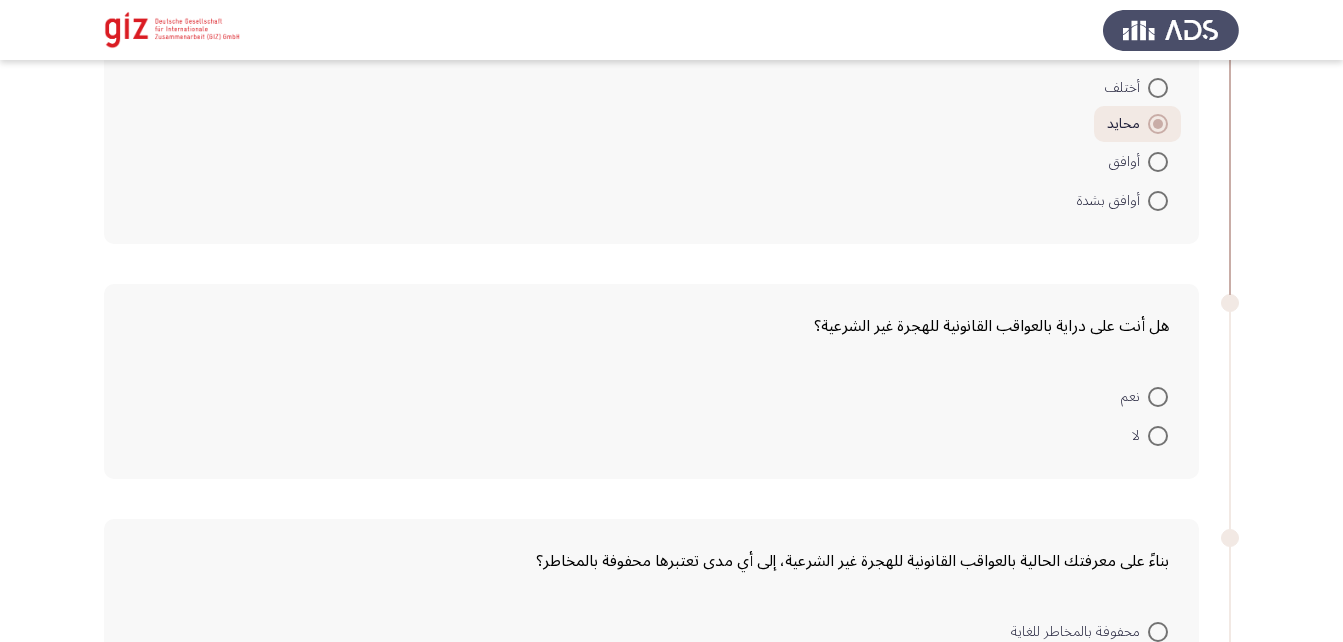scroll, scrollTop: 2207, scrollLeft: 0, axis: vertical 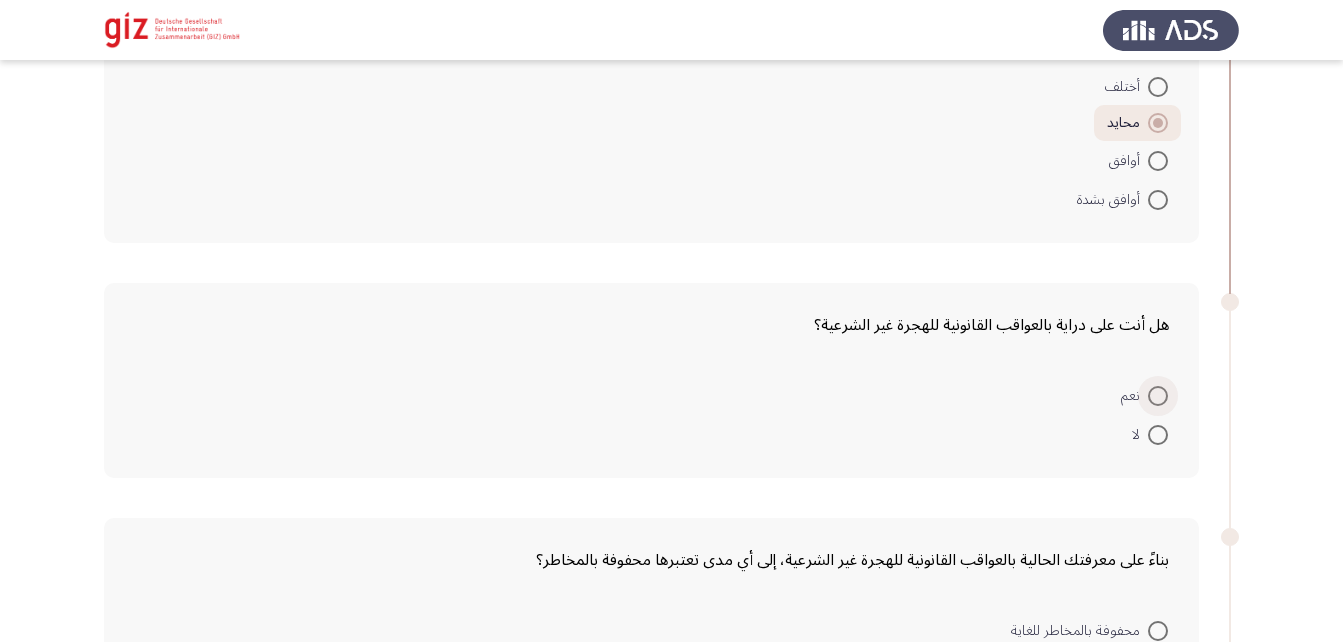 click at bounding box center [1158, 396] 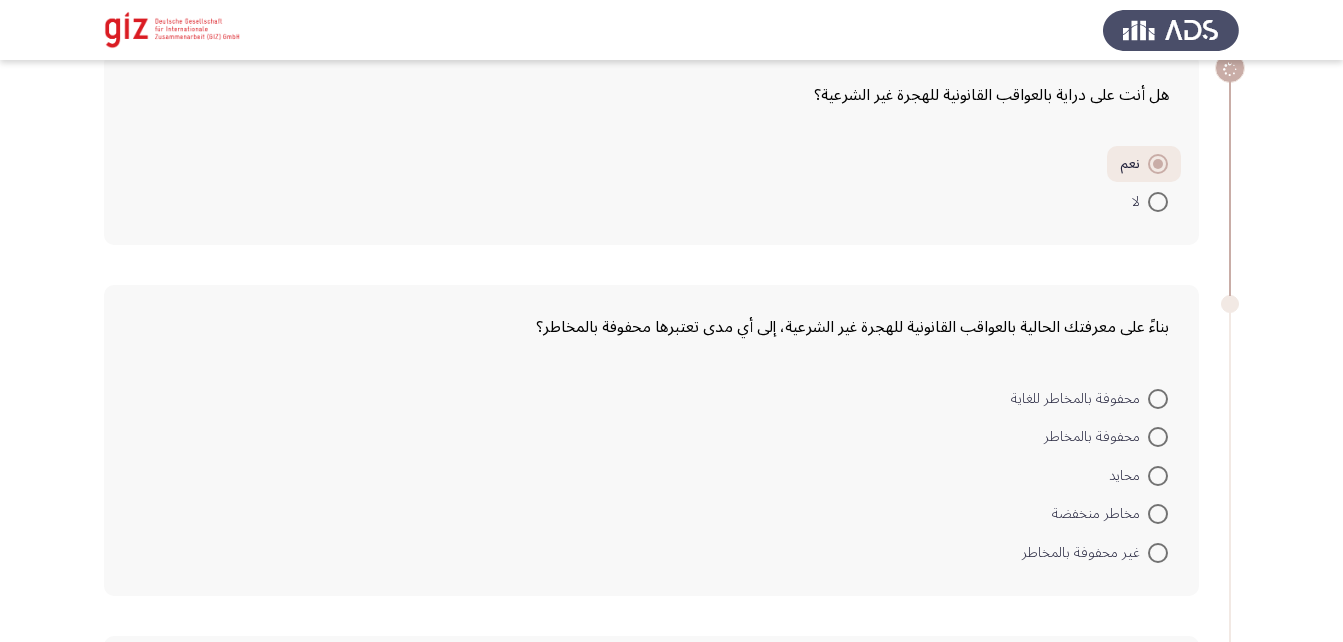 scroll, scrollTop: 2439, scrollLeft: 0, axis: vertical 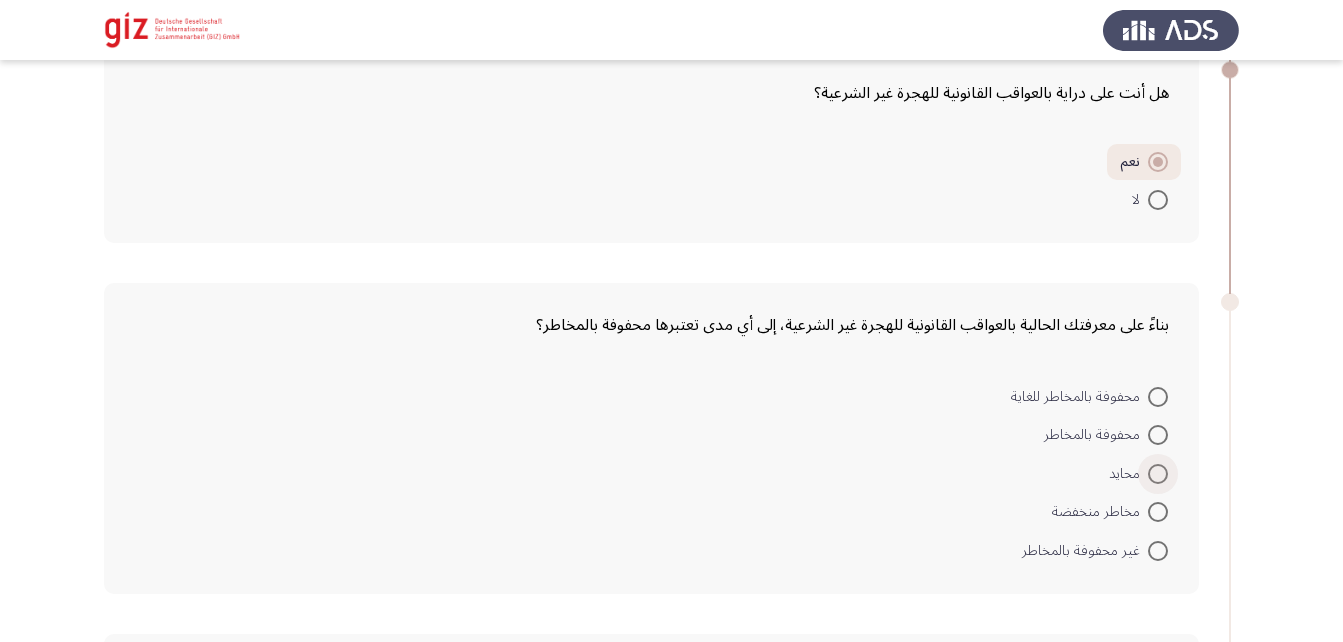 click at bounding box center [1158, 474] 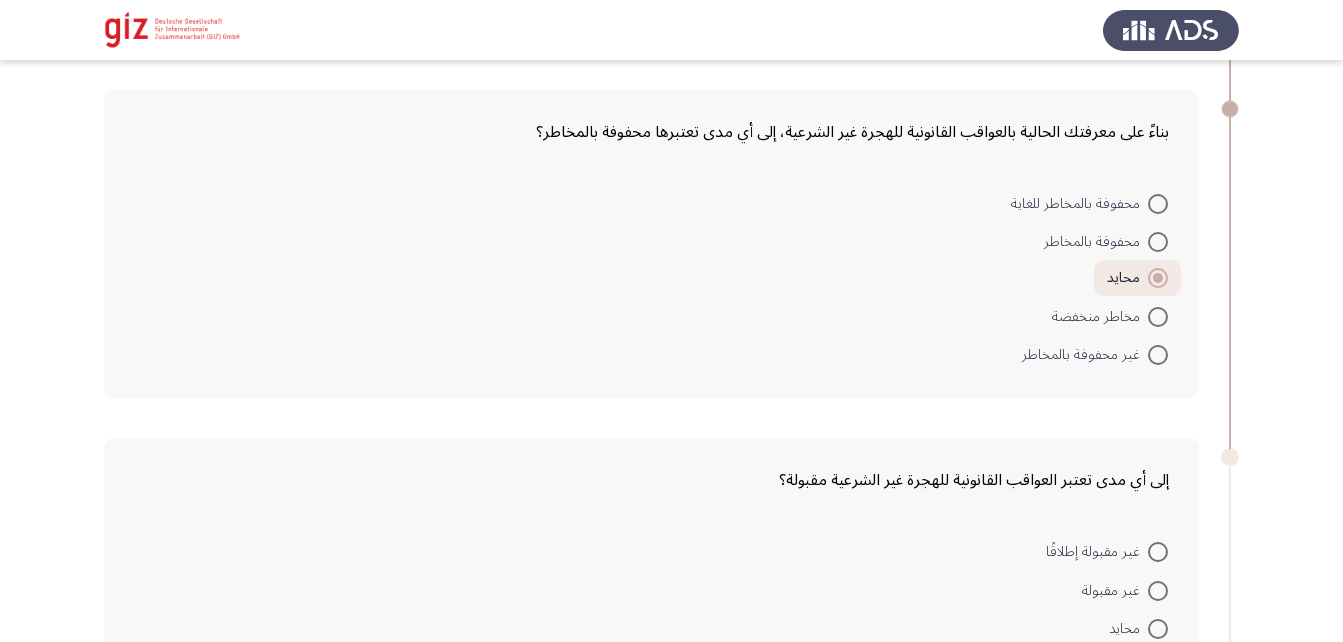 scroll, scrollTop: 2665, scrollLeft: 0, axis: vertical 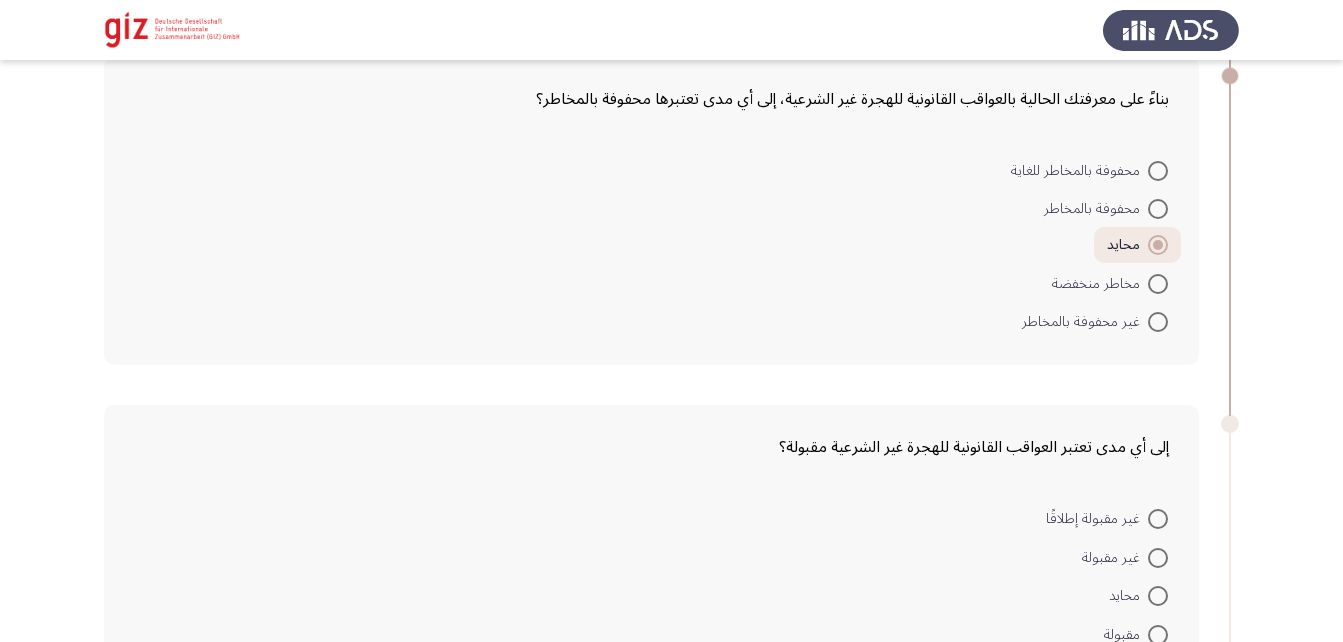 click at bounding box center (1158, 596) 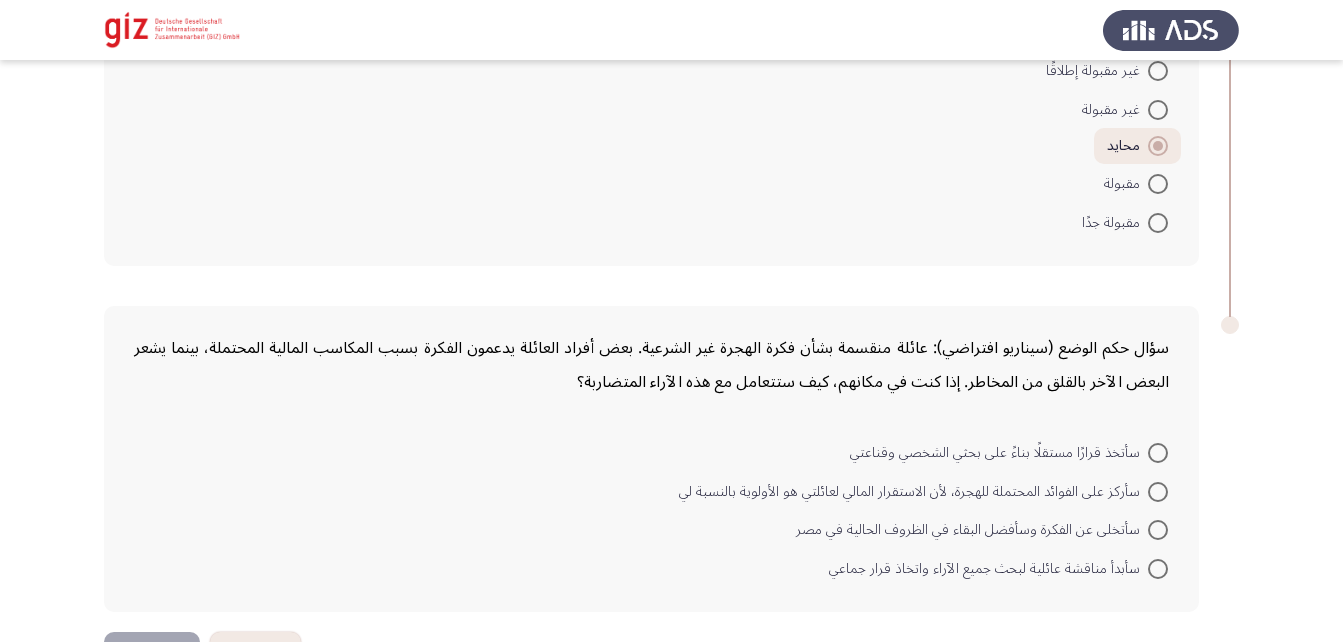 scroll, scrollTop: 3114, scrollLeft: 0, axis: vertical 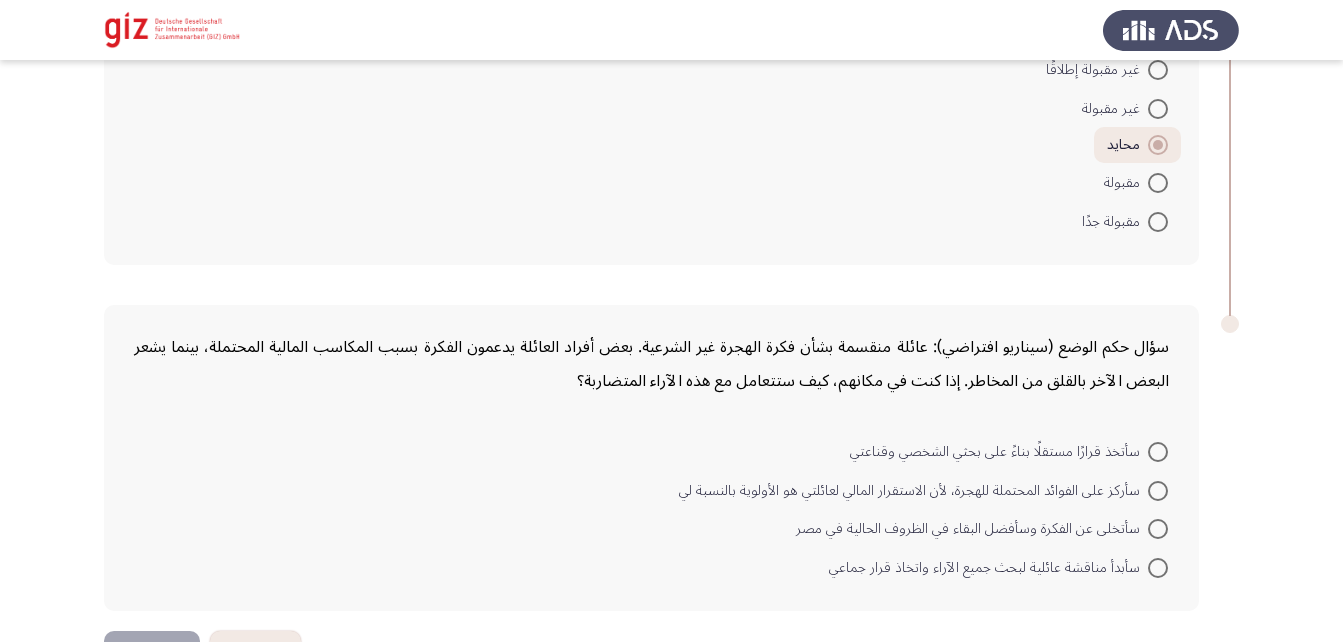 click at bounding box center [1158, 529] 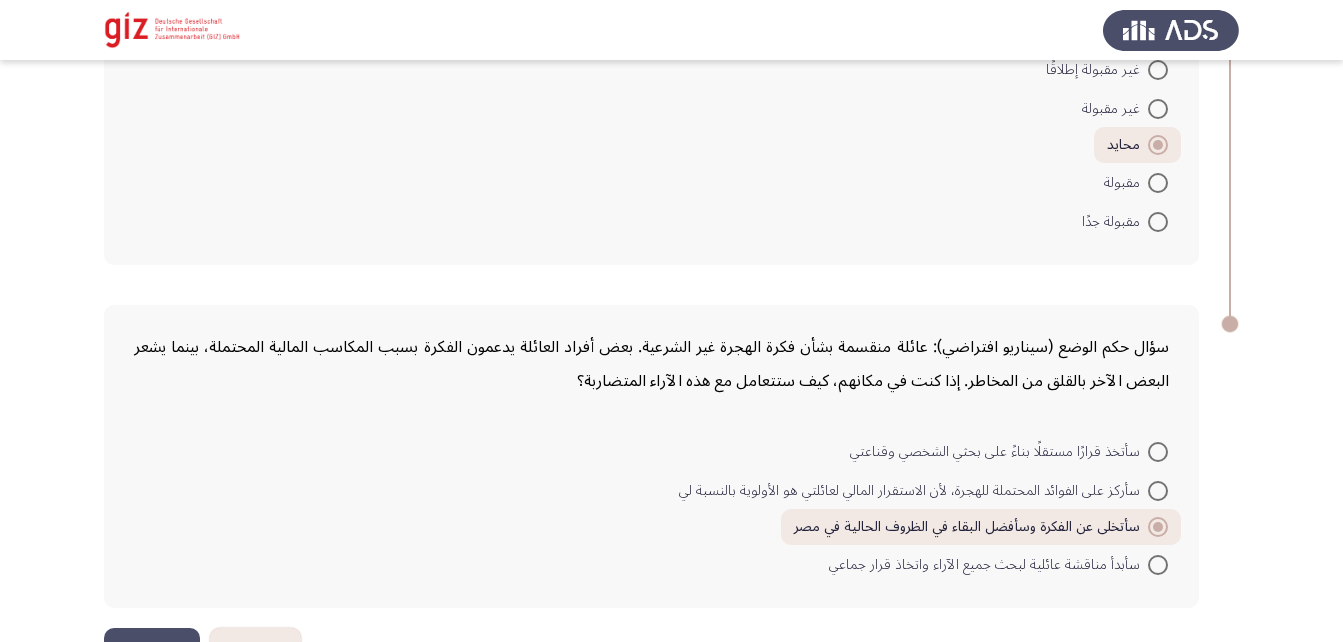 scroll, scrollTop: 3180, scrollLeft: 0, axis: vertical 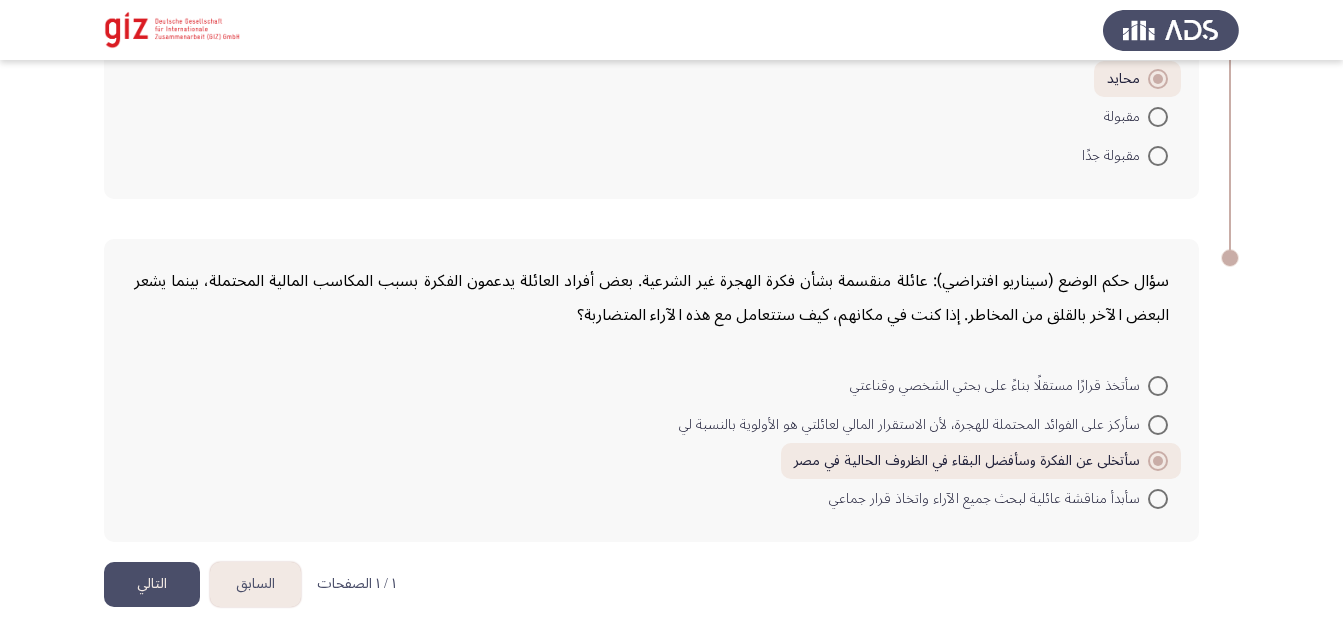 click on "التالي" 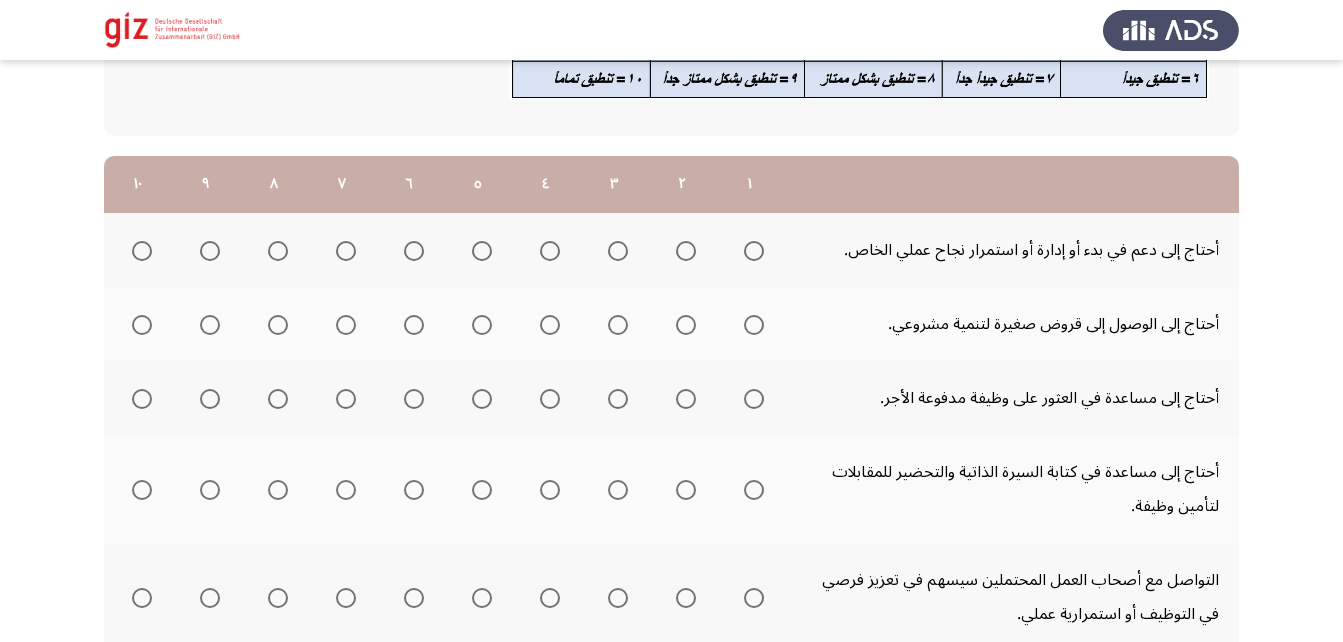 scroll, scrollTop: 208, scrollLeft: 0, axis: vertical 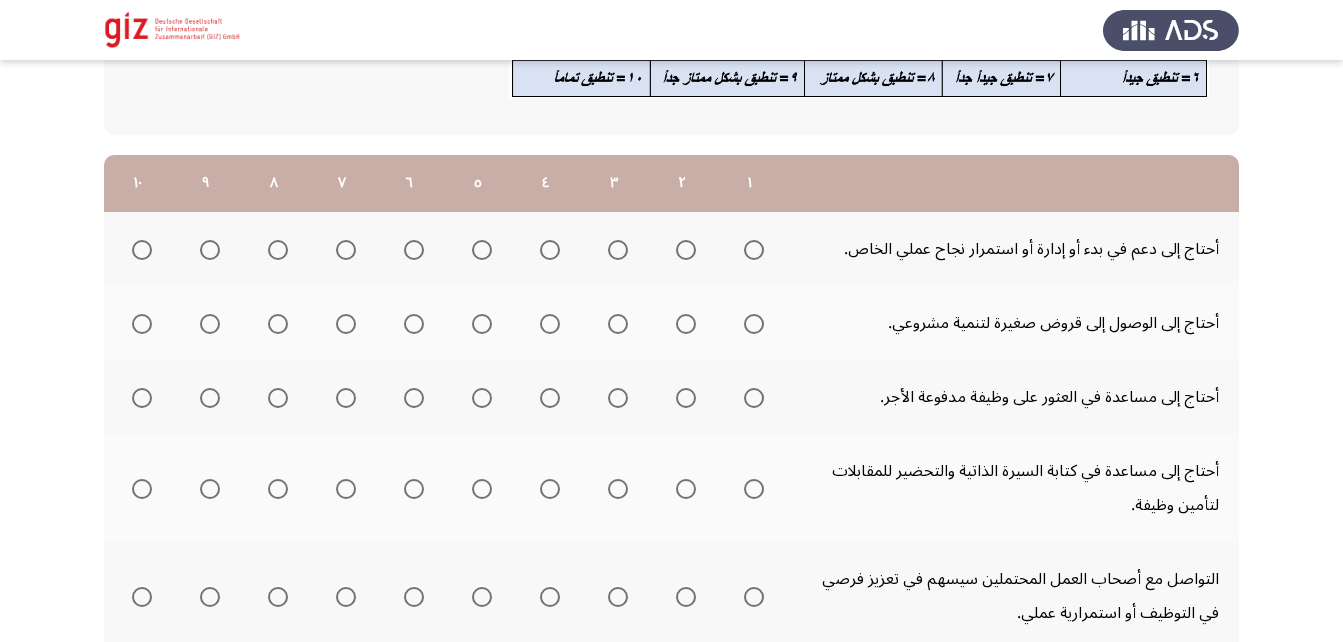 click at bounding box center [142, 250] 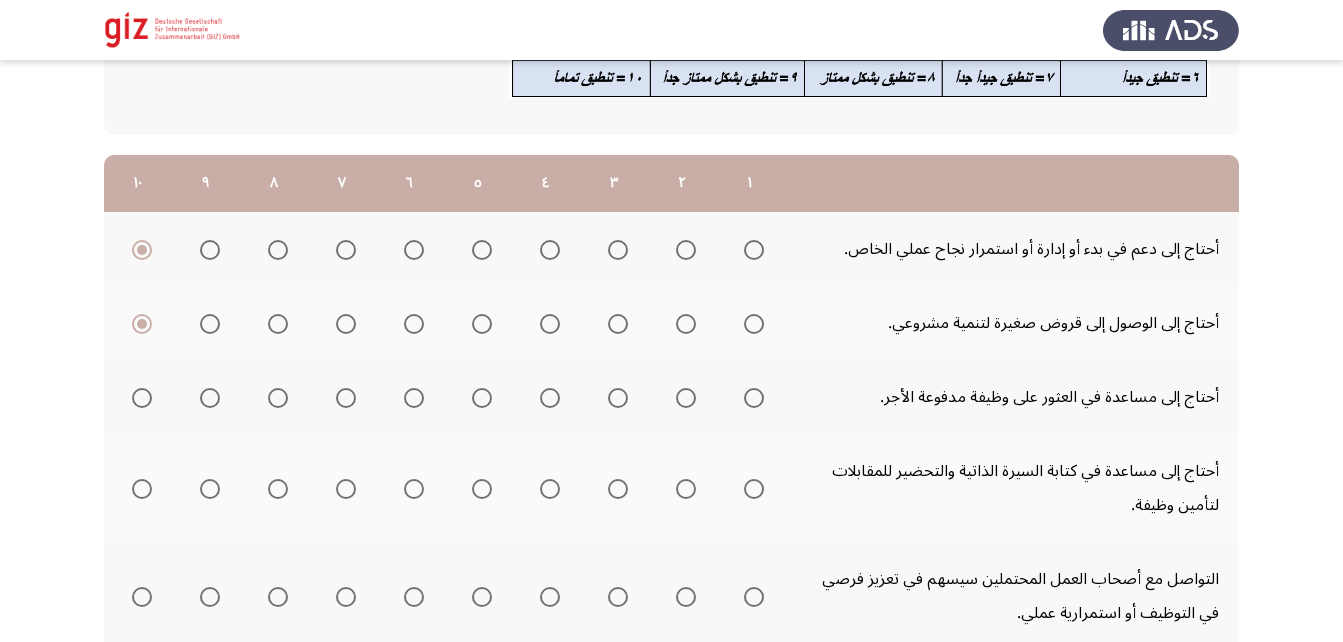 click at bounding box center (754, 398) 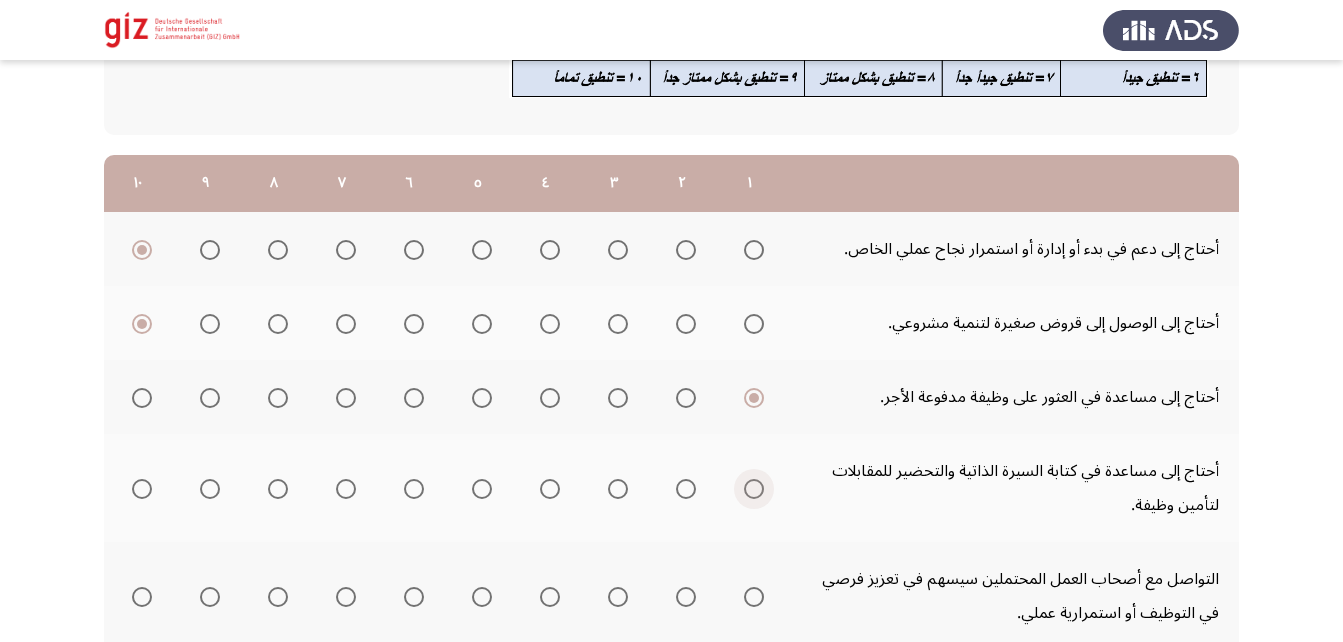 click at bounding box center (754, 489) 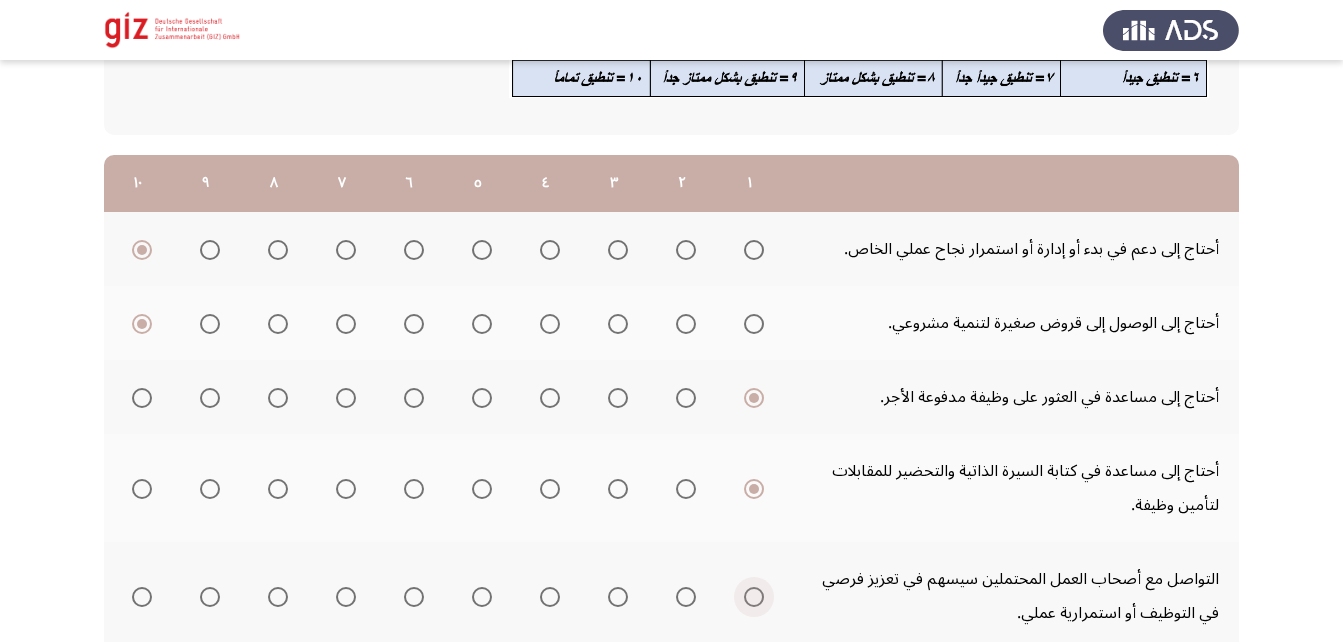 click at bounding box center (754, 597) 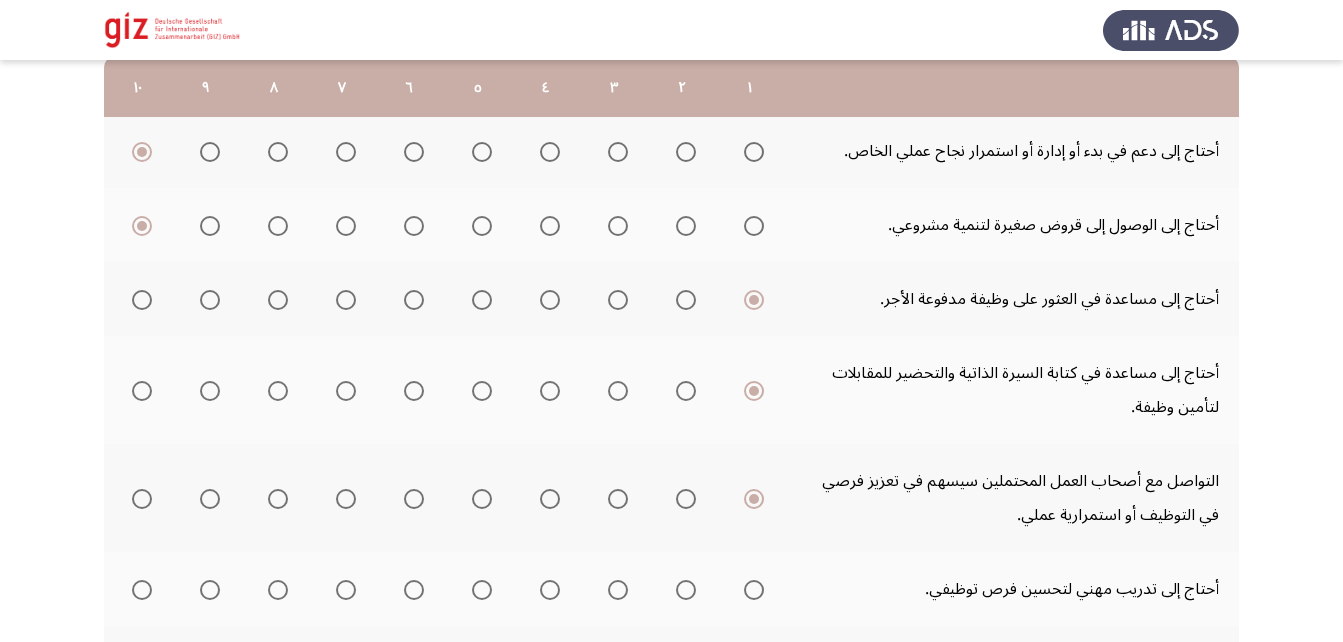 click at bounding box center (754, 590) 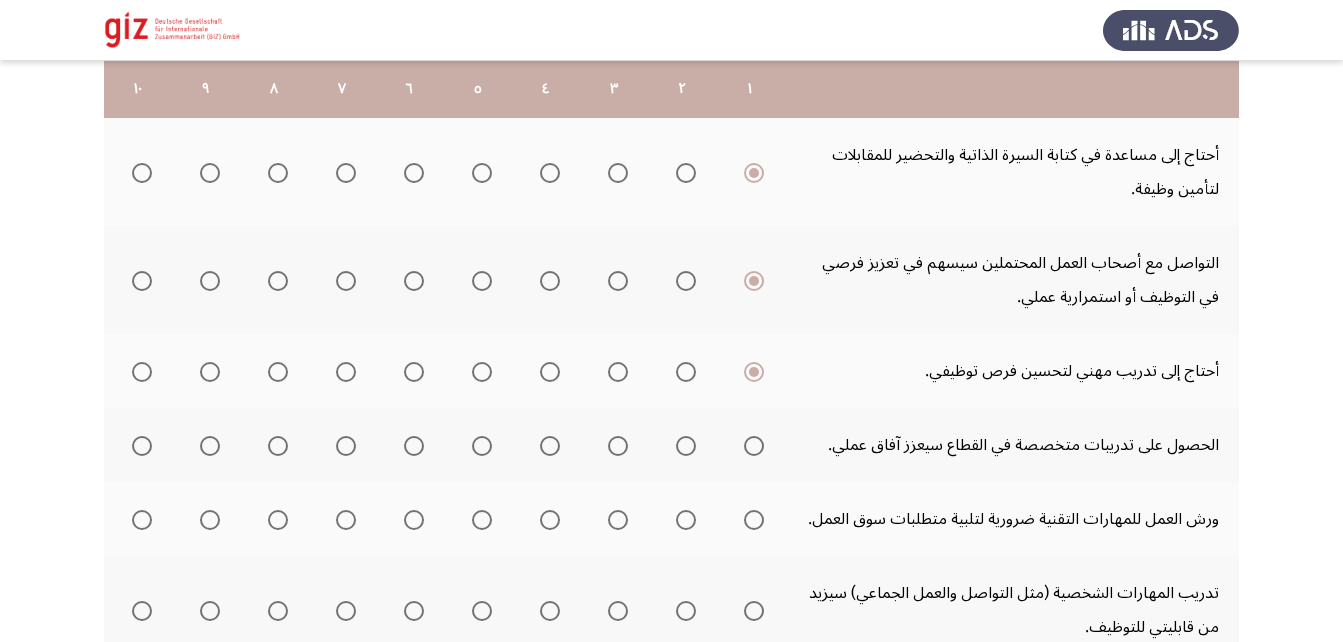 scroll, scrollTop: 525, scrollLeft: 0, axis: vertical 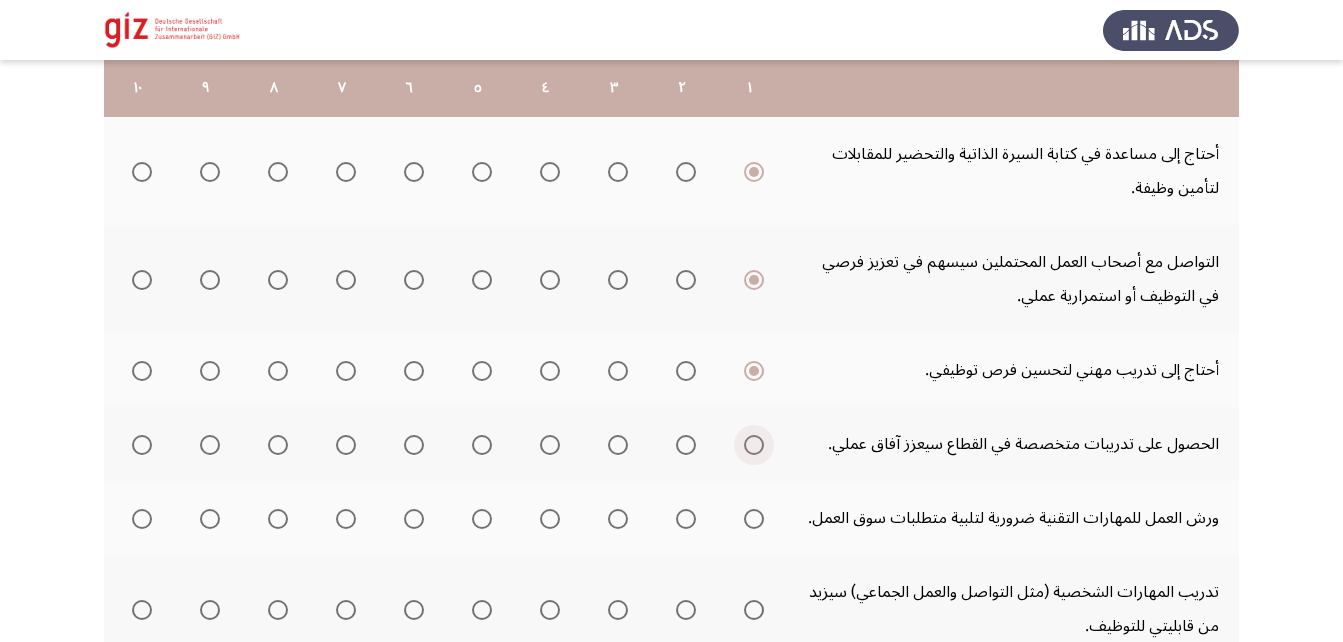 click at bounding box center (754, 445) 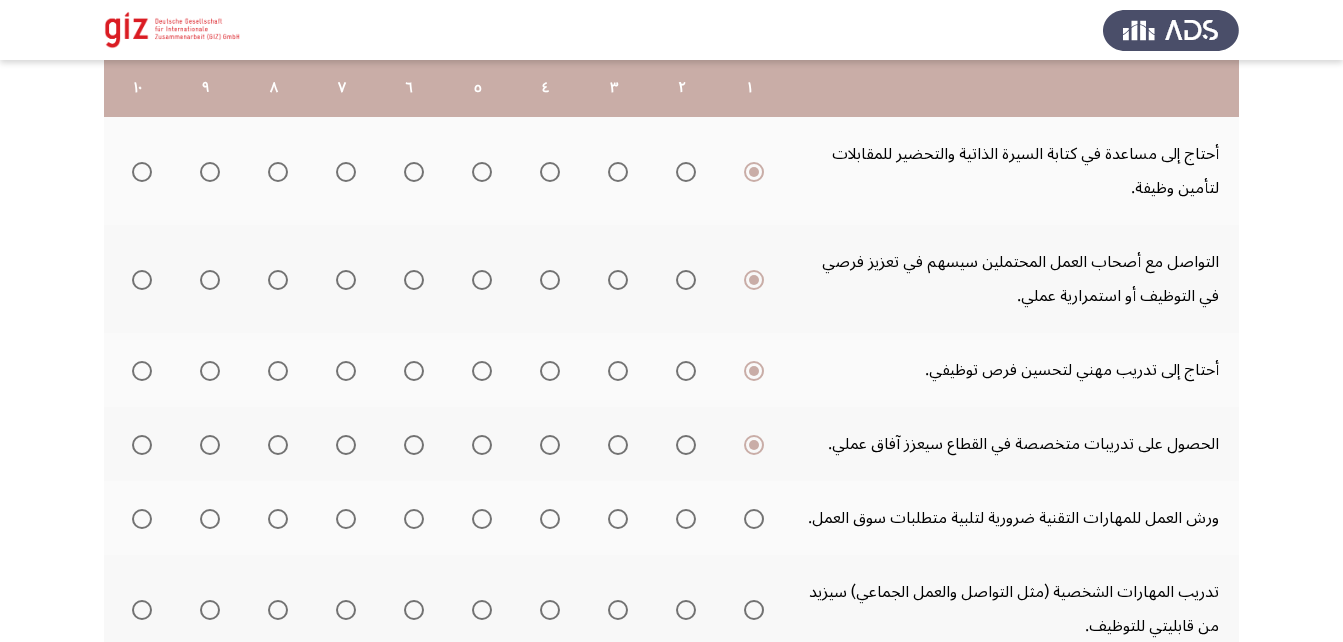 click at bounding box center [754, 519] 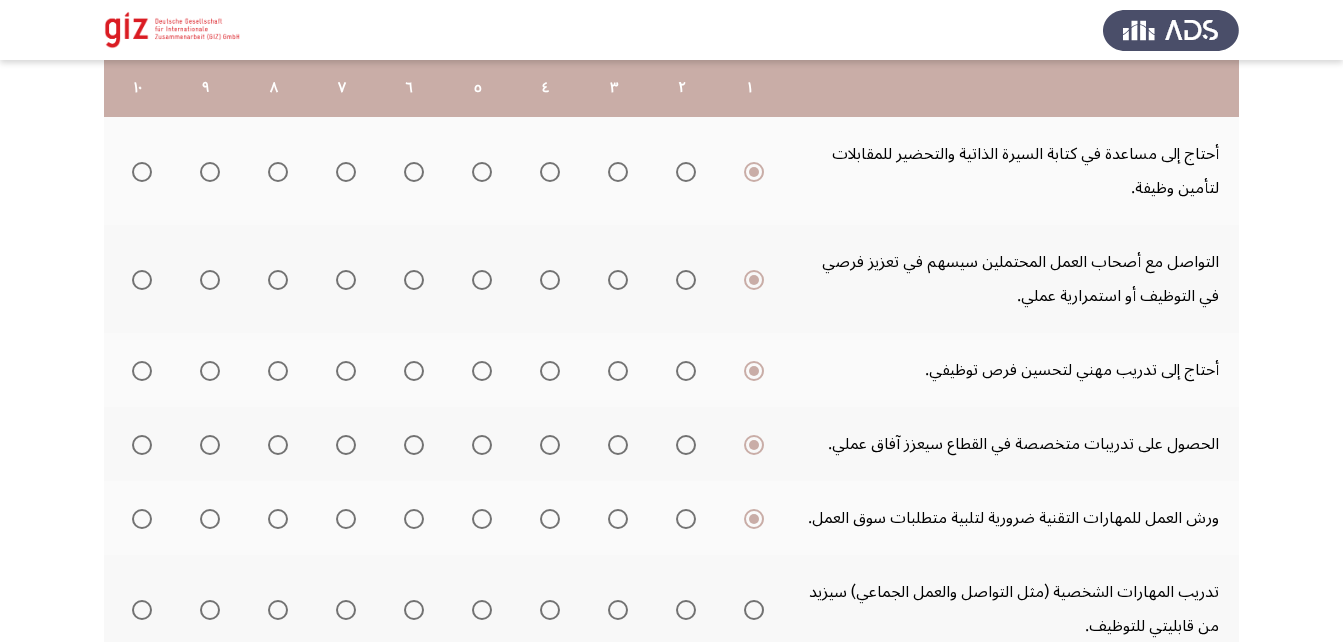 click at bounding box center [754, 610] 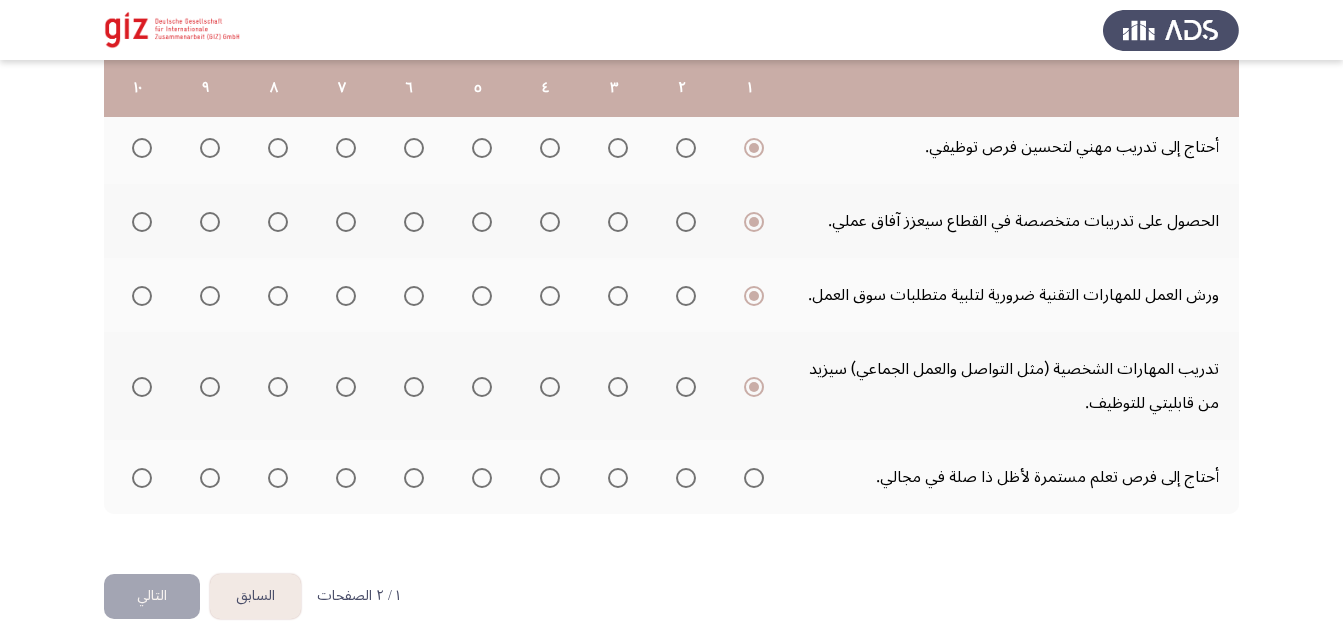scroll, scrollTop: 749, scrollLeft: 0, axis: vertical 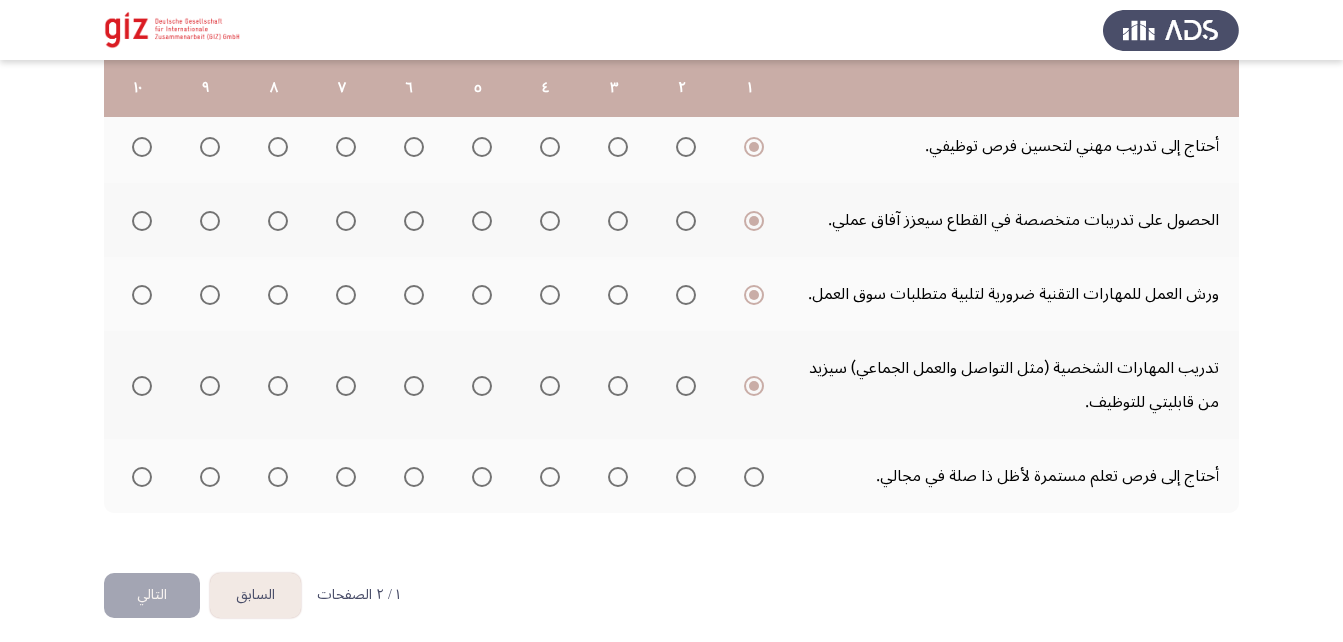 click at bounding box center [754, 477] 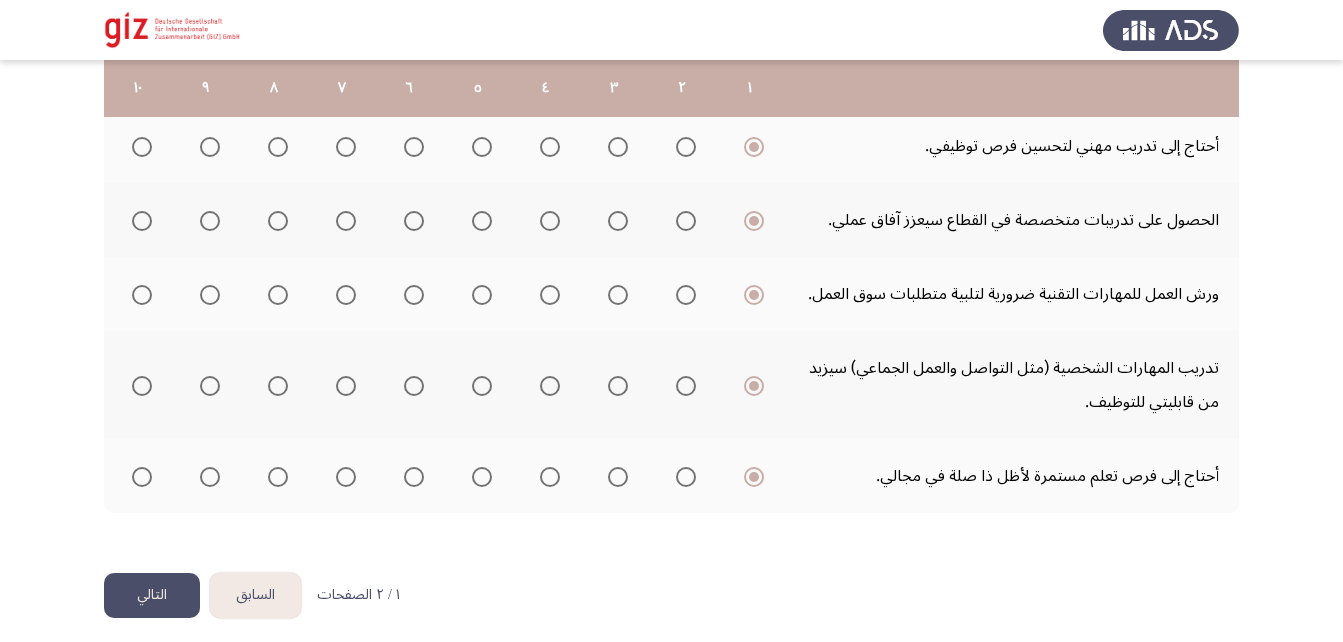 click on "التالي" 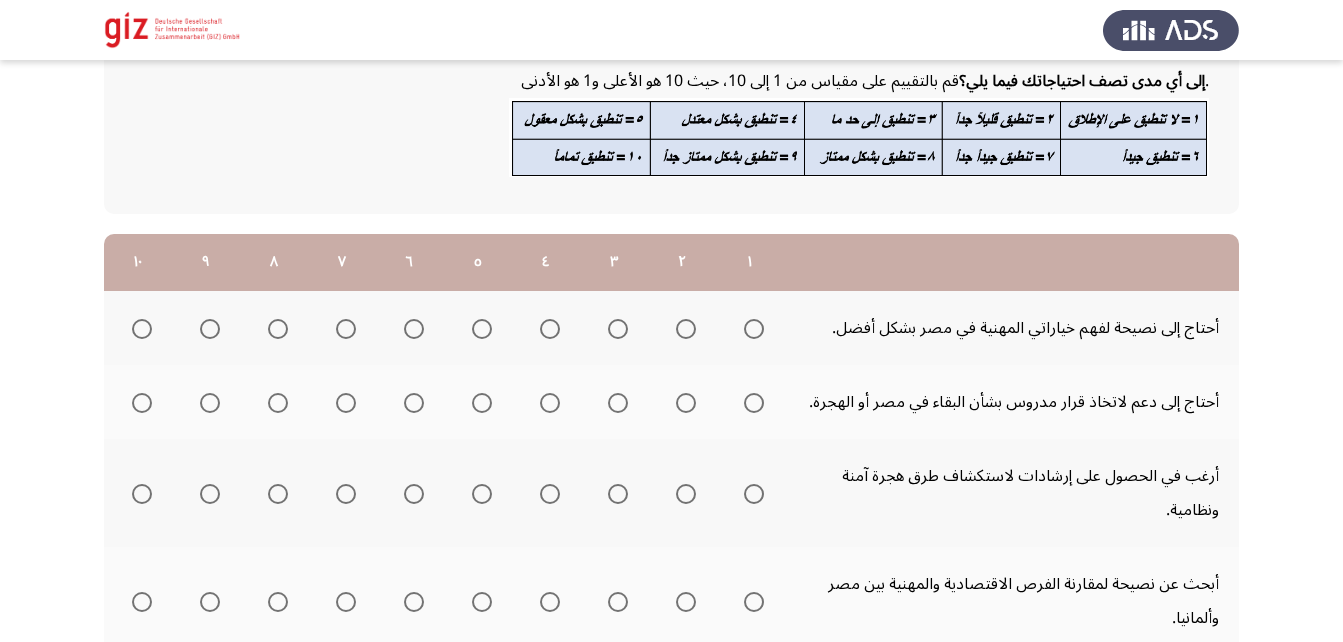 scroll, scrollTop: 130, scrollLeft: 0, axis: vertical 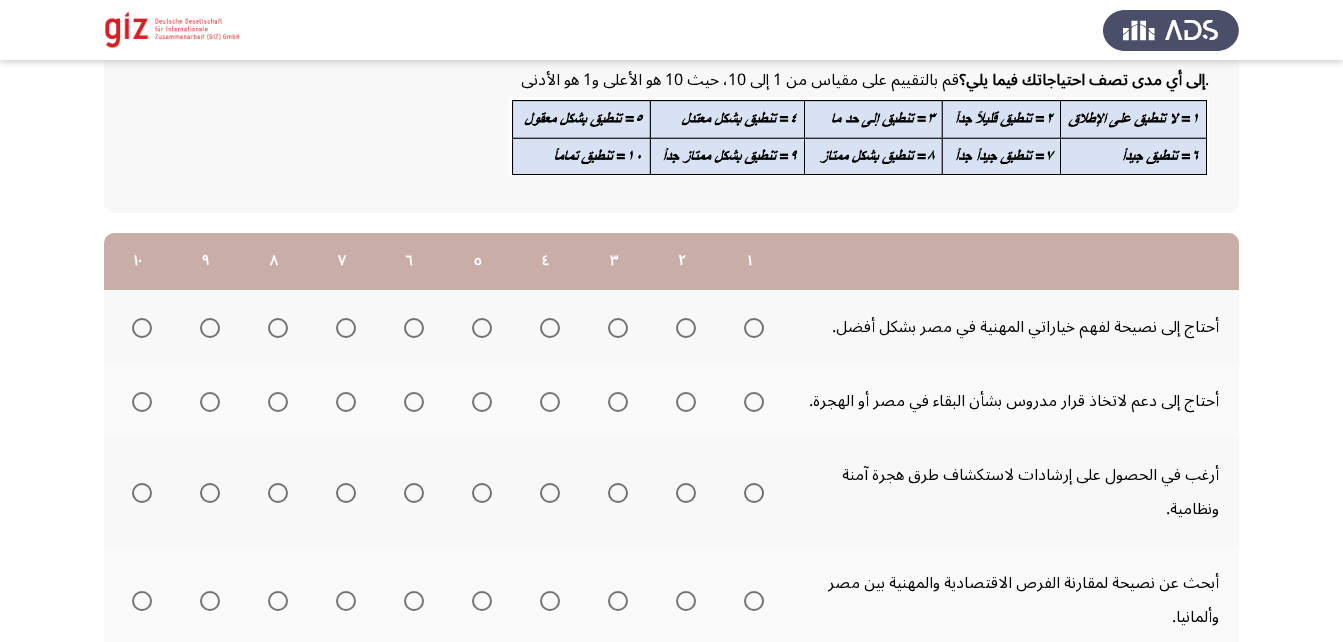 click at bounding box center [754, 328] 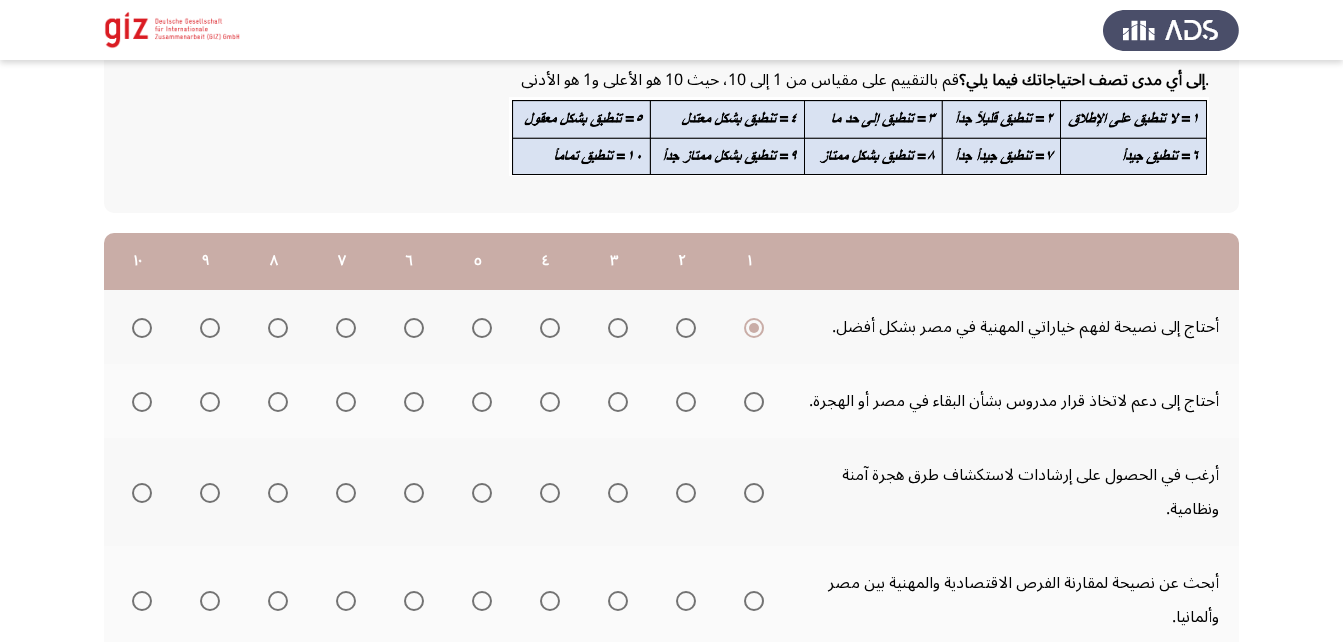 click 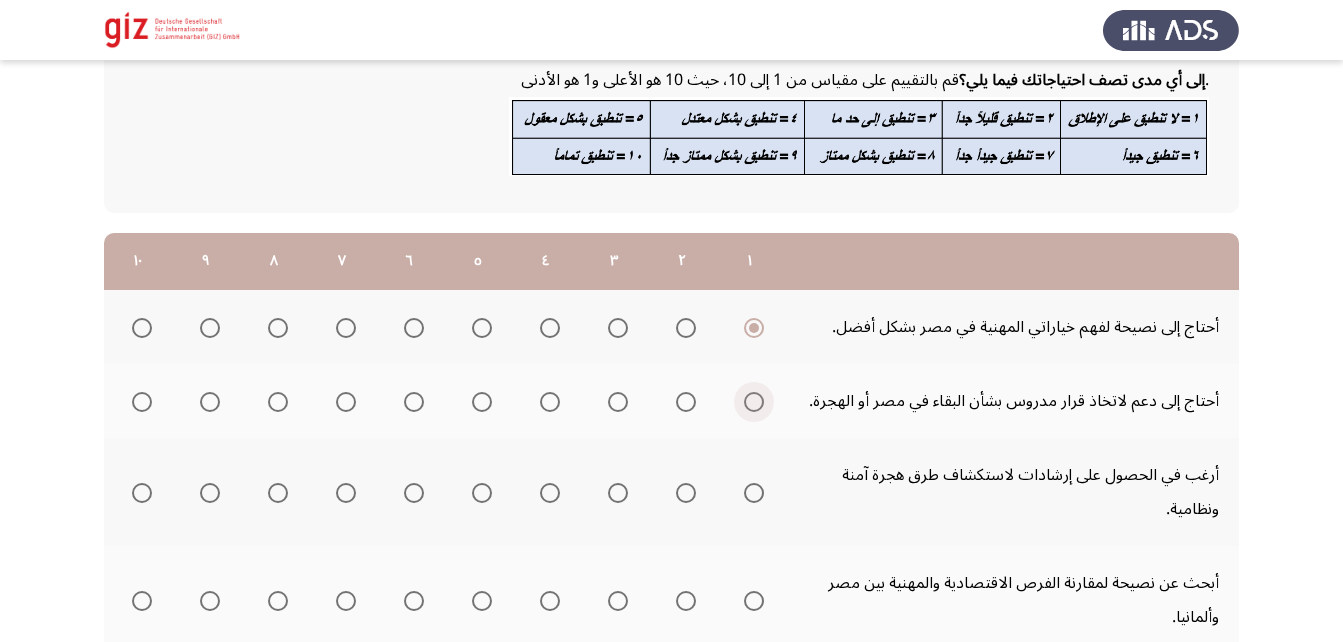 click at bounding box center [754, 402] 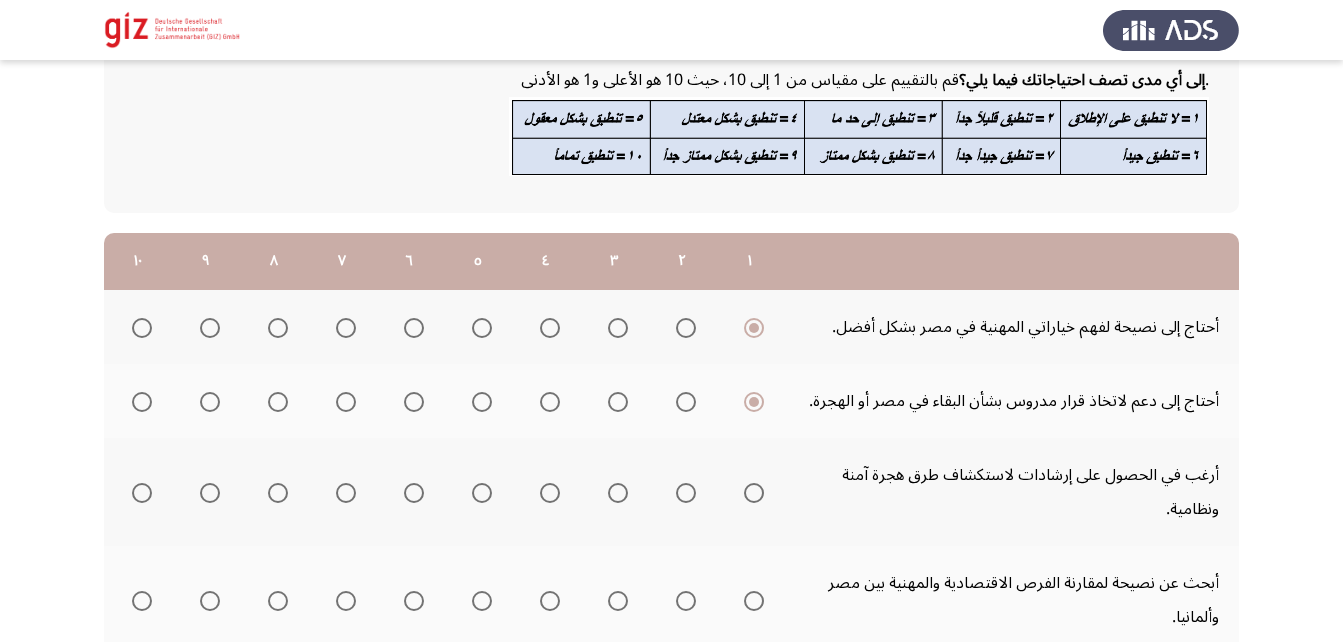 click at bounding box center [754, 493] 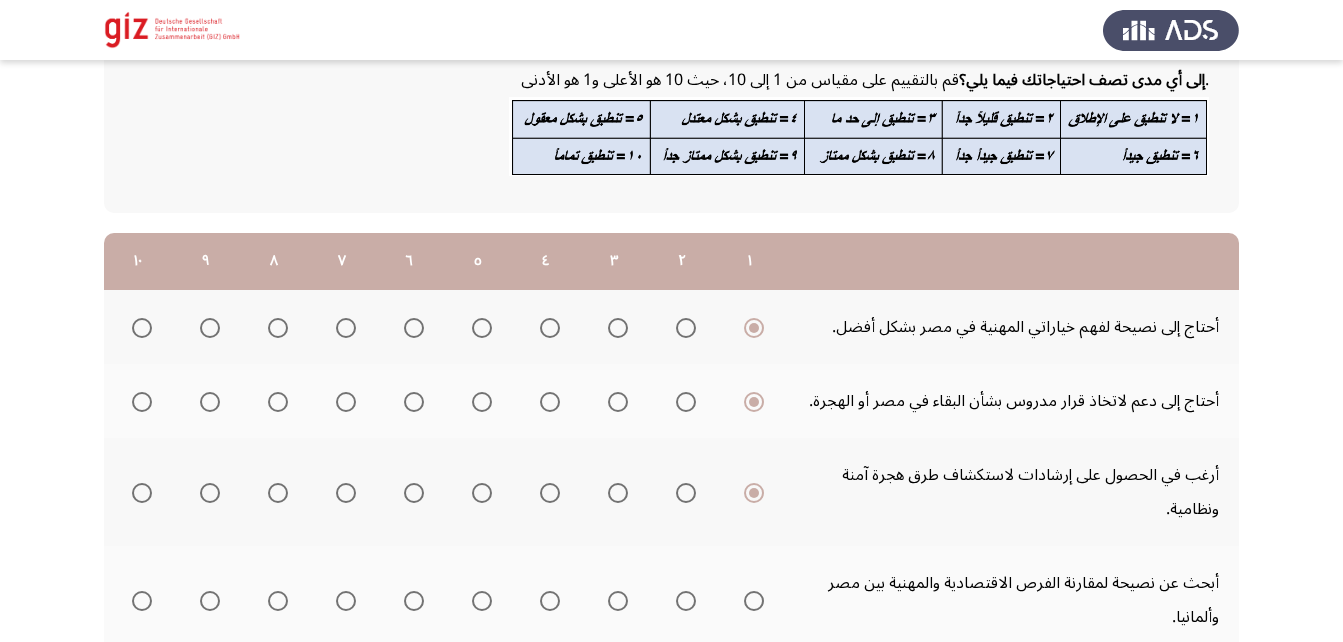click at bounding box center [754, 601] 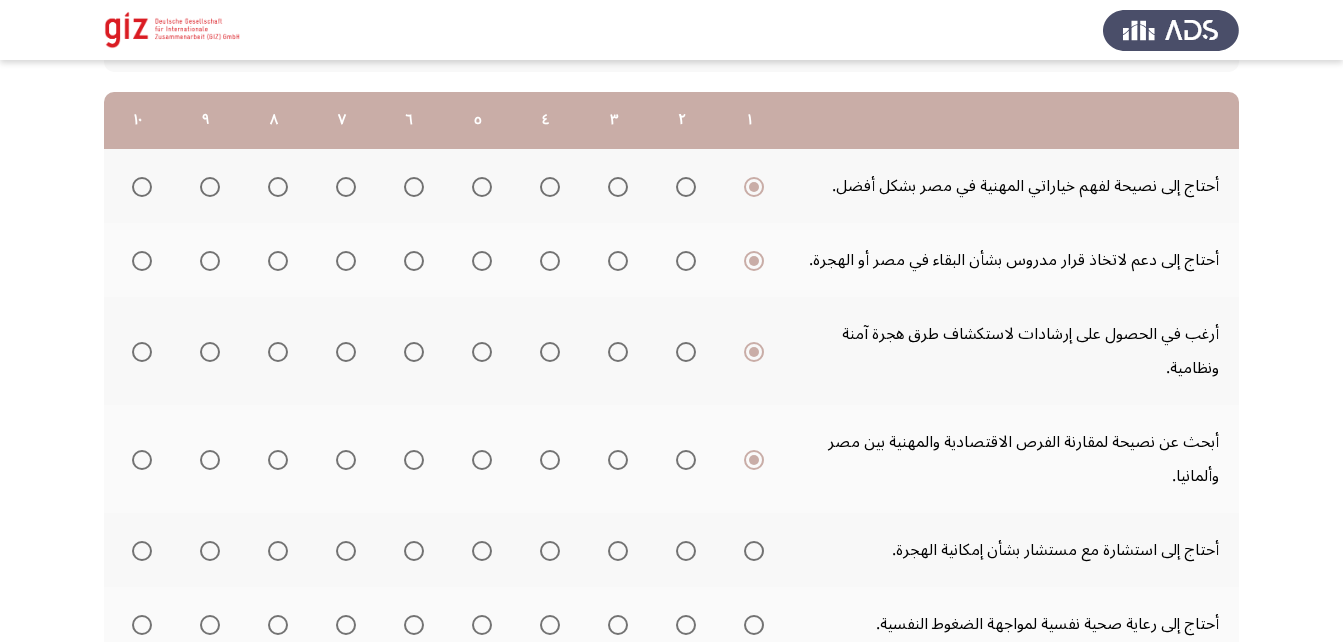 scroll, scrollTop: 280, scrollLeft: 0, axis: vertical 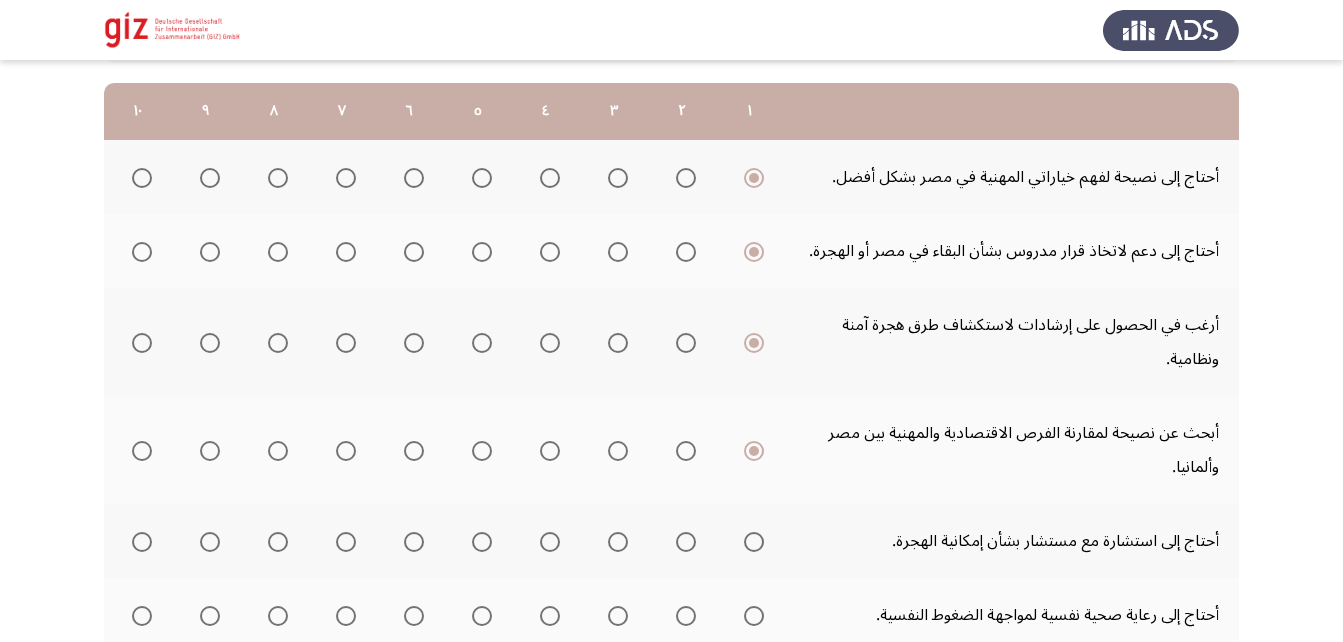 click at bounding box center (754, 542) 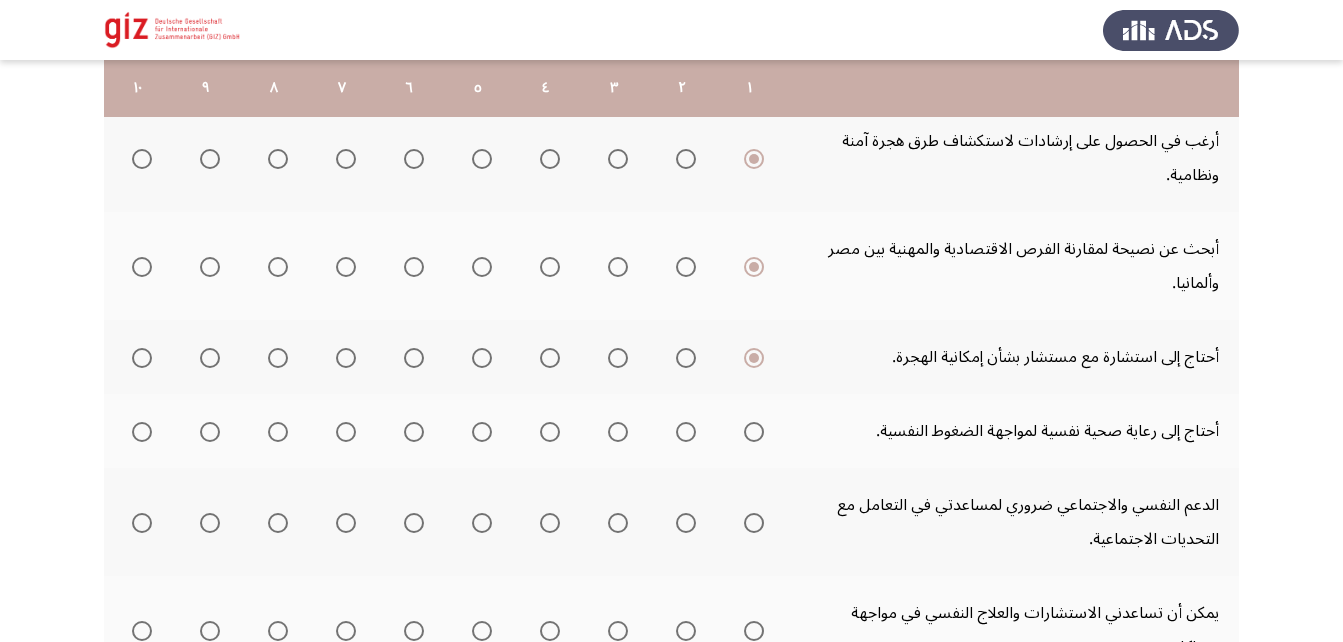 scroll, scrollTop: 465, scrollLeft: 0, axis: vertical 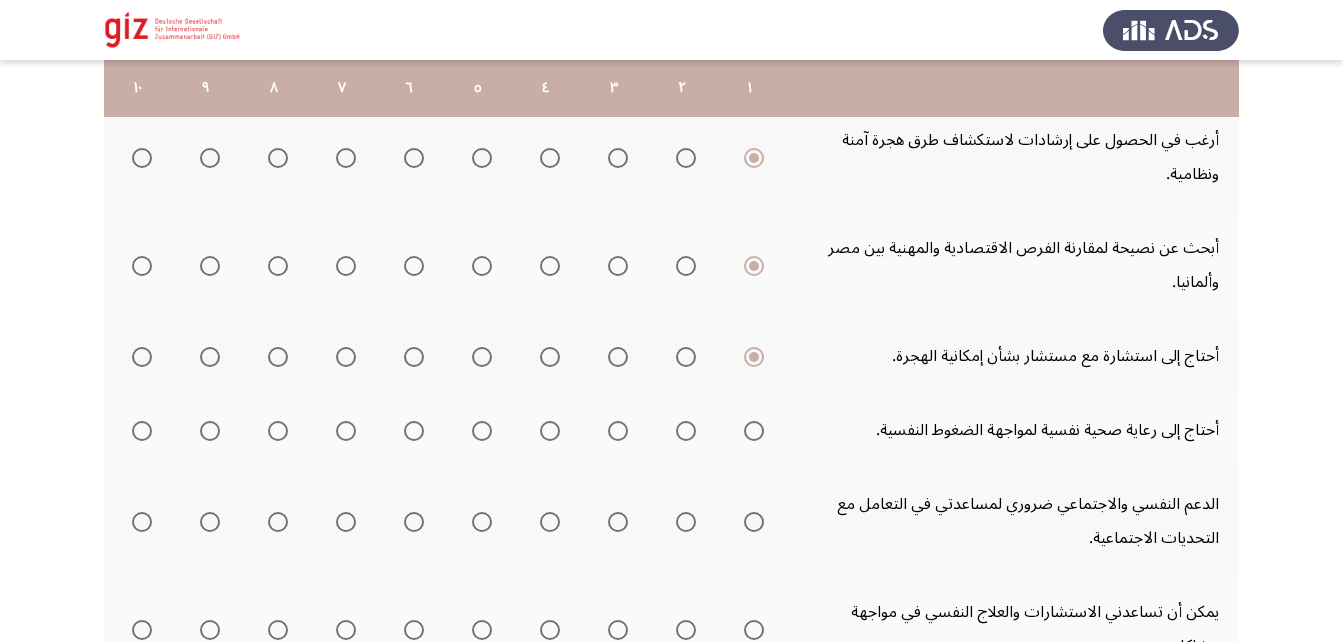 click at bounding box center [754, 431] 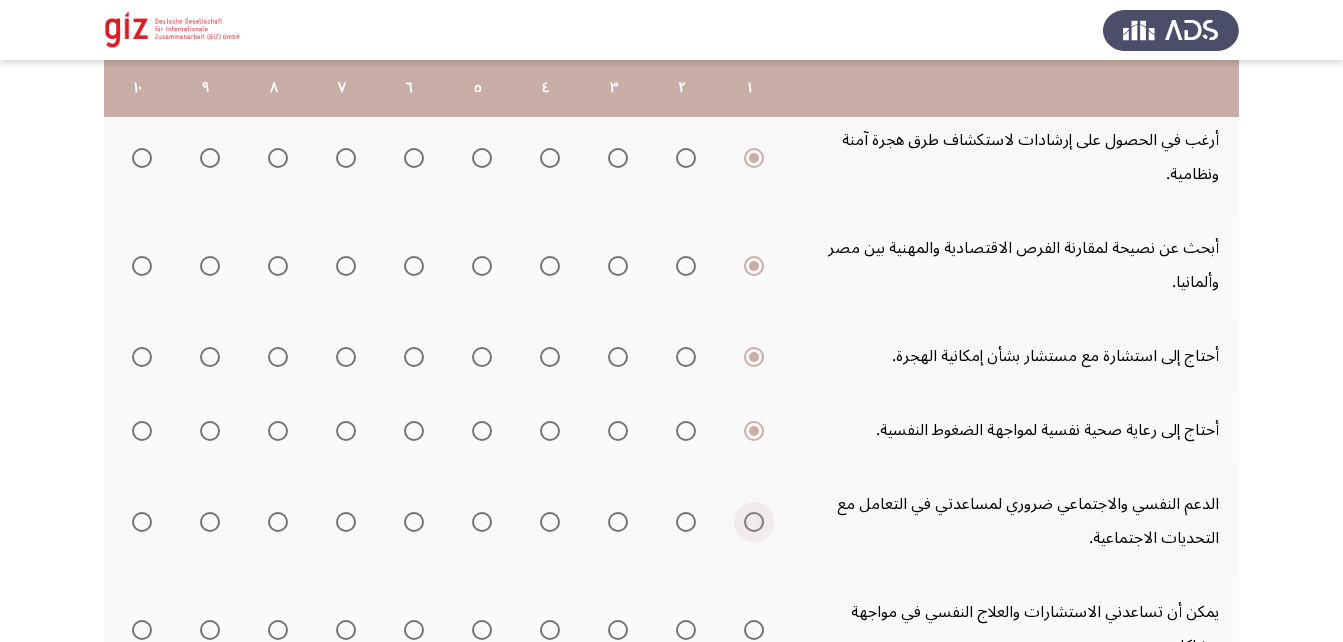 click at bounding box center [754, 522] 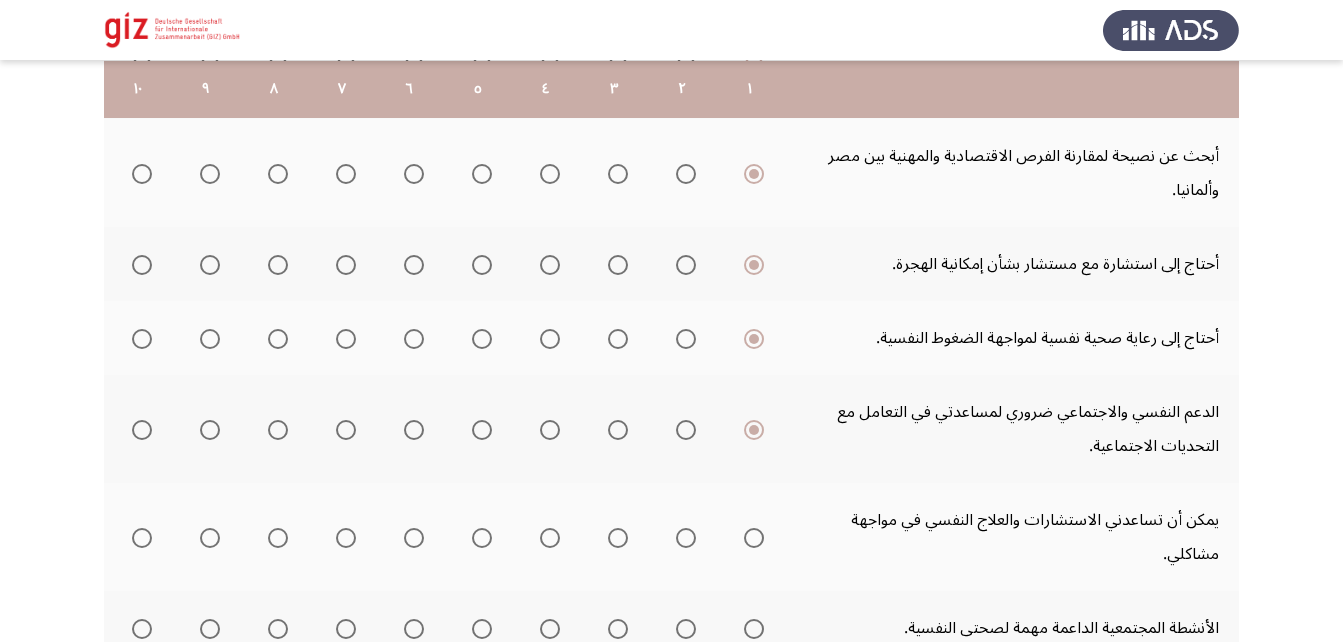 scroll, scrollTop: 558, scrollLeft: 0, axis: vertical 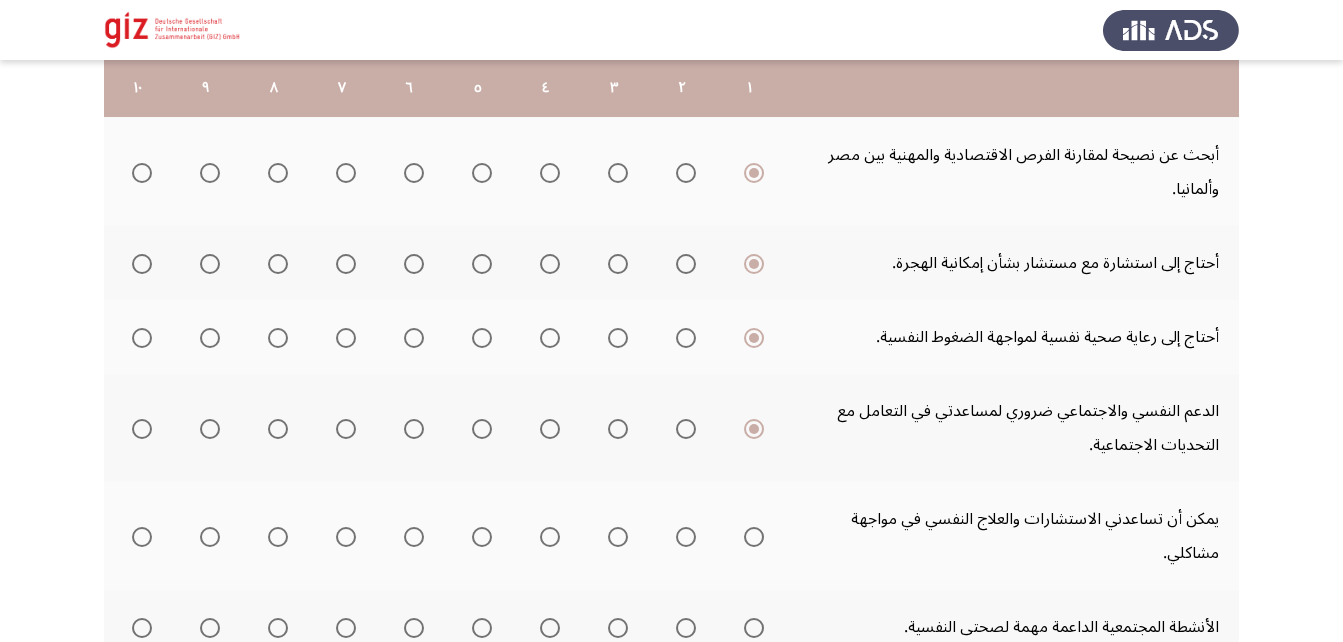 click at bounding box center (754, 537) 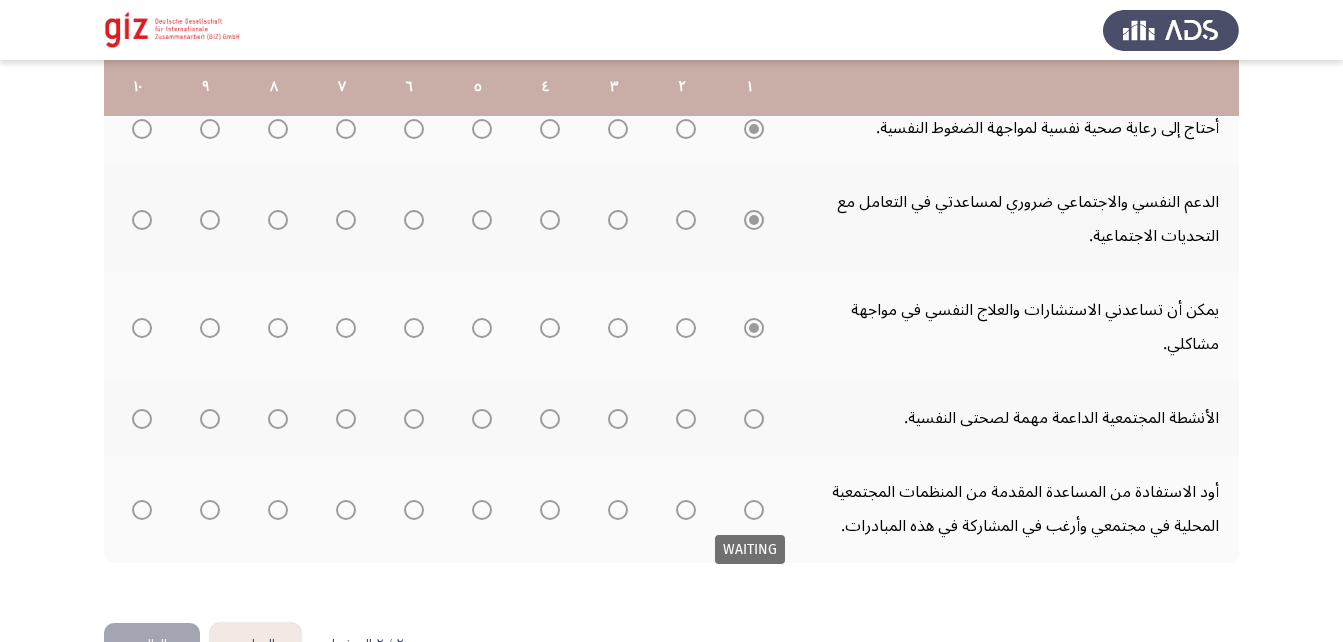 scroll, scrollTop: 768, scrollLeft: 0, axis: vertical 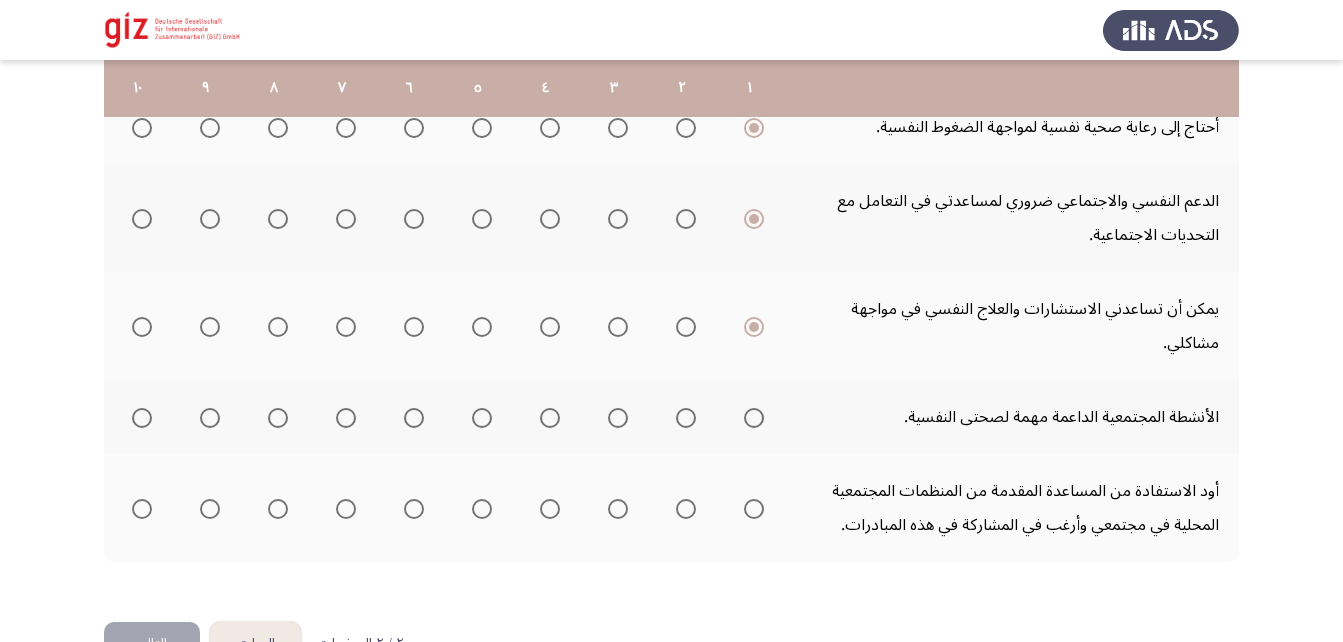 click at bounding box center (754, 418) 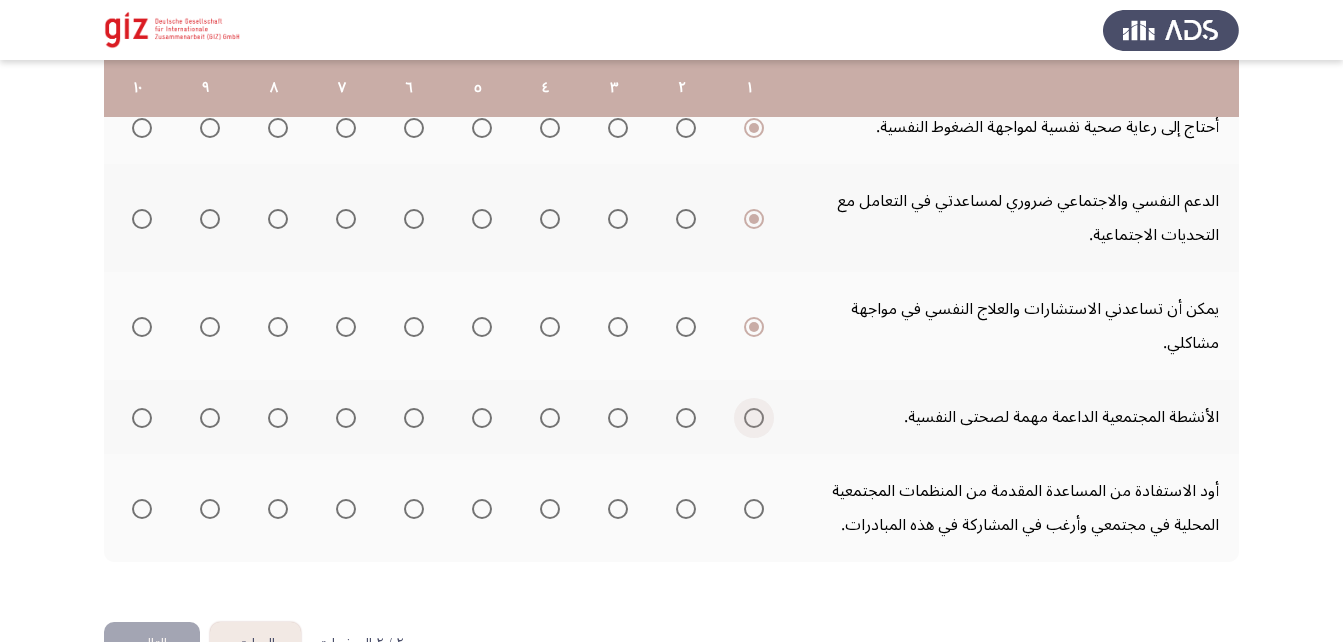 click at bounding box center (754, 418) 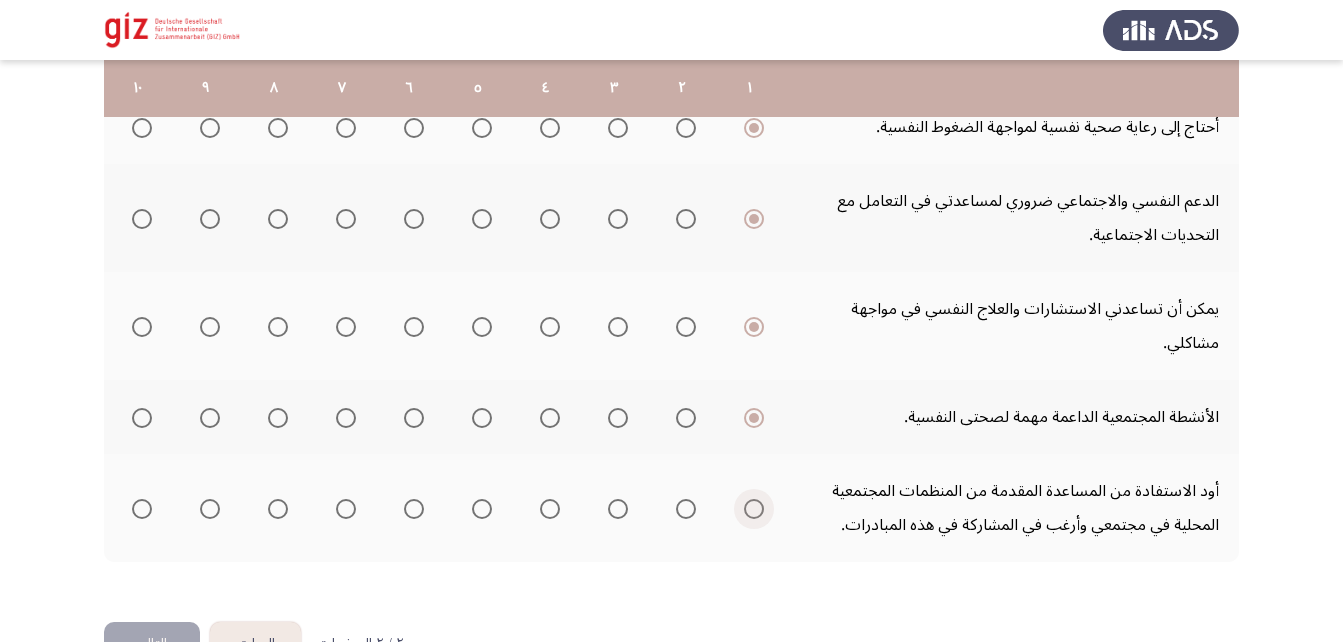 click at bounding box center (754, 509) 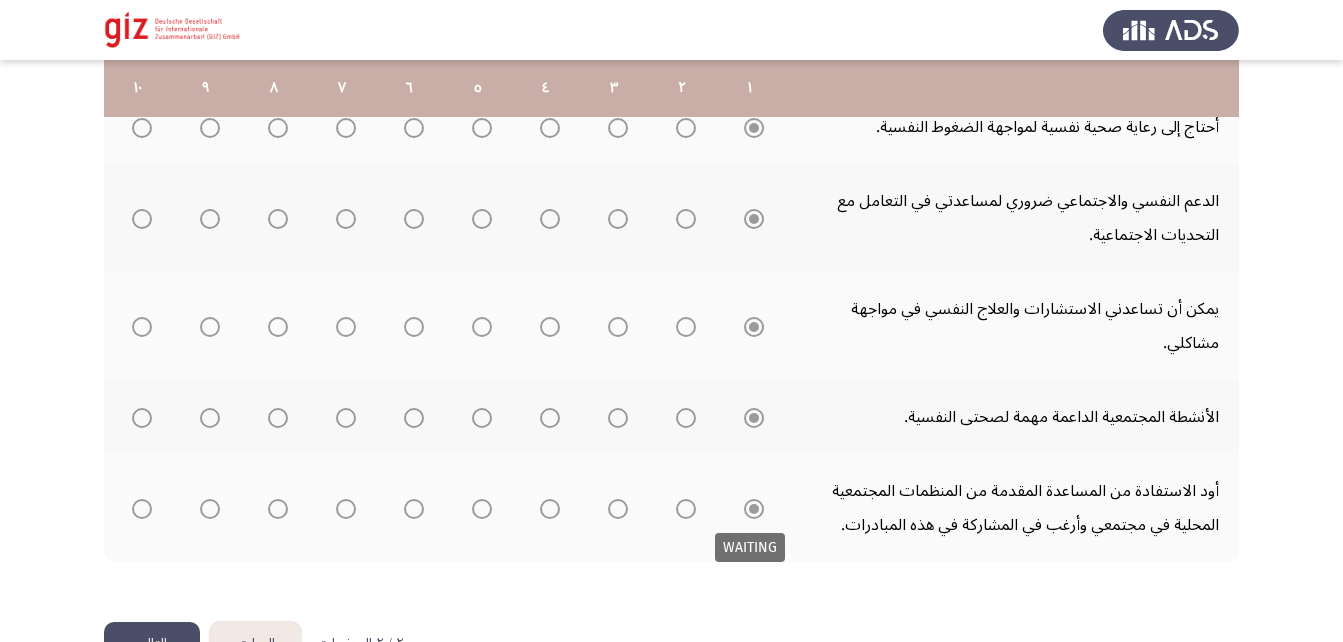 scroll, scrollTop: 828, scrollLeft: 0, axis: vertical 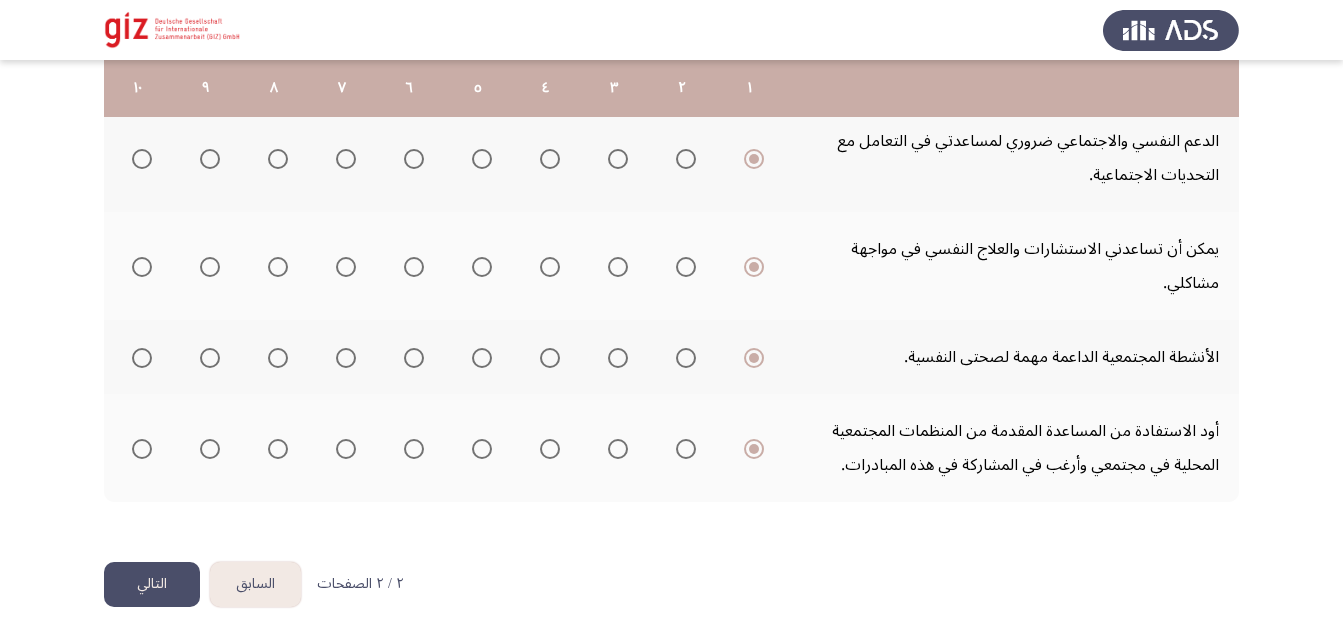 click on "التالي" 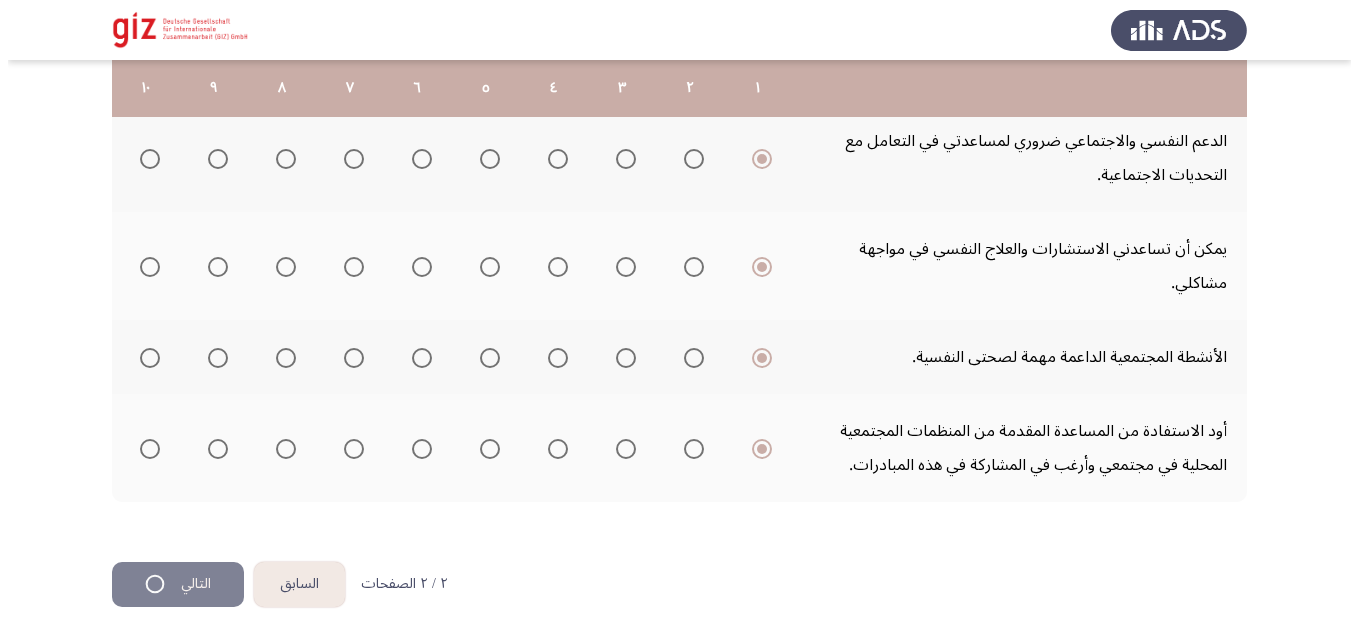 scroll, scrollTop: 0, scrollLeft: 0, axis: both 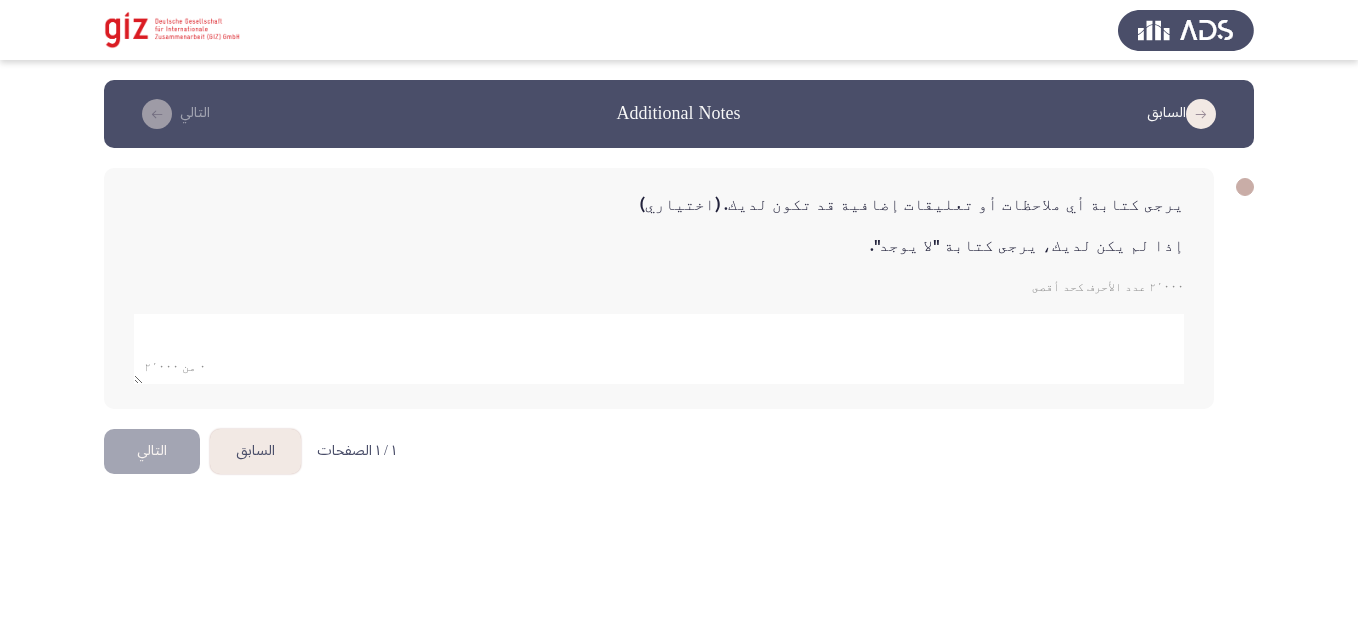 click 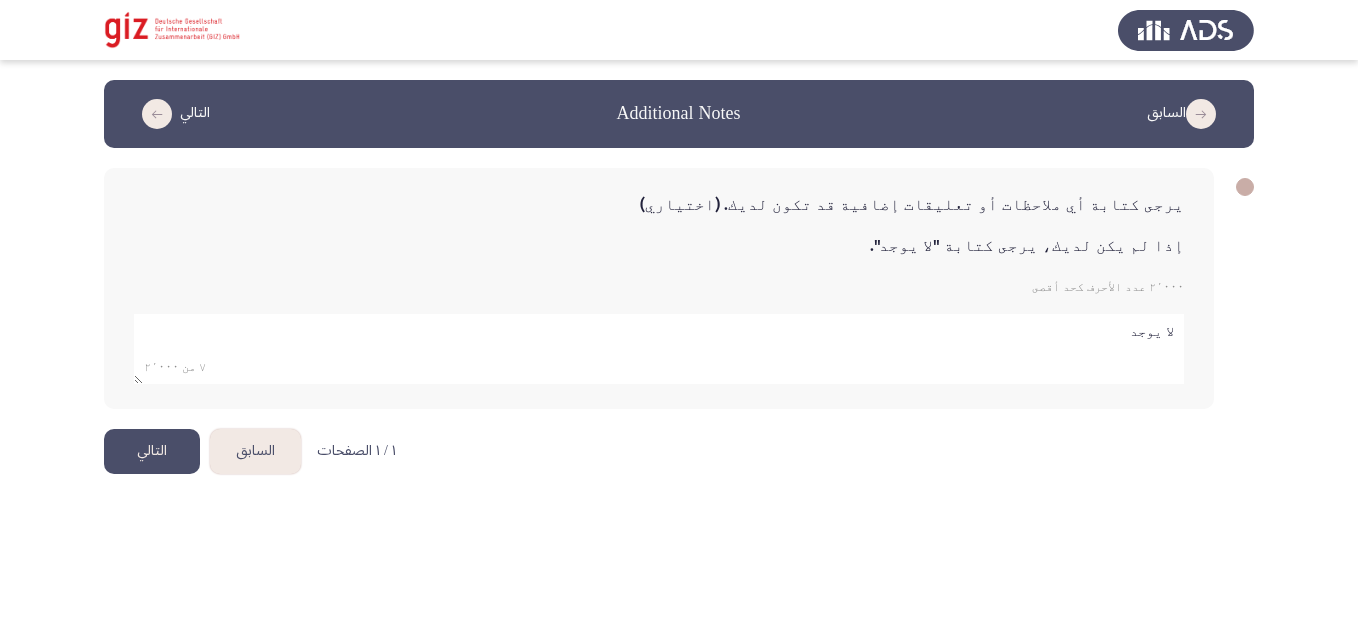 click 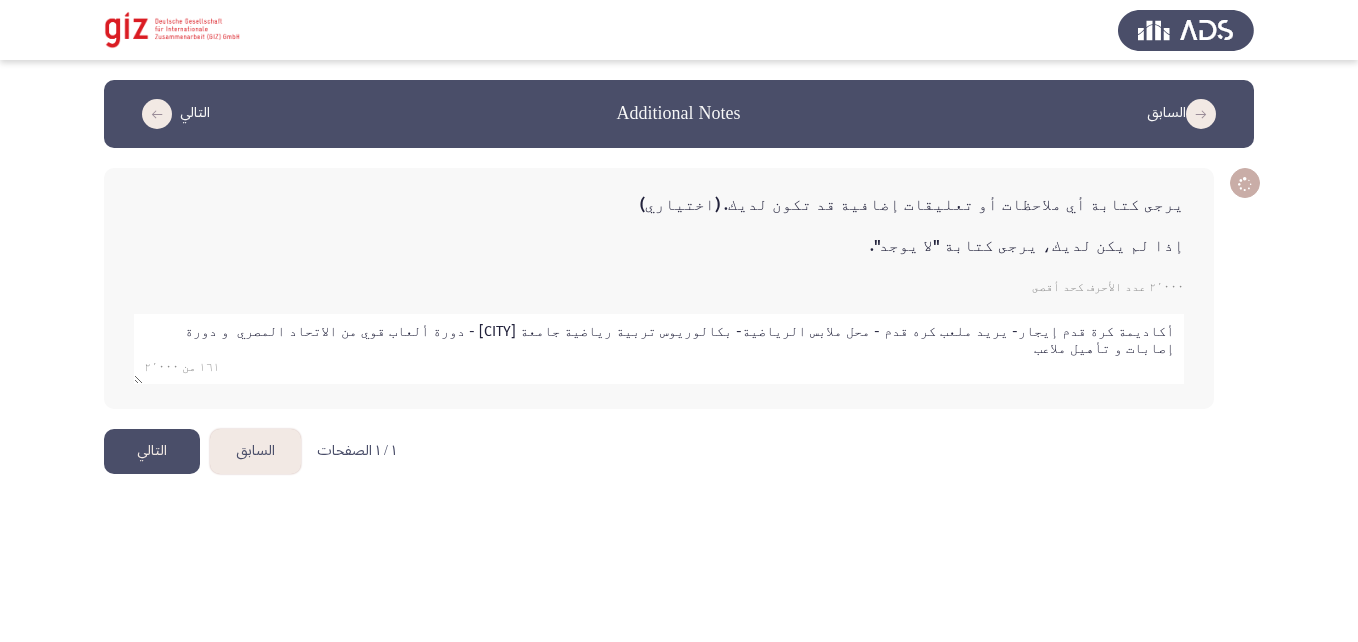 click 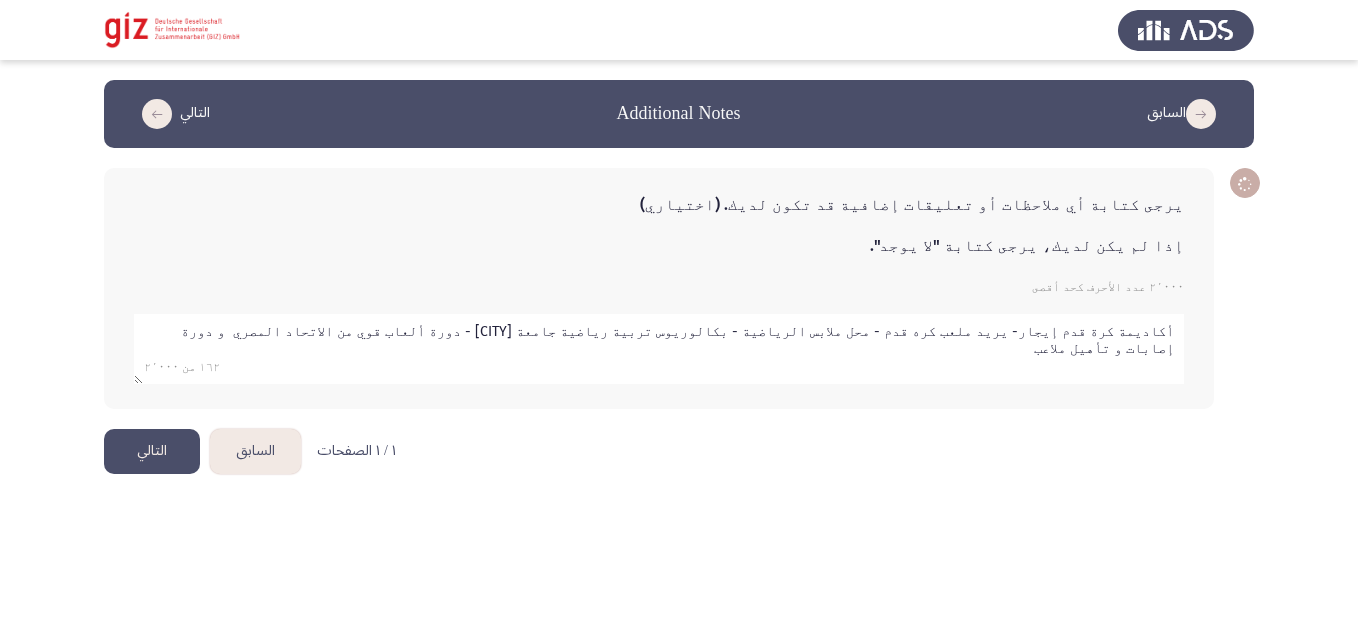 click 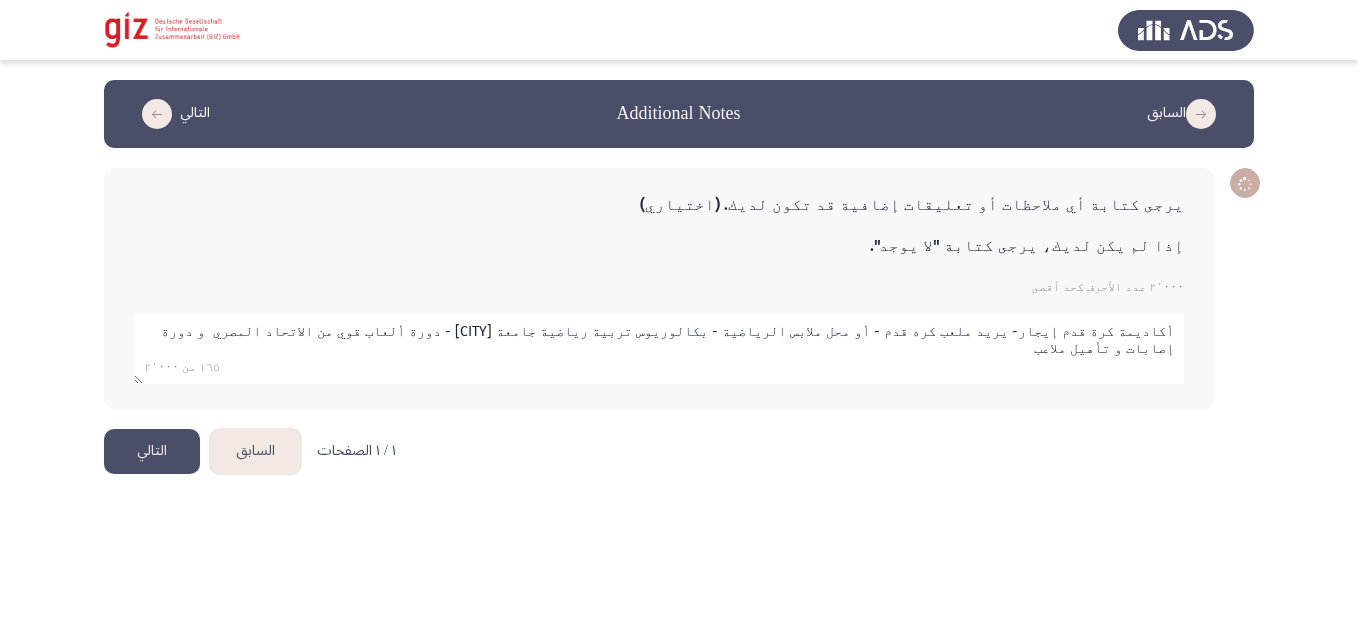 type on "أكاديمة كرة قدم إيجار- يريد ملعب كره قدم - أو محل ملابس الرياضية - بكالوريوس تربية رياضية جامعة أسيوط - دورة ألعاب قوي من الاتحاد المصري  و دورة إصابات و تأهيل ملاعب" 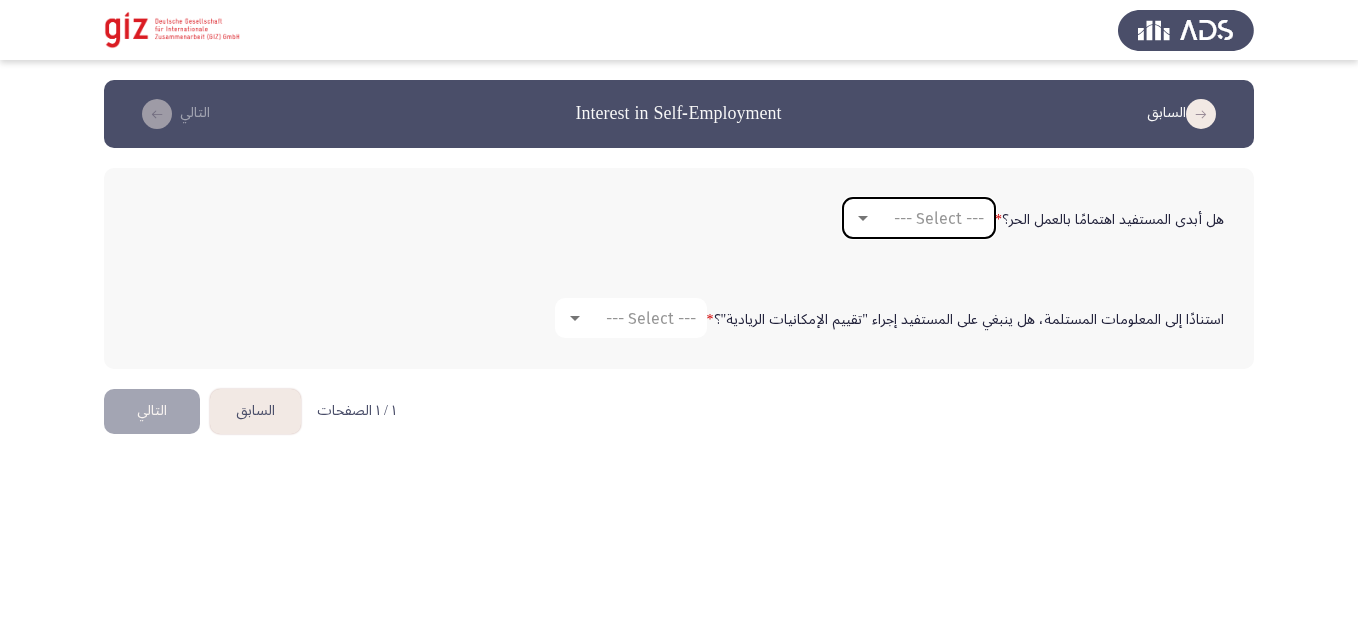 click on "--- Select ---" at bounding box center [939, 218] 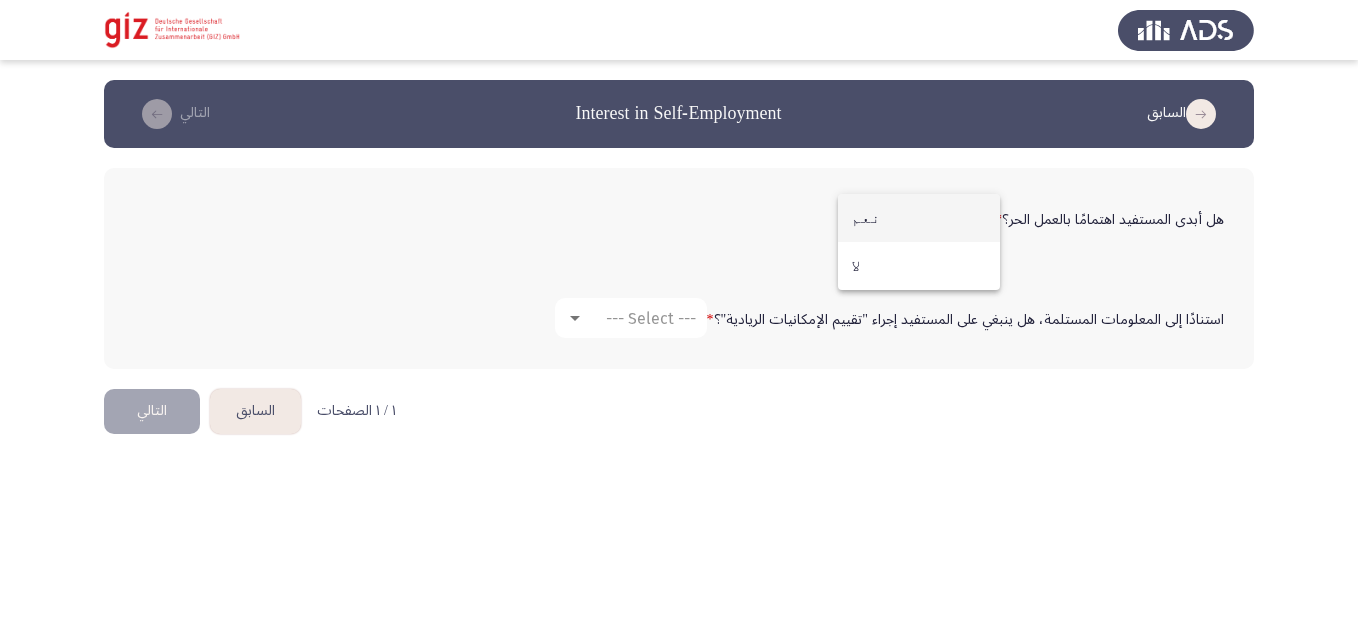 click on "نعم" at bounding box center (919, 218) 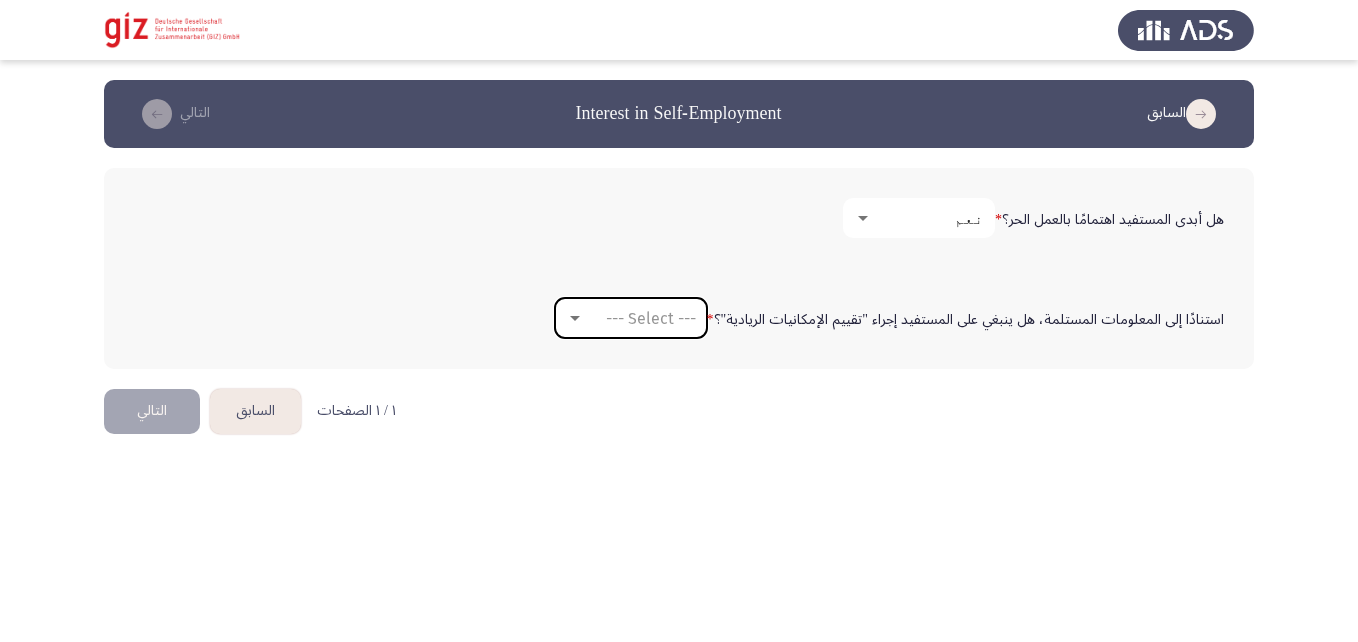 click on "--- Select ---" at bounding box center (651, 318) 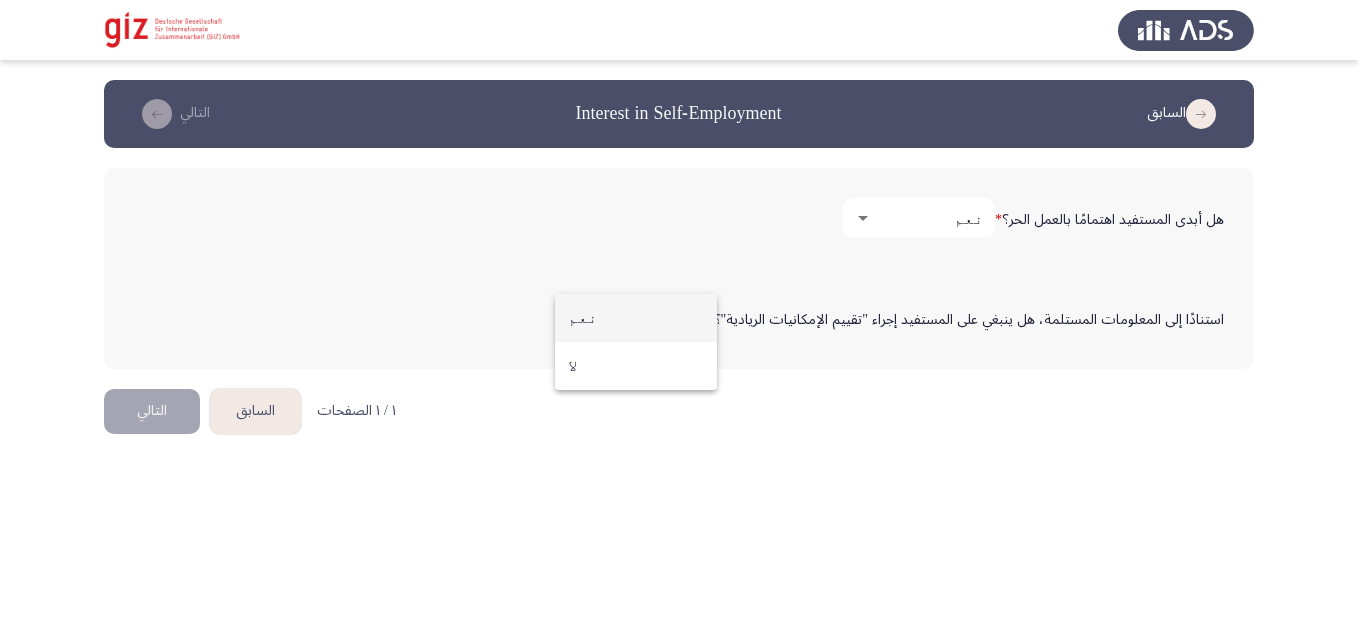 click on "نعم" at bounding box center (636, 318) 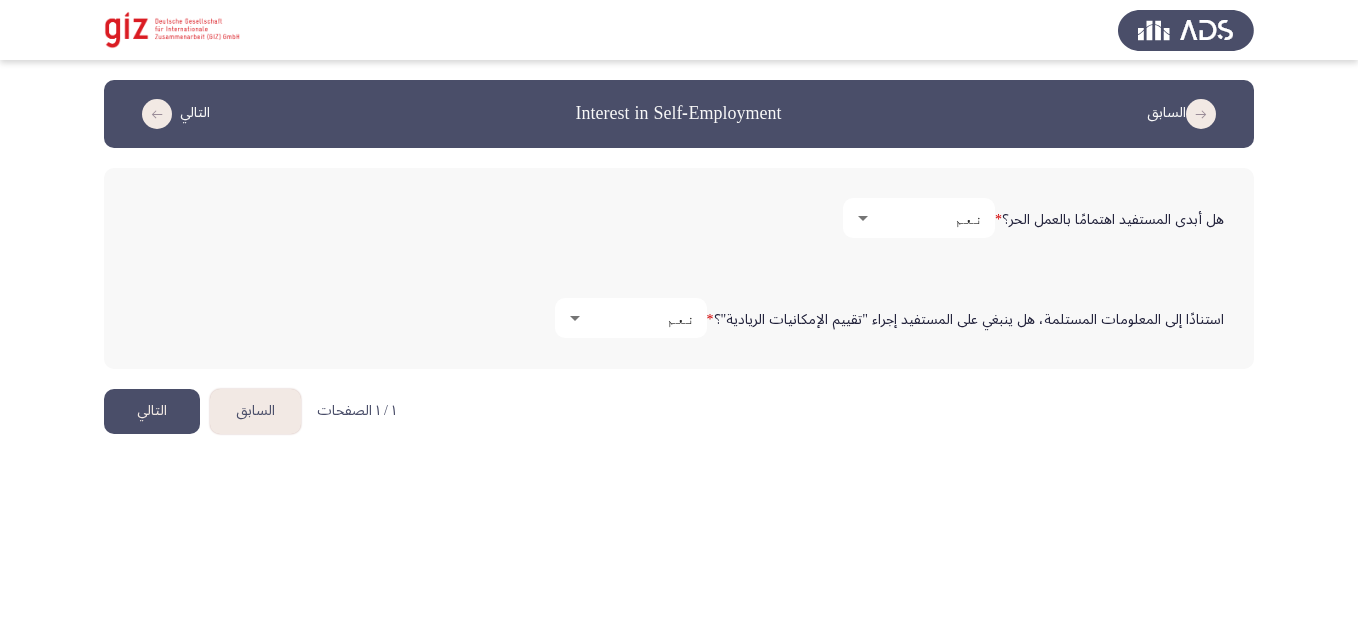 click on "التالي" 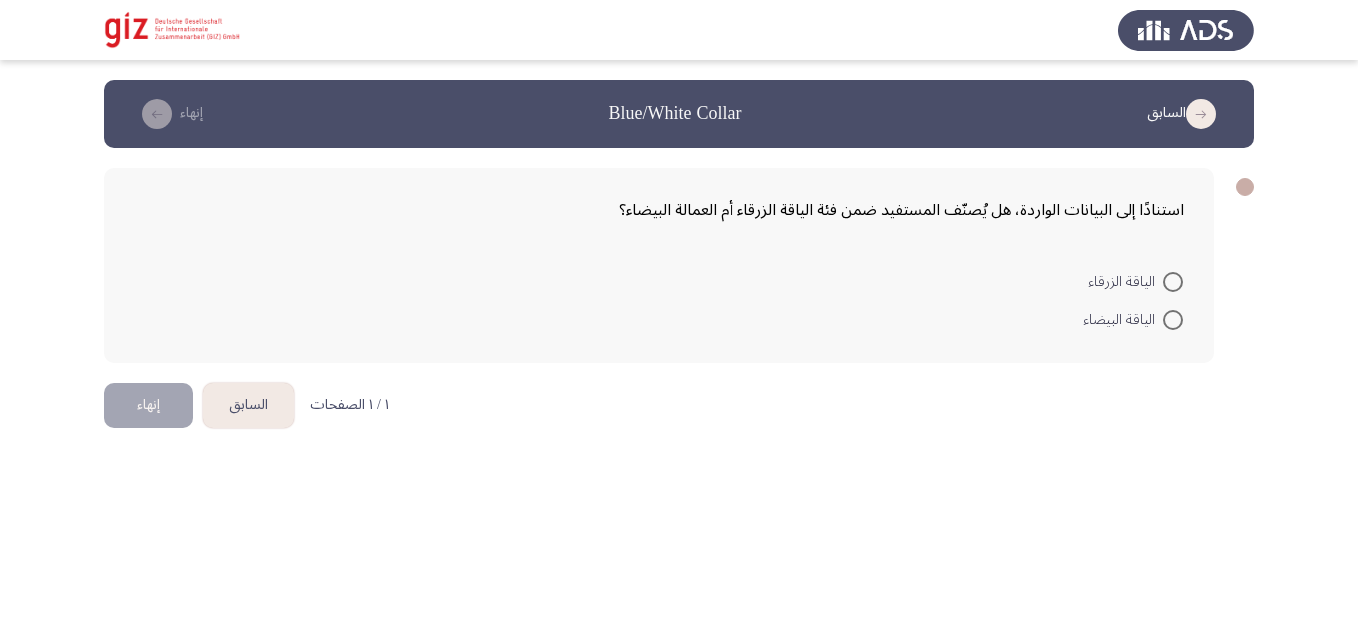 click at bounding box center (1173, 320) 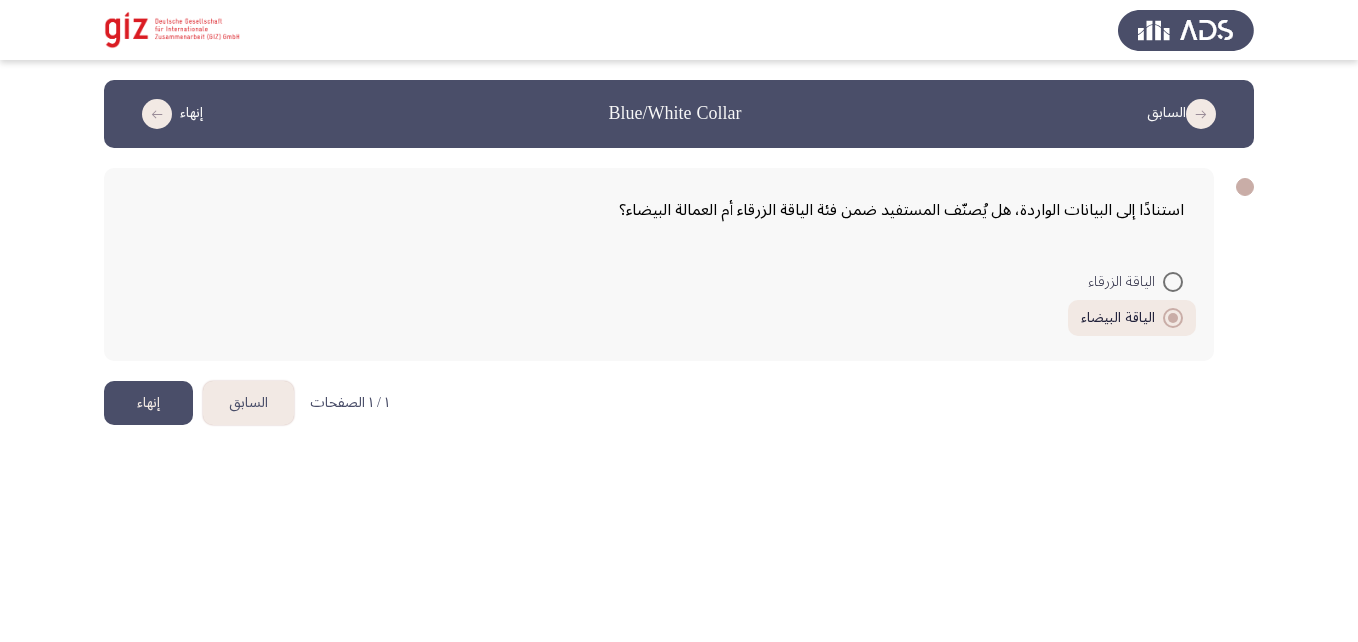 click on "إنهاء" 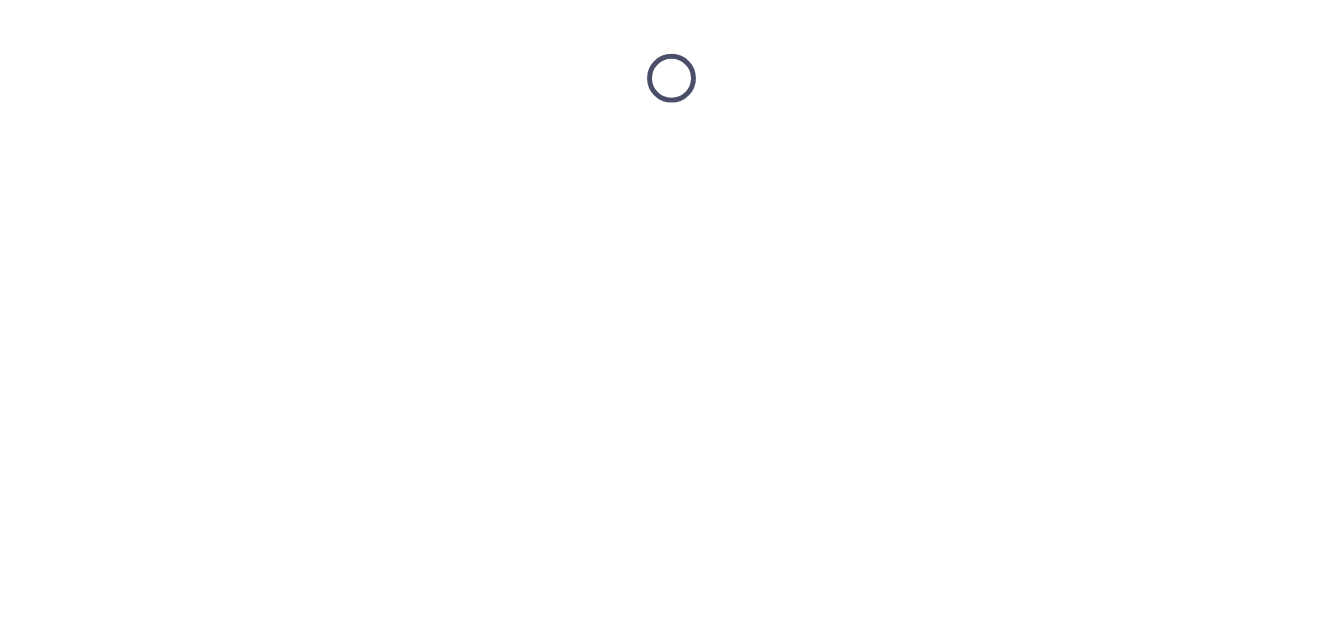 scroll, scrollTop: 0, scrollLeft: 0, axis: both 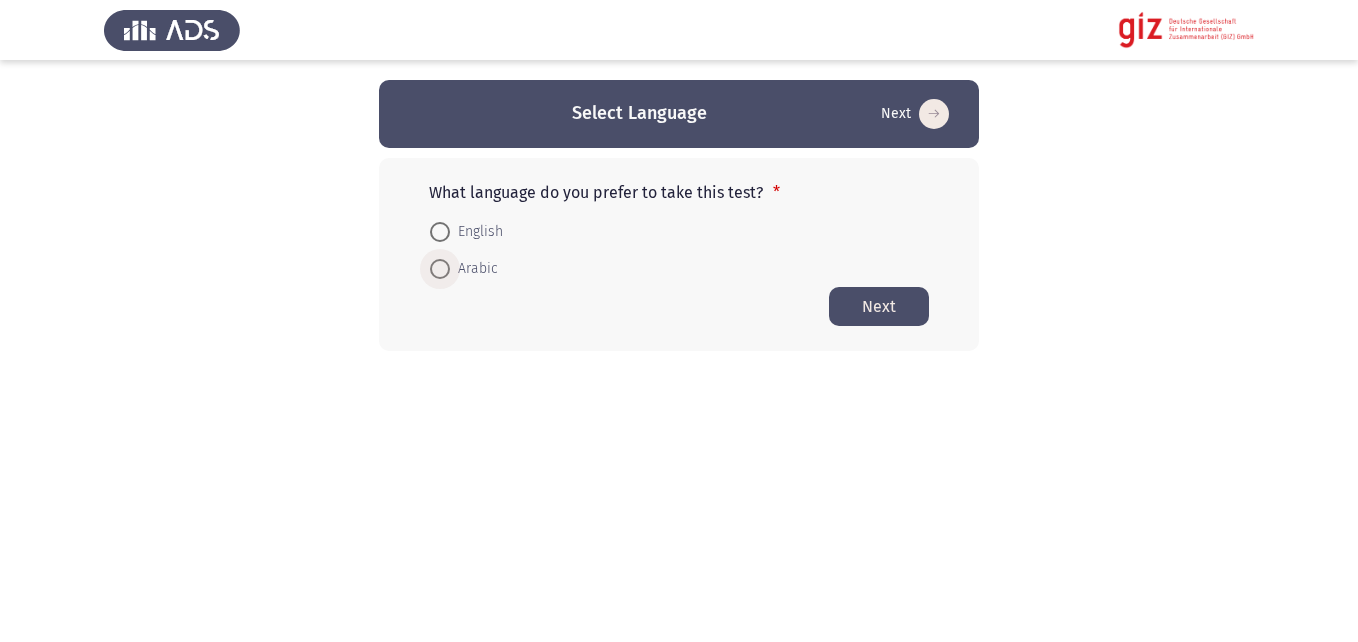 click on "Arabic" at bounding box center (474, 269) 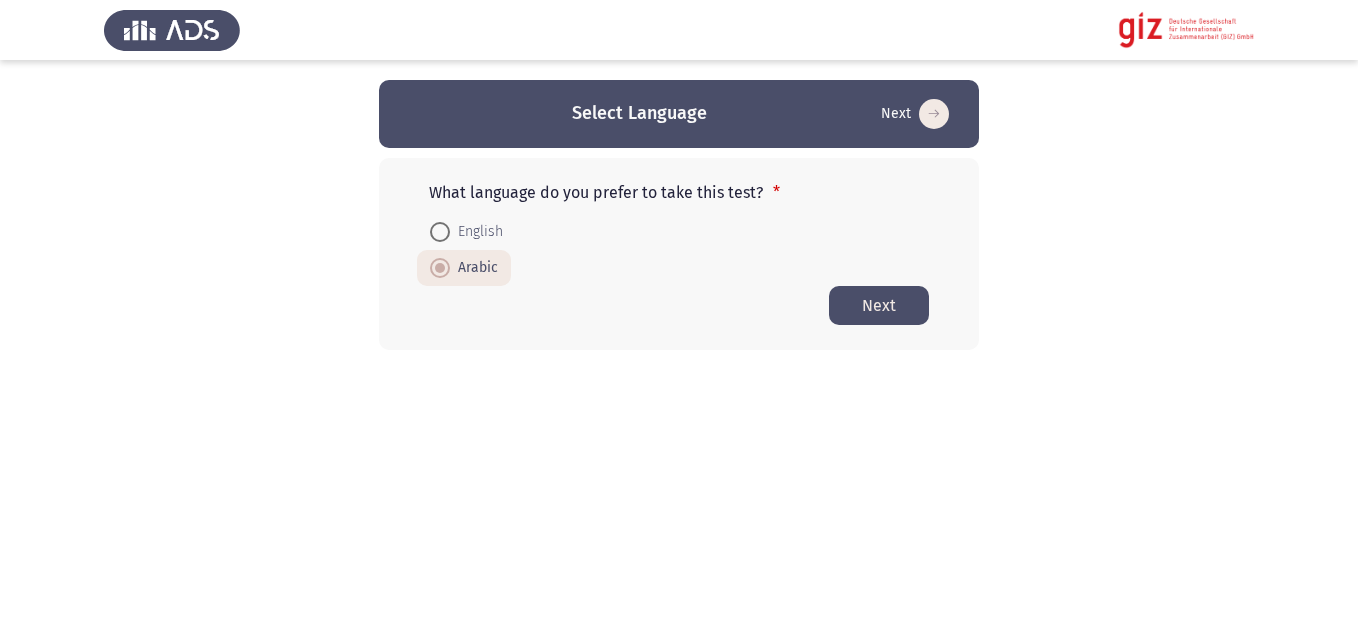 click on "Next" 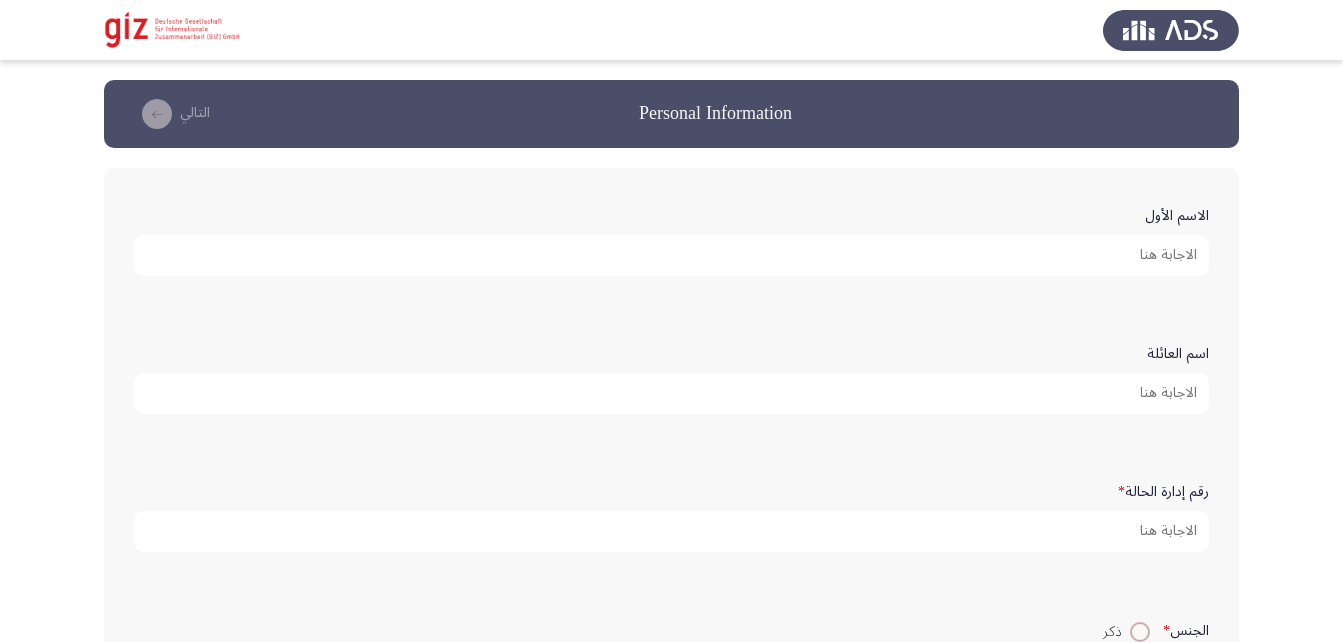 click on "الاسم الأول" at bounding box center [671, 255] 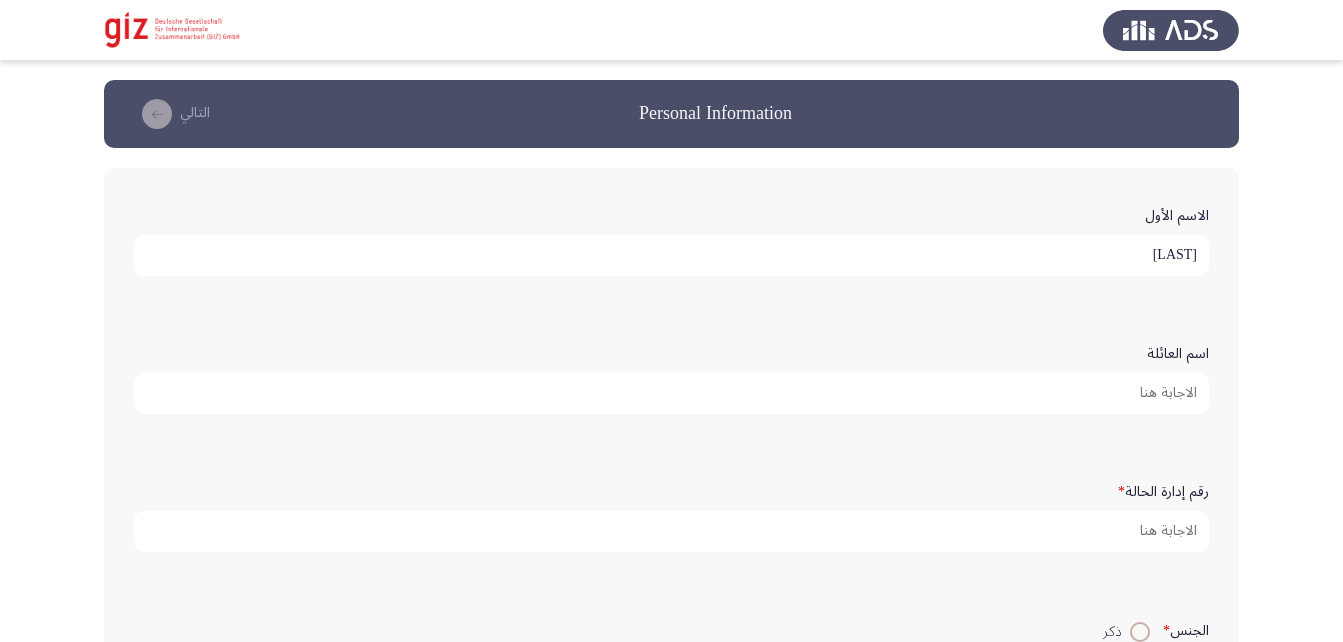 type on "[LAST]" 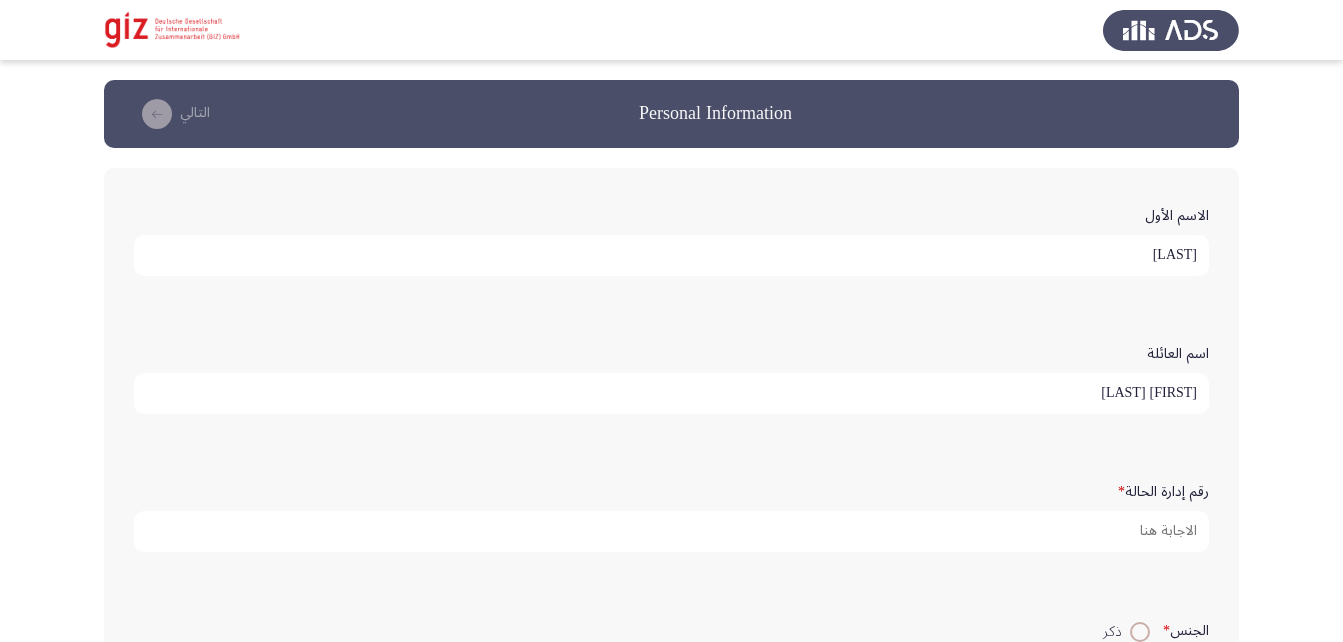 scroll, scrollTop: 5, scrollLeft: 0, axis: vertical 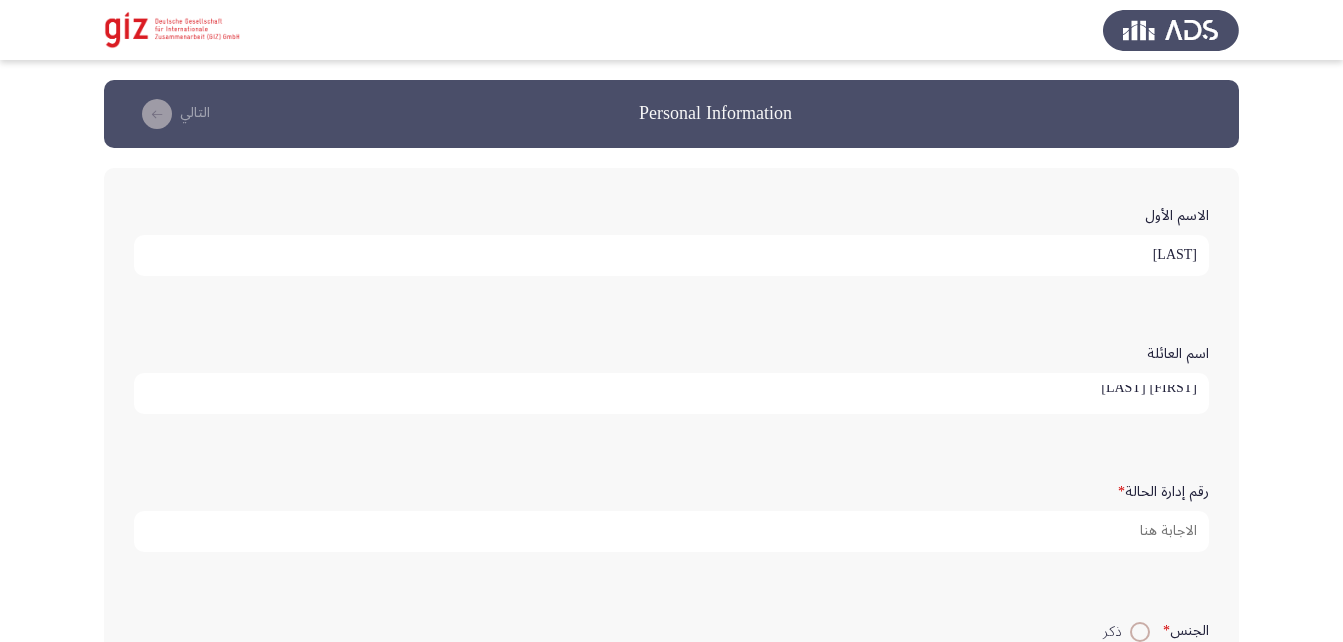 type on "[FIRST] [LAST]" 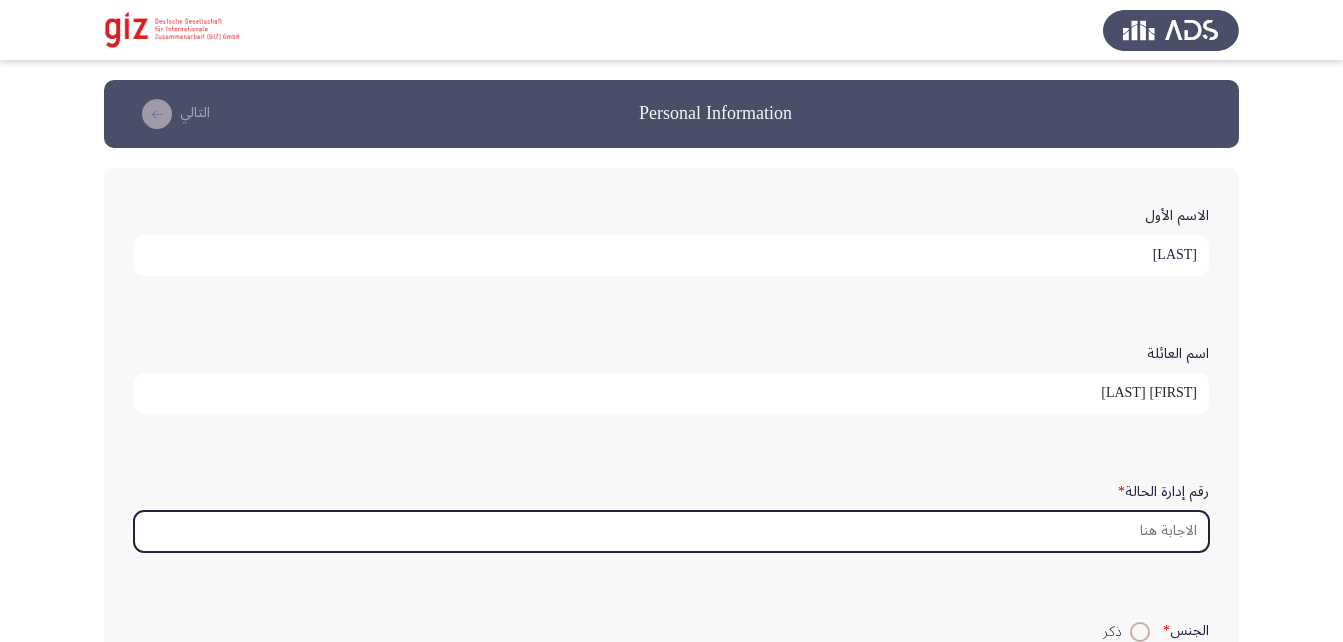 click on "رقم إدارة الحالة   *" at bounding box center [671, 531] 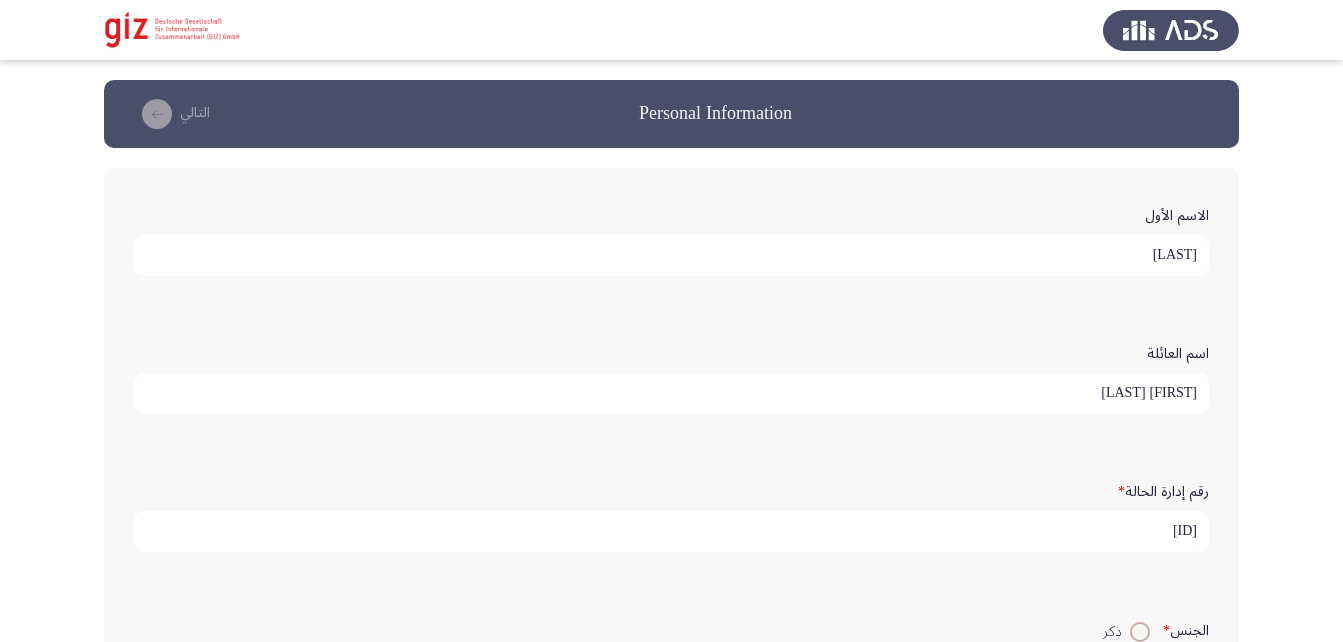 scroll, scrollTop: 5, scrollLeft: 0, axis: vertical 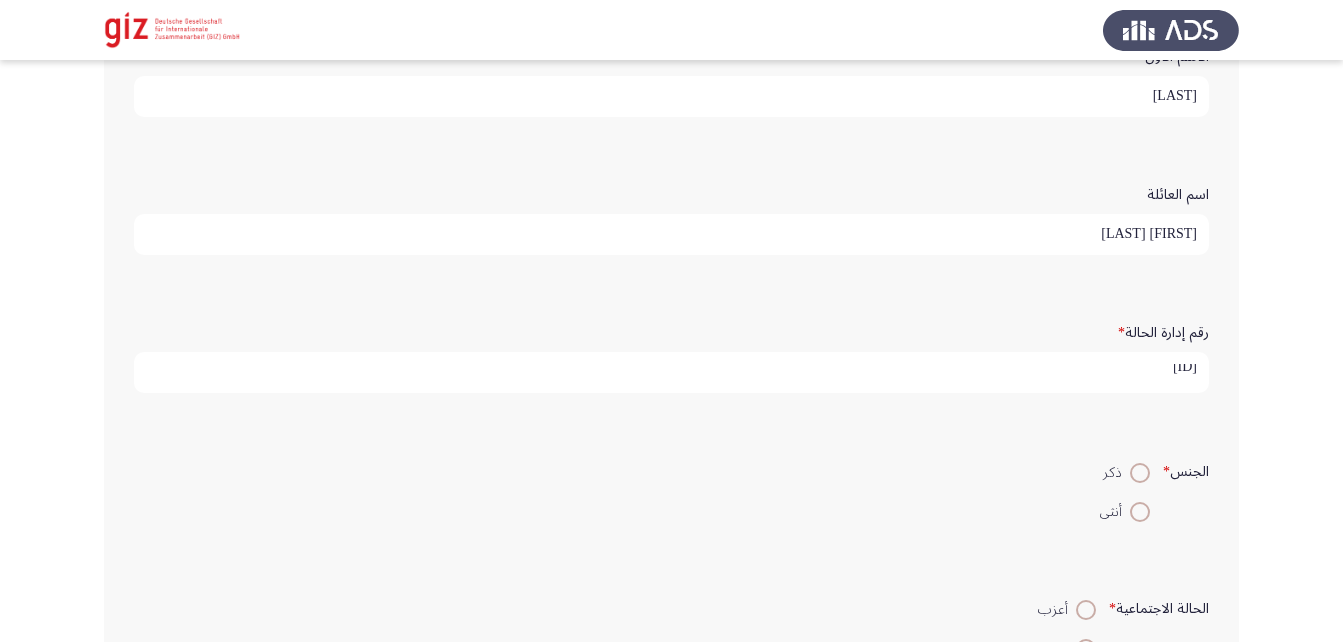 type on "[ID]" 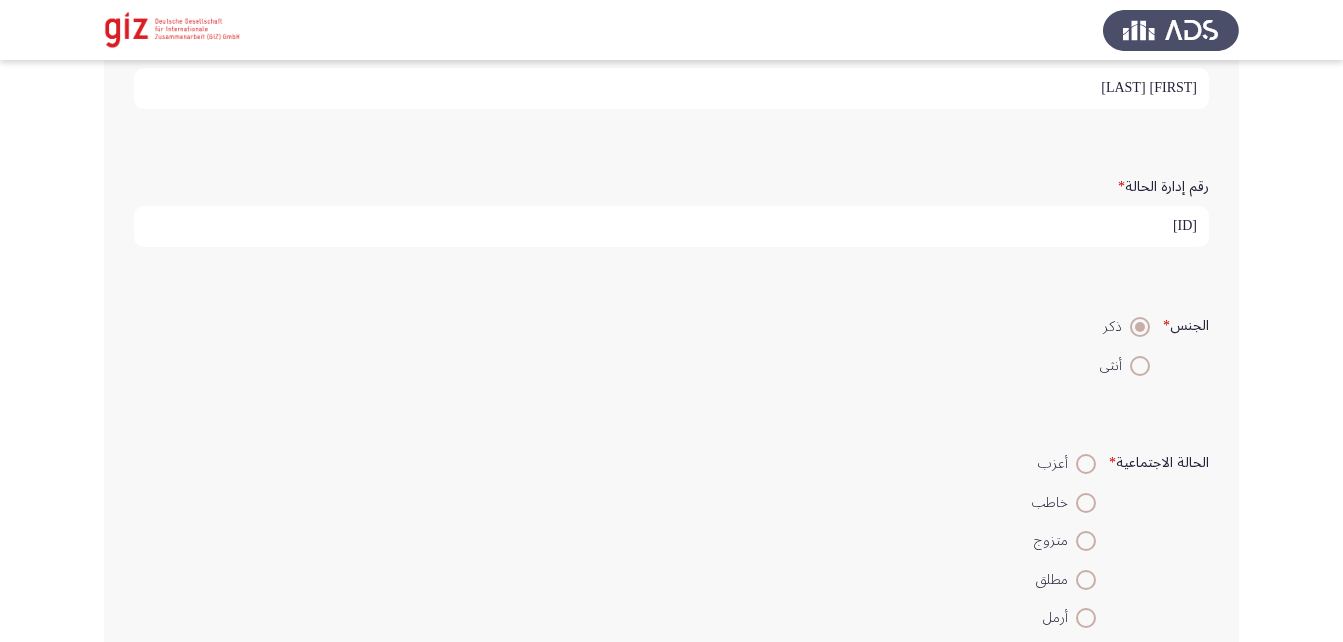 scroll, scrollTop: 306, scrollLeft: 0, axis: vertical 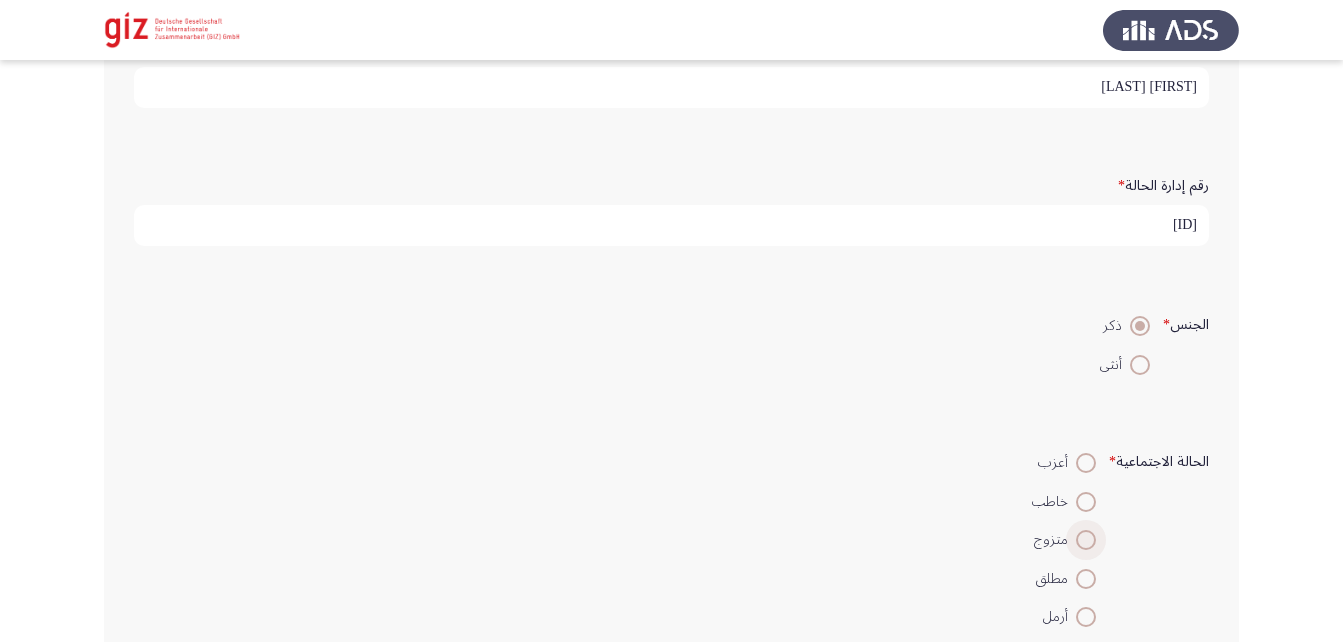 click at bounding box center [1086, 540] 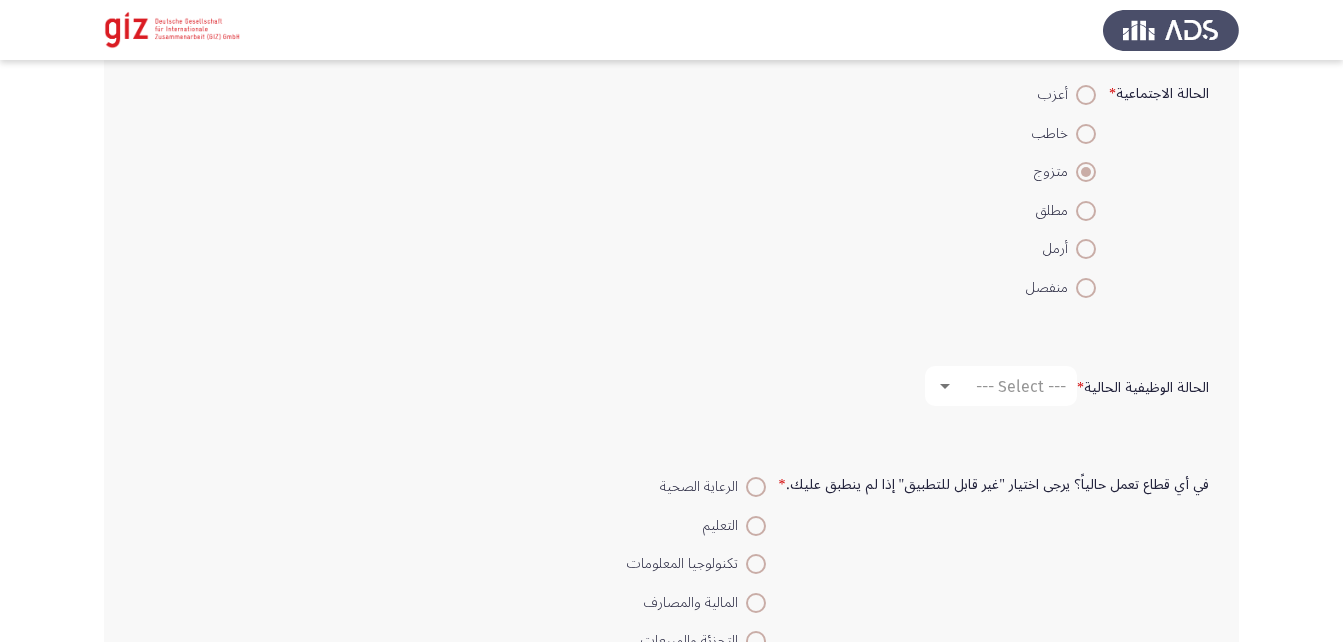 scroll, scrollTop: 675, scrollLeft: 0, axis: vertical 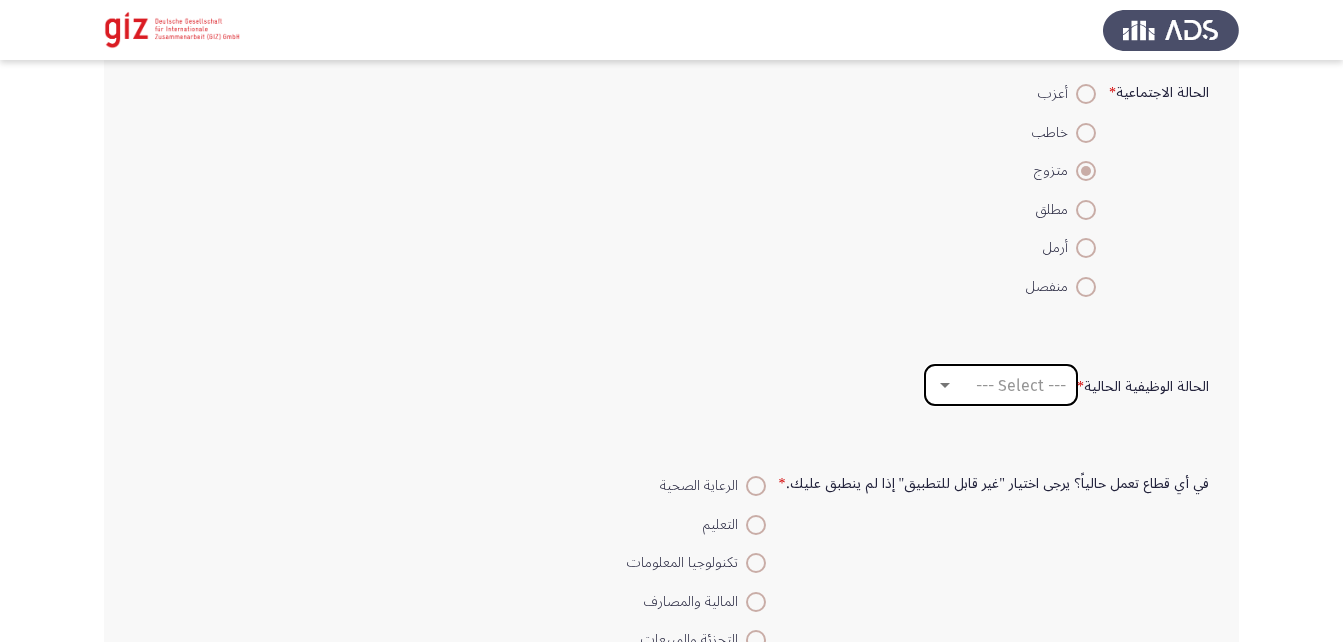 click on "--- Select ---" at bounding box center (1001, 385) 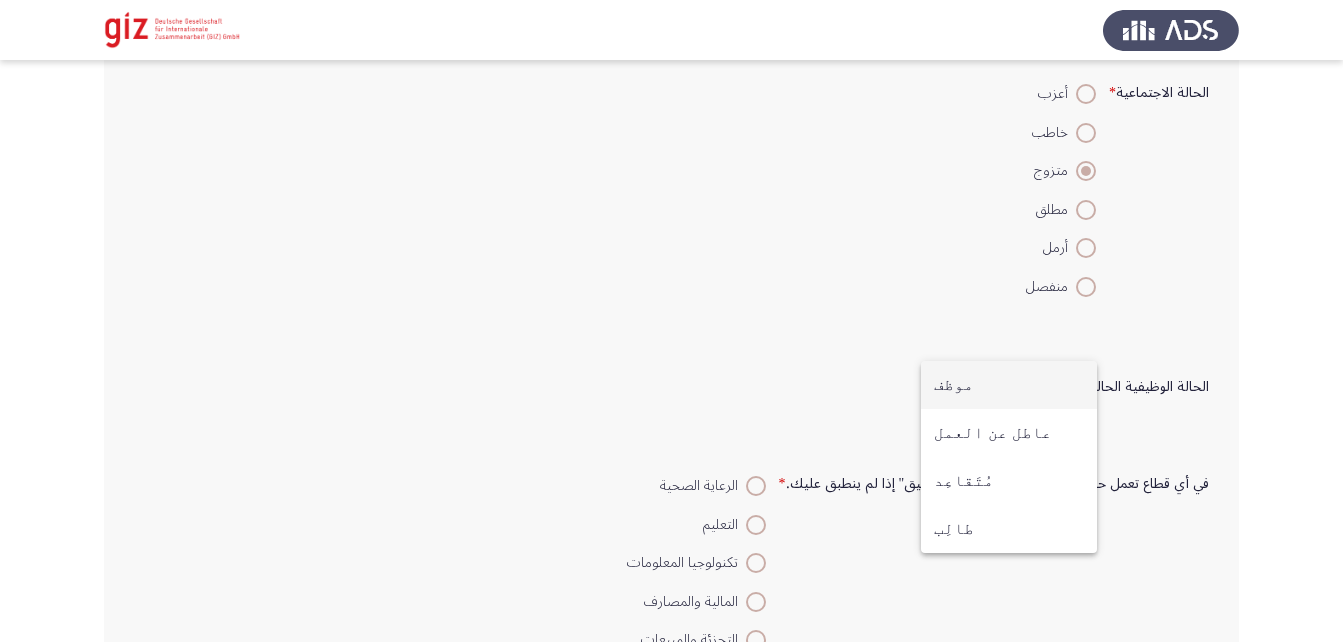 click on "موظف" at bounding box center (1009, 385) 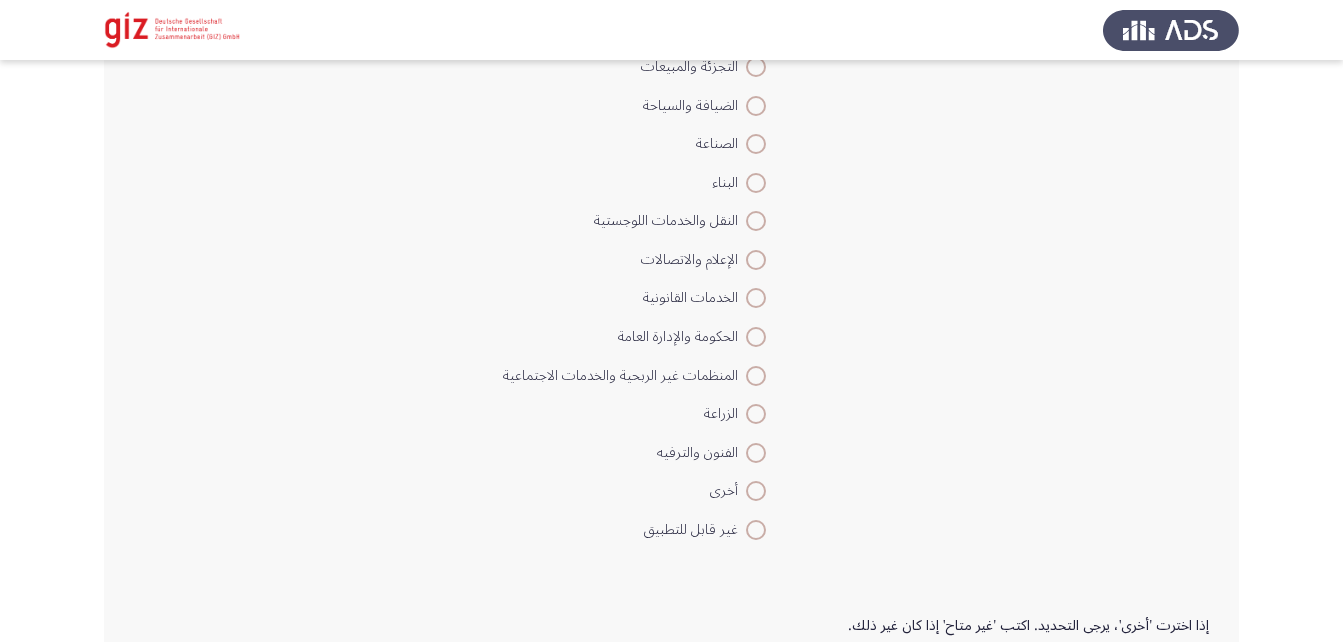 scroll, scrollTop: 1380, scrollLeft: 0, axis: vertical 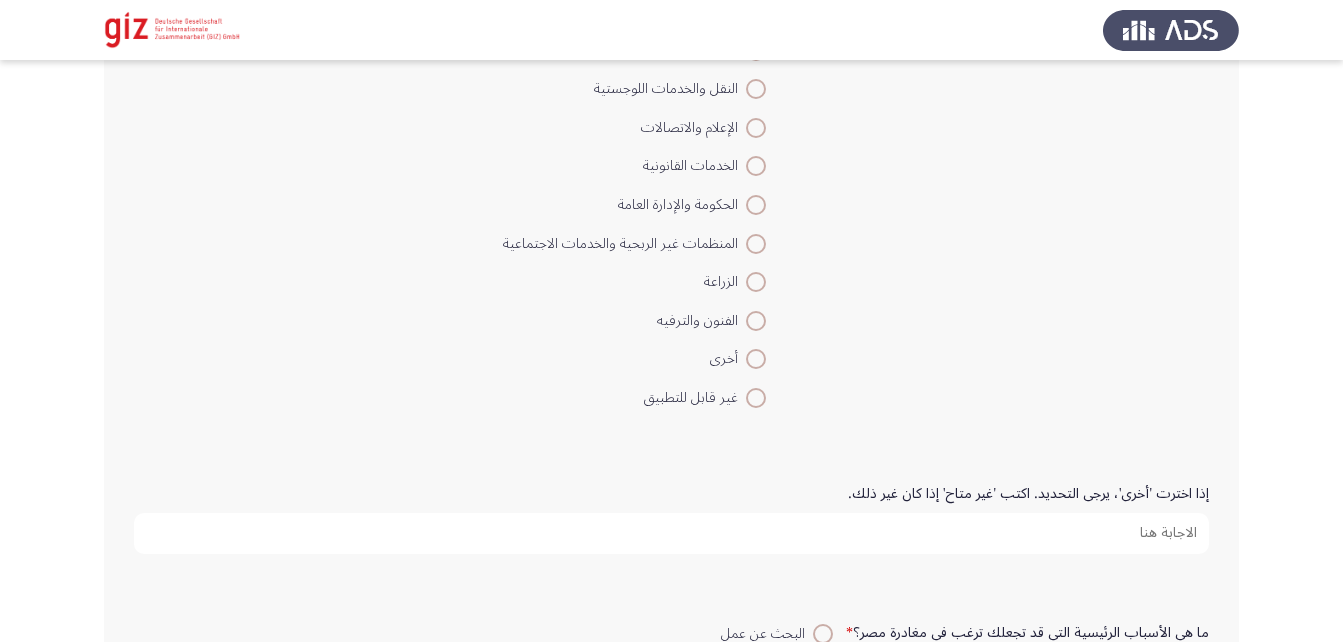 click at bounding box center (756, 359) 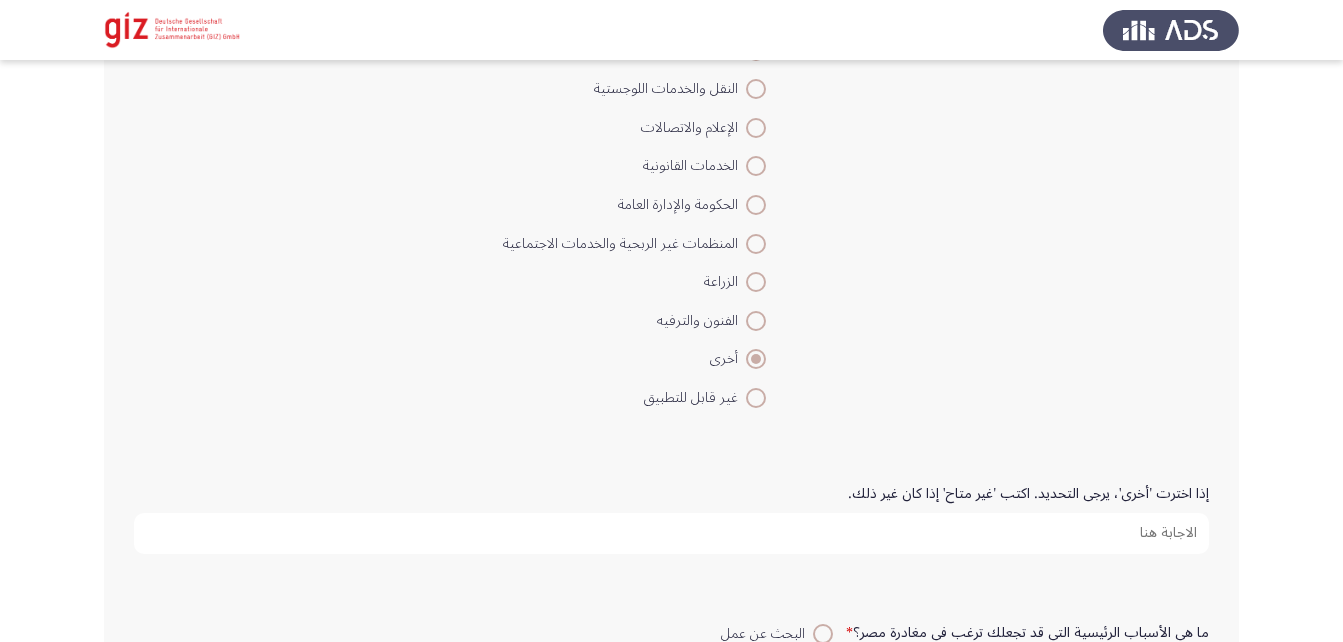 click on "إذا اخترت 'أخرى'، يرجى التحديد. اكتب 'غير متاح' إذا كان غير ذلك." at bounding box center [671, 533] 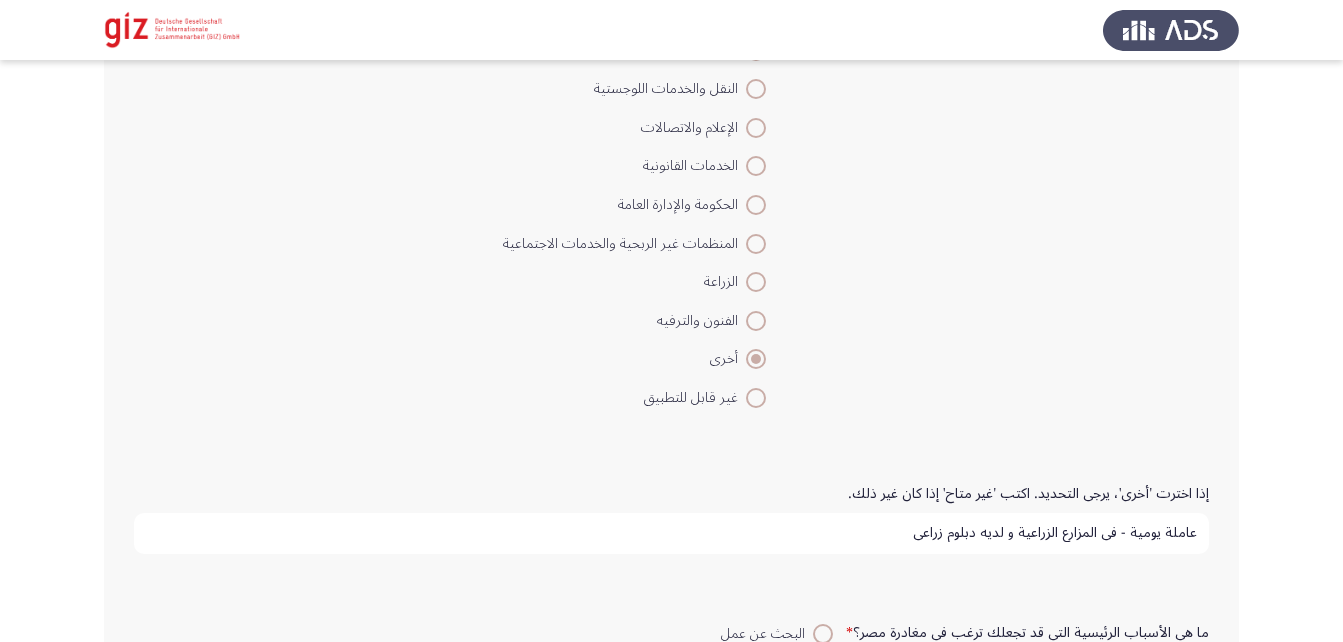 scroll, scrollTop: 5, scrollLeft: 0, axis: vertical 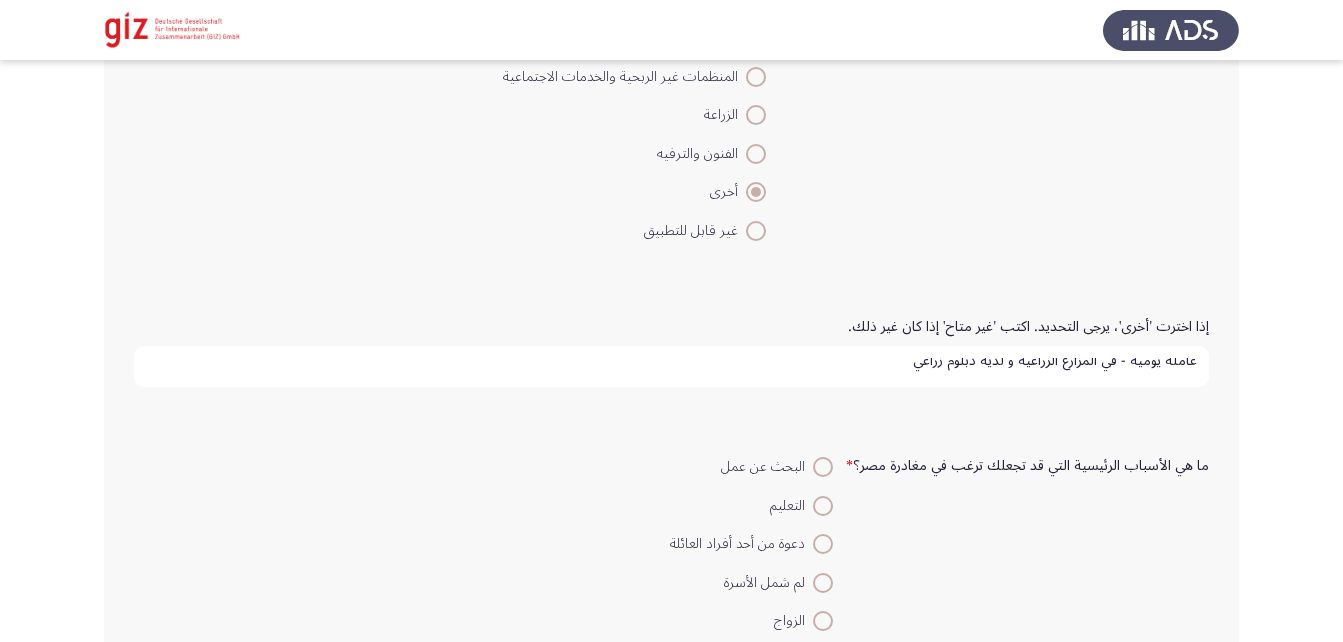 type on "عاملة يومية - في المزارع الزراعية و لديه دبلوم زراعي" 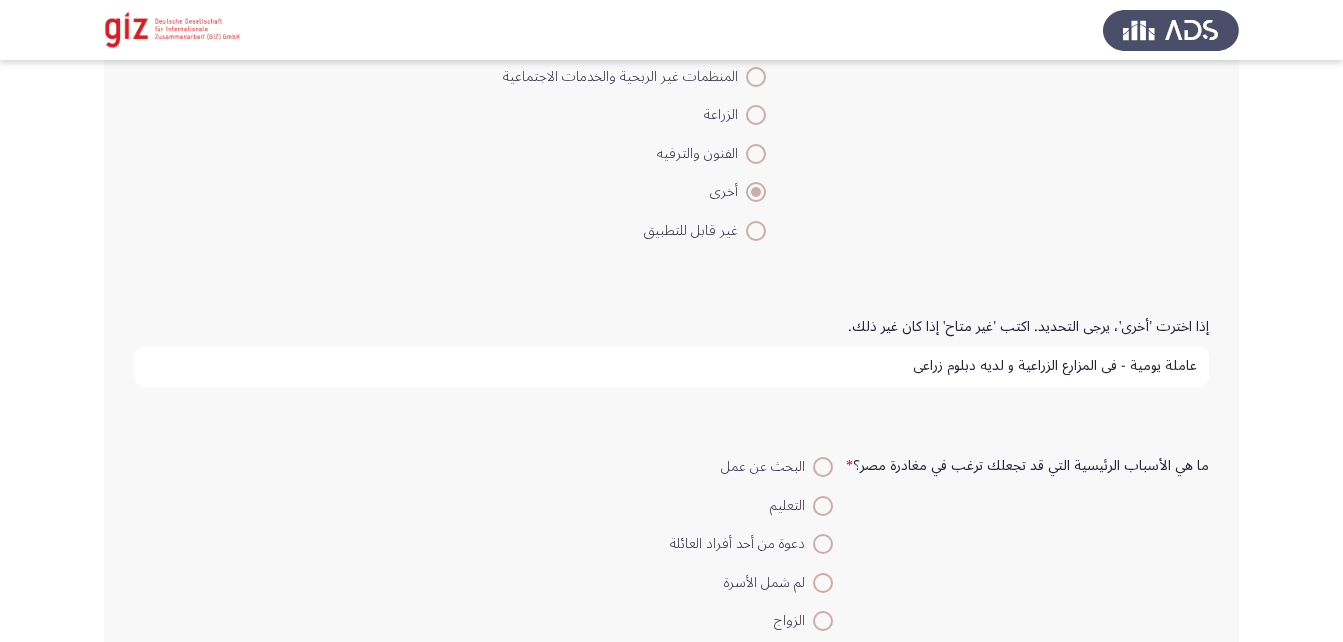 click at bounding box center (823, 467) 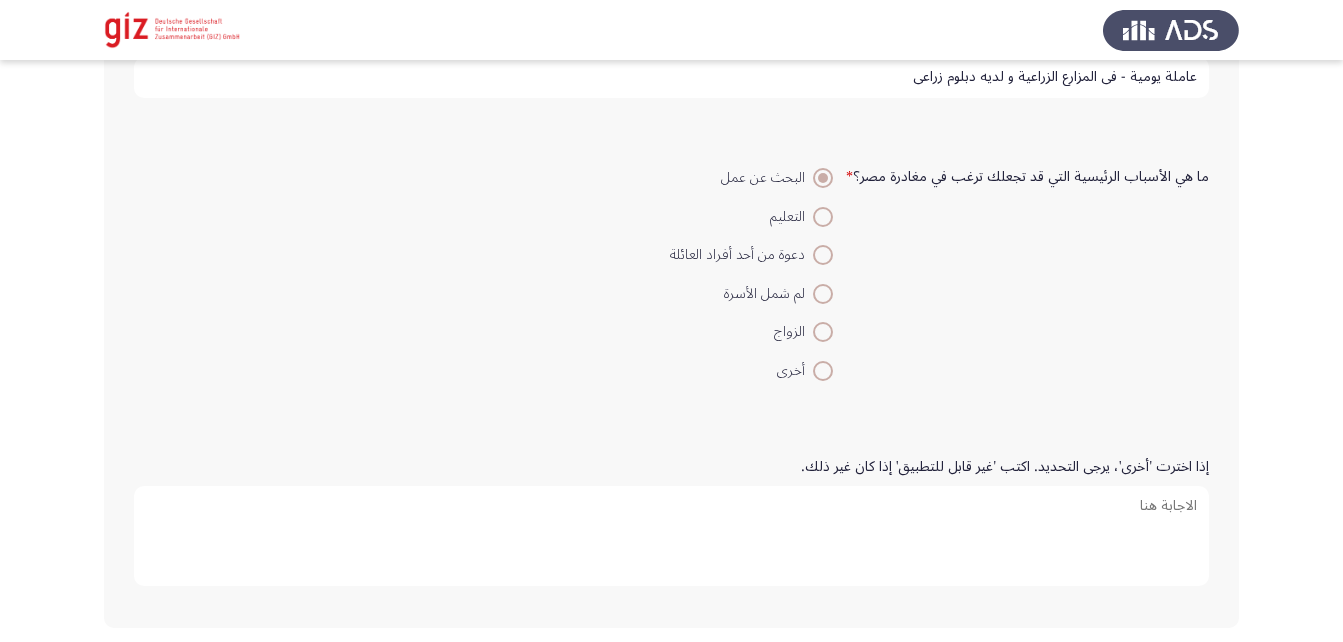 scroll, scrollTop: 1857, scrollLeft: 0, axis: vertical 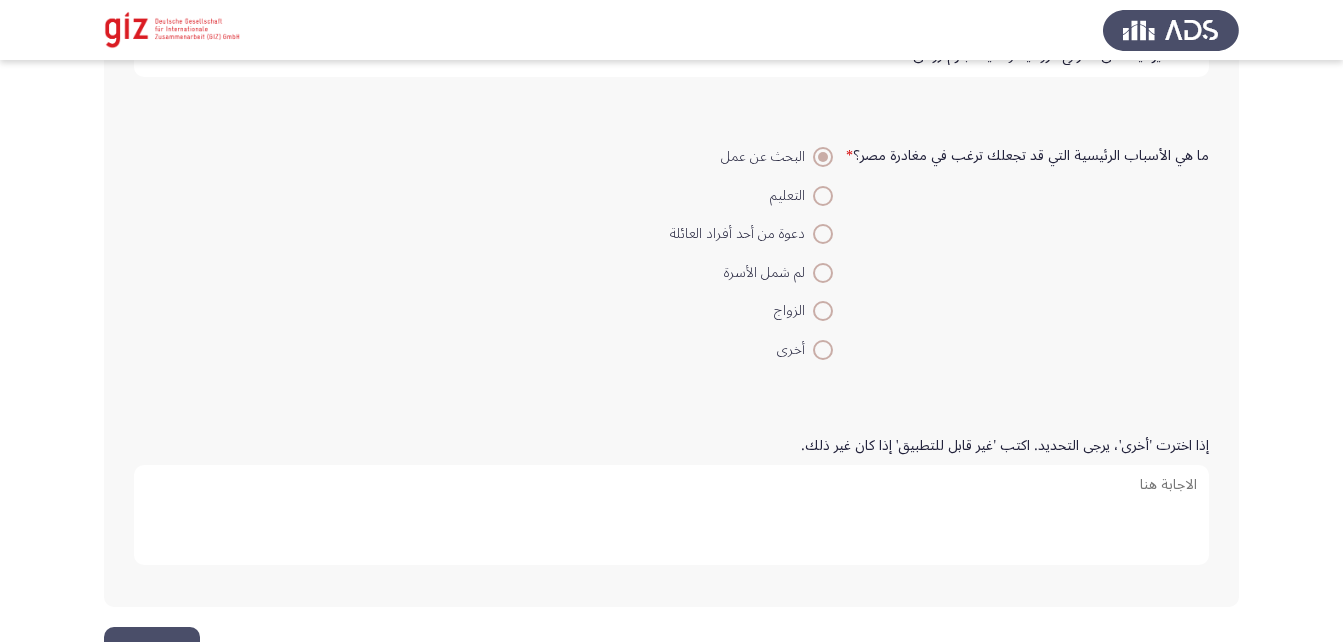 click on "إذا اخترت 'أخرى'، يرجى التحديد. اكتب 'غير قابل للتطبيق' إذا كان غير ذلك." at bounding box center [671, 515] 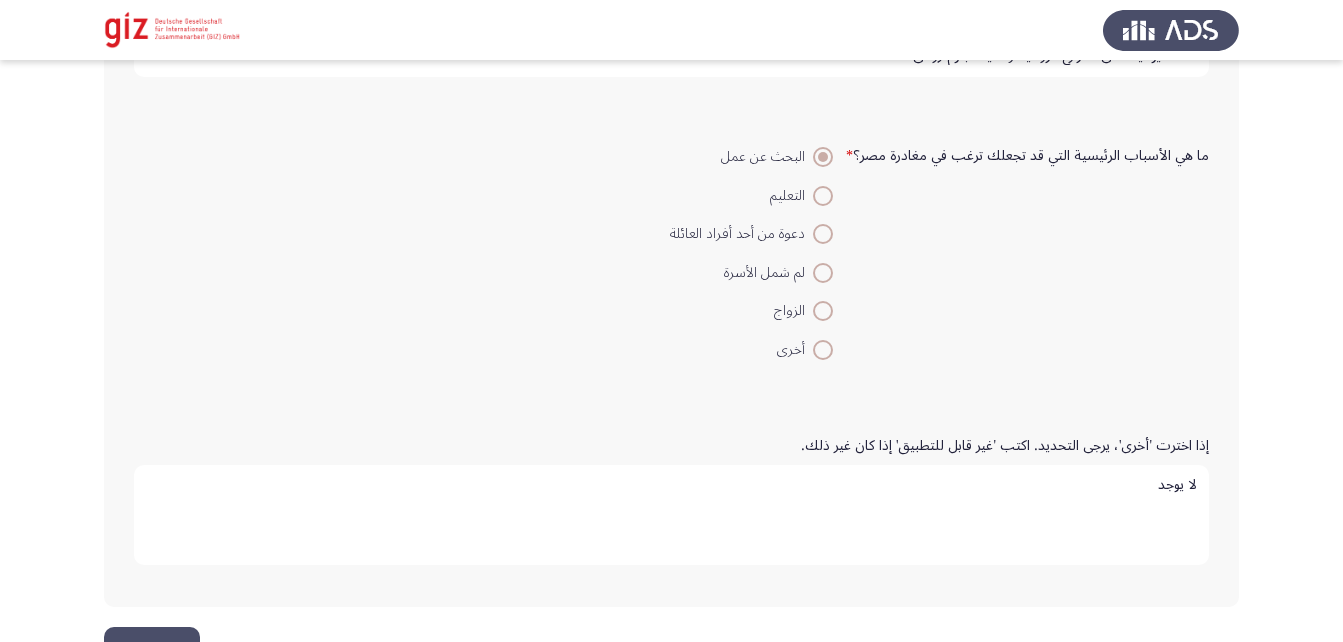 scroll, scrollTop: 1922, scrollLeft: 0, axis: vertical 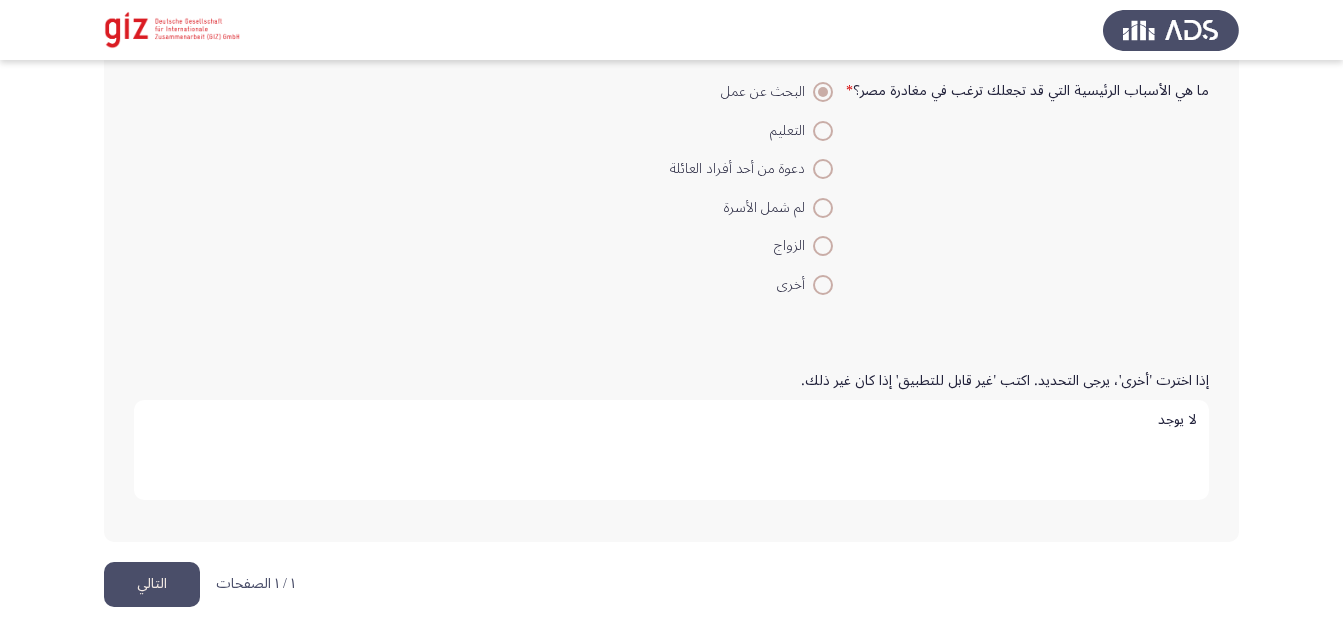 type on "لا يوجد" 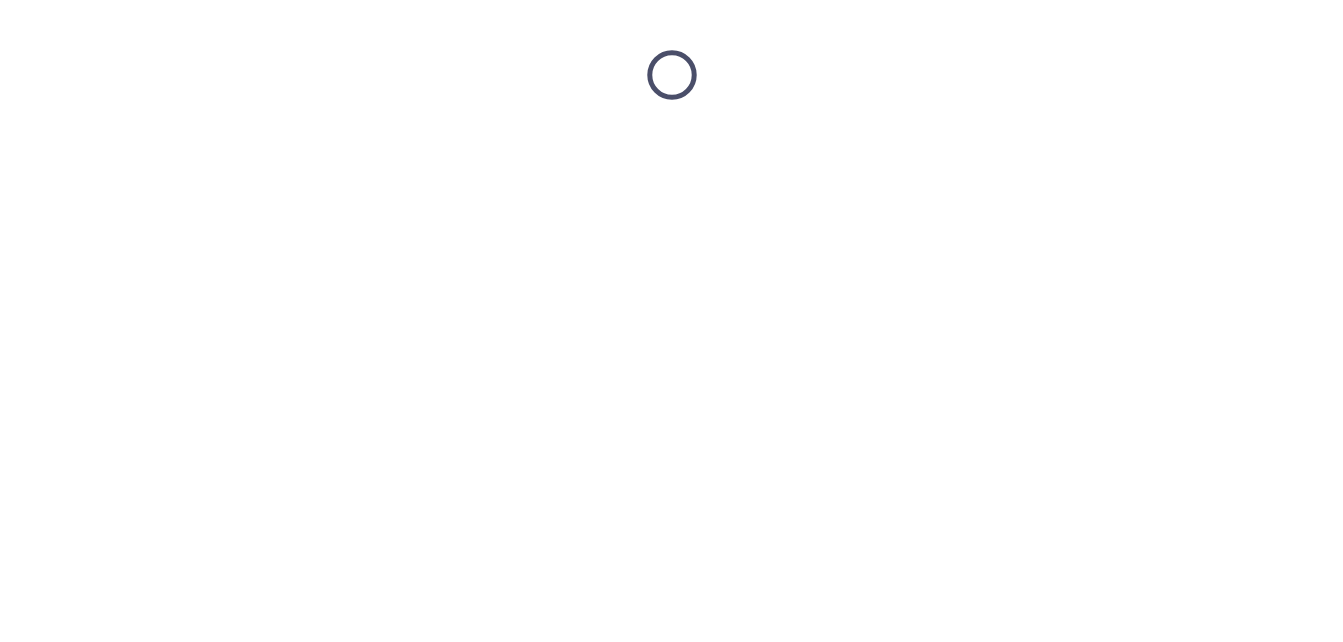 scroll, scrollTop: 0, scrollLeft: 0, axis: both 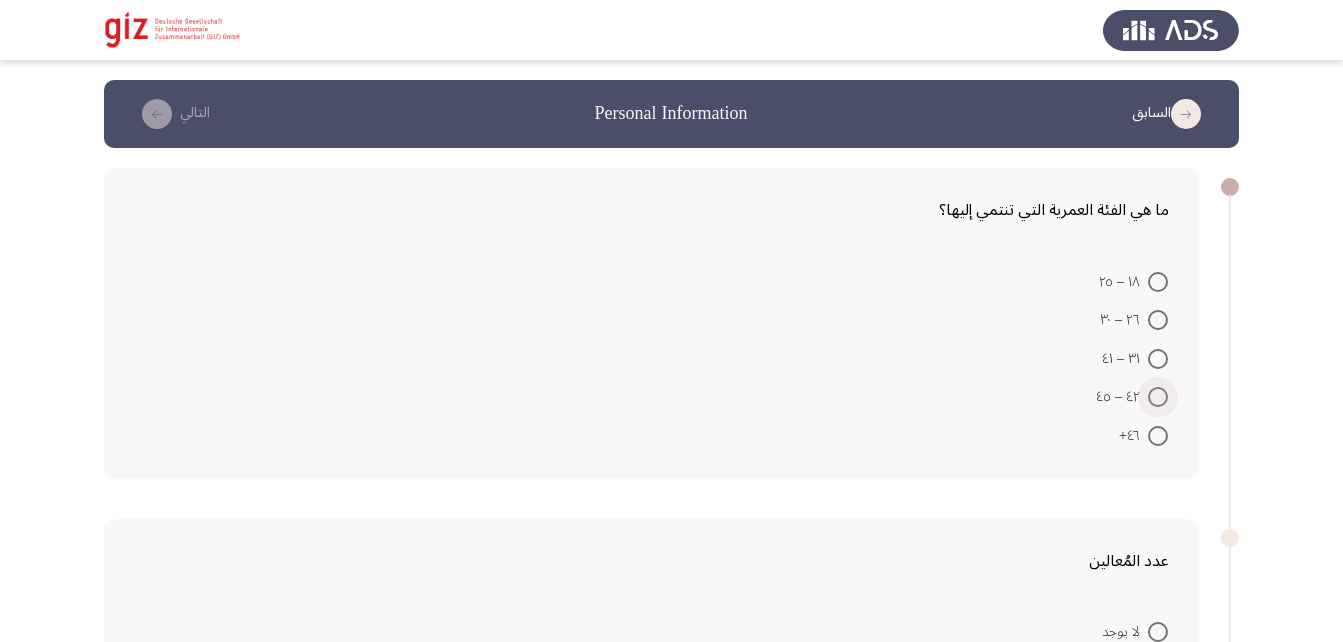 click at bounding box center (1158, 397) 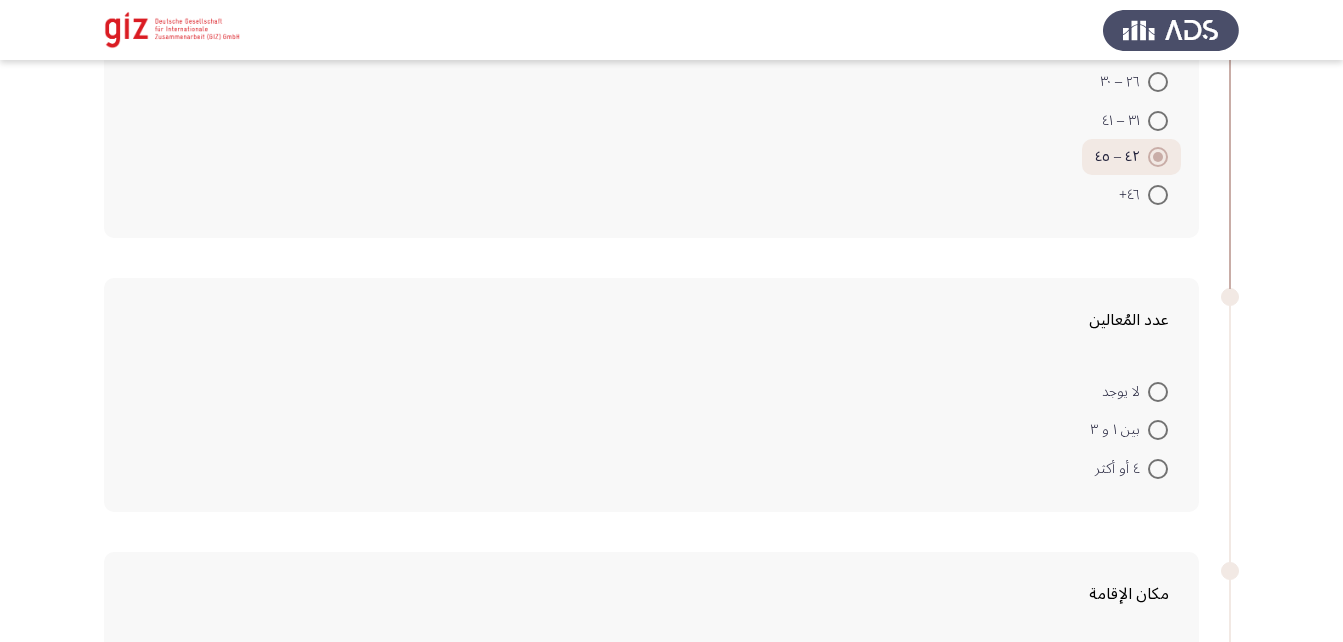 scroll, scrollTop: 239, scrollLeft: 0, axis: vertical 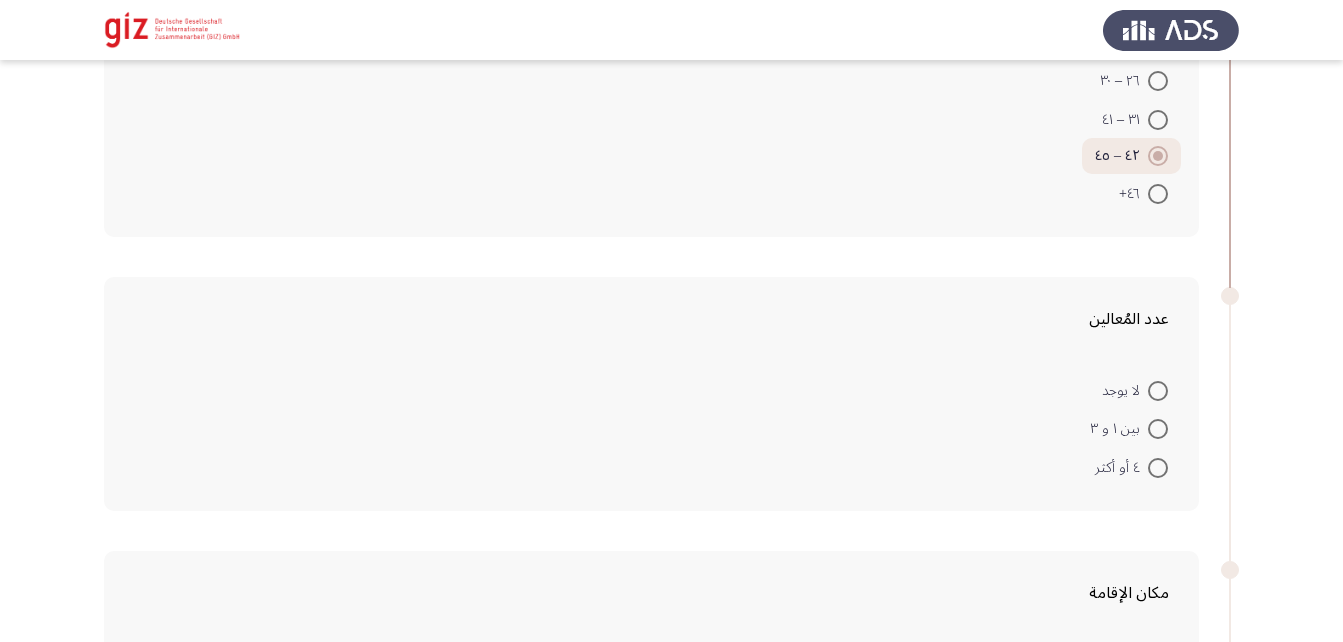 click at bounding box center [1158, 468] 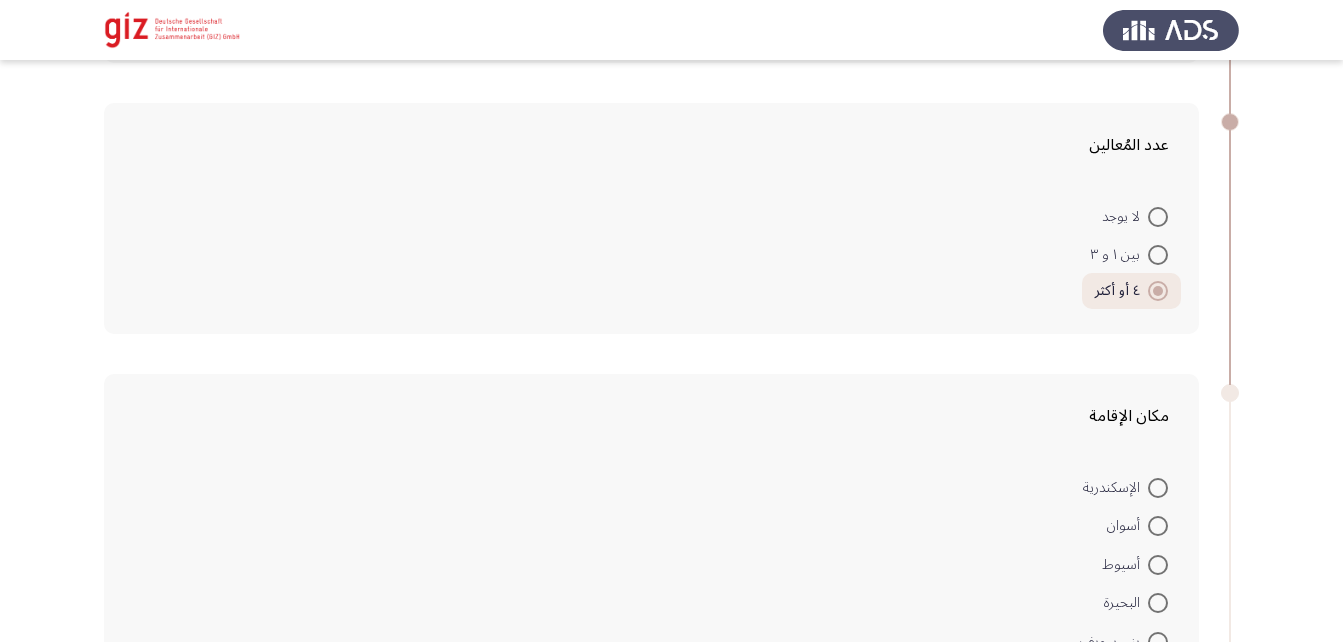 scroll, scrollTop: 497, scrollLeft: 0, axis: vertical 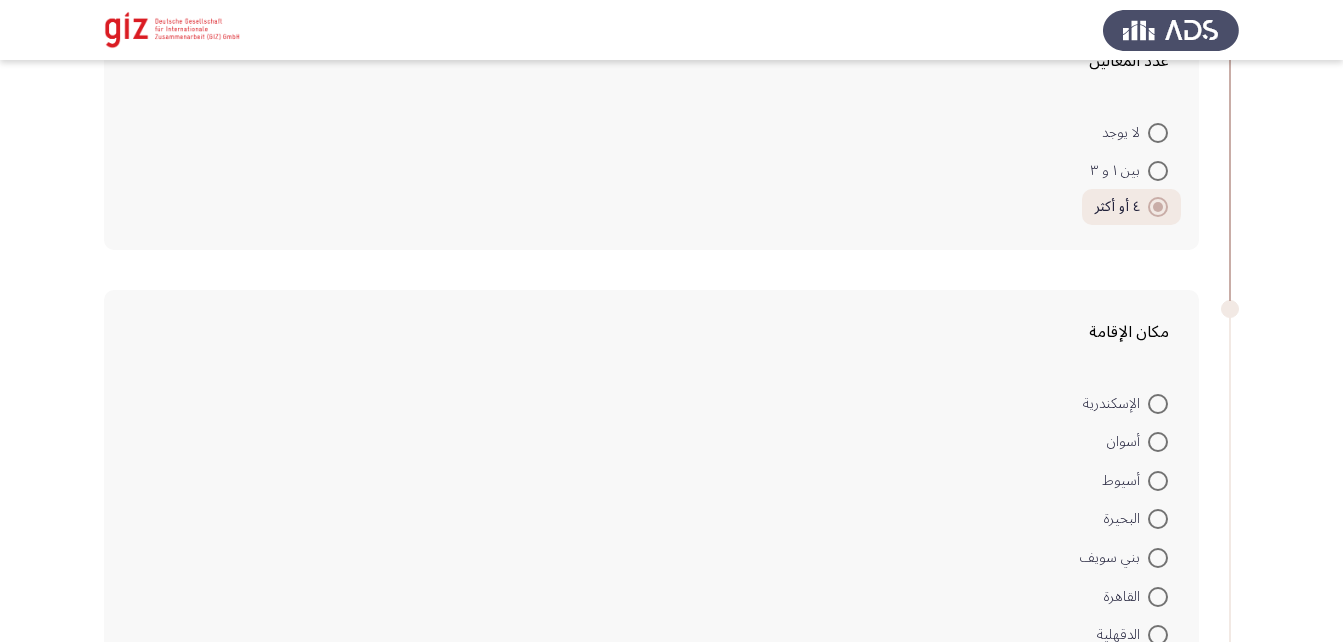 click at bounding box center [1158, 481] 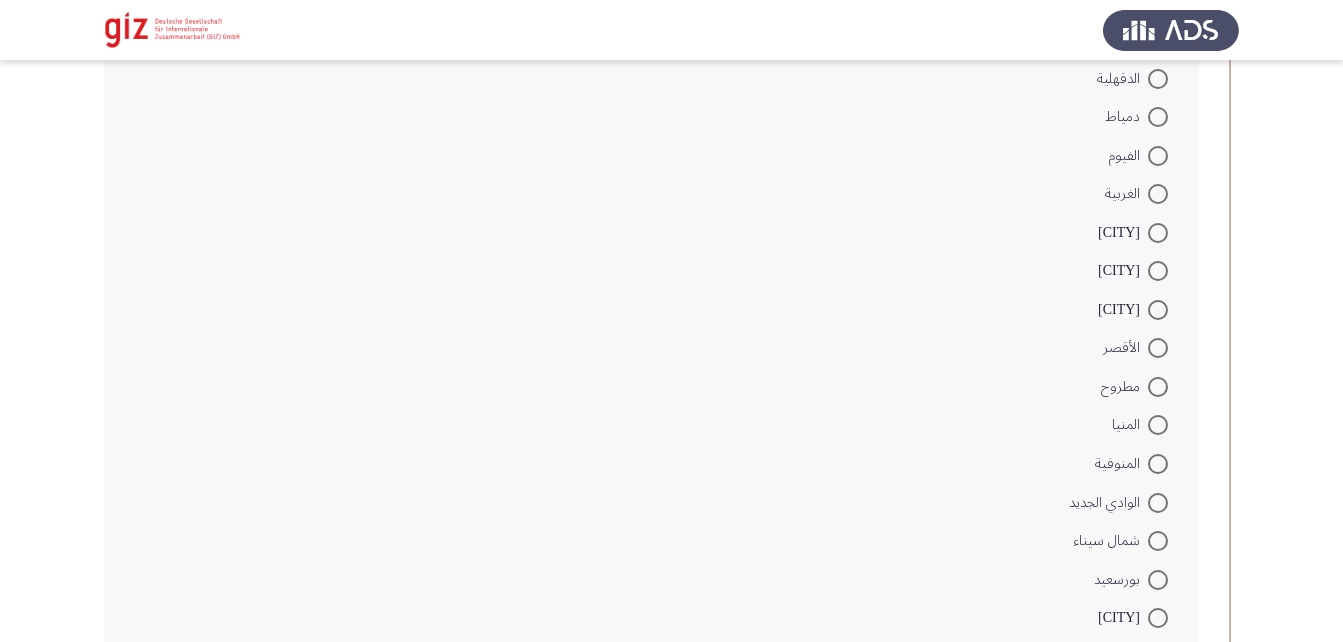 scroll, scrollTop: 1637, scrollLeft: 0, axis: vertical 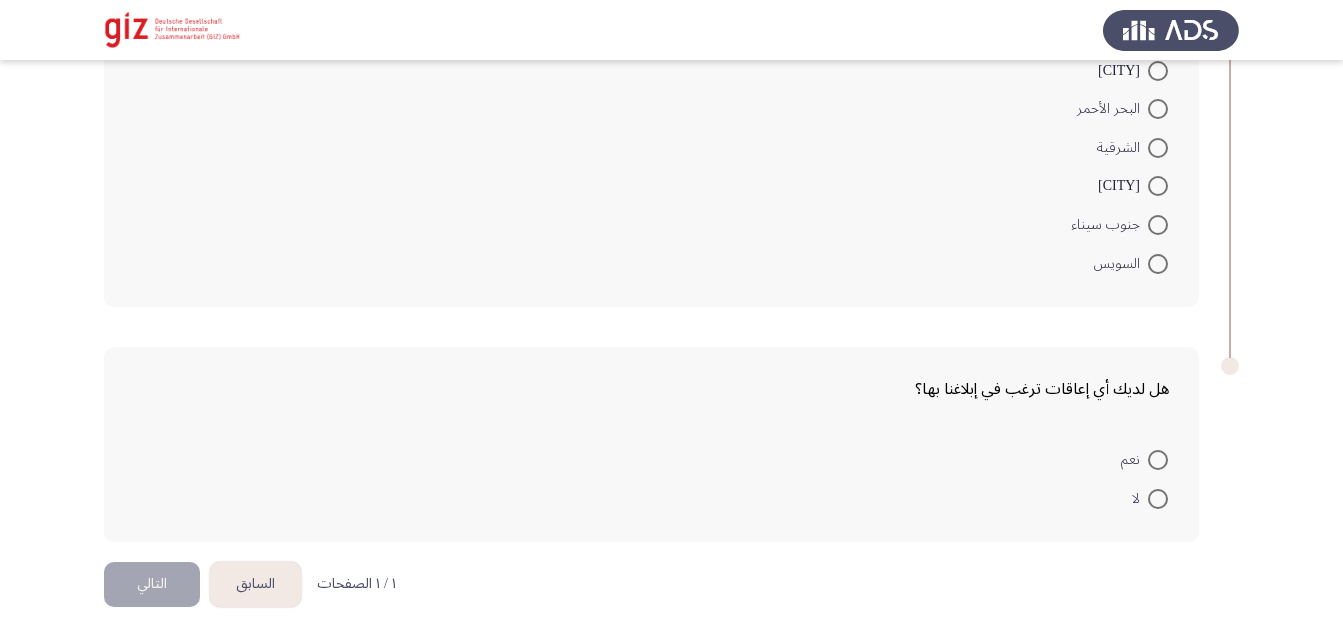 click at bounding box center (1158, 499) 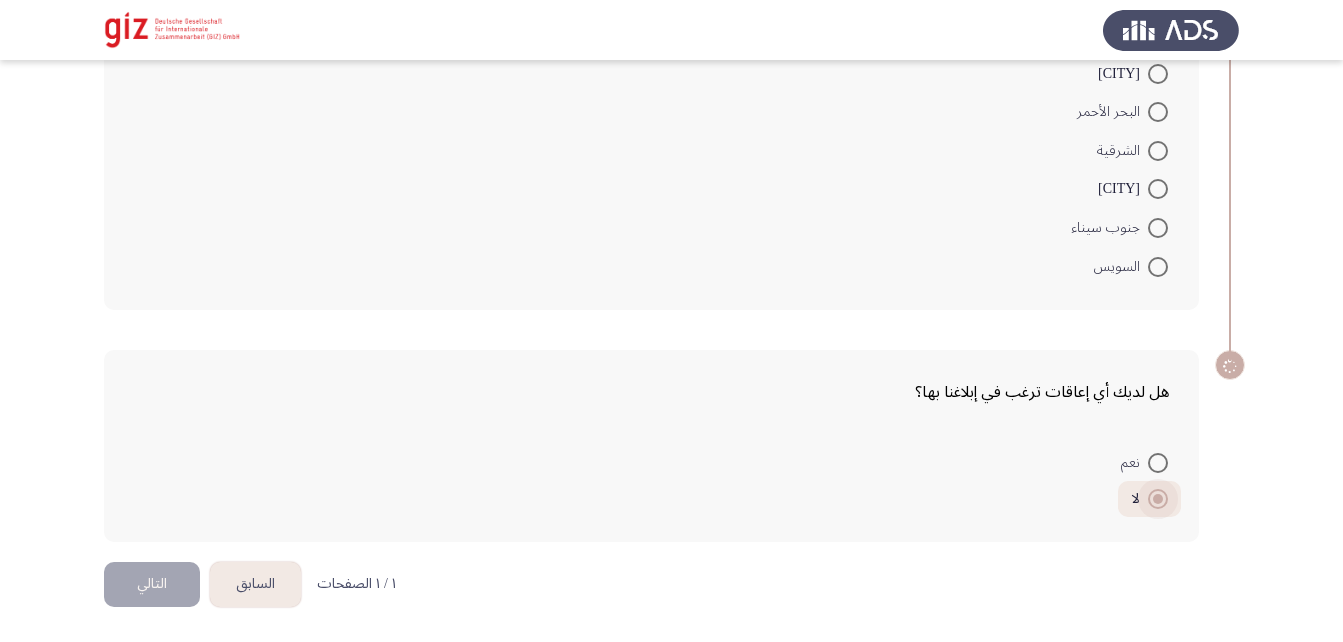 scroll, scrollTop: 1634, scrollLeft: 0, axis: vertical 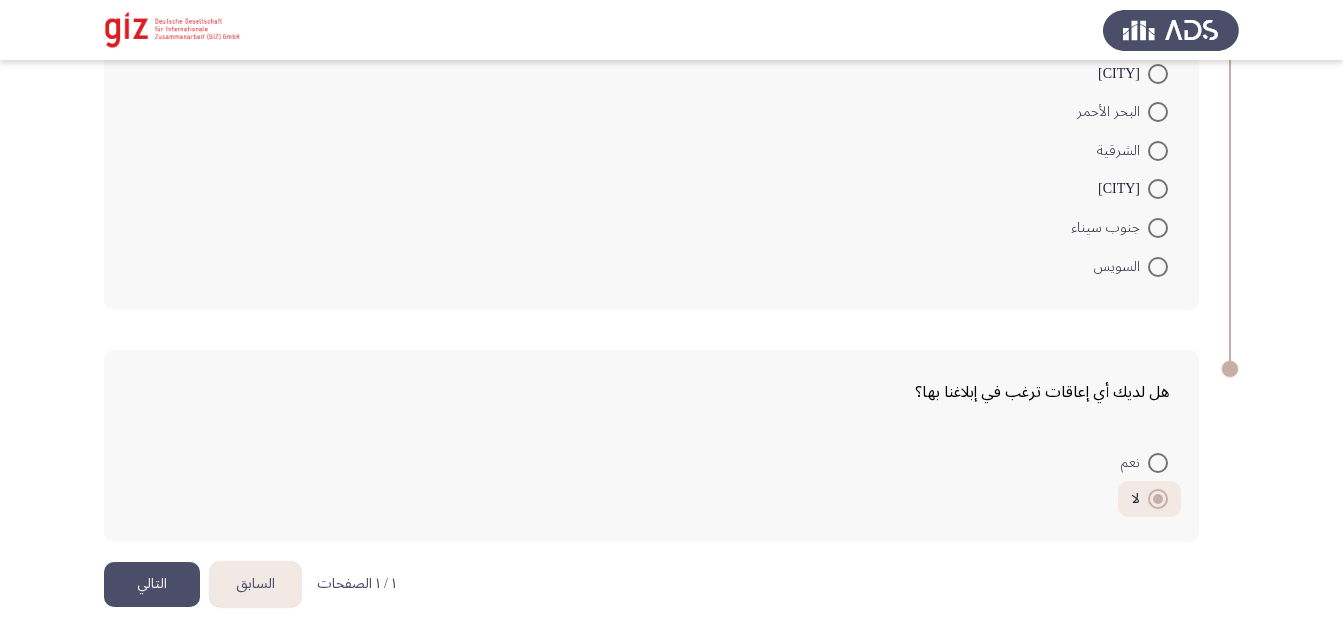 click on "التالي" 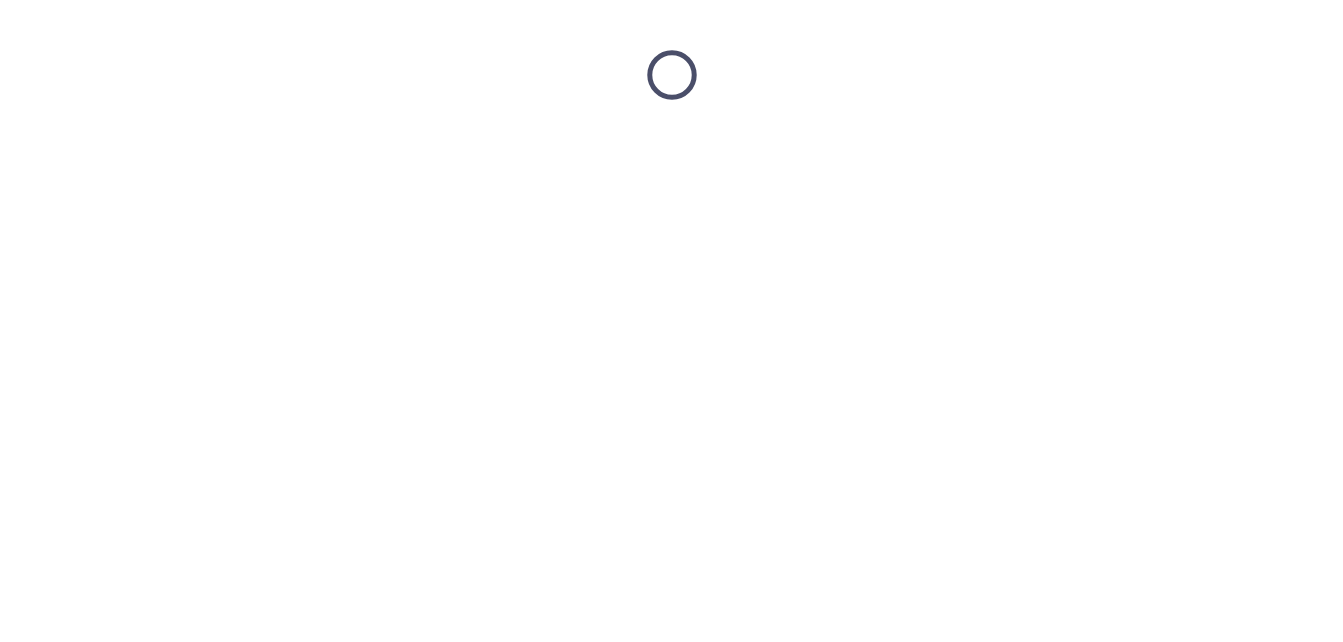 scroll, scrollTop: 0, scrollLeft: 0, axis: both 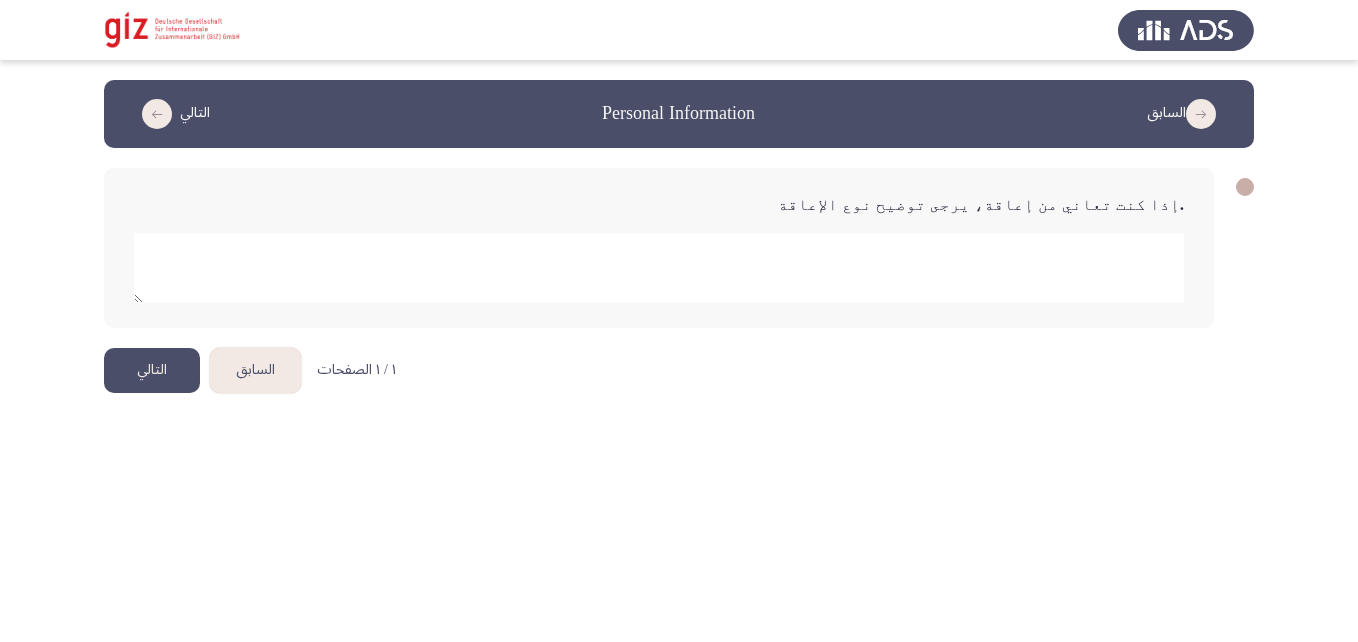 click 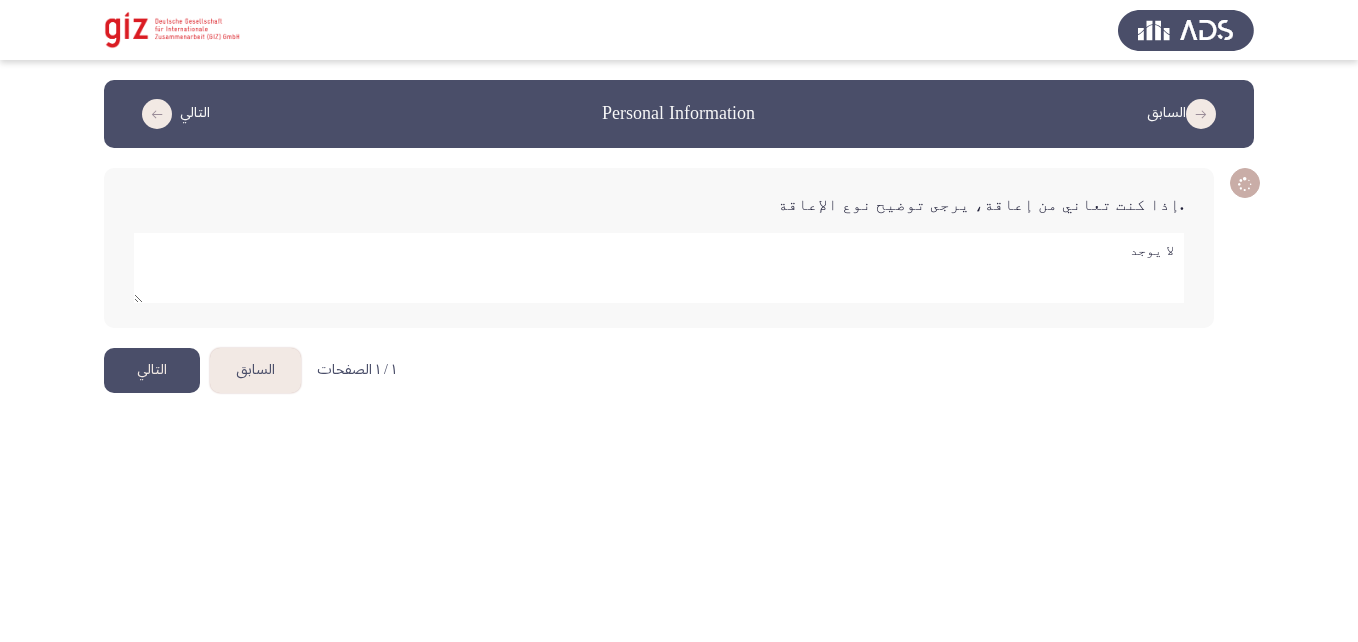 type on "لا يوجد" 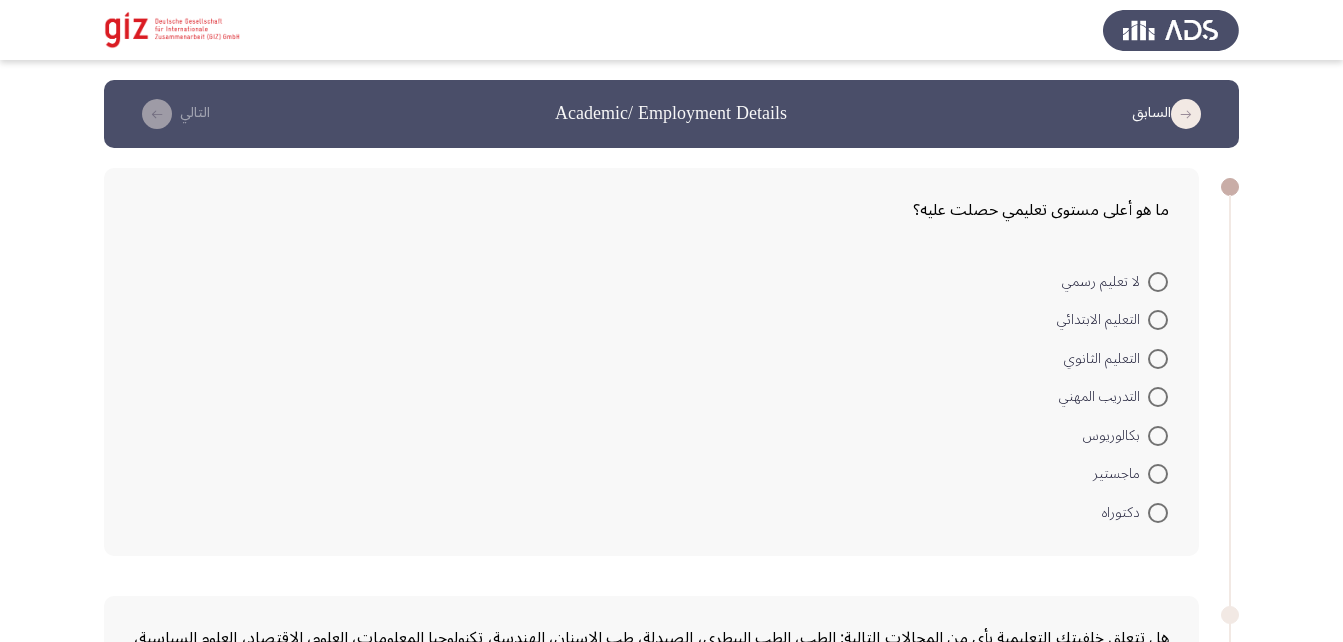 click at bounding box center [1158, 397] 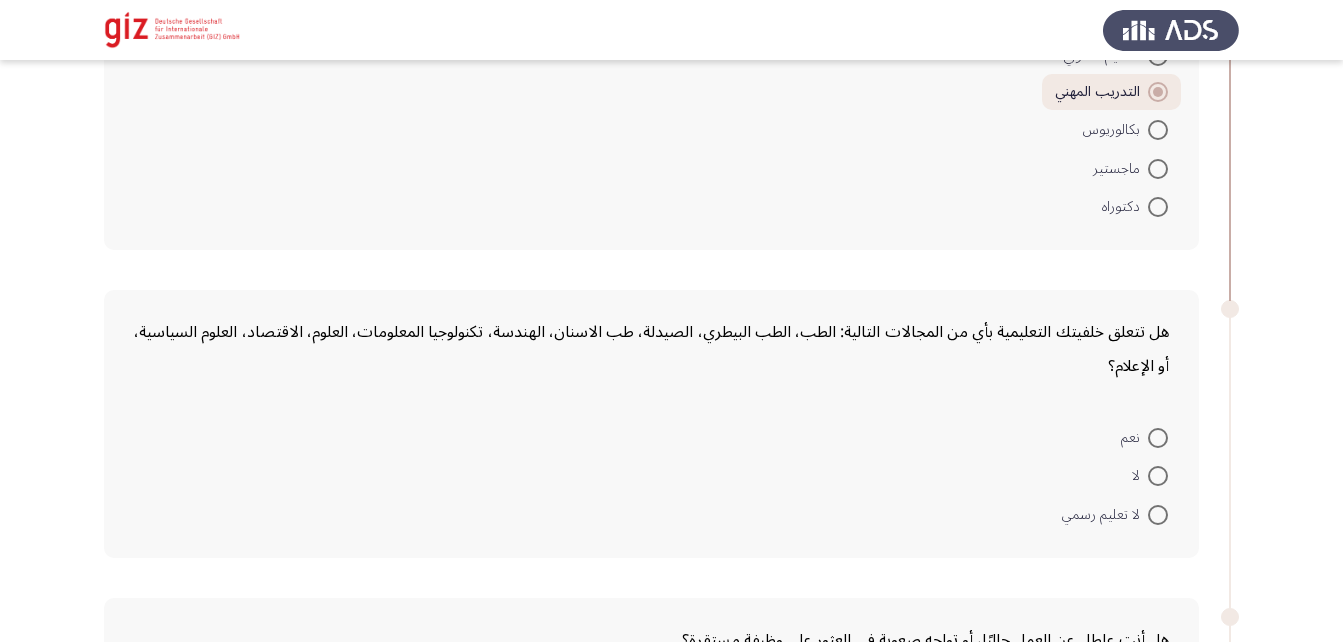scroll, scrollTop: 317, scrollLeft: 0, axis: vertical 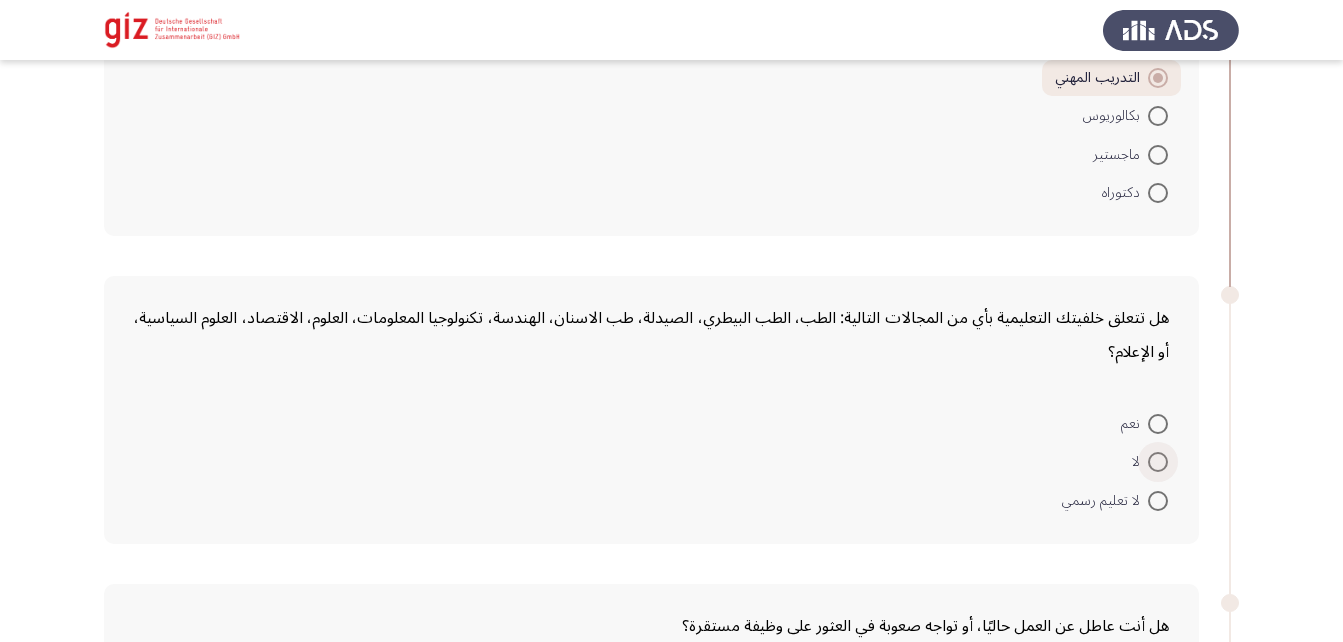 click at bounding box center (1158, 462) 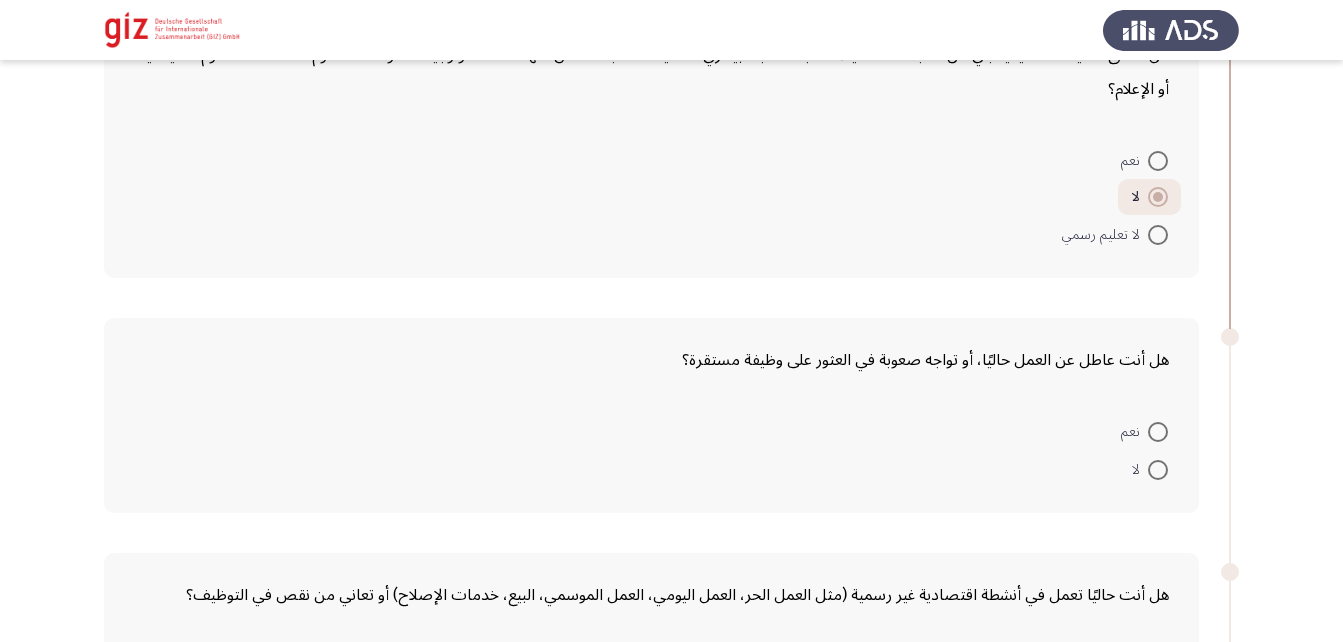 scroll, scrollTop: 591, scrollLeft: 0, axis: vertical 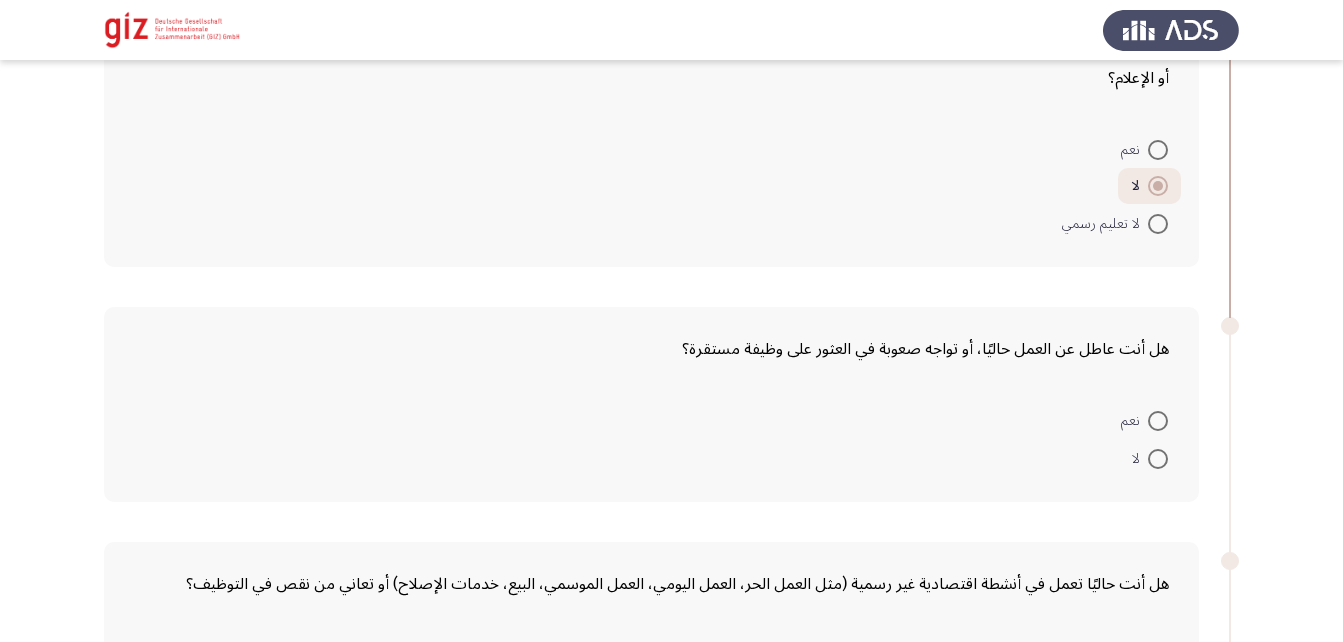 click at bounding box center (1158, 459) 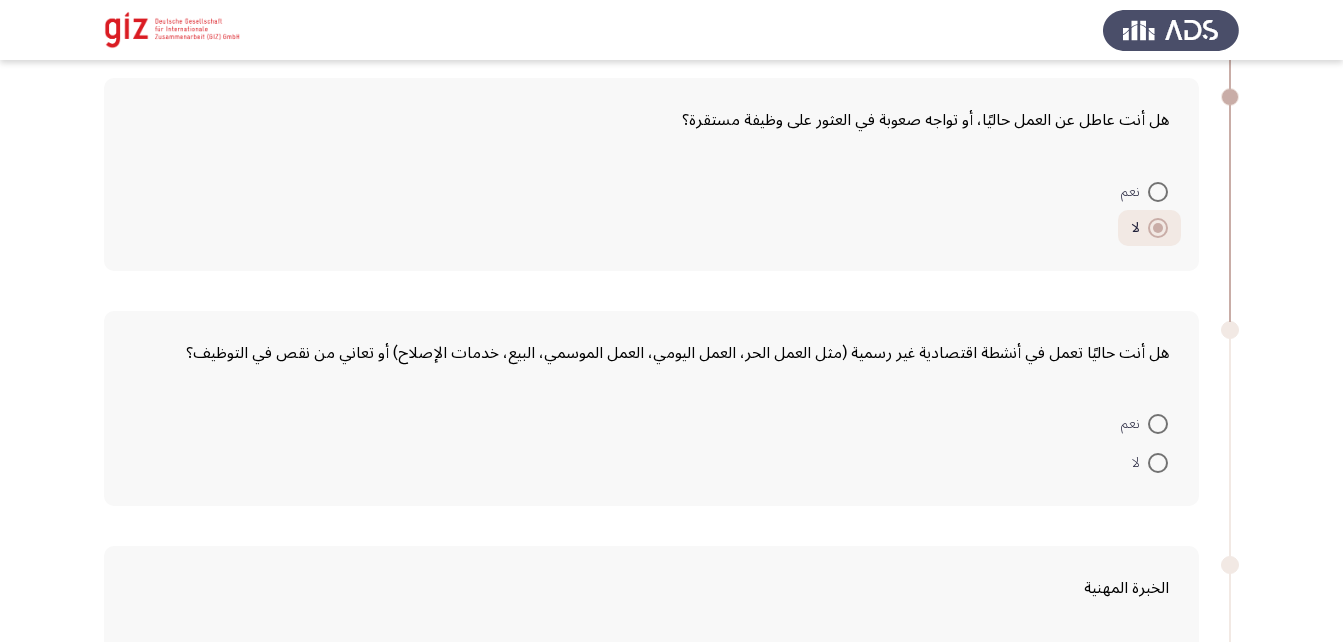 scroll, scrollTop: 835, scrollLeft: 0, axis: vertical 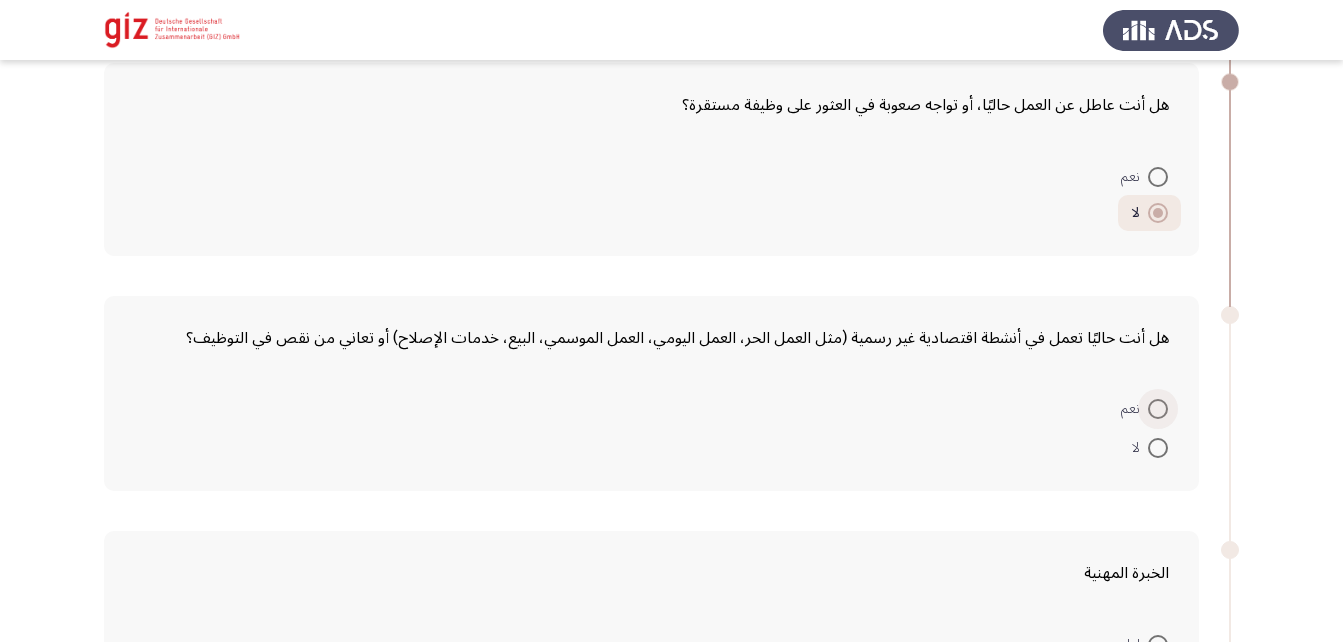 click at bounding box center [1158, 409] 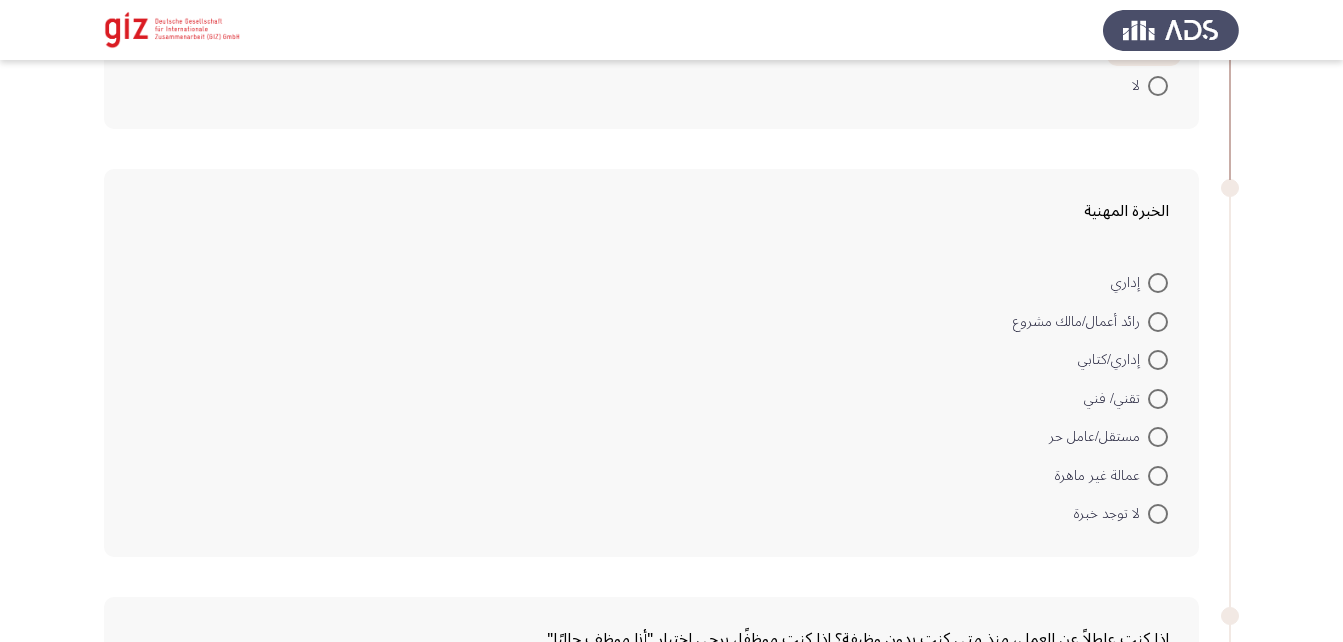 scroll, scrollTop: 1195, scrollLeft: 0, axis: vertical 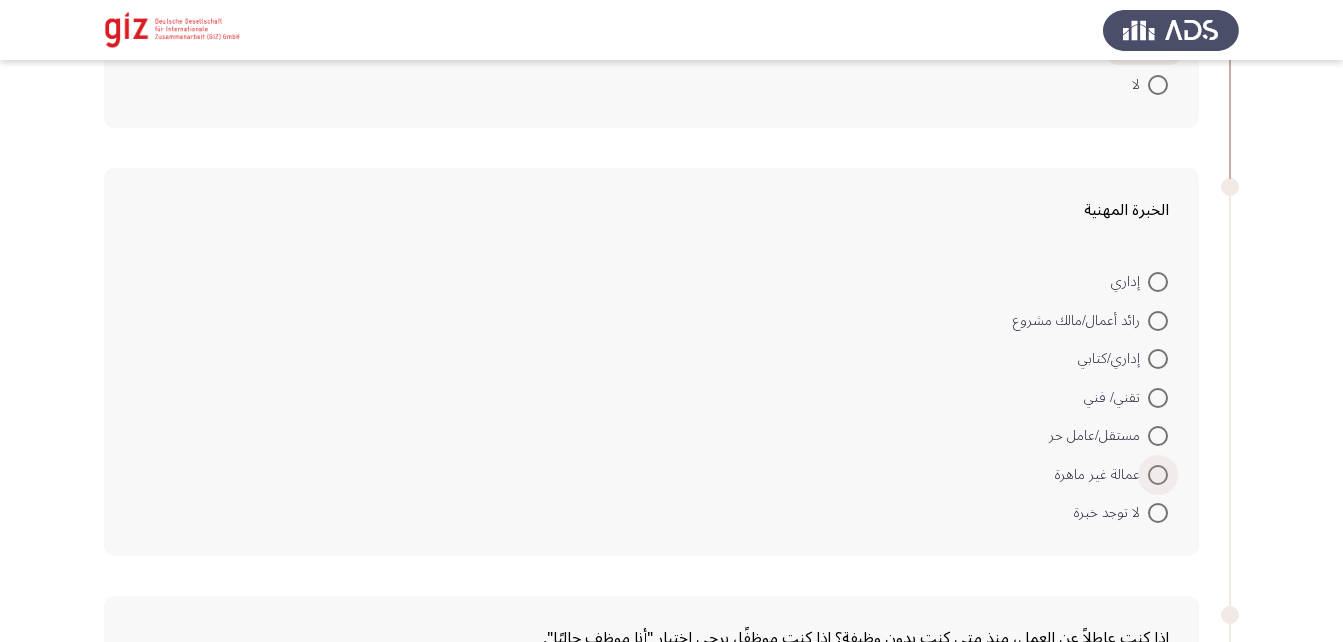 click at bounding box center (1158, 475) 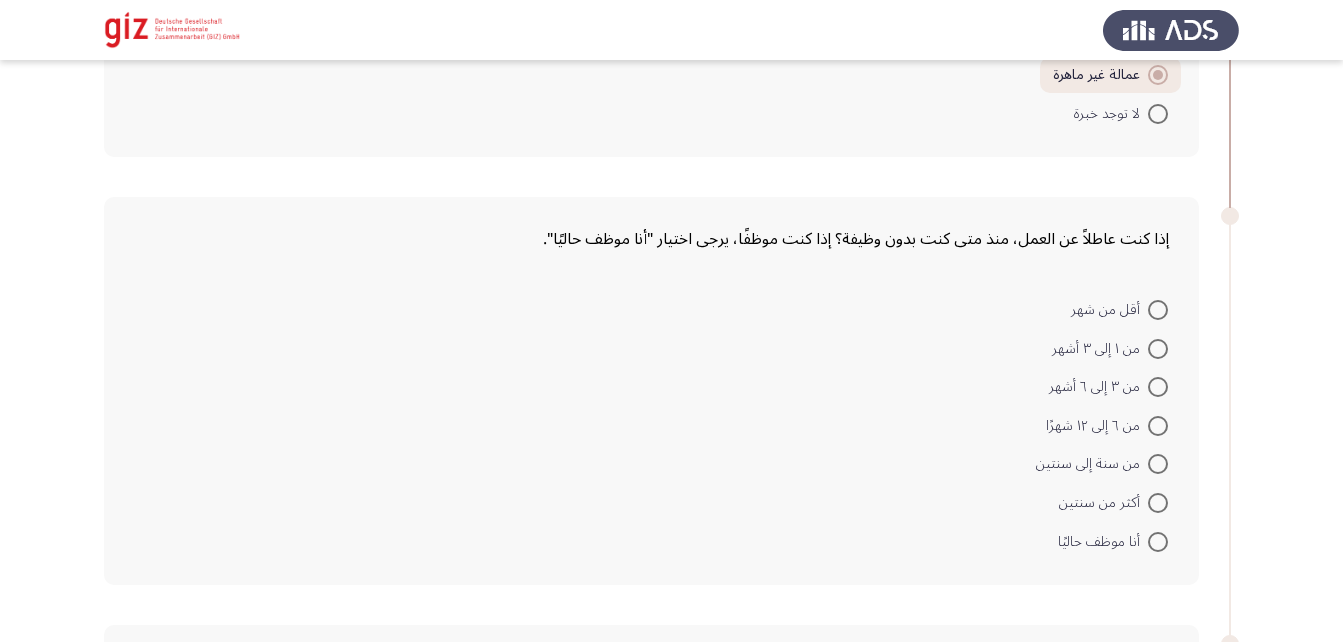 scroll, scrollTop: 1594, scrollLeft: 0, axis: vertical 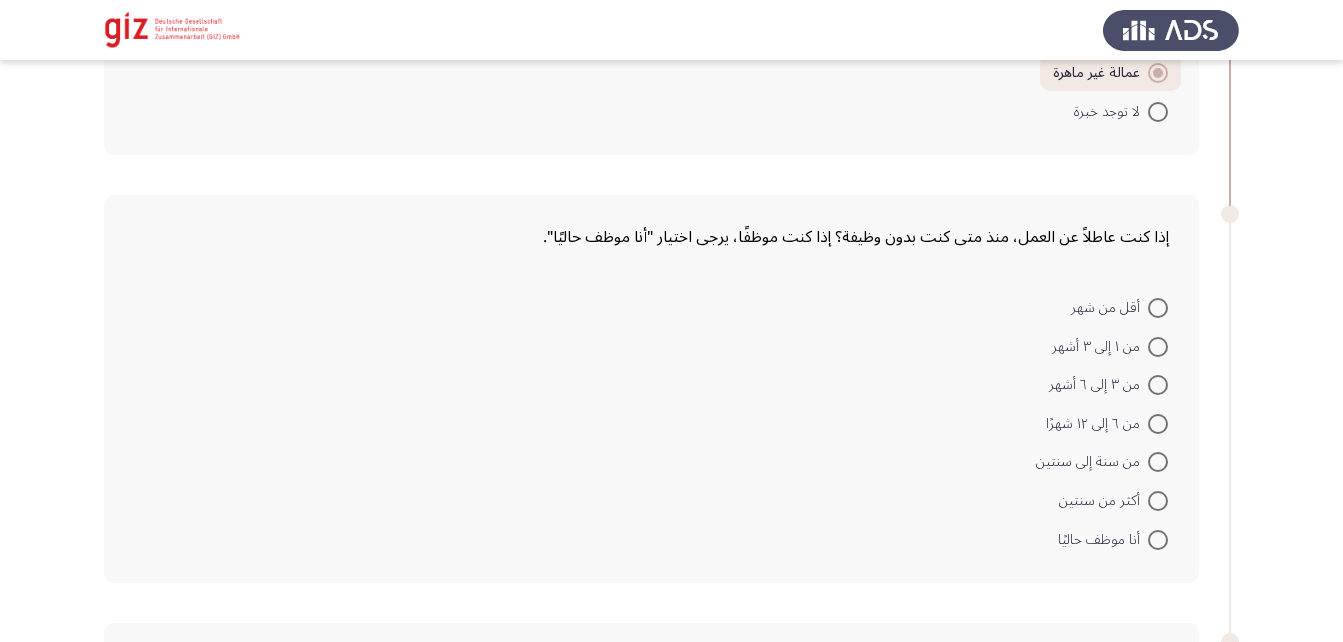 click at bounding box center (1158, 540) 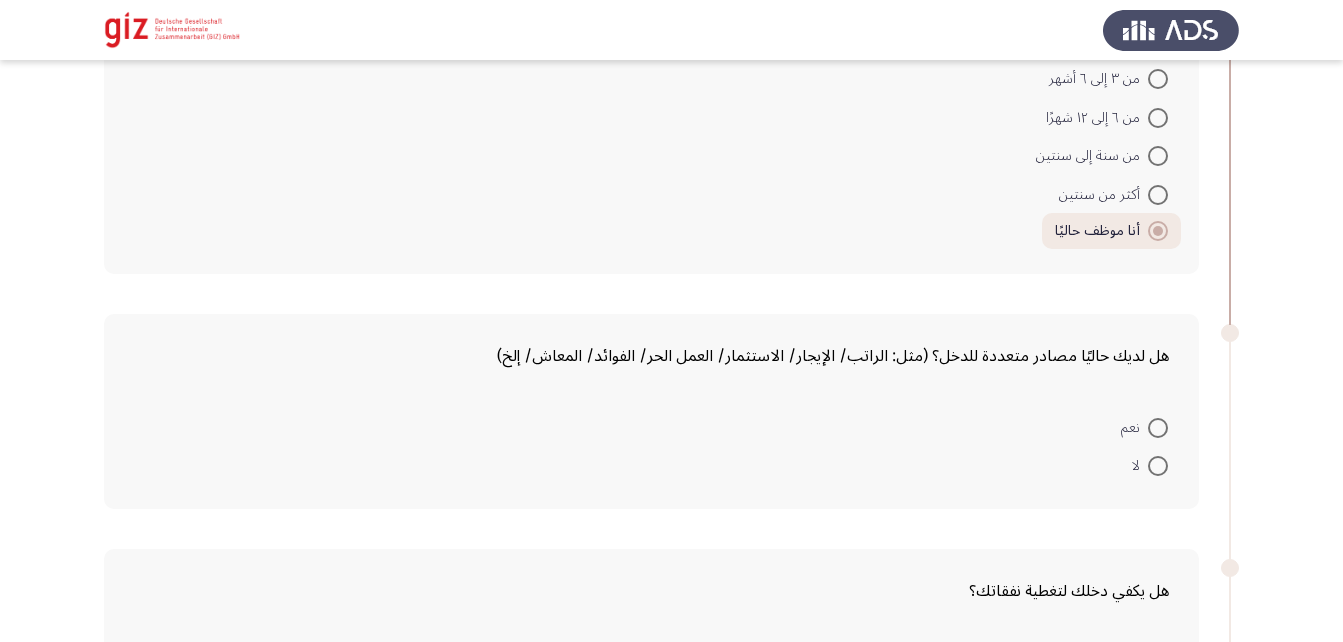 scroll, scrollTop: 1927, scrollLeft: 0, axis: vertical 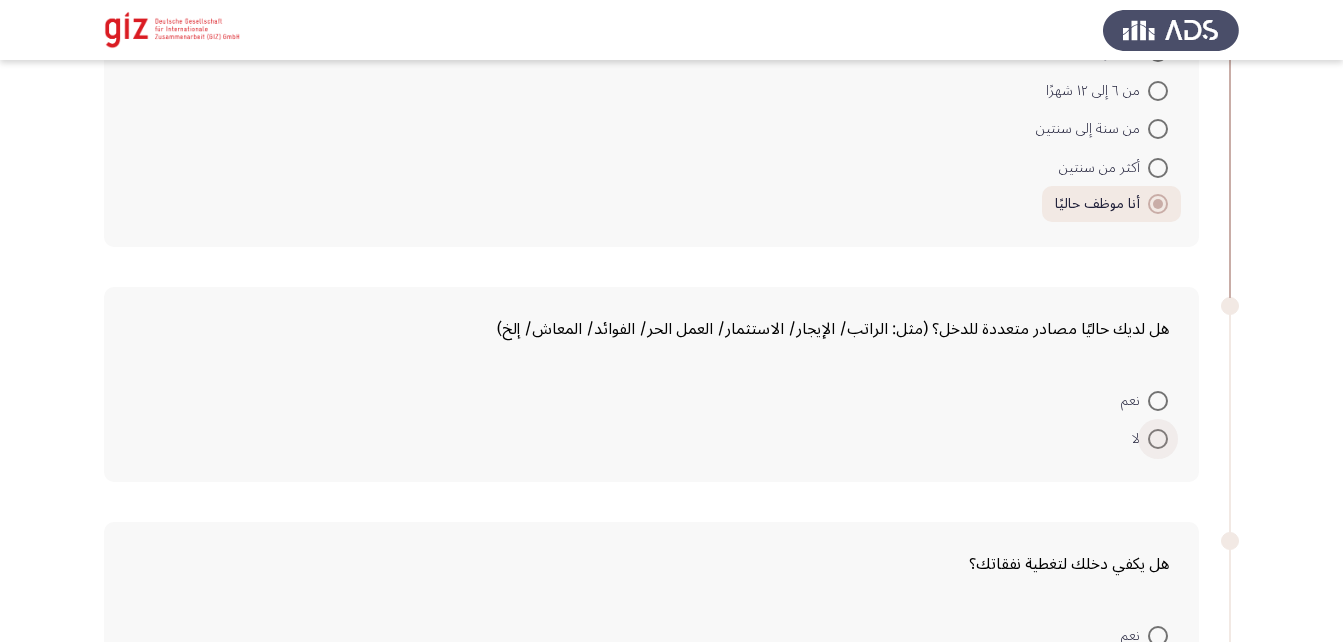 click at bounding box center [1158, 439] 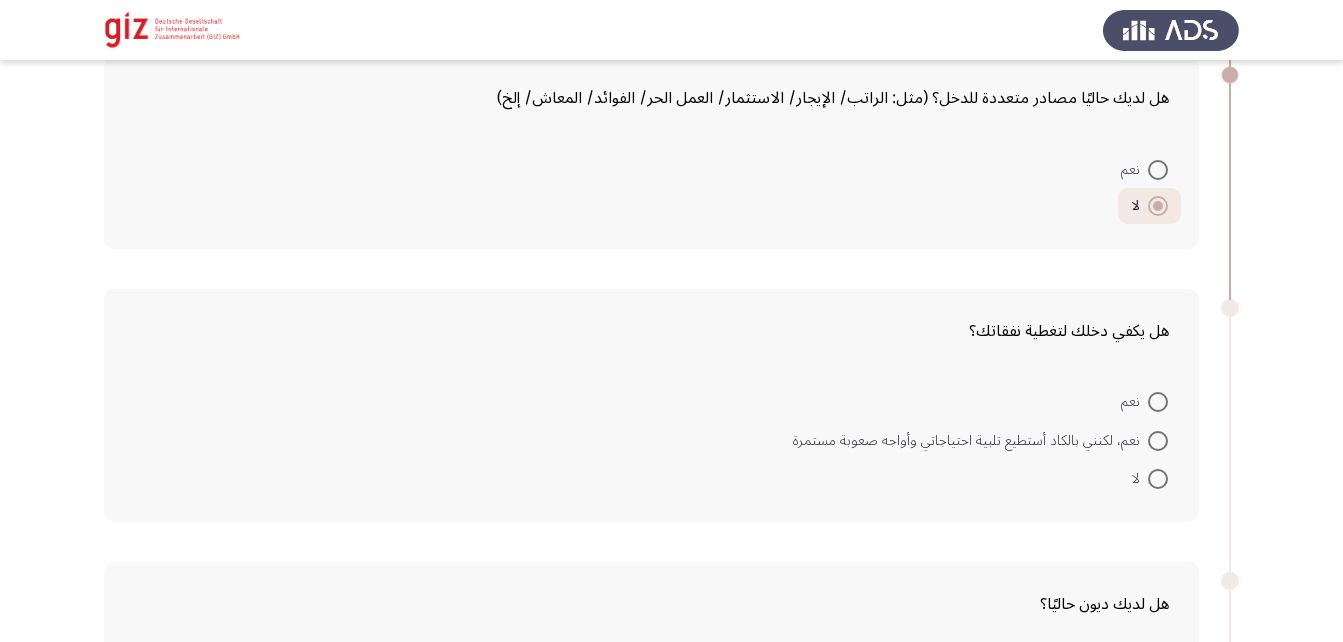 scroll, scrollTop: 2159, scrollLeft: 0, axis: vertical 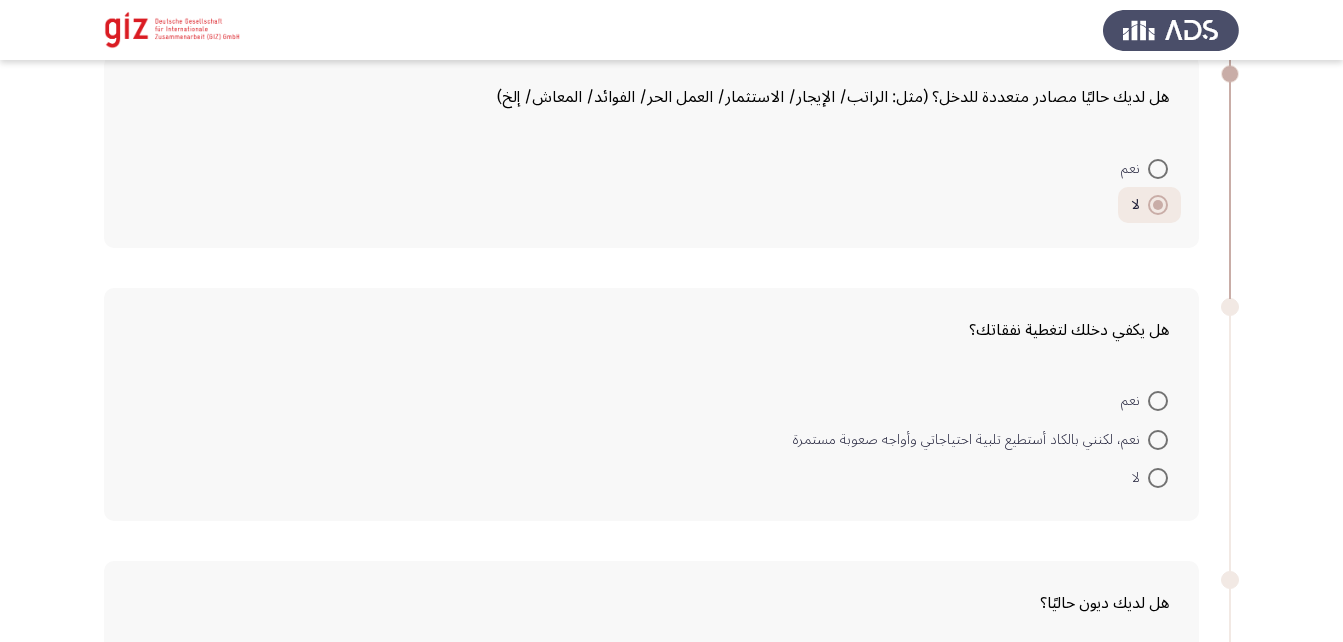 click at bounding box center [1158, 478] 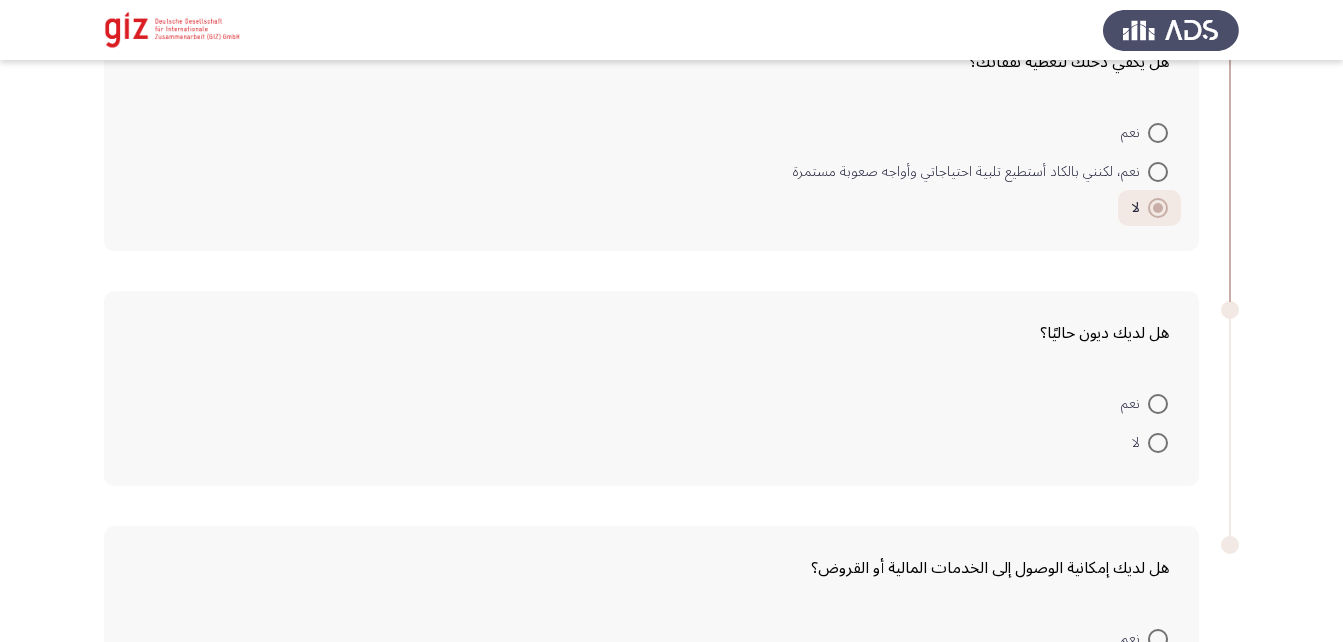 scroll, scrollTop: 2429, scrollLeft: 0, axis: vertical 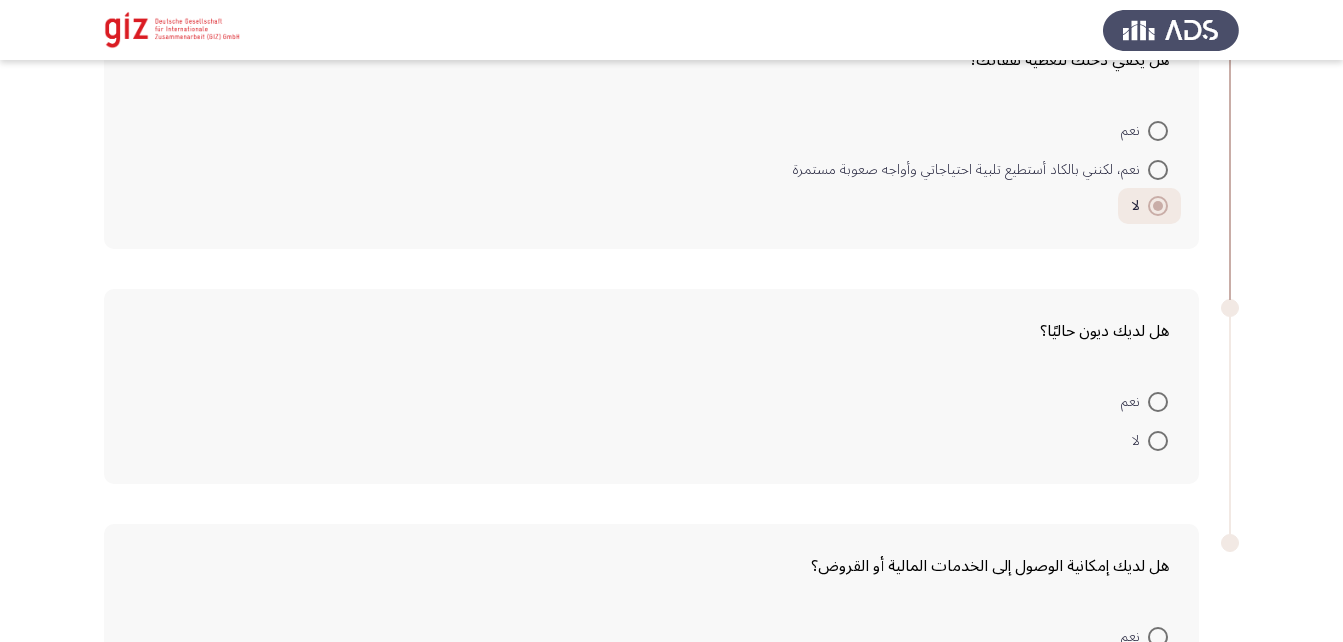 click at bounding box center (1158, 441) 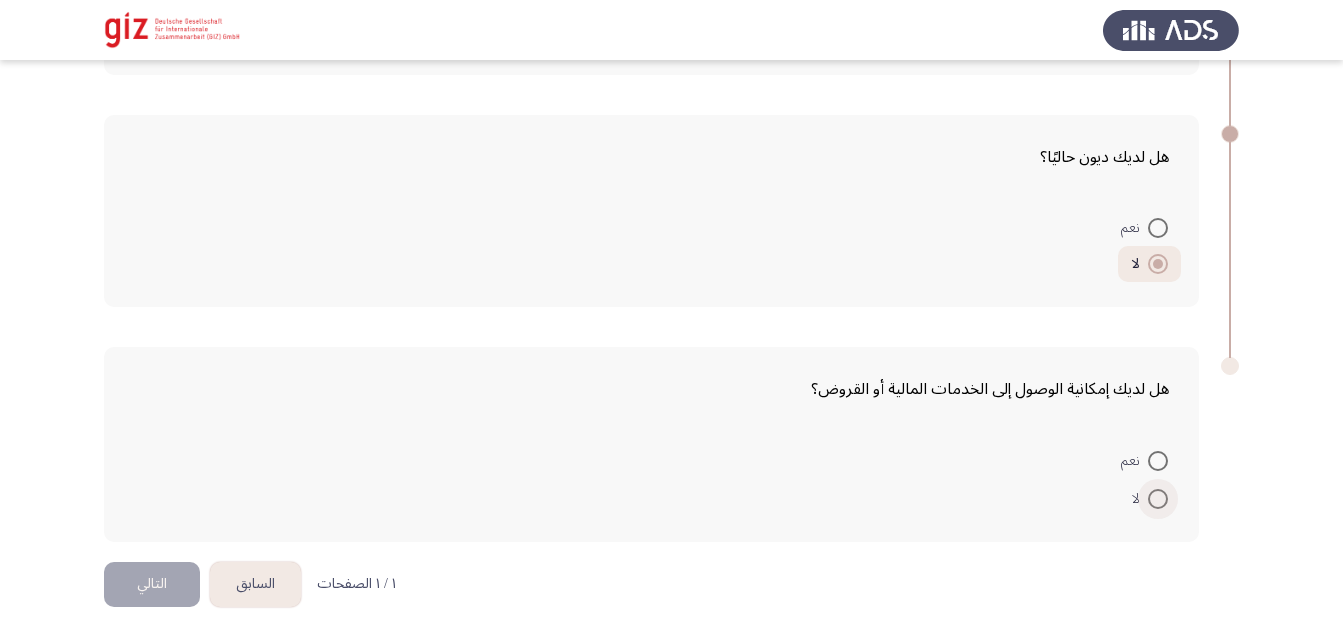 click at bounding box center [1158, 499] 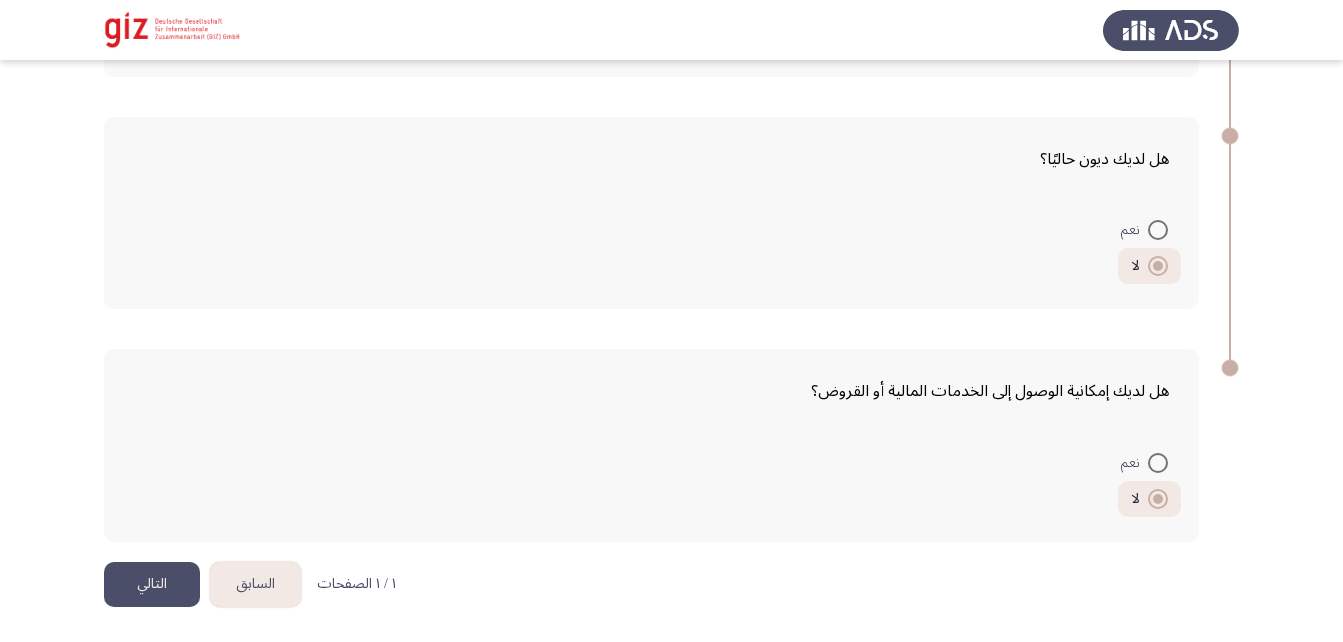 click on "التالي" 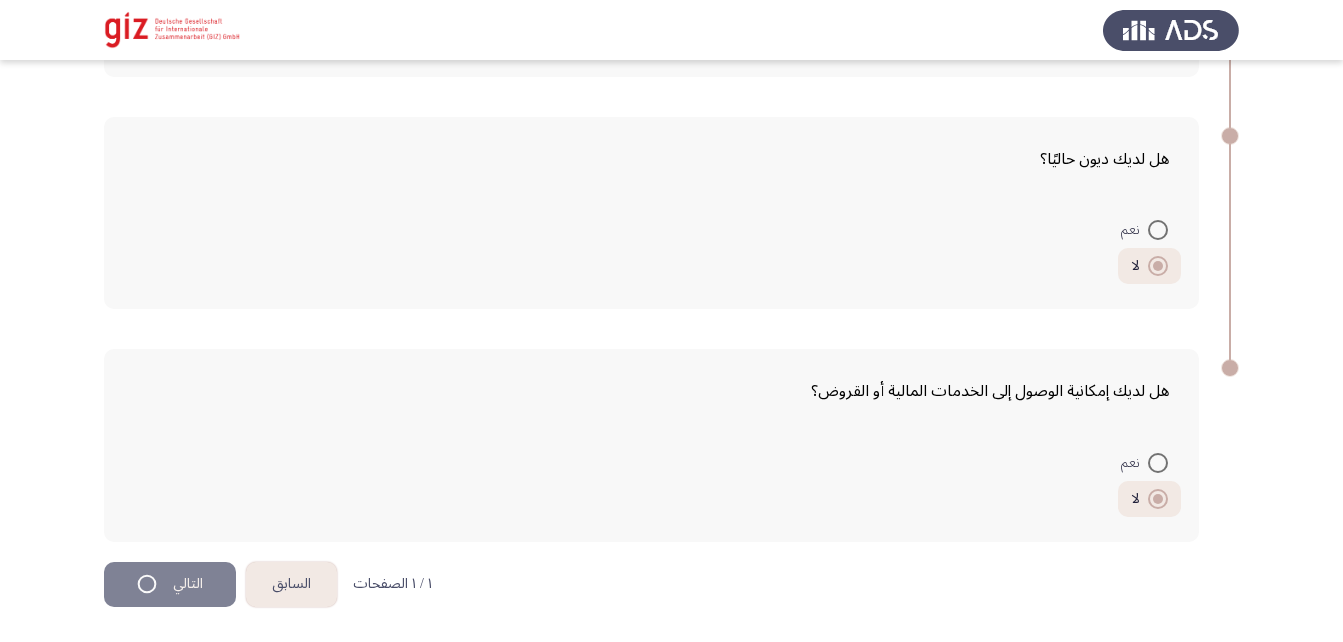 scroll, scrollTop: 0, scrollLeft: 0, axis: both 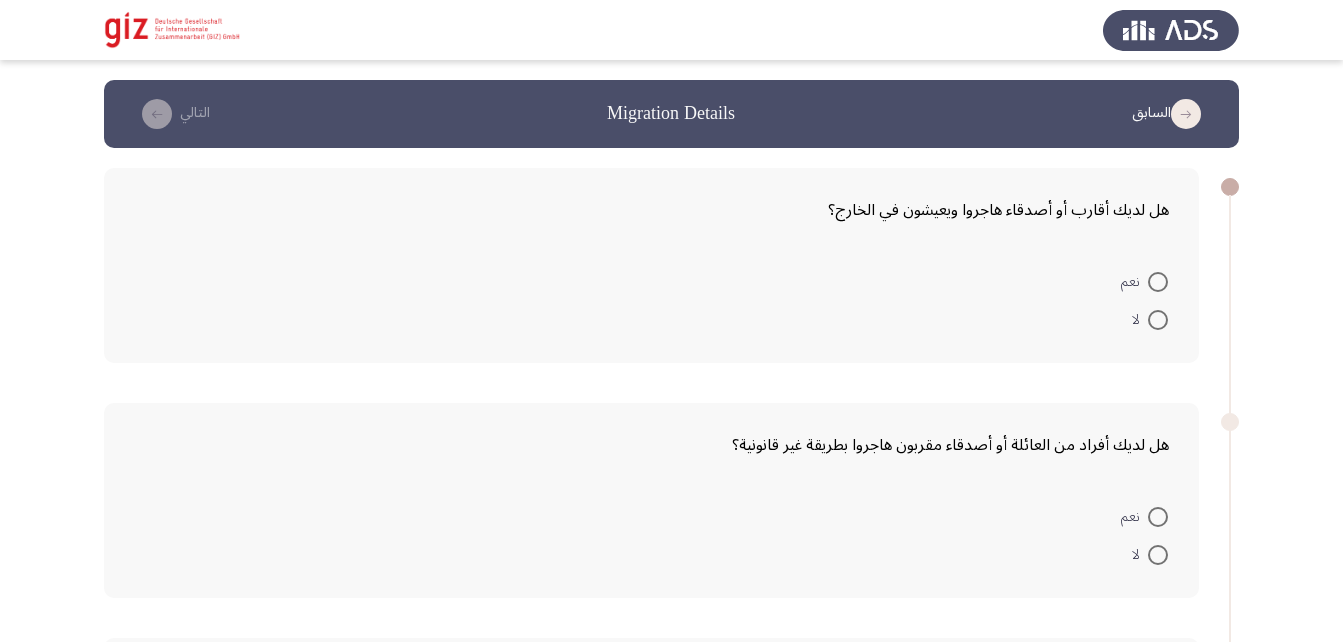 click at bounding box center [1158, 282] 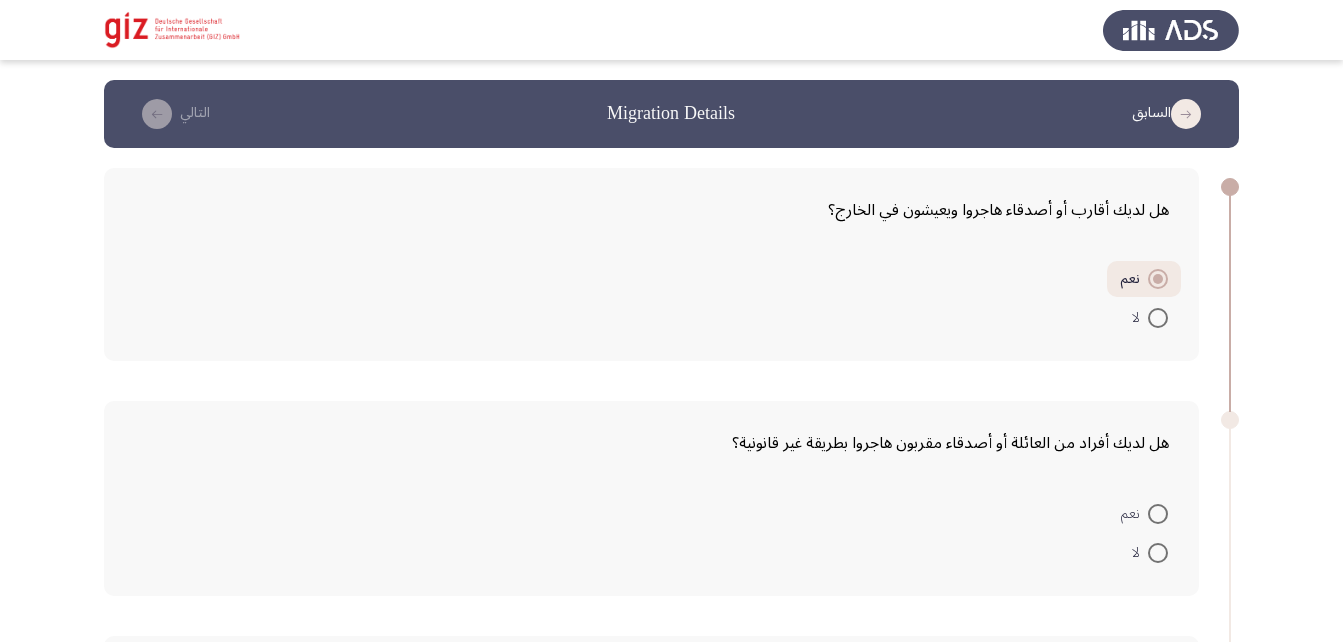 click at bounding box center (1158, 514) 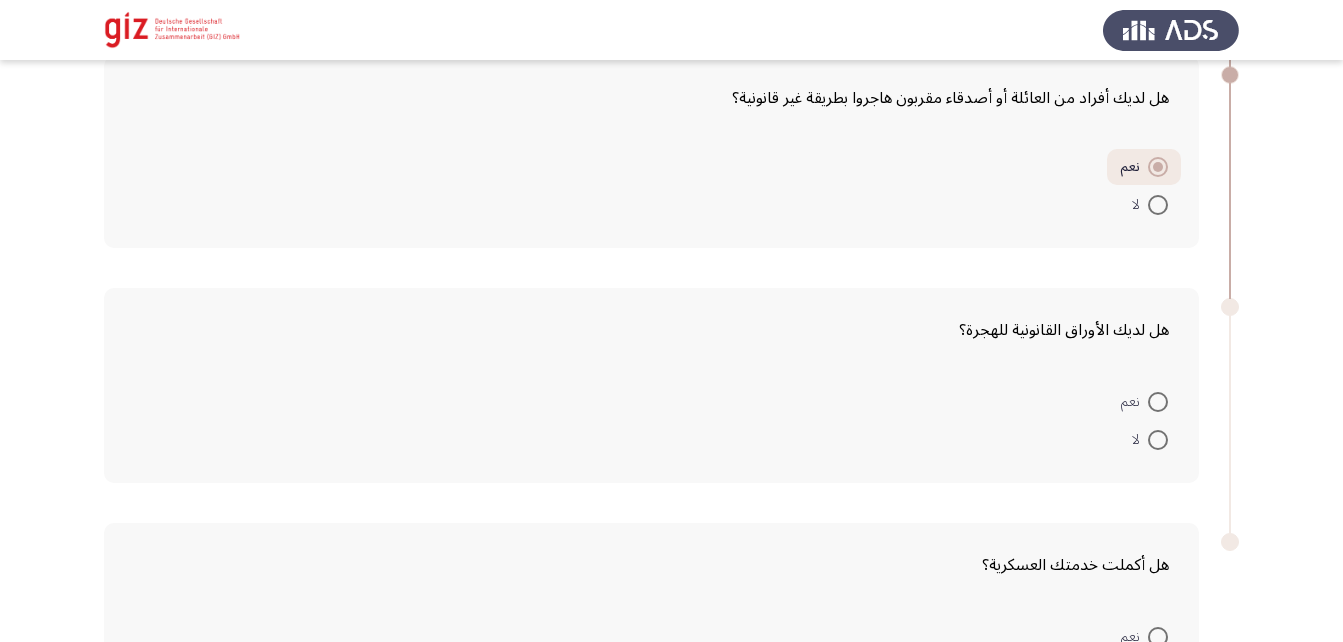 scroll, scrollTop: 344, scrollLeft: 0, axis: vertical 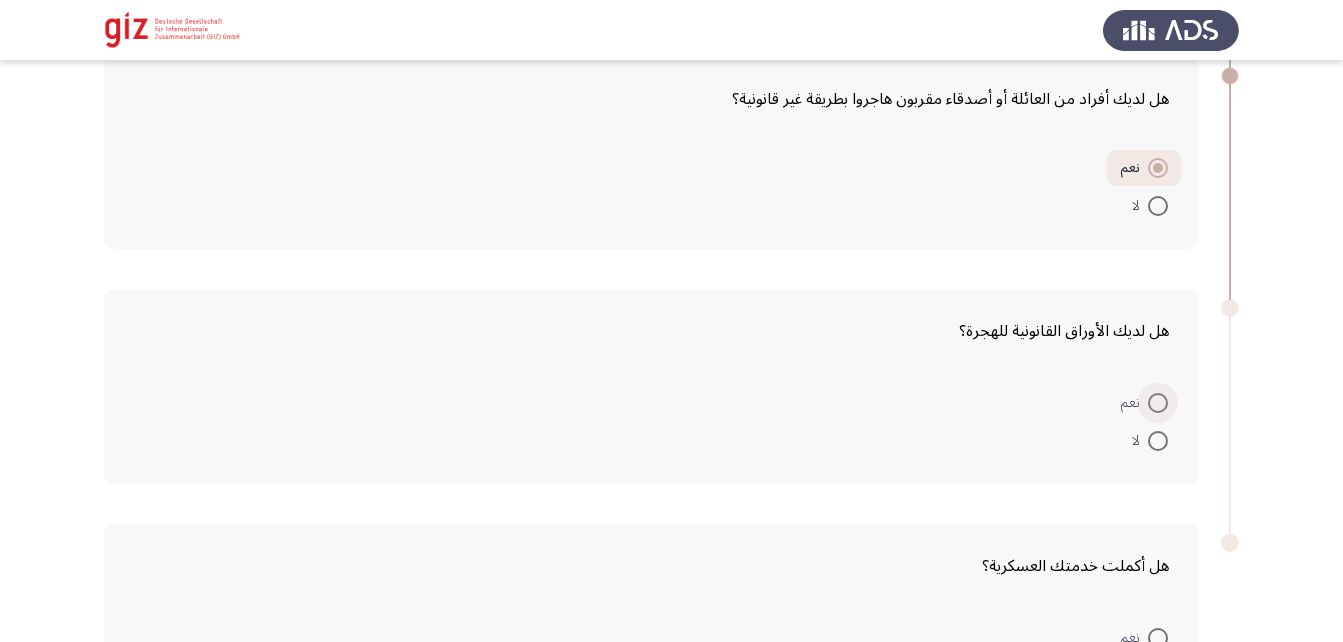 click at bounding box center (1158, 403) 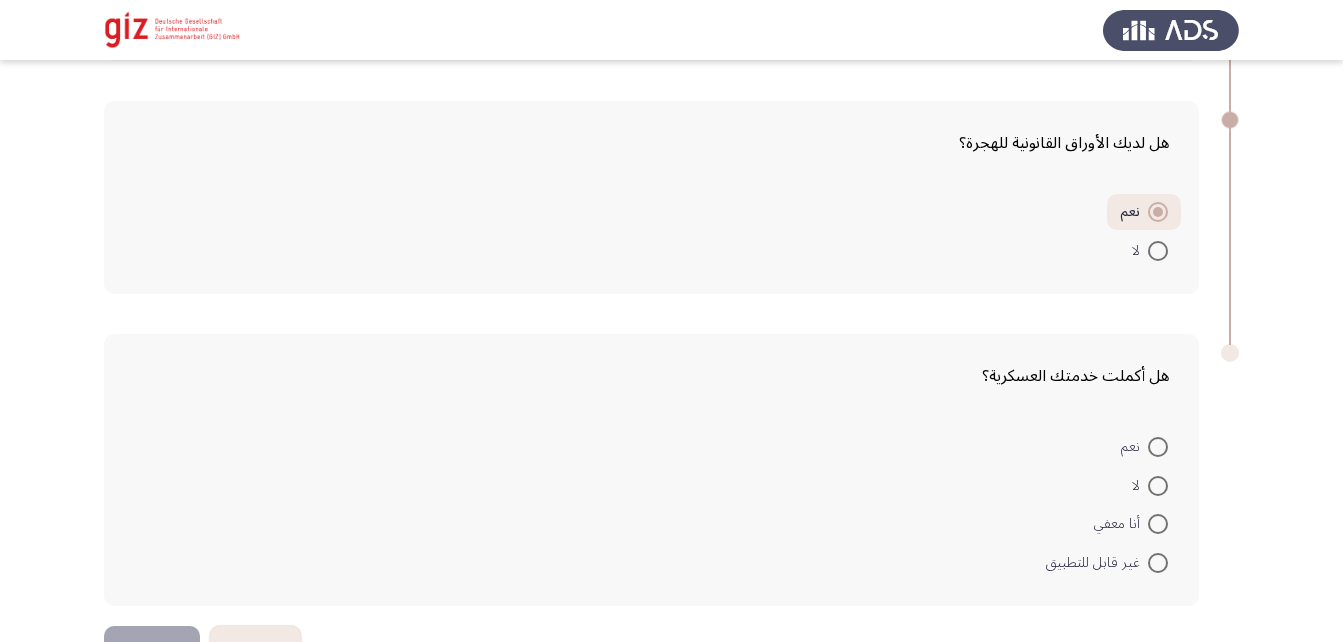 click at bounding box center [1158, 447] 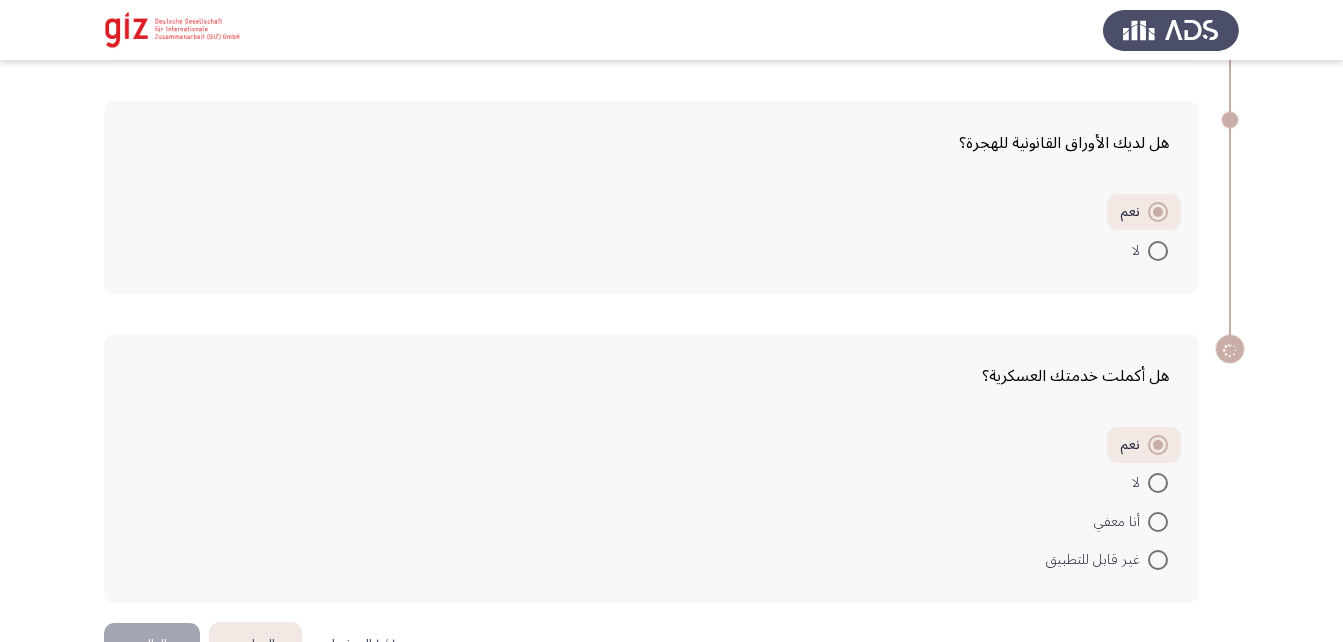 scroll, scrollTop: 593, scrollLeft: 0, axis: vertical 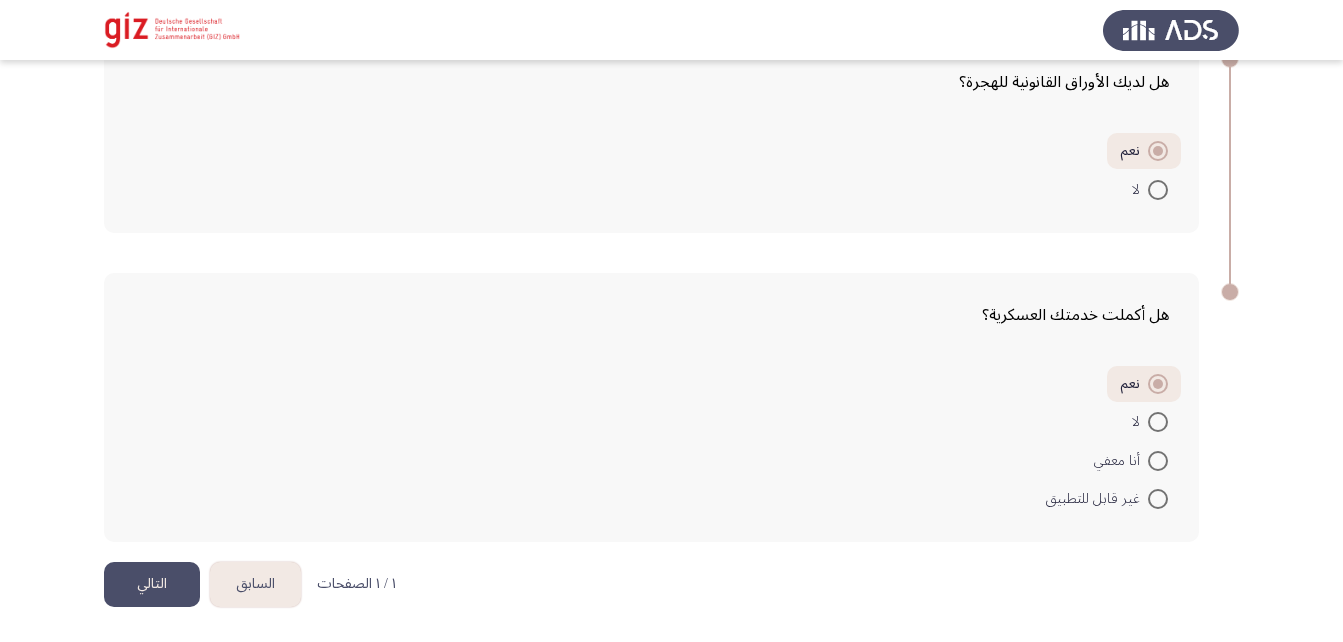 click on "التالي" 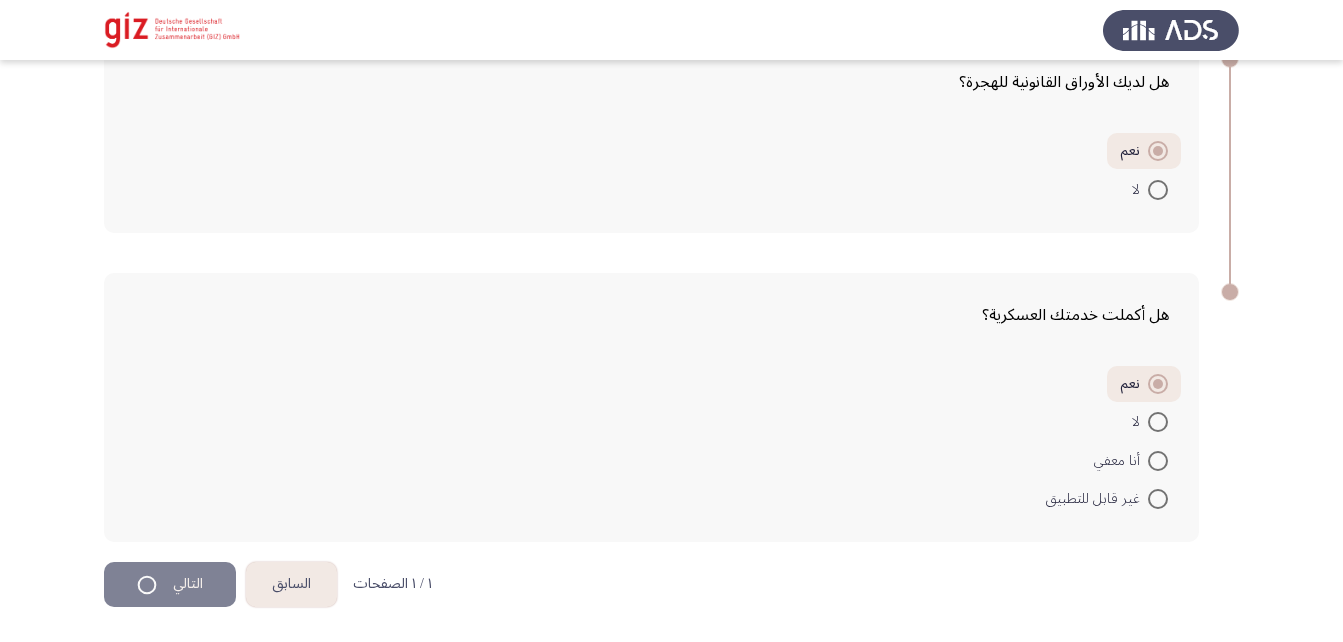 scroll, scrollTop: 0, scrollLeft: 0, axis: both 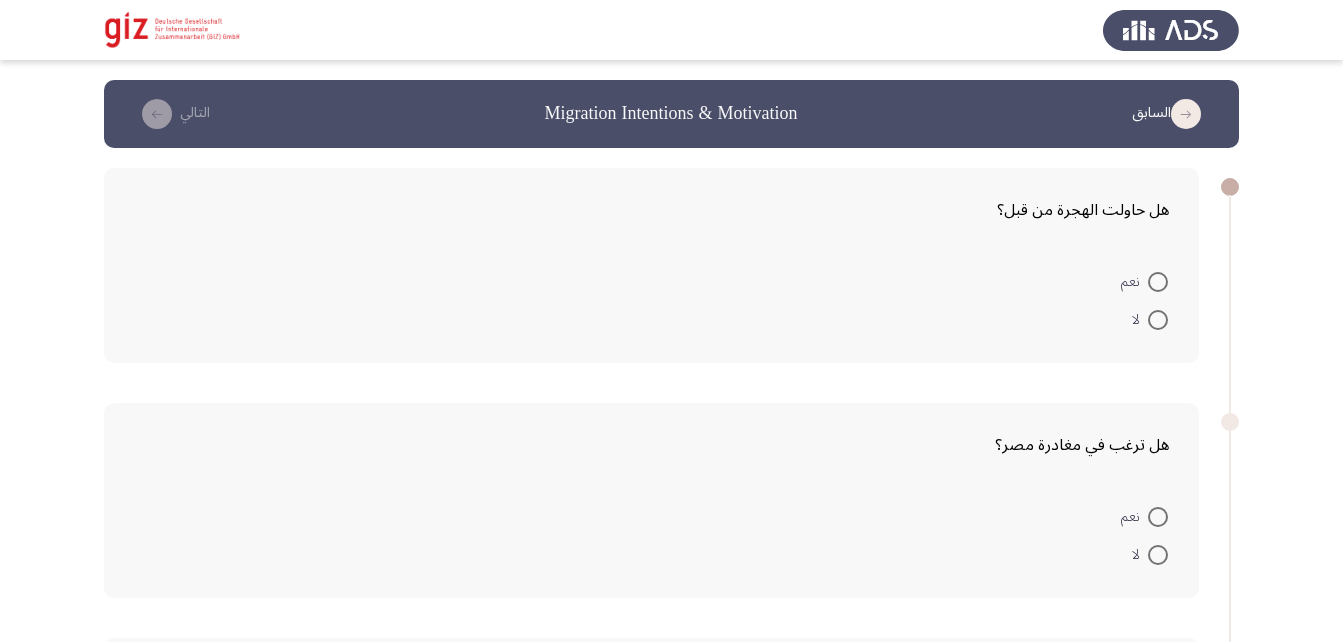 click at bounding box center [1158, 320] 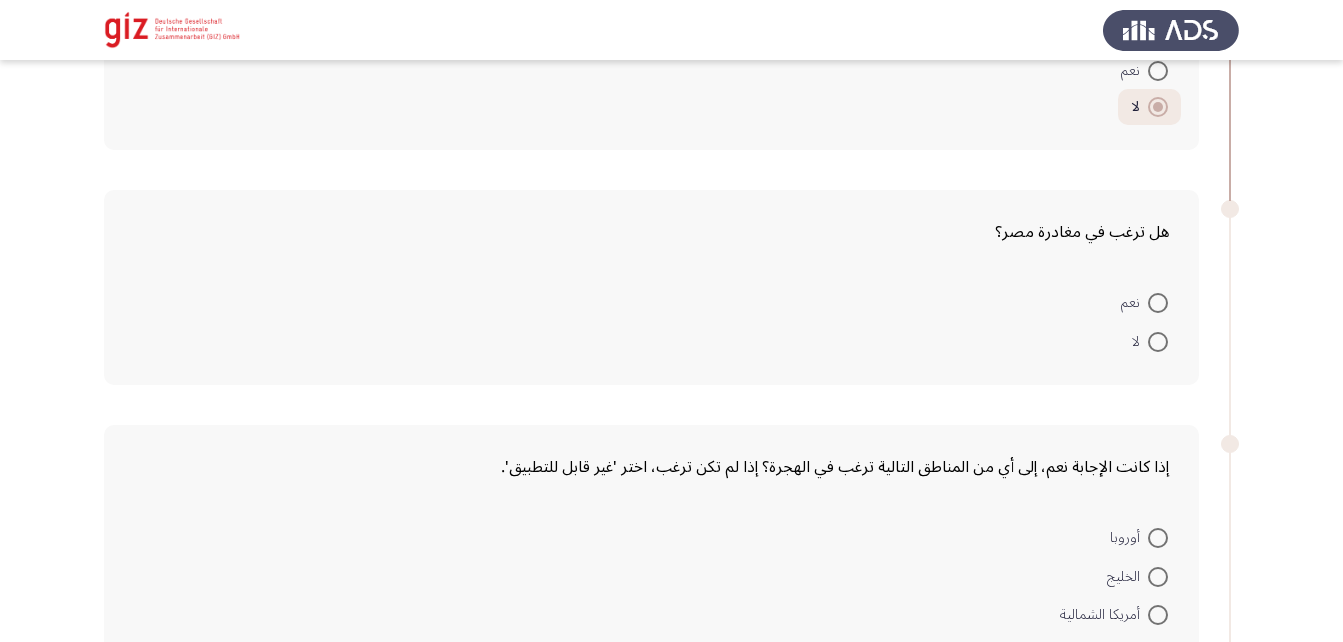 scroll, scrollTop: 251, scrollLeft: 0, axis: vertical 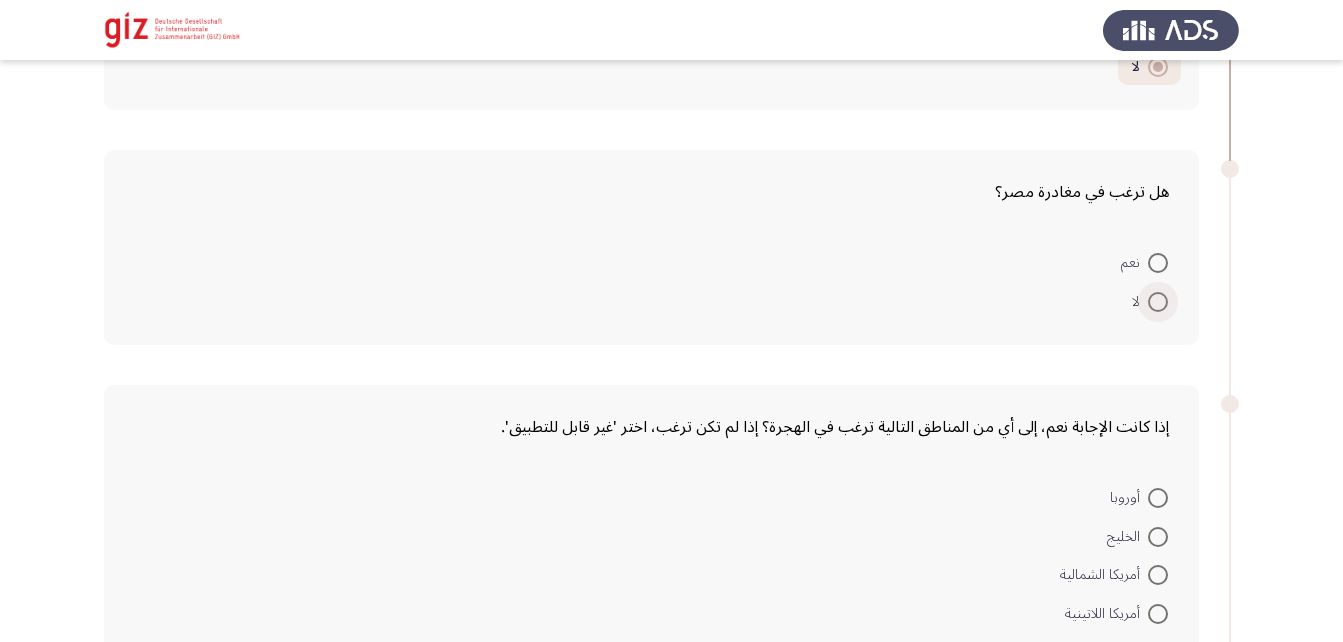 click at bounding box center (1158, 302) 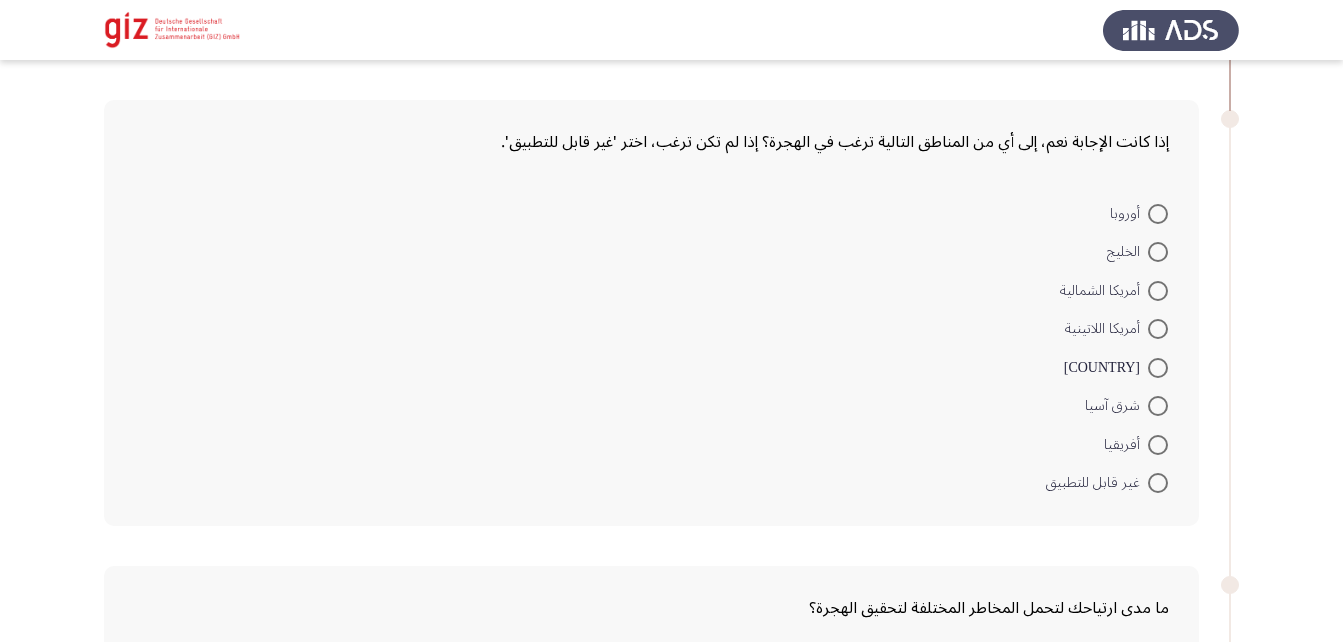 scroll, scrollTop: 534, scrollLeft: 0, axis: vertical 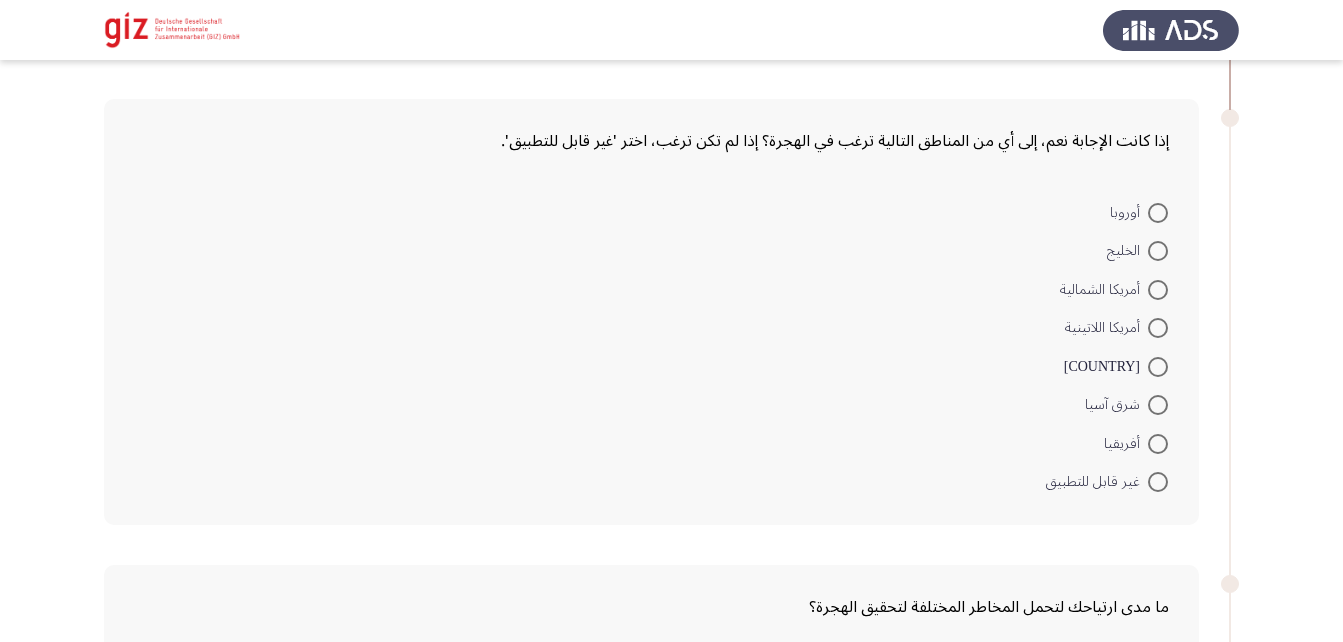 click at bounding box center [1158, 251] 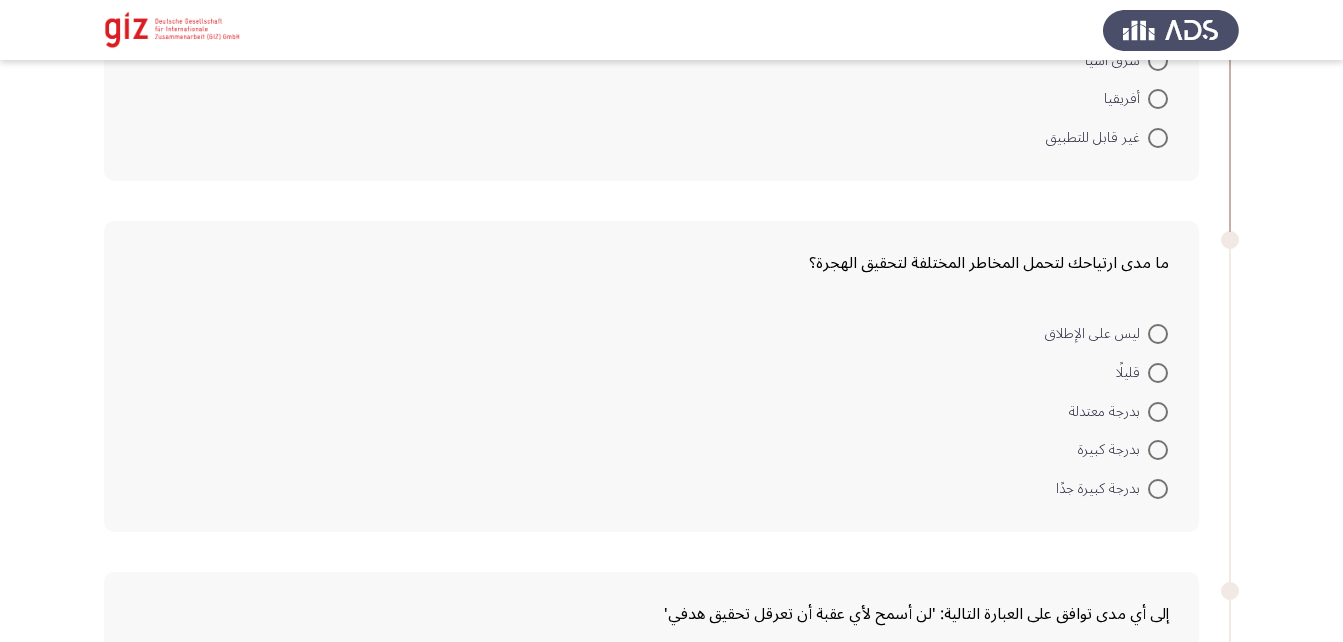 scroll, scrollTop: 877, scrollLeft: 0, axis: vertical 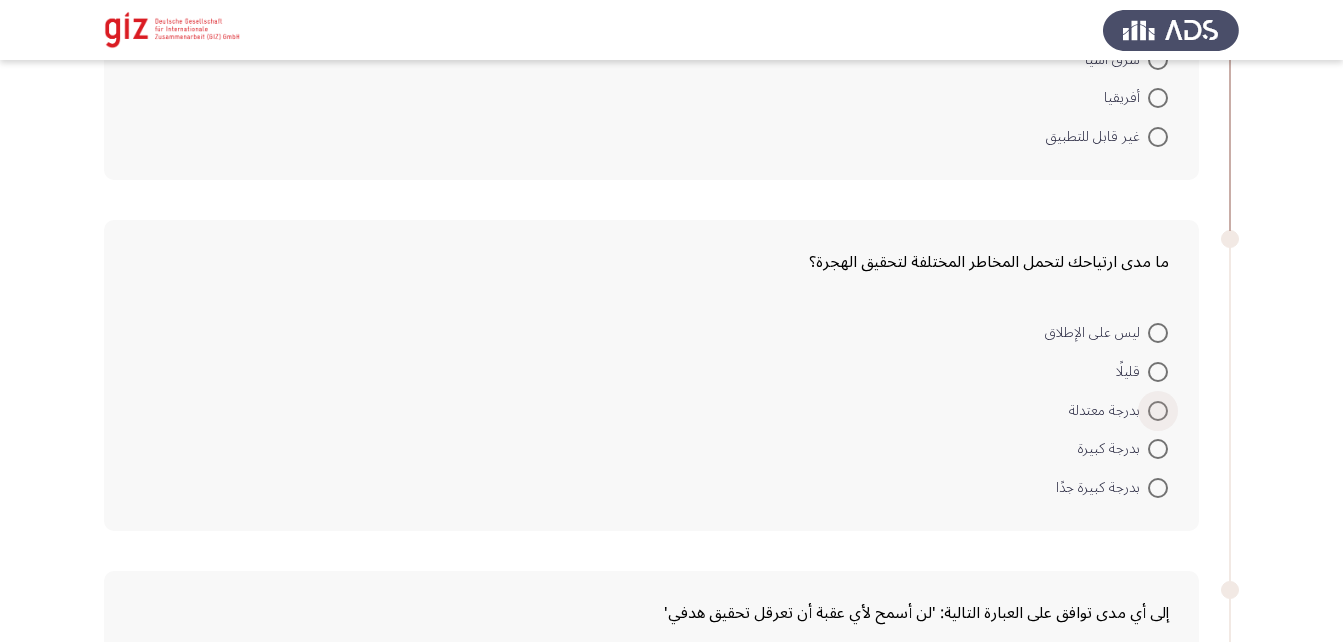 click at bounding box center (1158, 411) 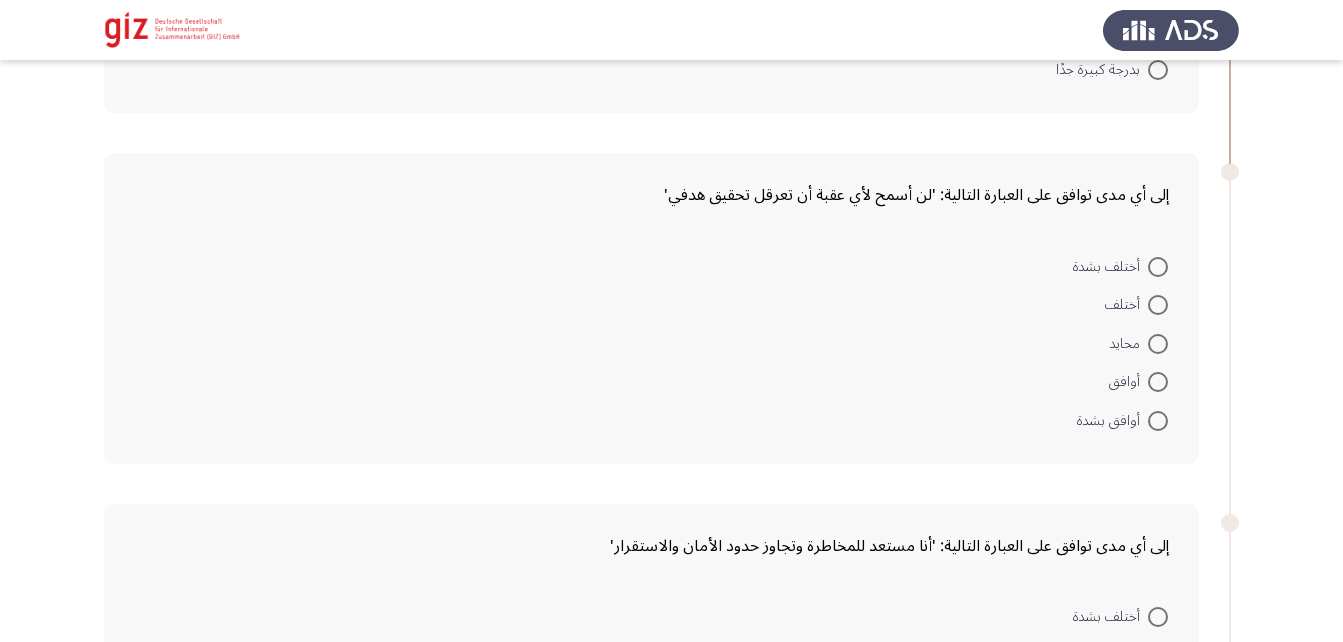 scroll, scrollTop: 1336, scrollLeft: 0, axis: vertical 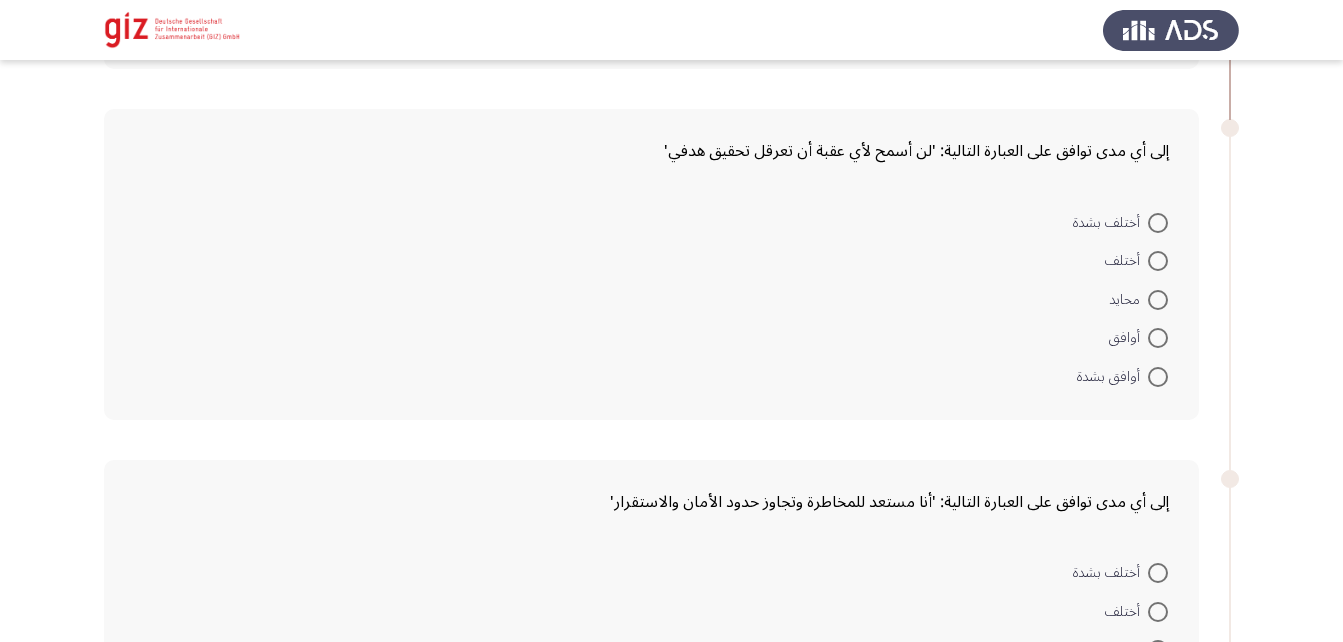click at bounding box center [1158, 300] 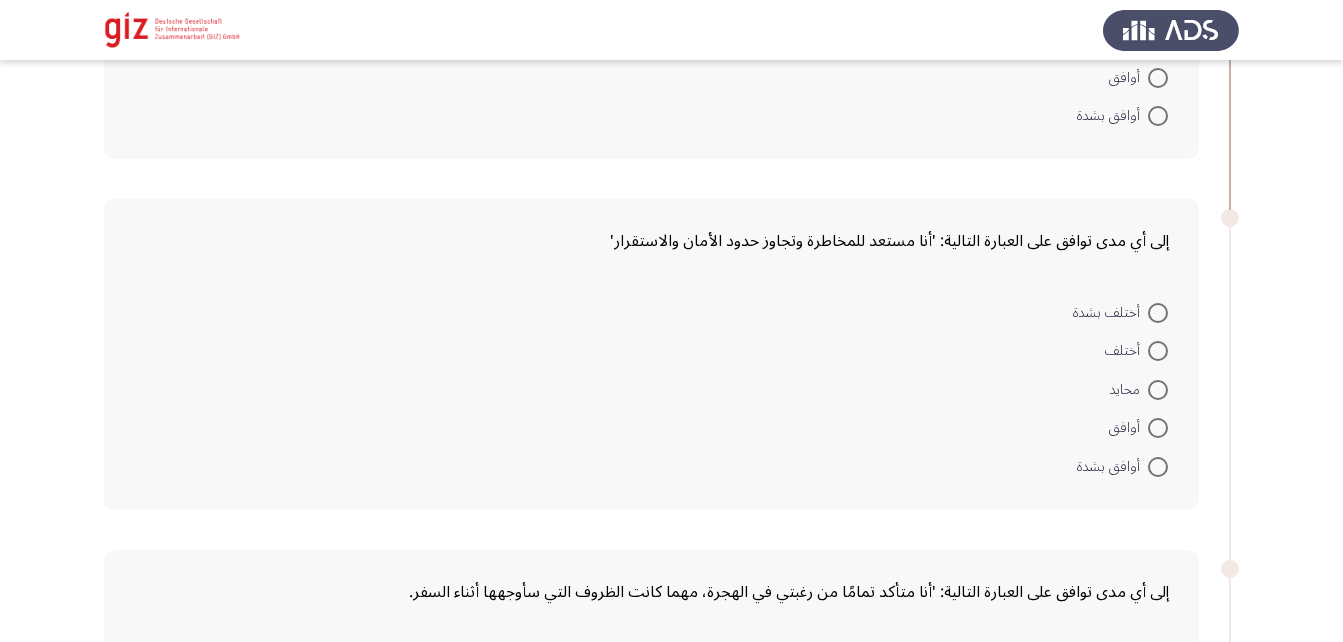 click at bounding box center (1158, 390) 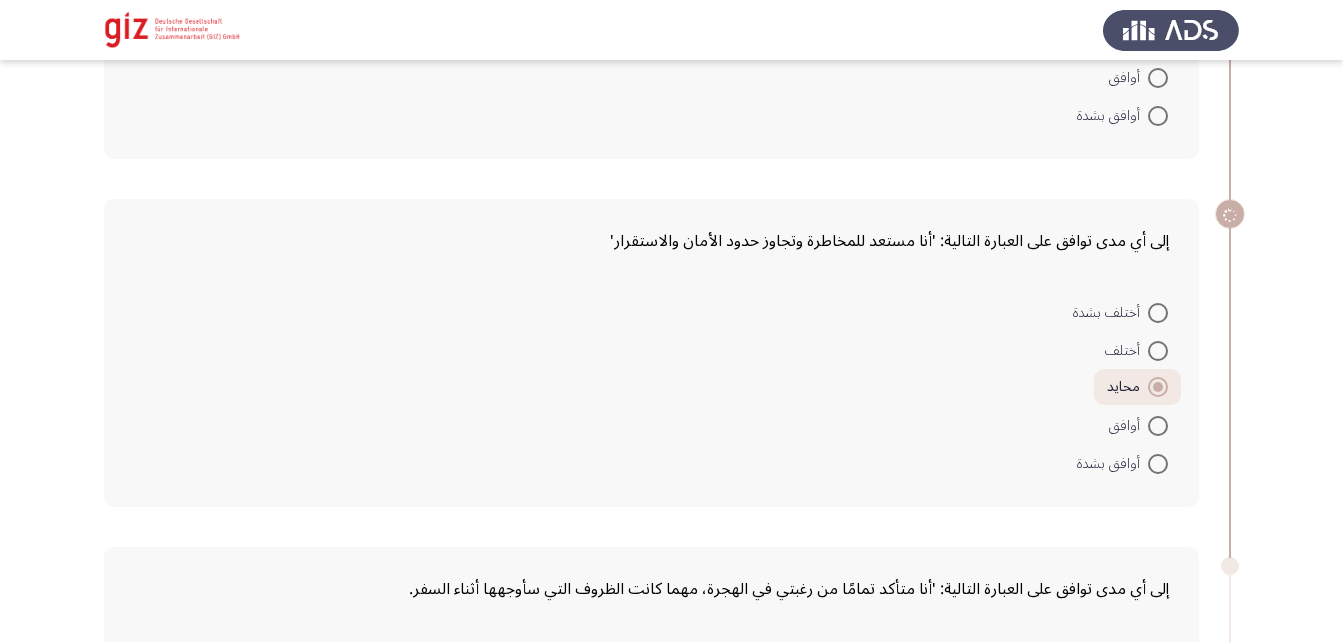 scroll, scrollTop: 1968, scrollLeft: 0, axis: vertical 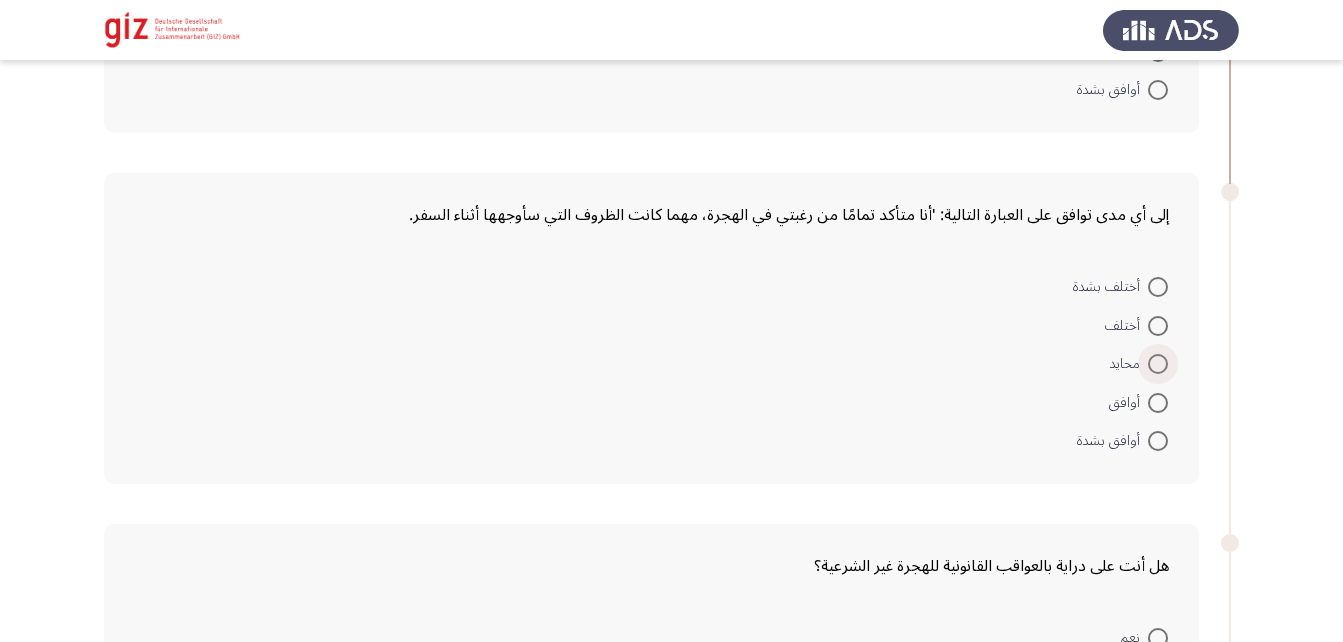 click at bounding box center (1158, 364) 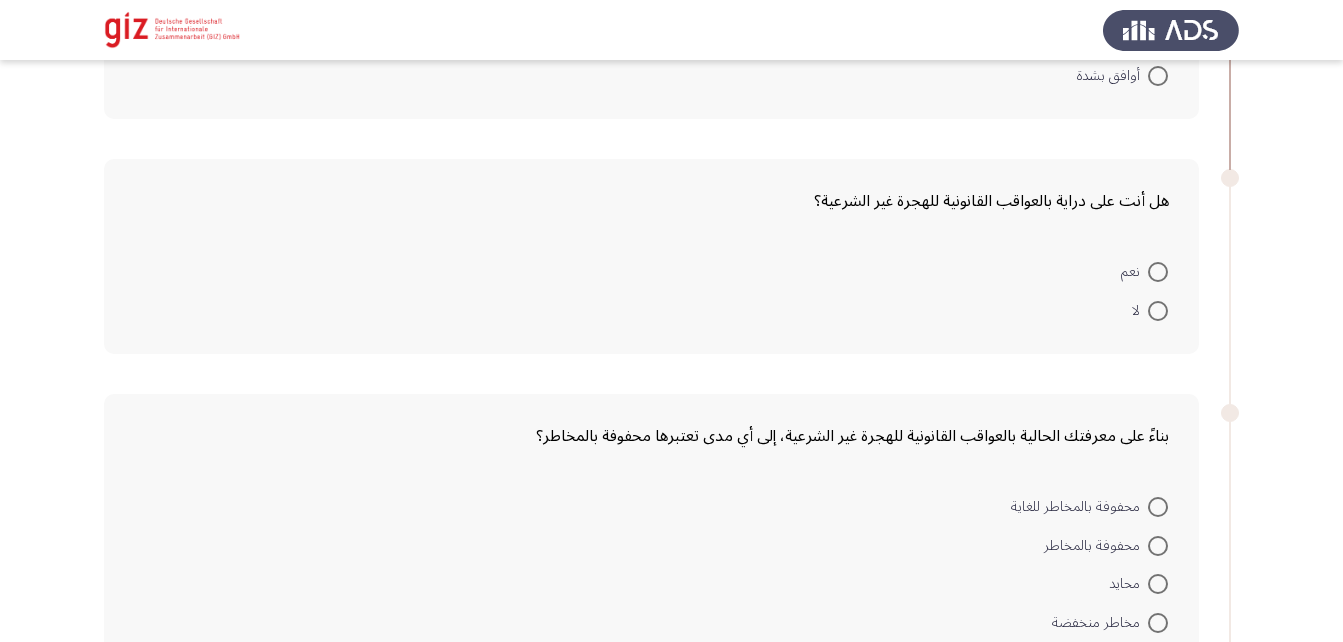 scroll, scrollTop: 2332, scrollLeft: 0, axis: vertical 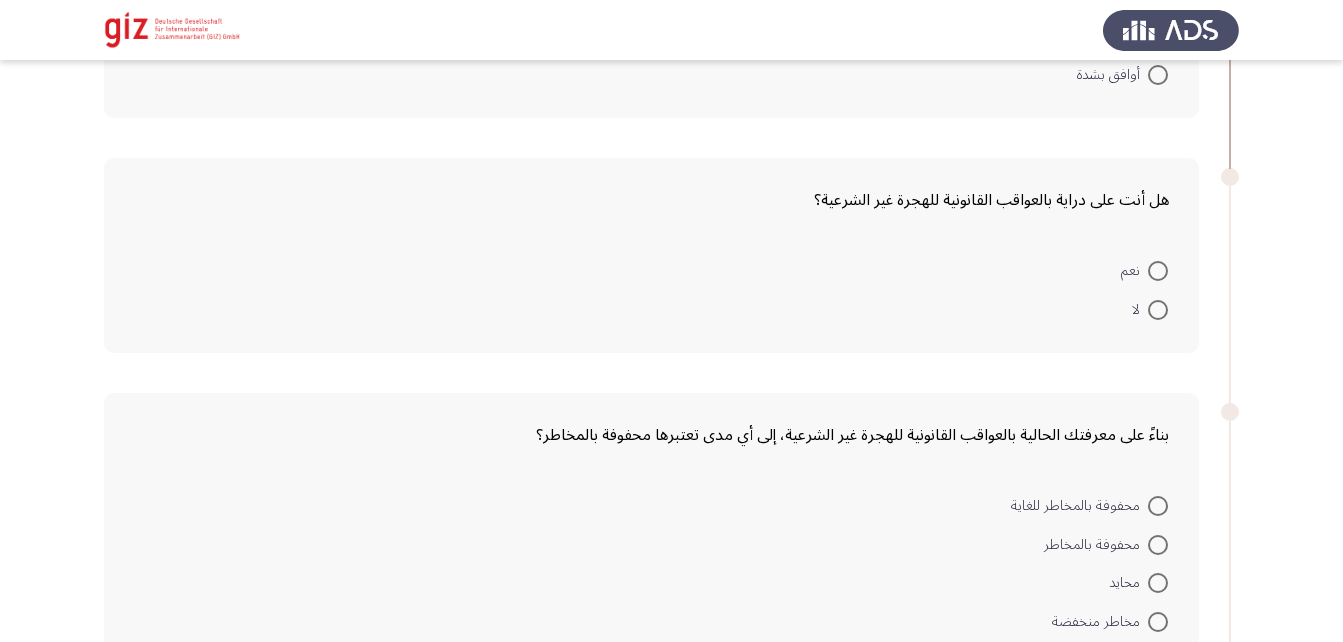 click at bounding box center [1158, 271] 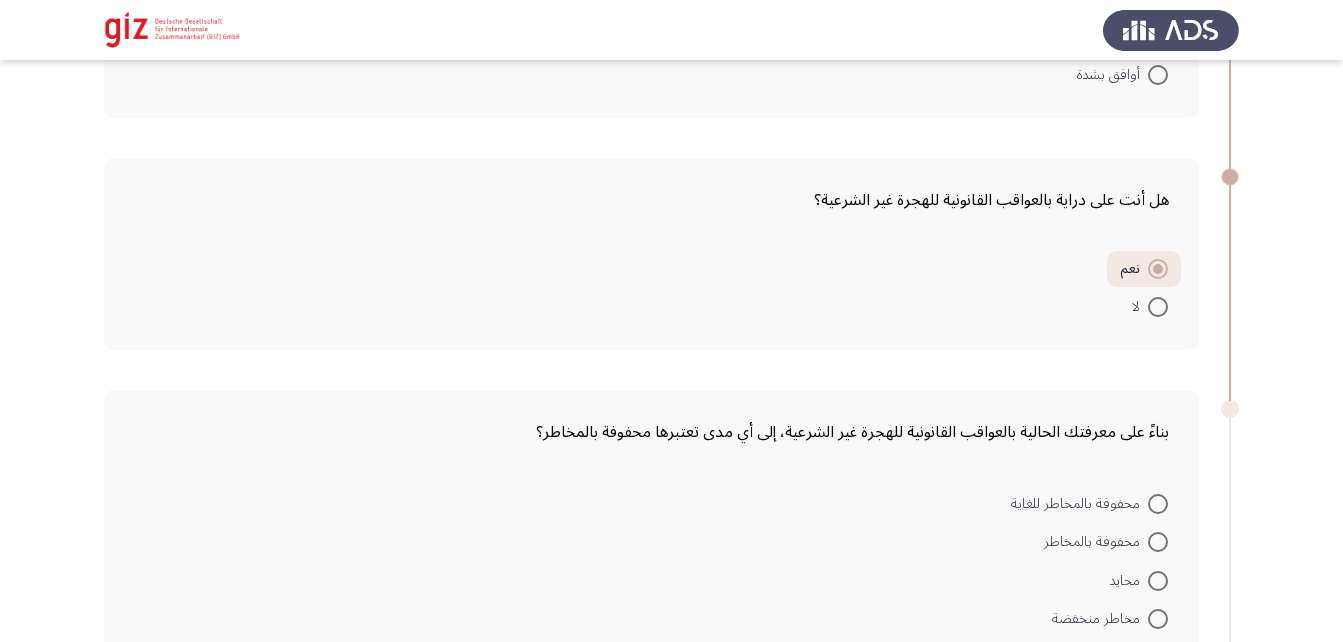 scroll, scrollTop: 2423, scrollLeft: 0, axis: vertical 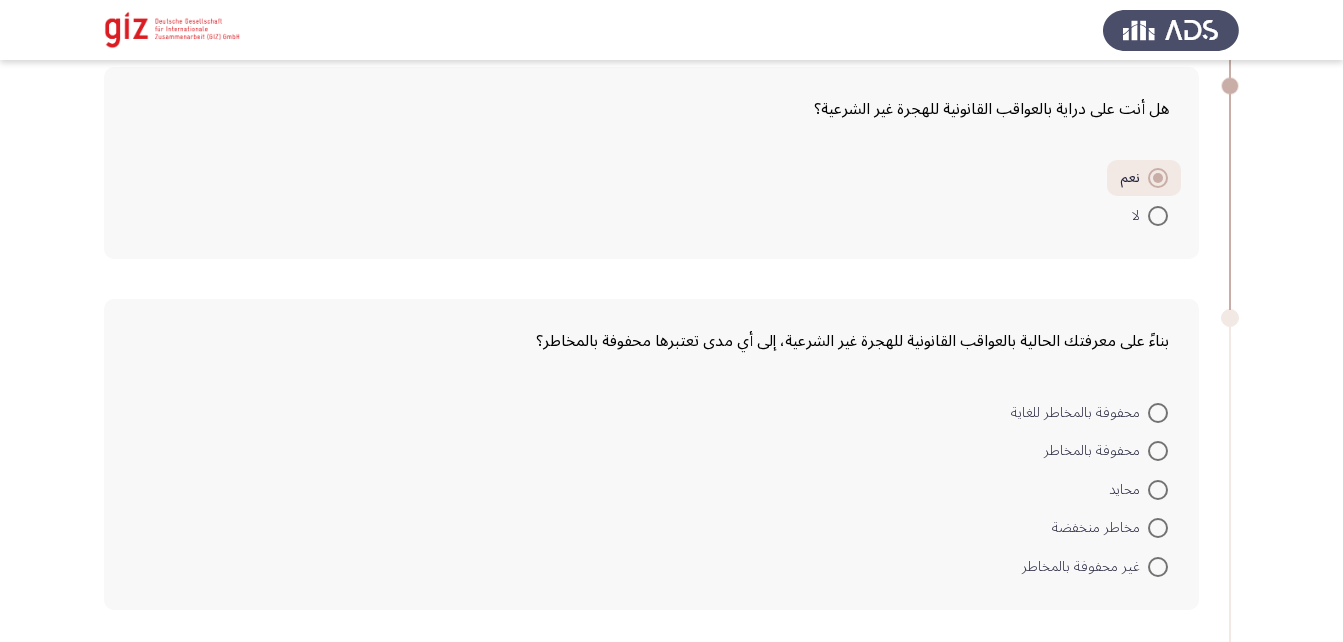 click at bounding box center (1158, 490) 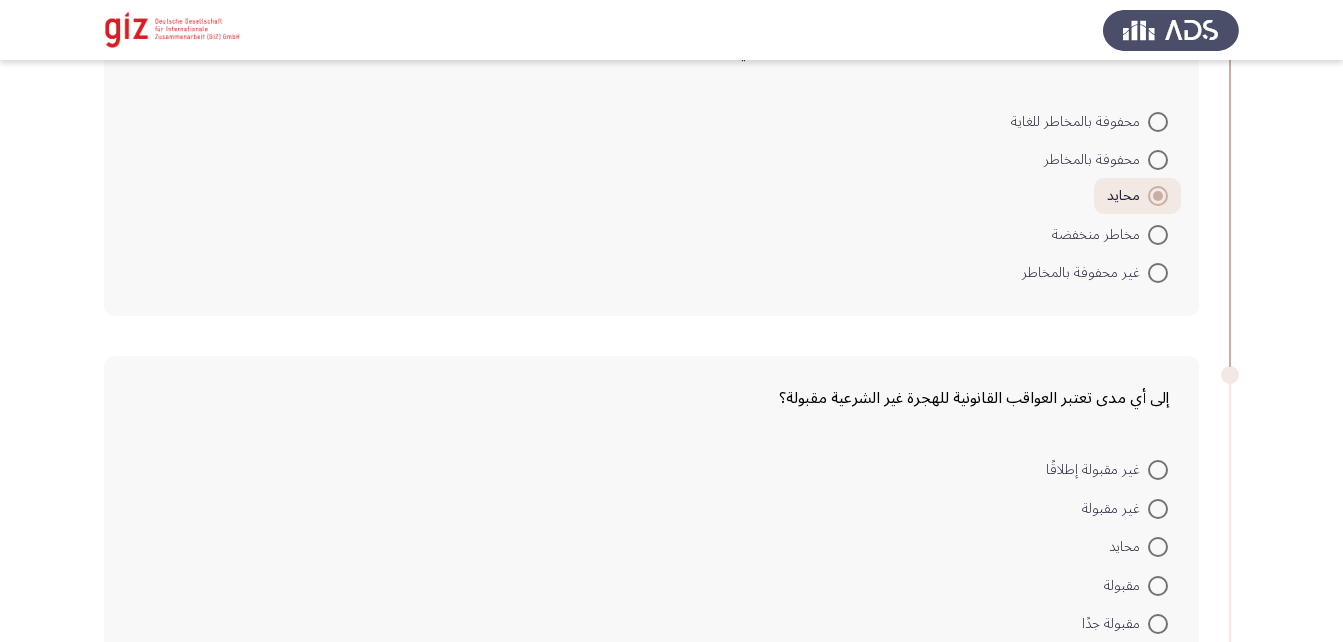 scroll, scrollTop: 2715, scrollLeft: 0, axis: vertical 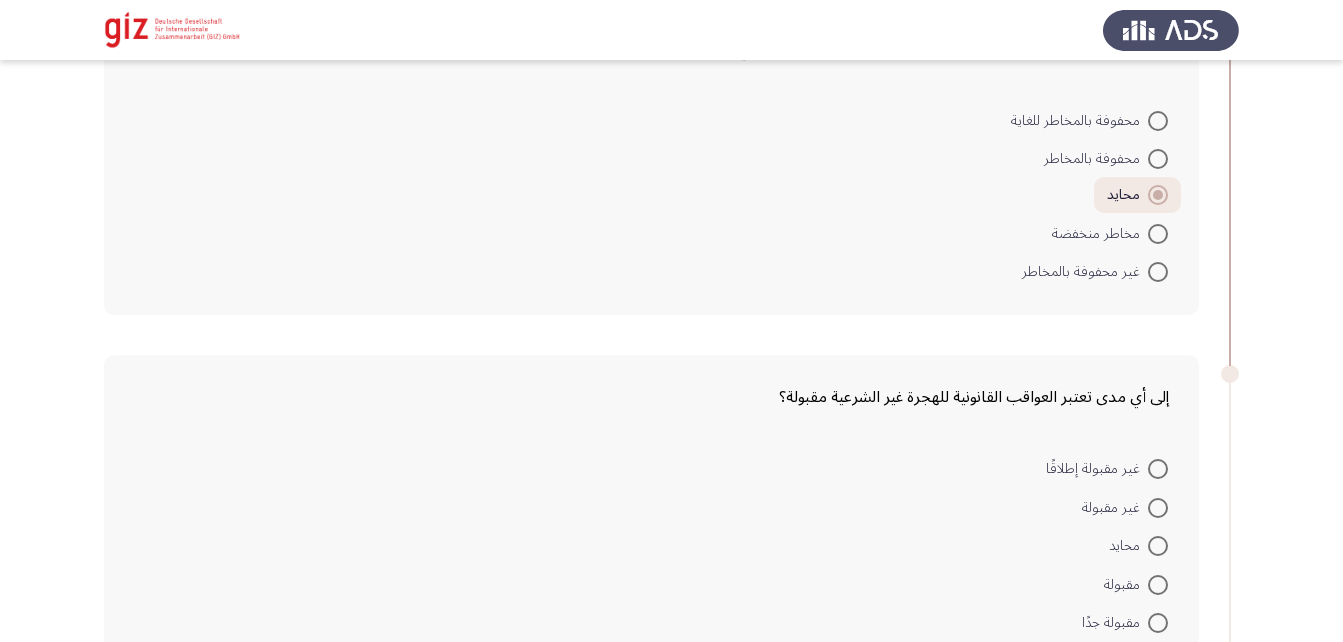click at bounding box center (1158, 546) 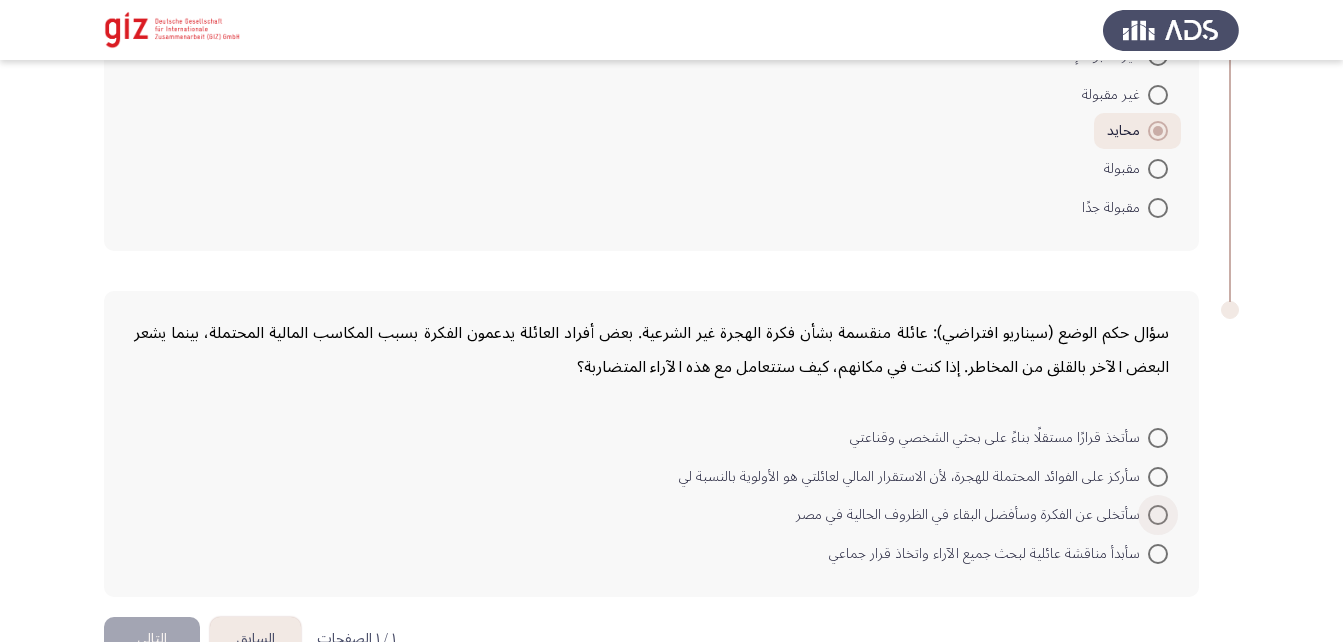 click at bounding box center [1158, 515] 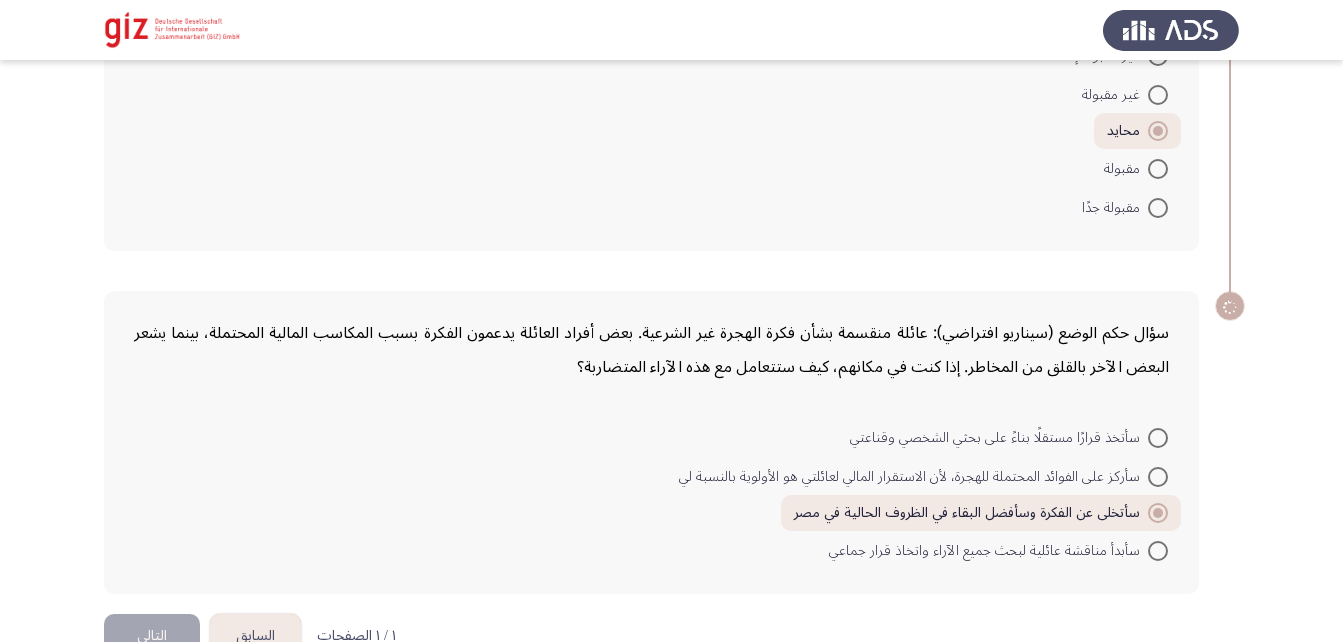 scroll, scrollTop: 3180, scrollLeft: 0, axis: vertical 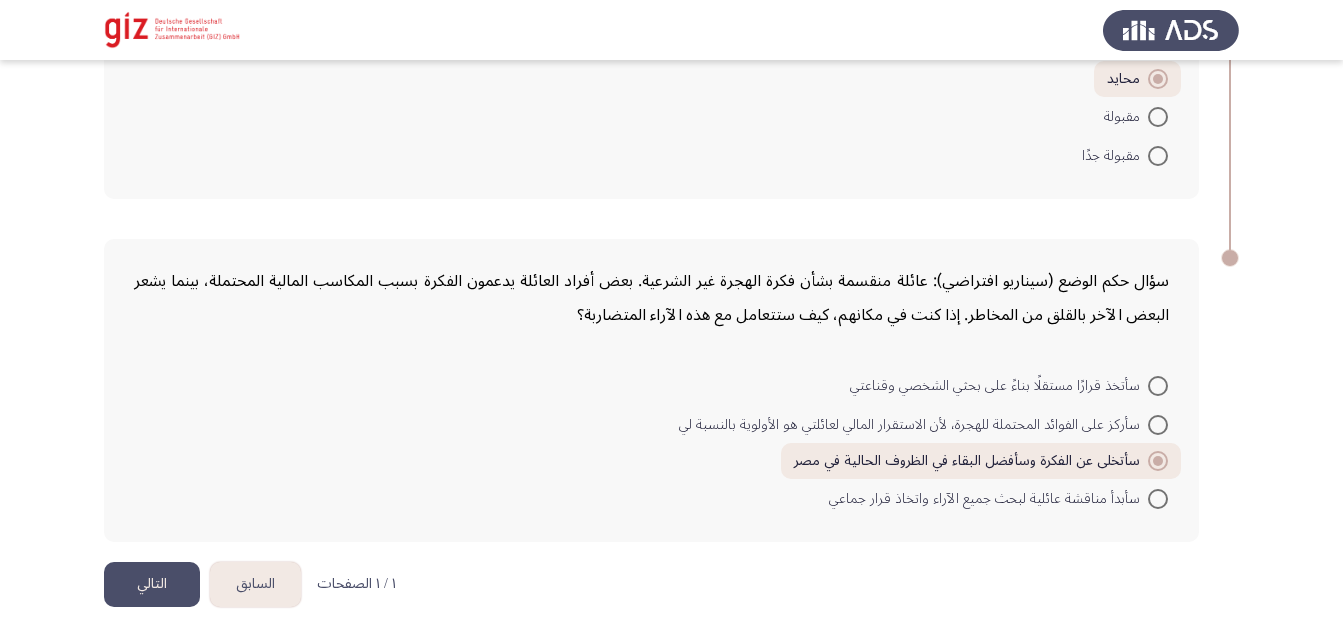 click on "التالي" 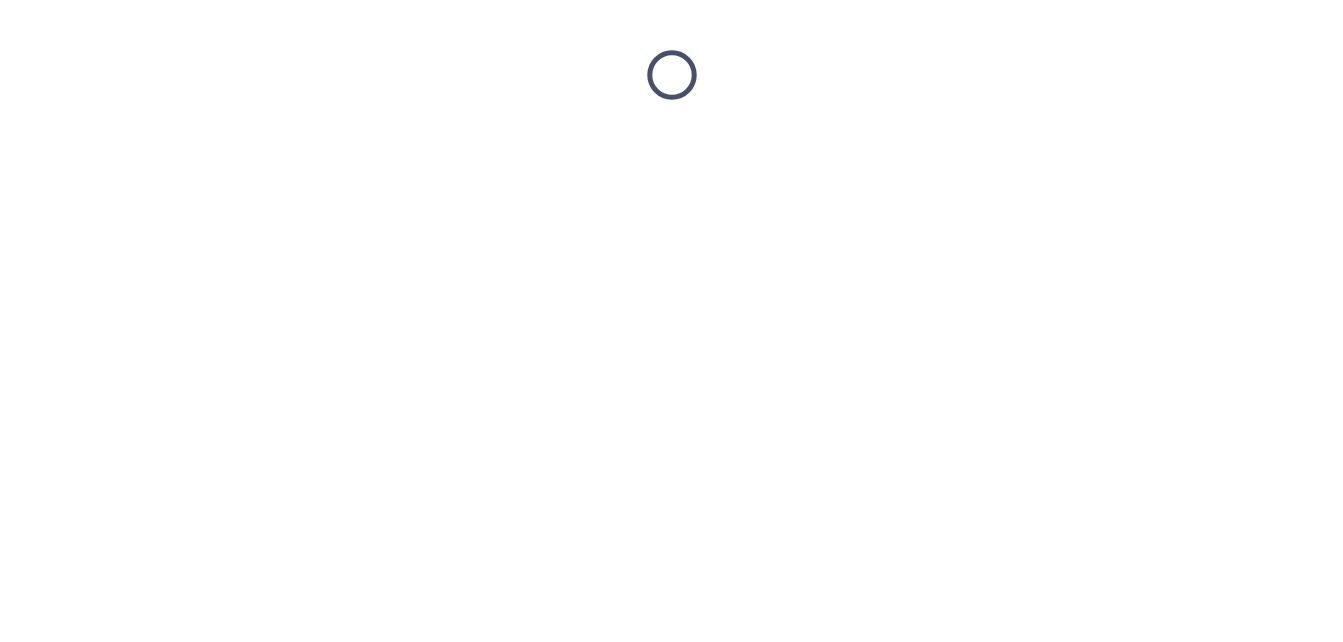 scroll, scrollTop: 0, scrollLeft: 0, axis: both 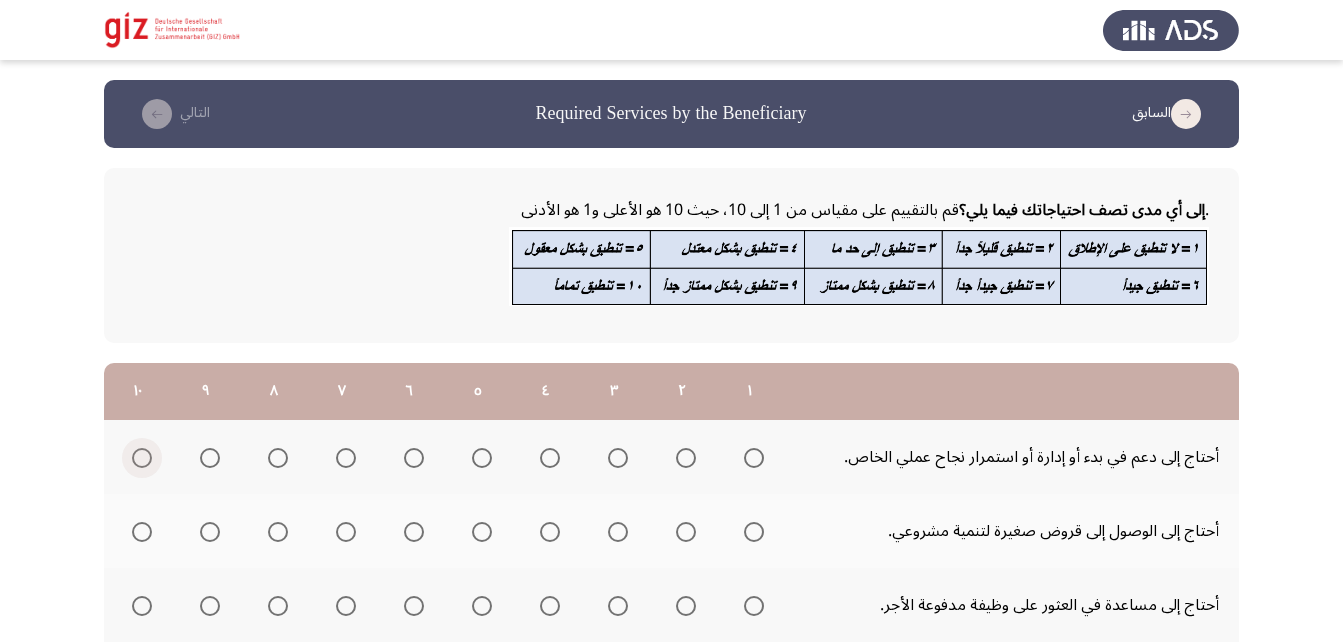 click at bounding box center (142, 458) 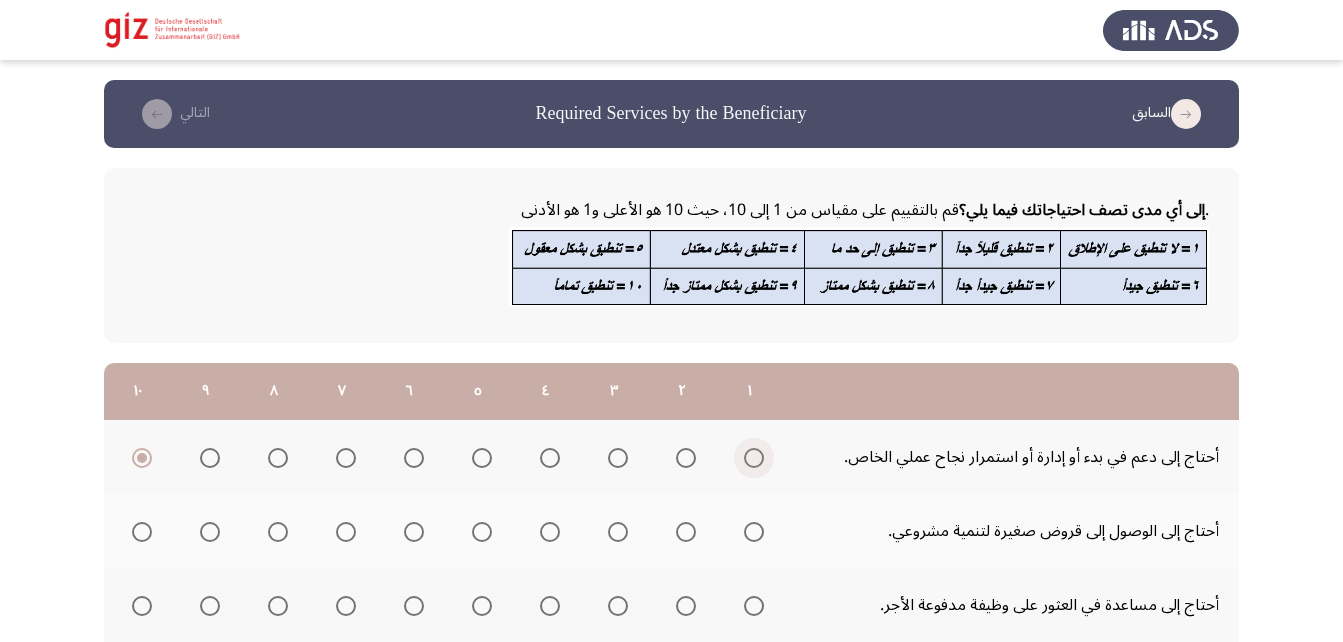 click at bounding box center [754, 458] 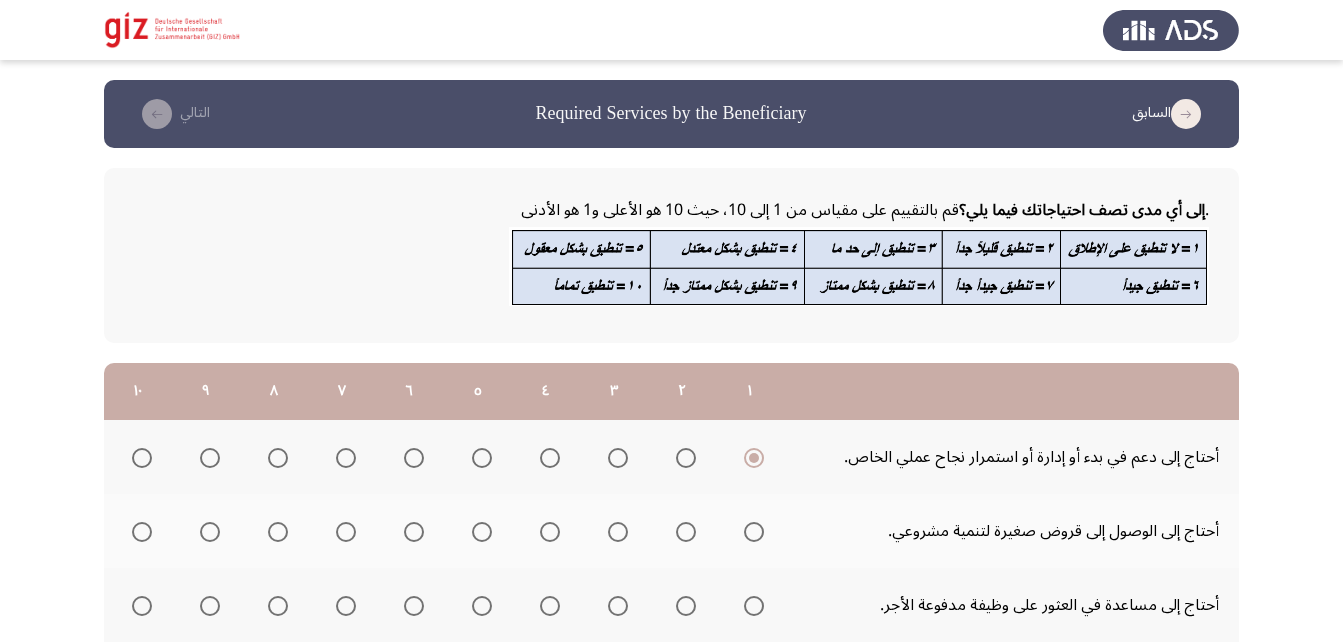 click at bounding box center [754, 532] 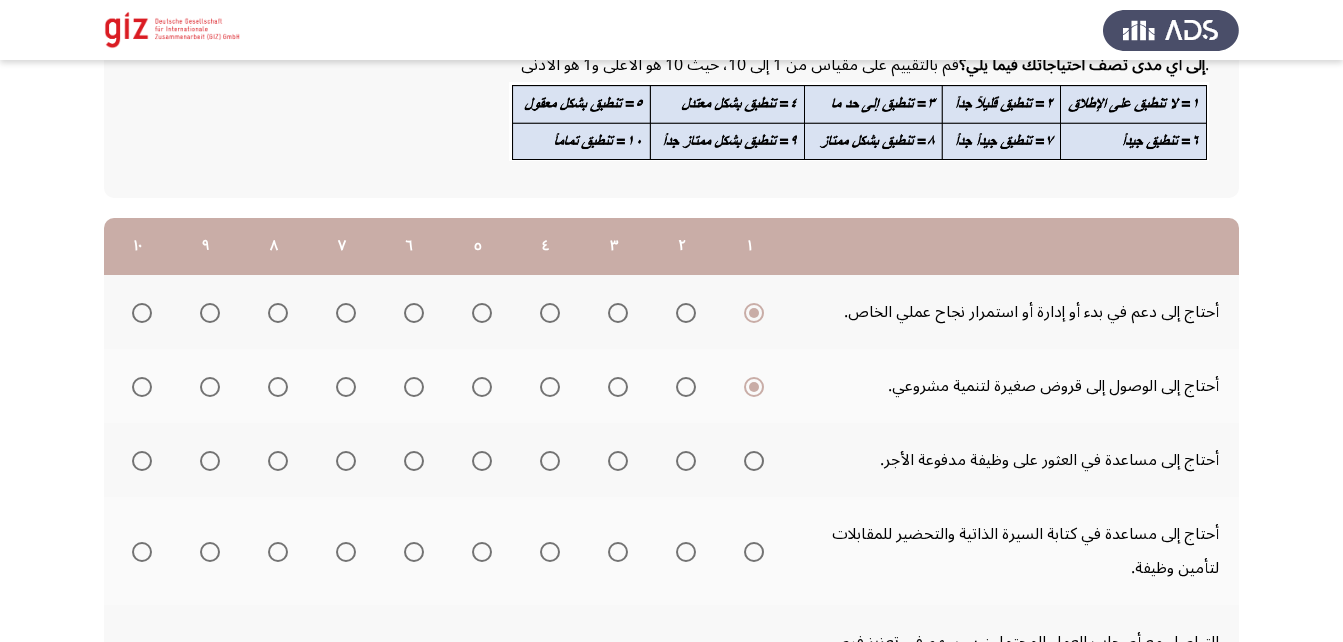 scroll, scrollTop: 149, scrollLeft: 0, axis: vertical 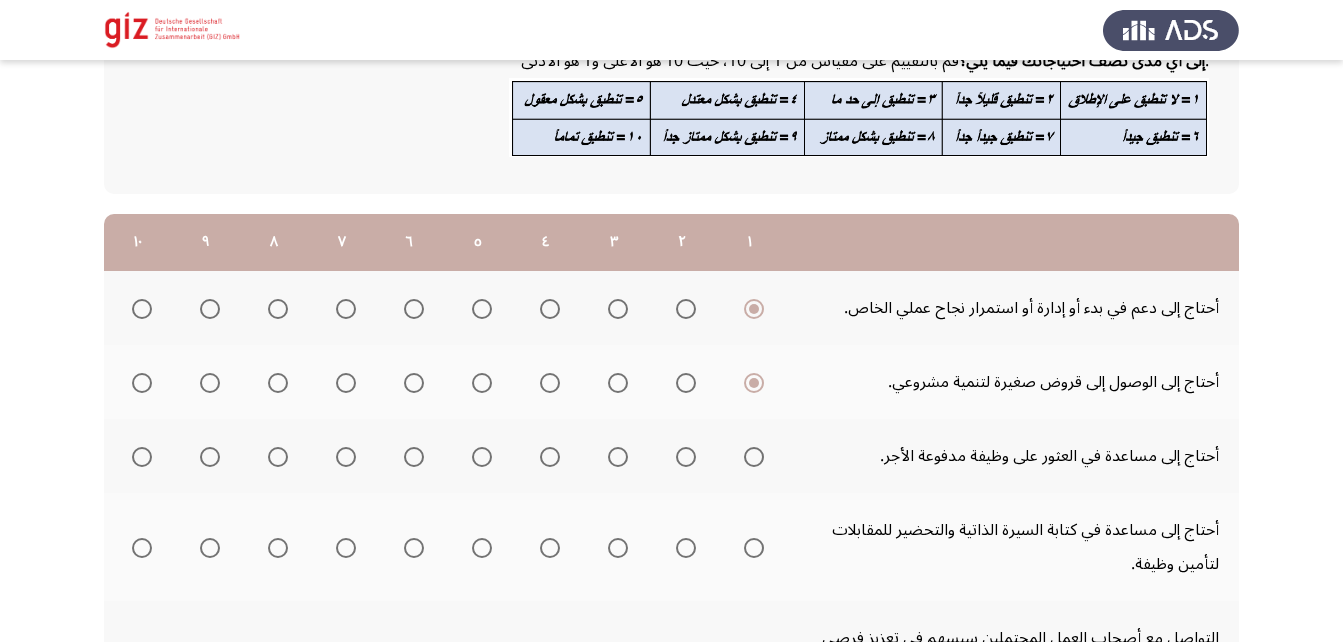 click at bounding box center (142, 457) 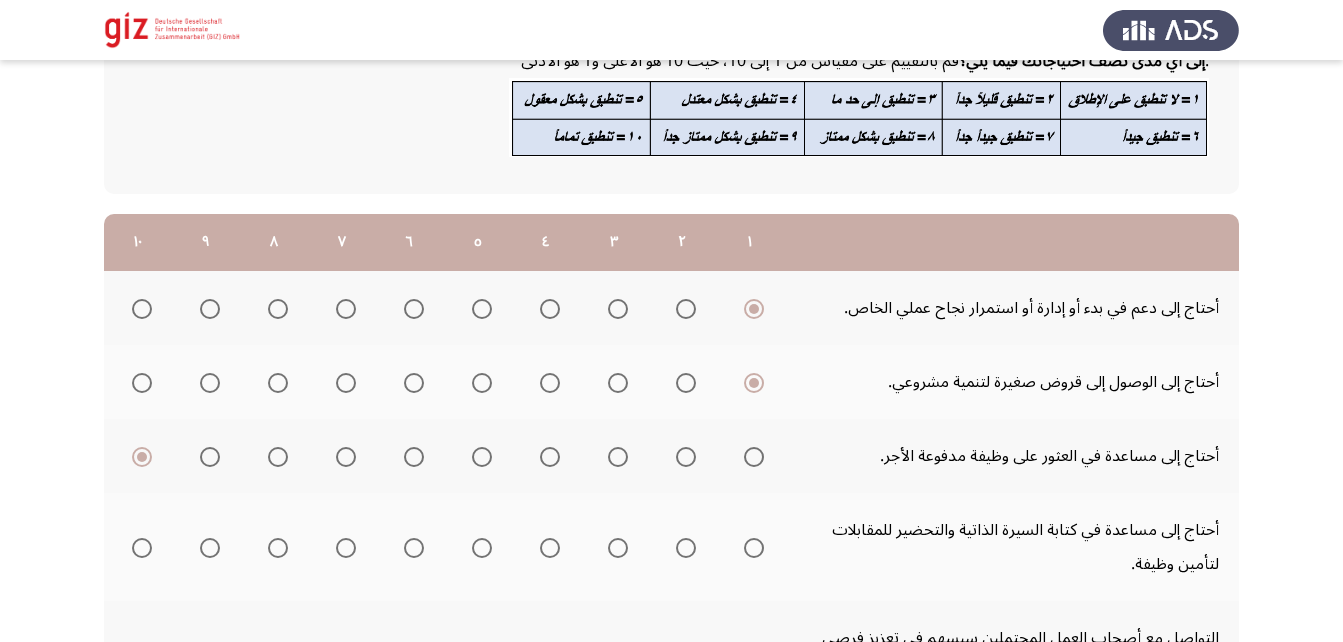 click at bounding box center (142, 548) 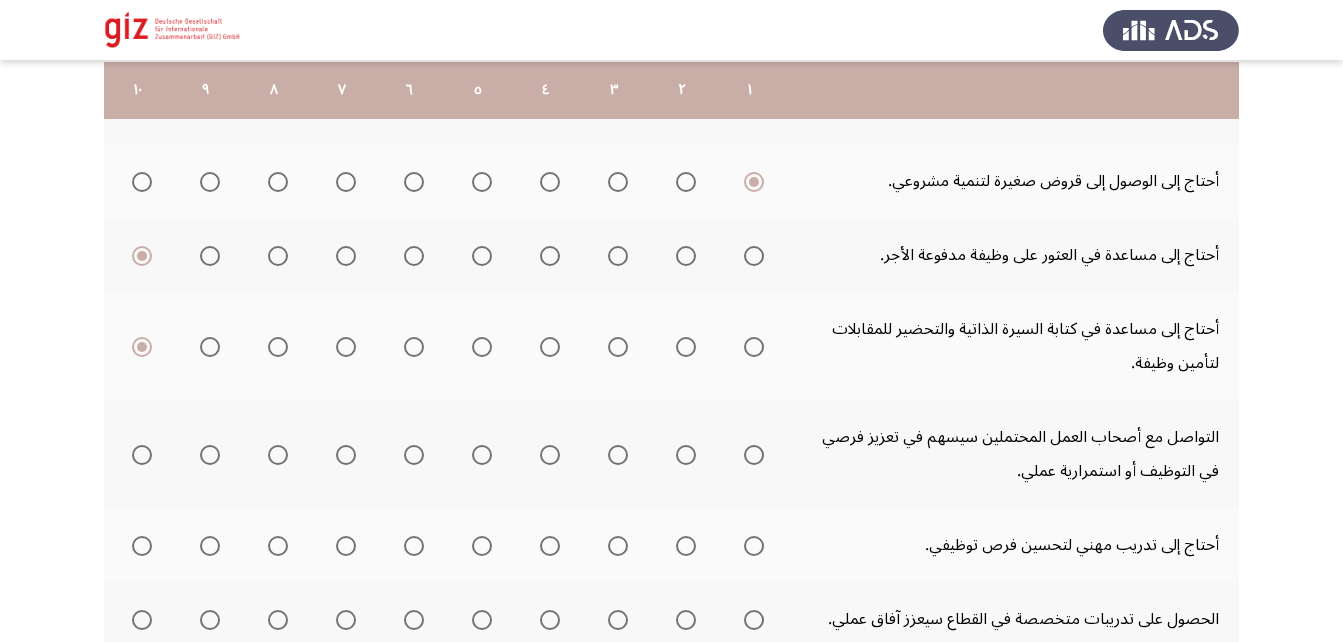 scroll, scrollTop: 352, scrollLeft: 0, axis: vertical 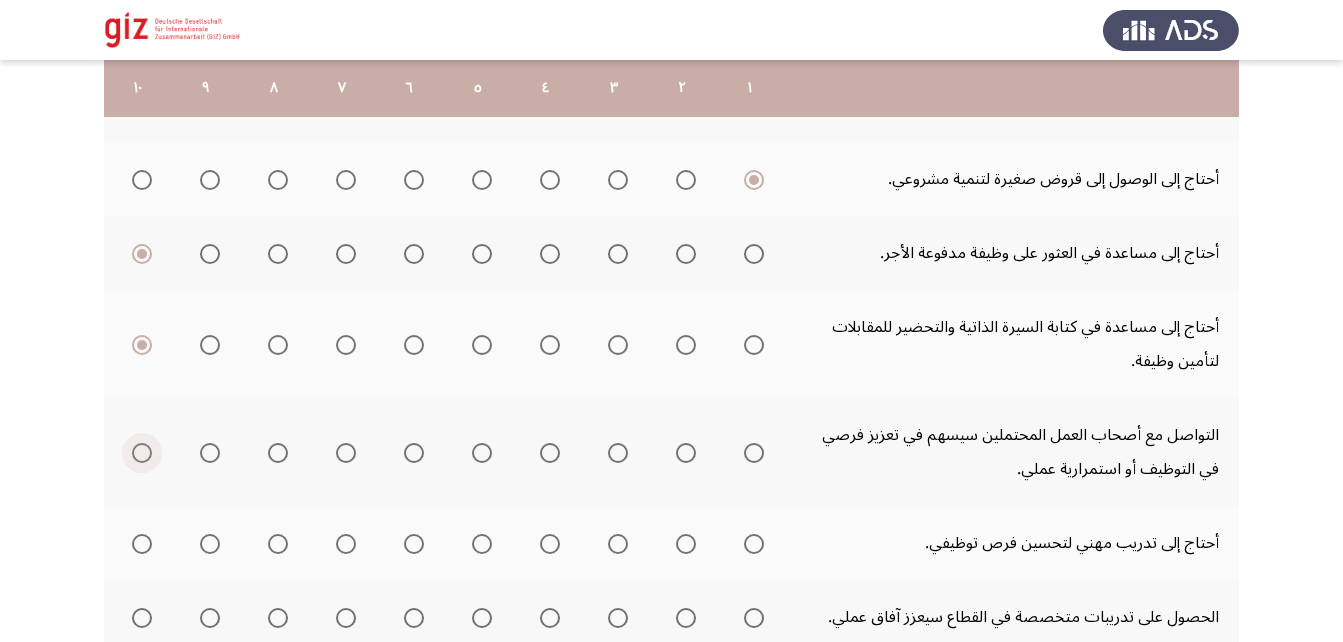 click at bounding box center [142, 453] 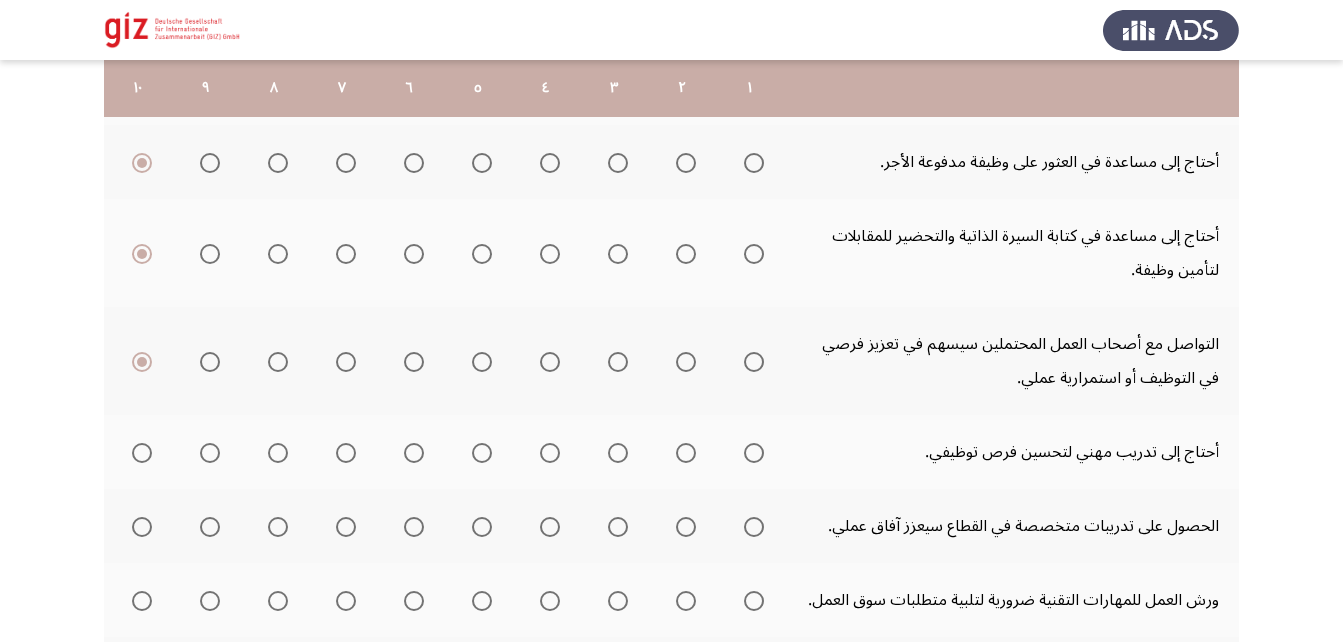scroll, scrollTop: 444, scrollLeft: 0, axis: vertical 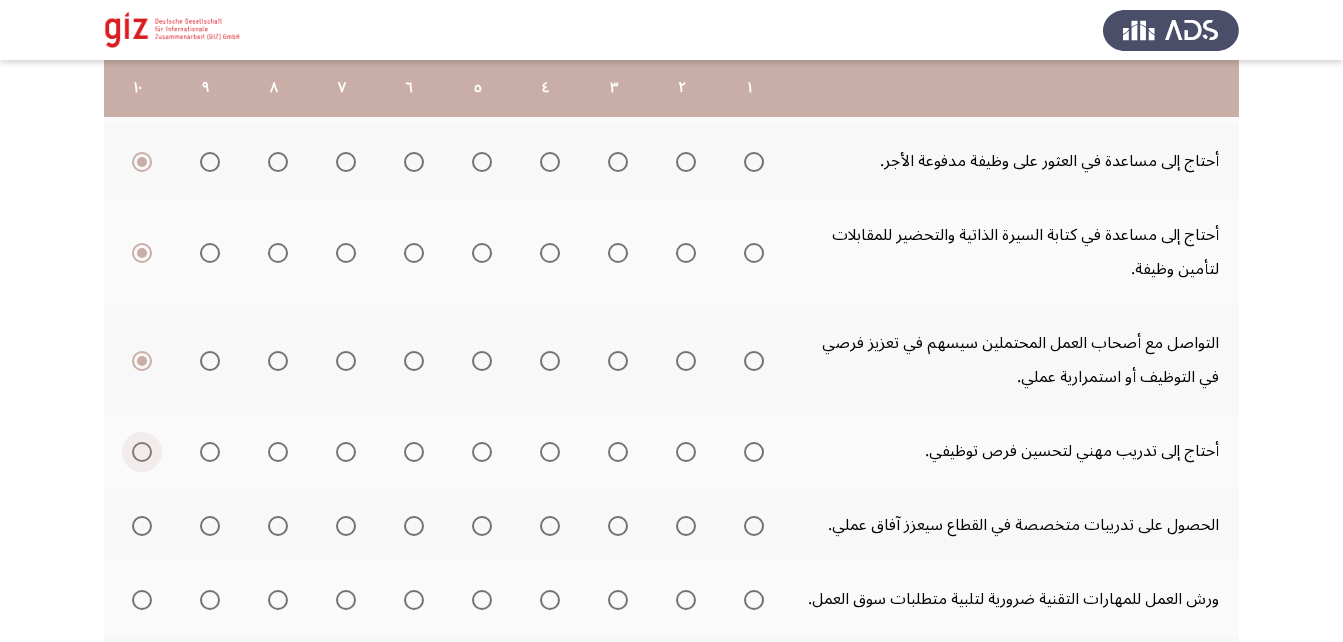 click at bounding box center [142, 452] 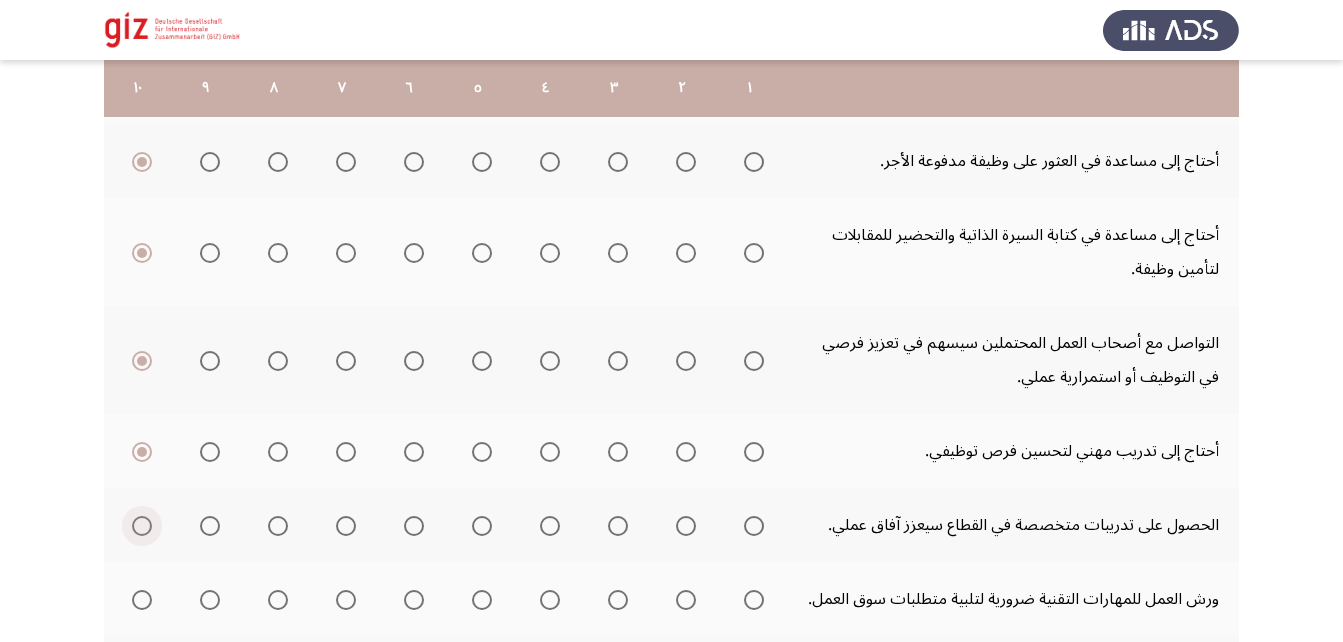 click at bounding box center (142, 526) 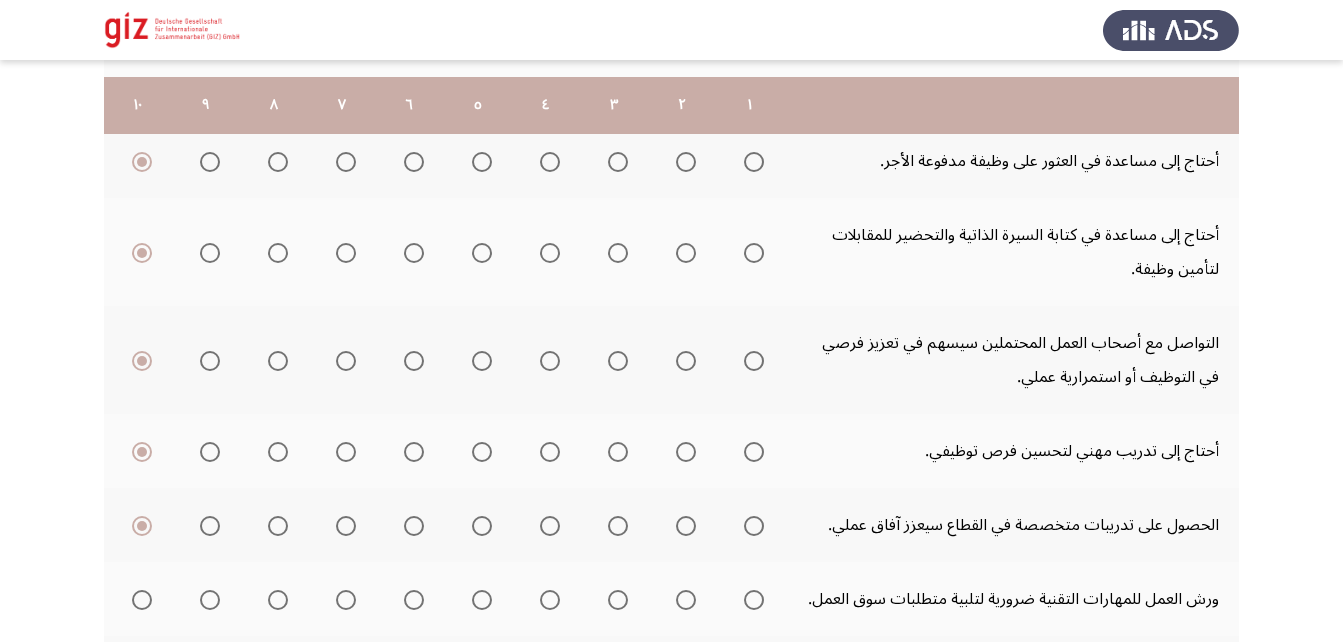 scroll, scrollTop: 548, scrollLeft: 0, axis: vertical 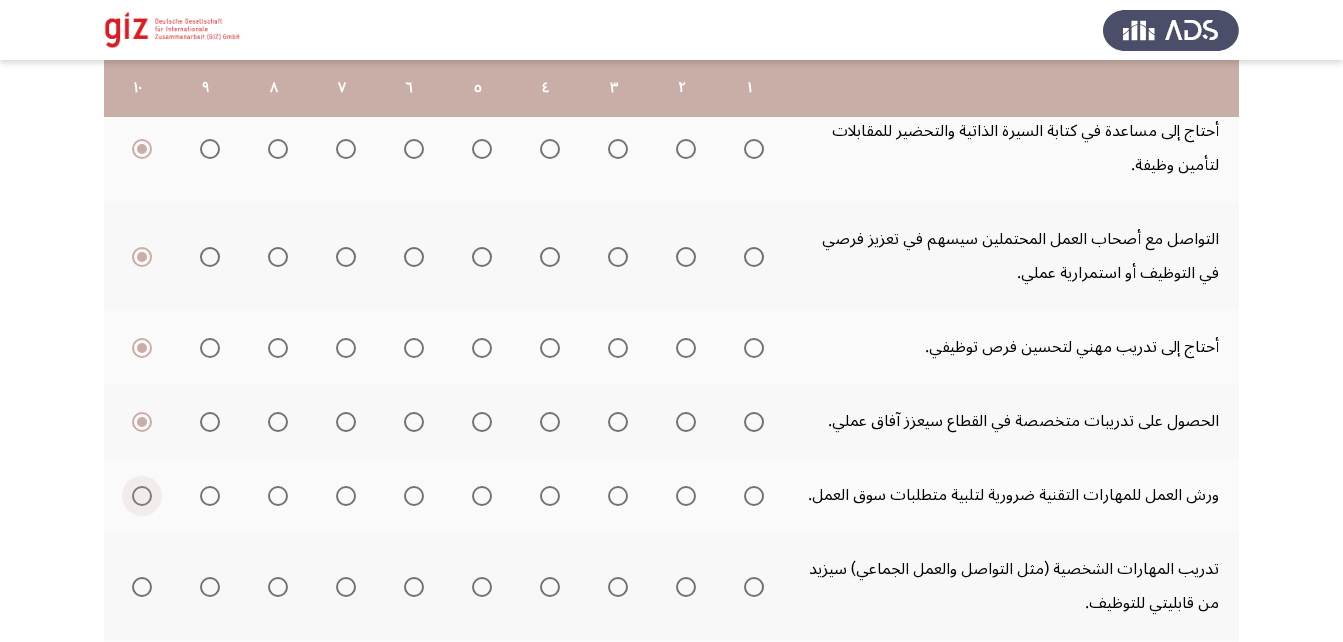 click at bounding box center (142, 496) 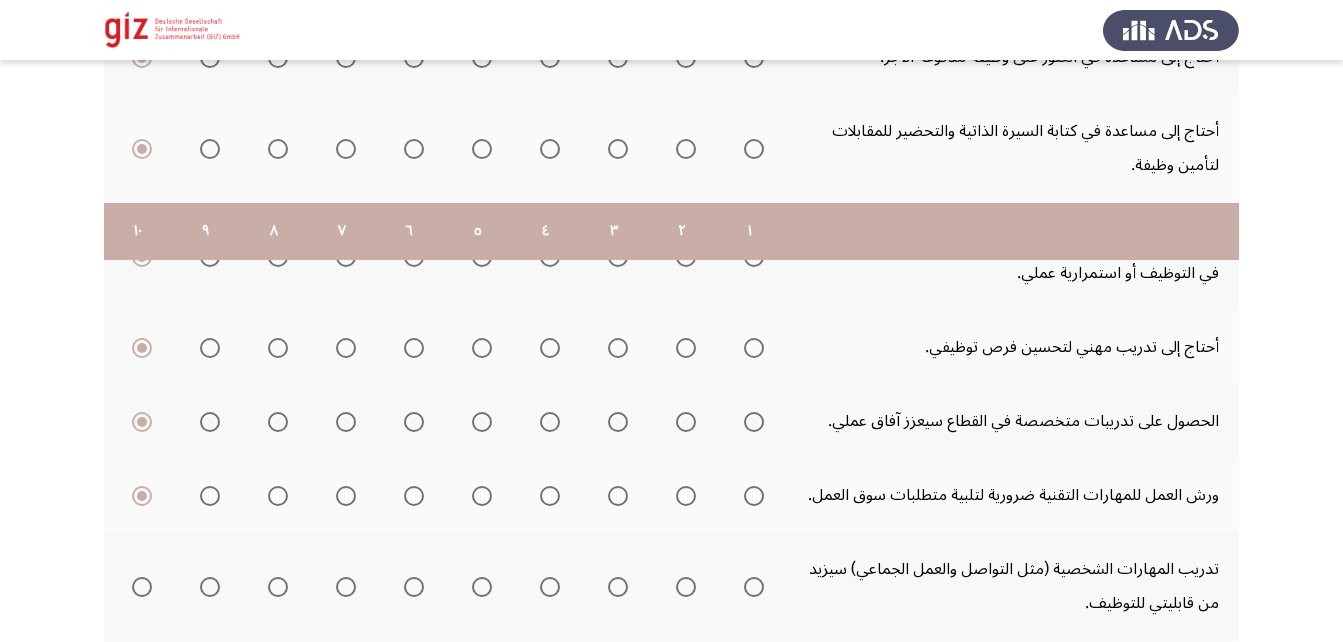 scroll, scrollTop: 694, scrollLeft: 0, axis: vertical 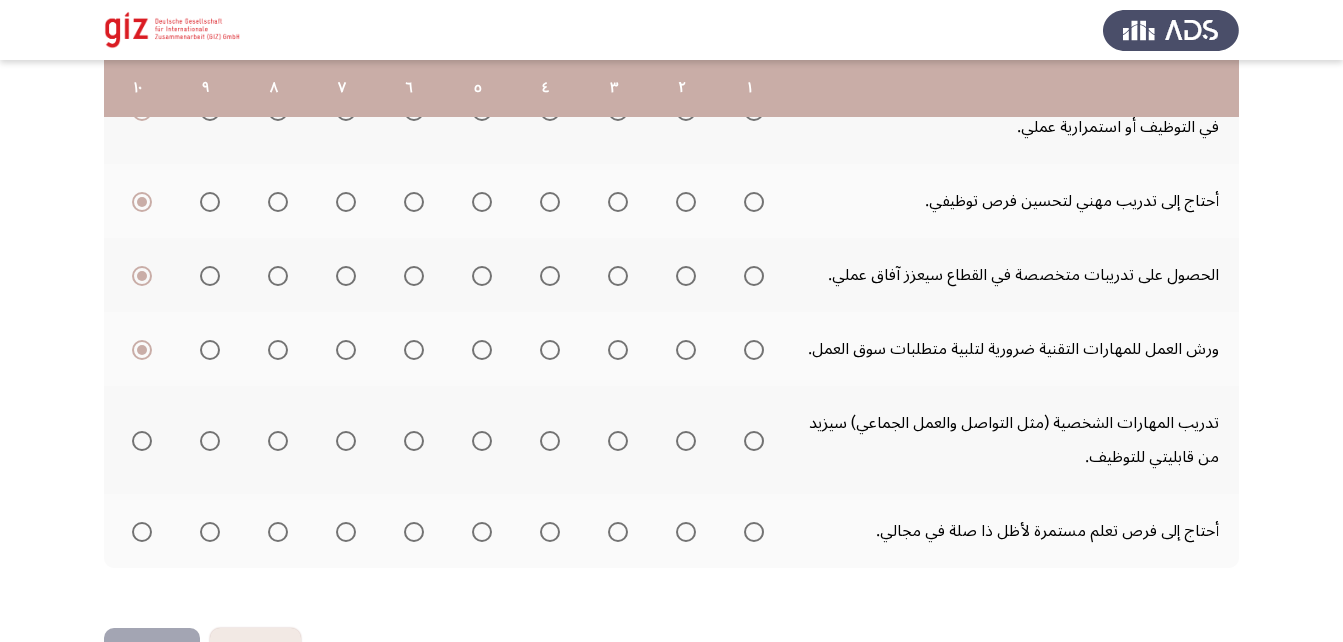 click at bounding box center (142, 441) 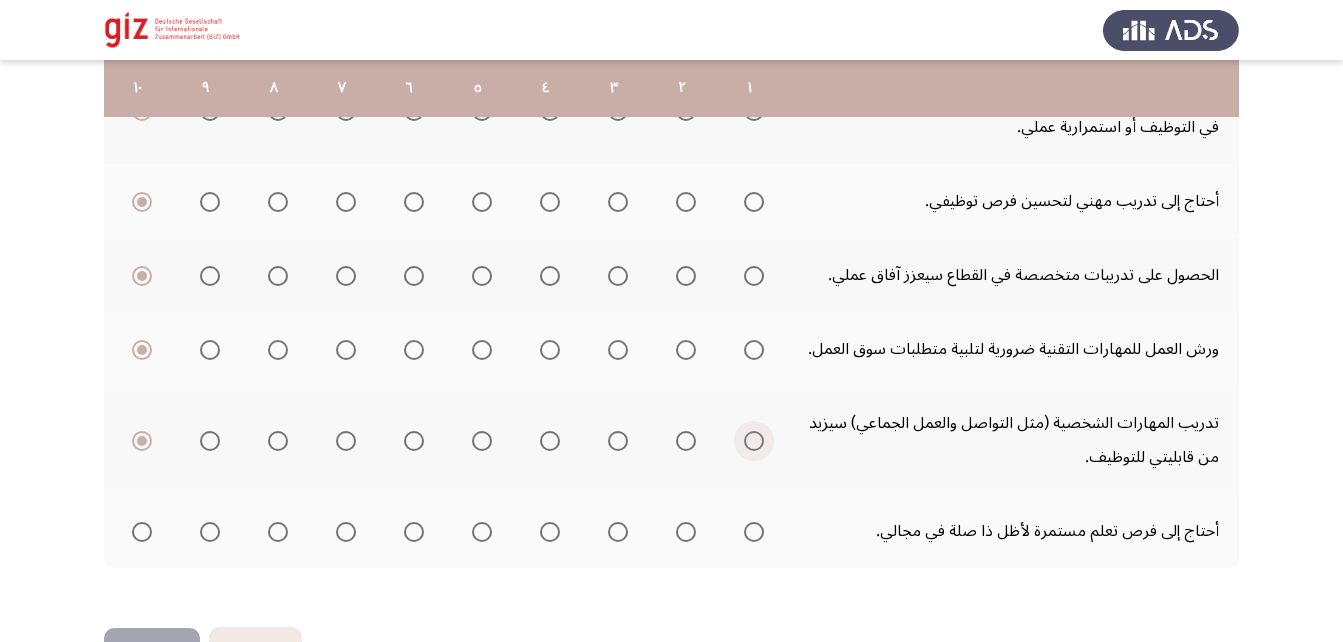 click at bounding box center (754, 441) 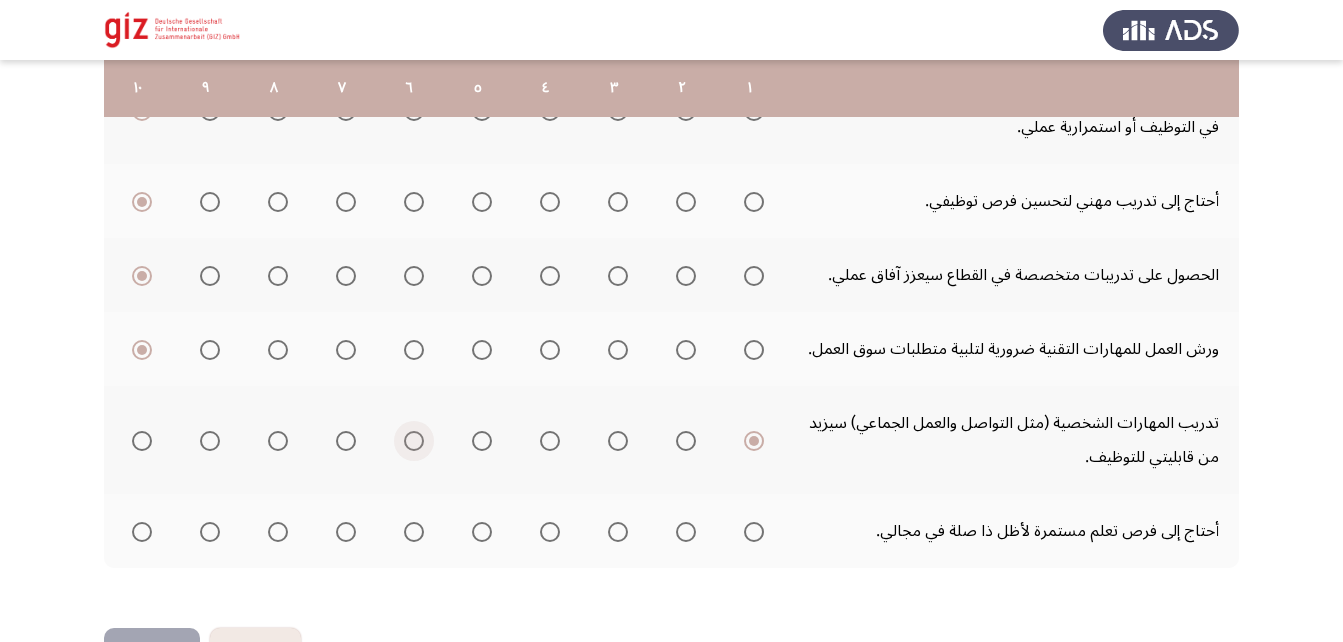 click at bounding box center (414, 441) 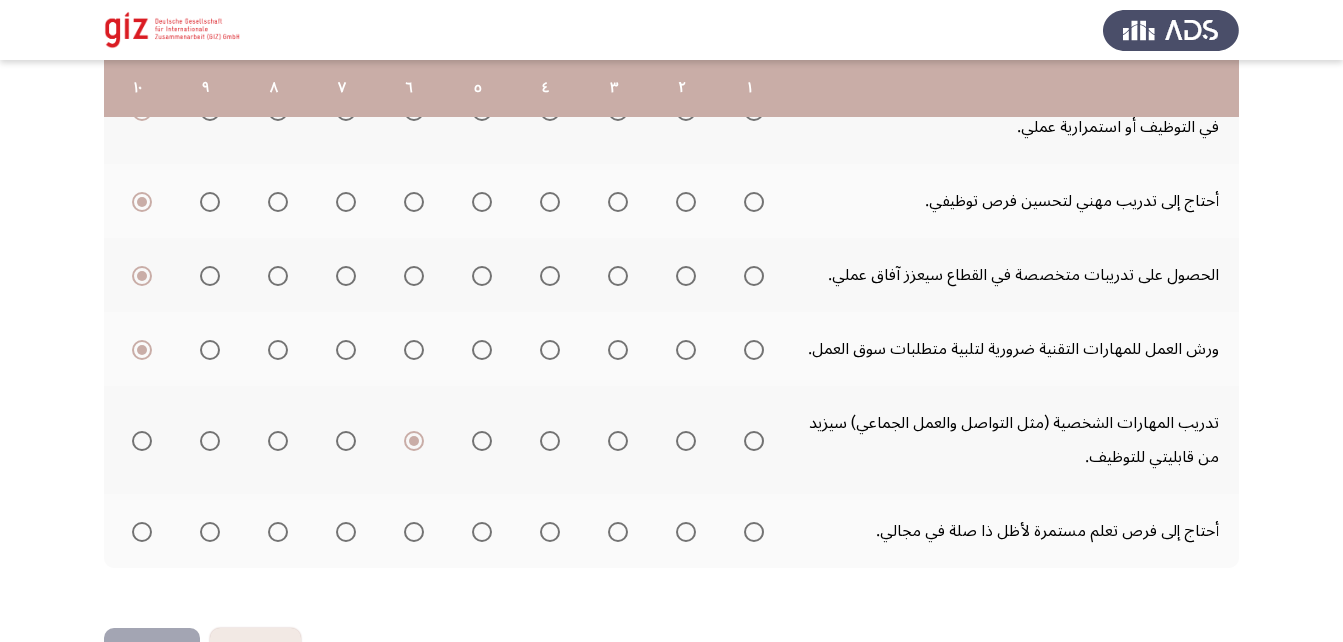click at bounding box center [414, 350] 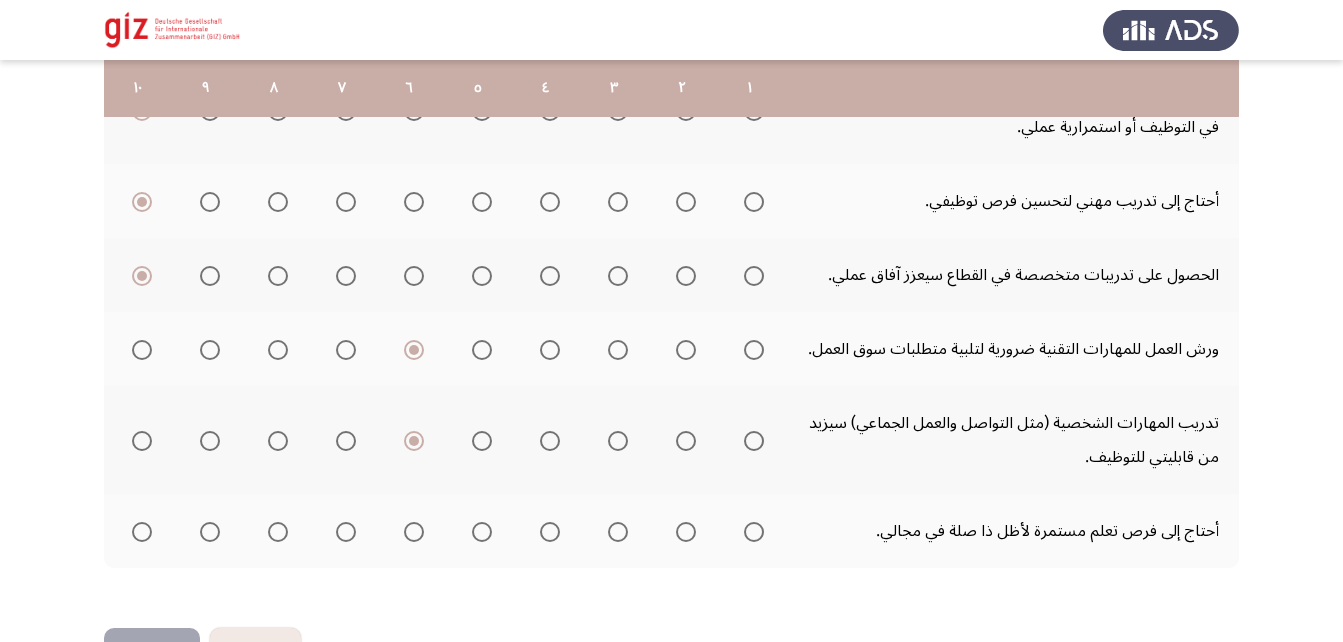 click at bounding box center (414, 532) 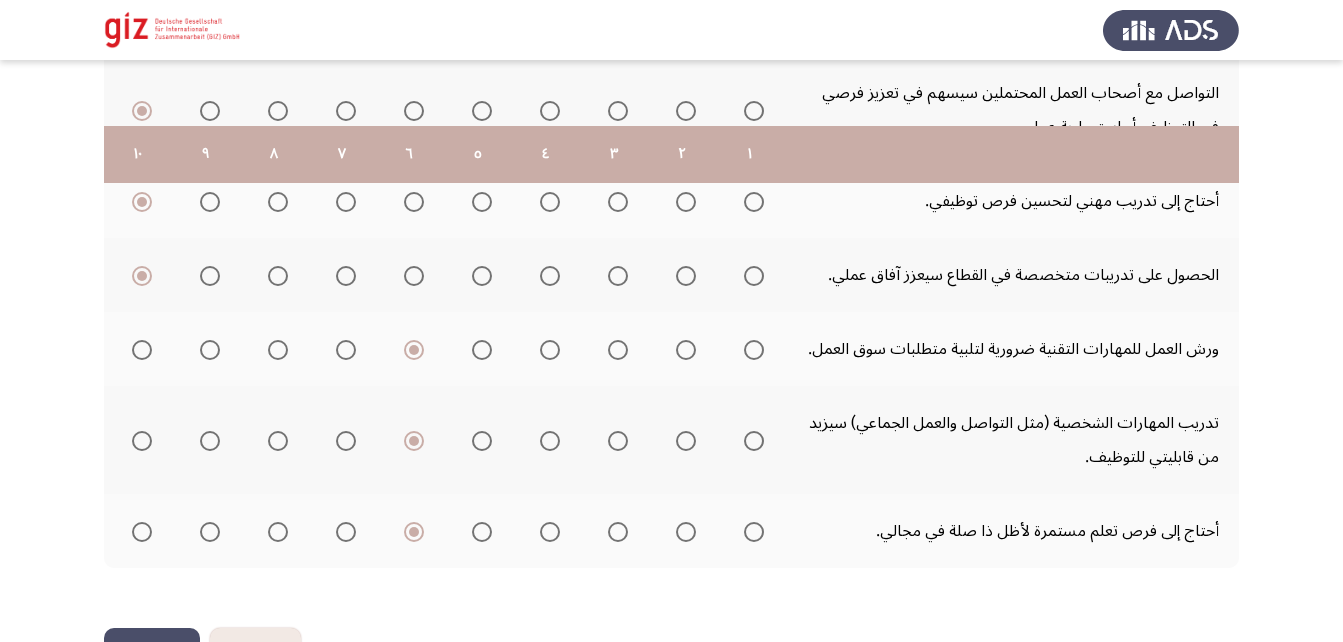 scroll, scrollTop: 760, scrollLeft: 0, axis: vertical 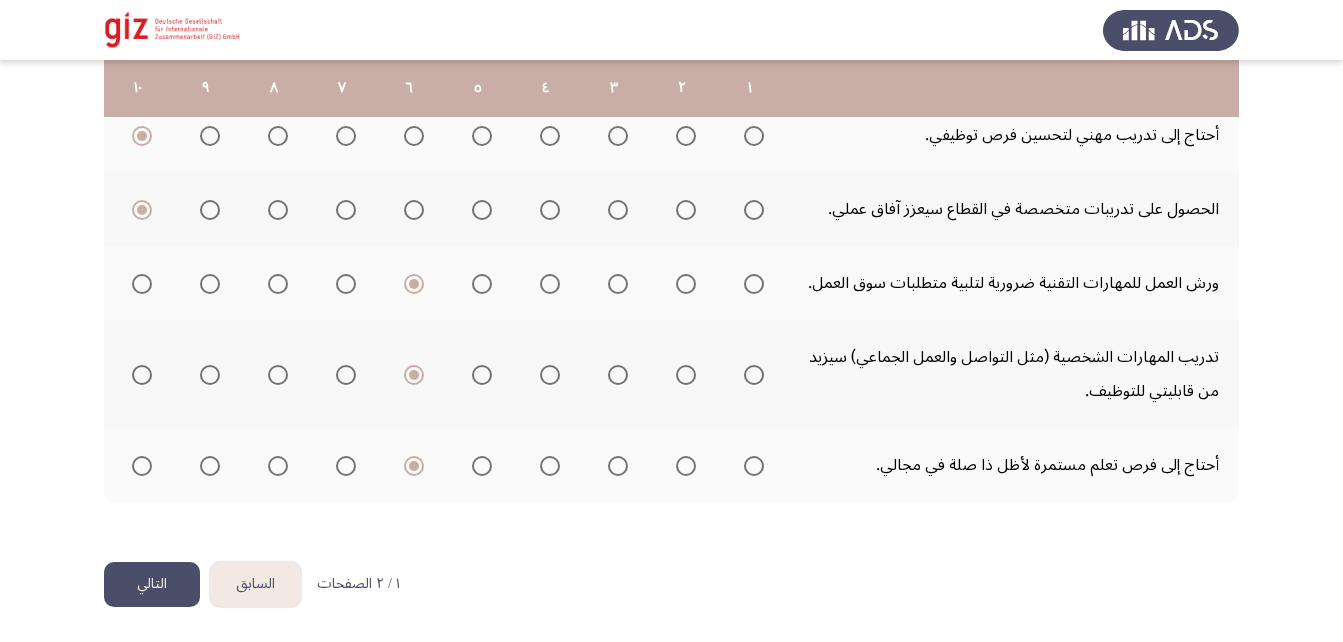 click on "التالي" 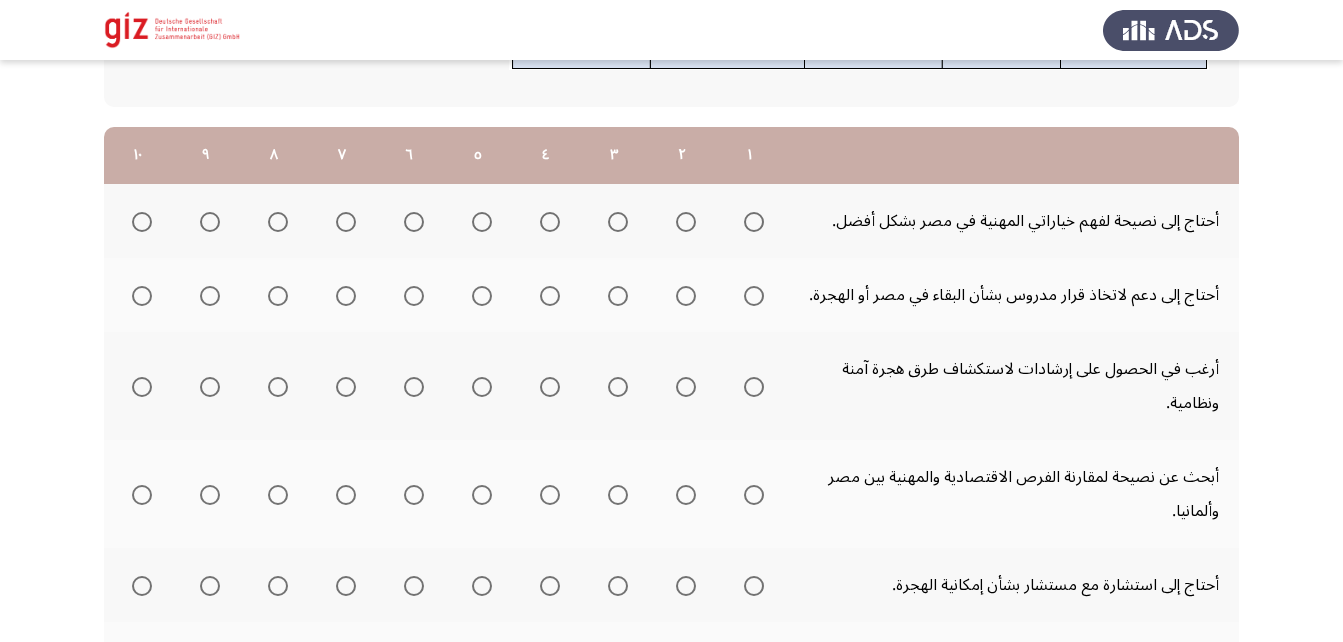 scroll, scrollTop: 237, scrollLeft: 0, axis: vertical 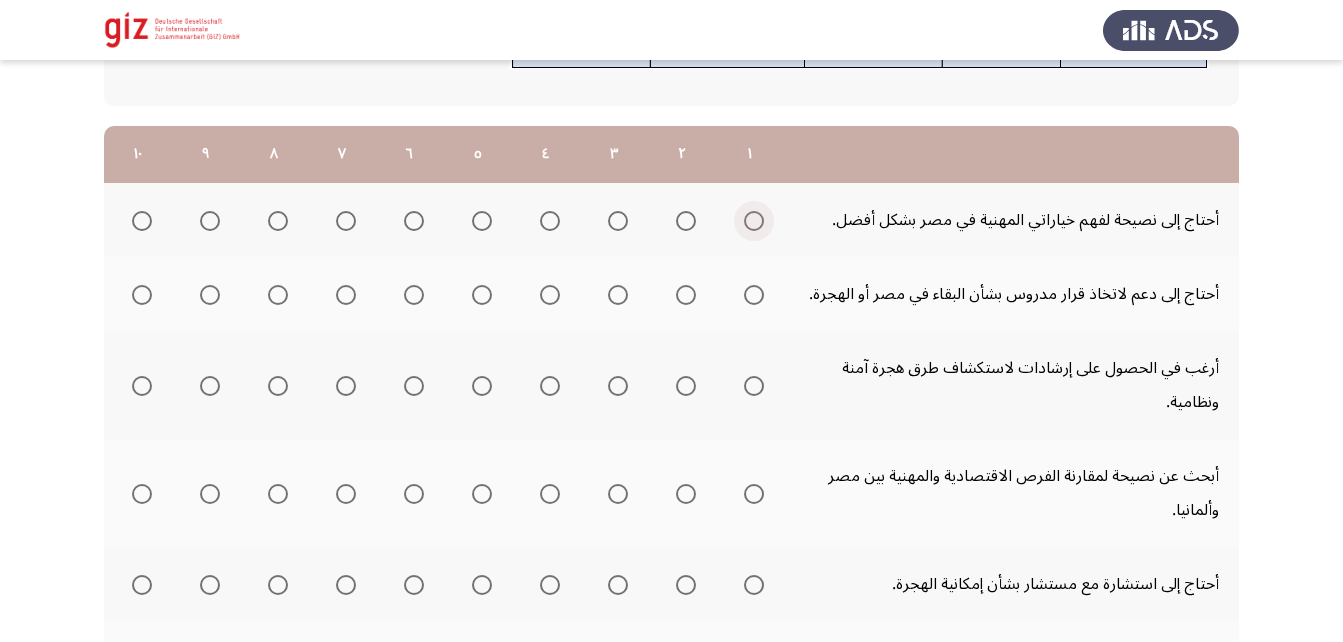 click at bounding box center (754, 221) 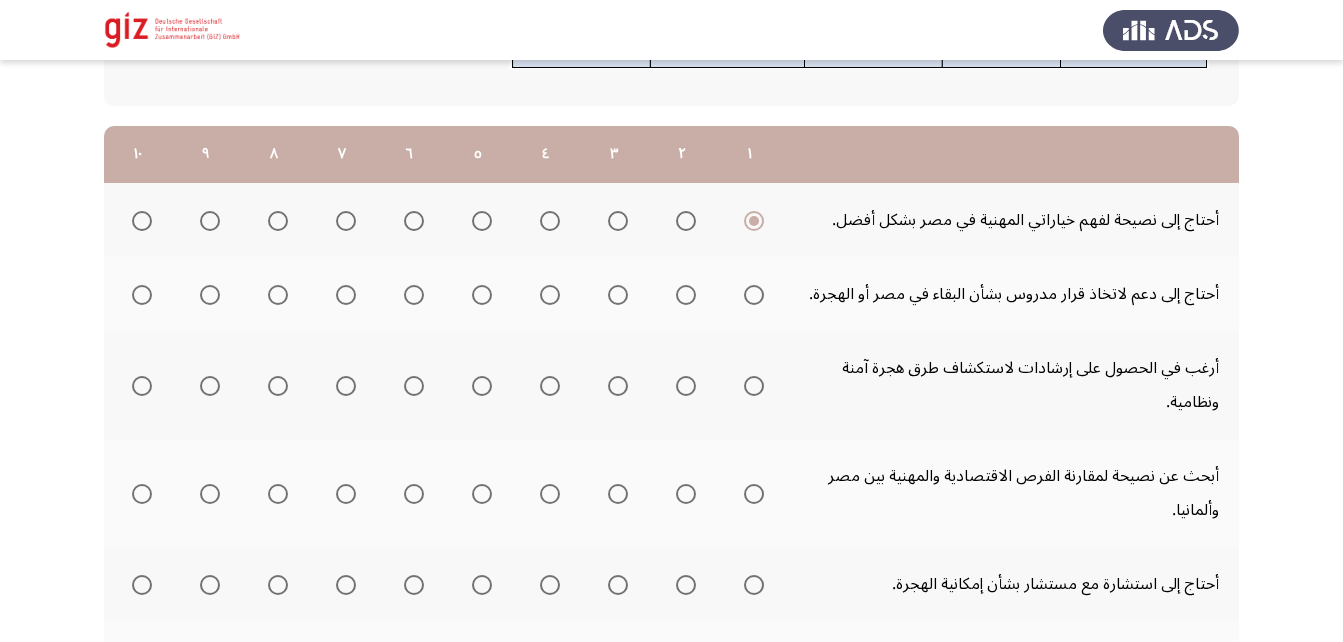 click at bounding box center [754, 295] 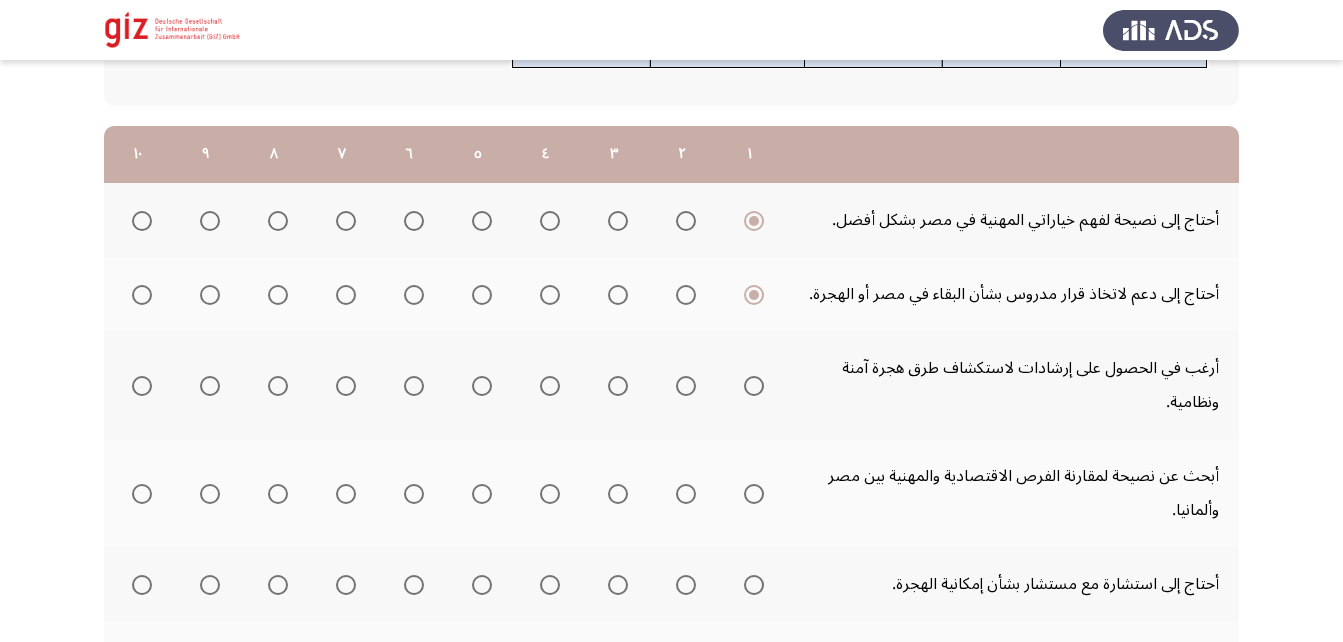 click at bounding box center (754, 386) 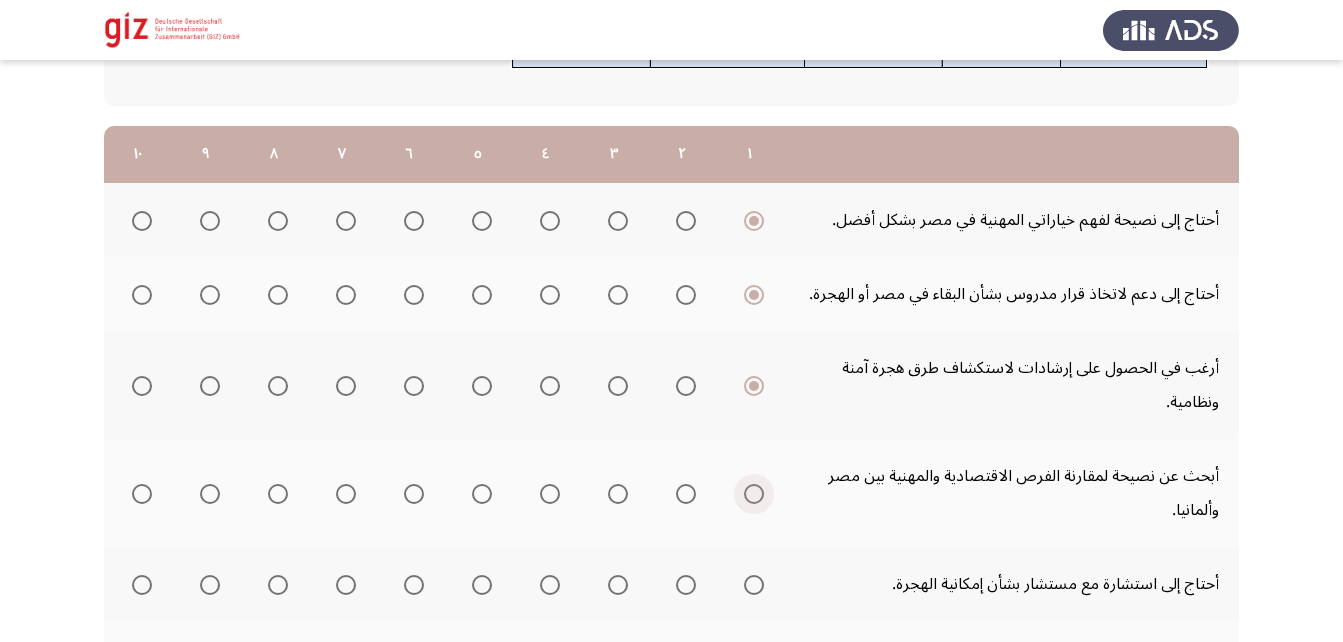 click at bounding box center (754, 494) 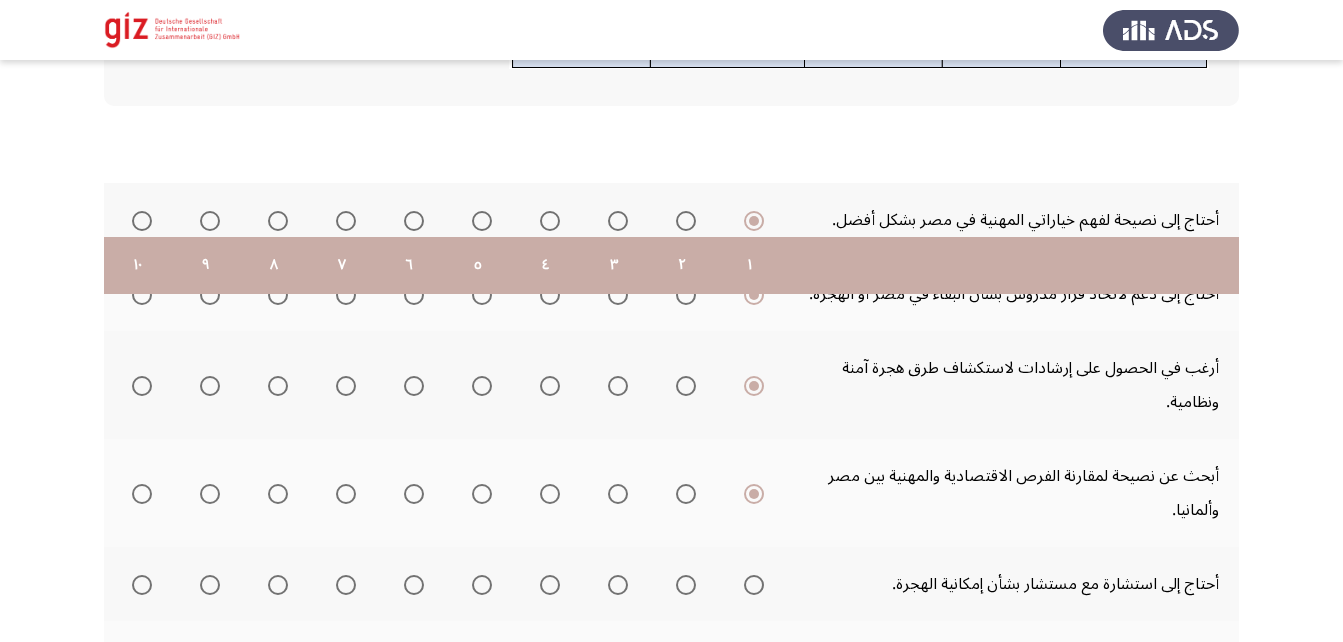 scroll, scrollTop: 415, scrollLeft: 0, axis: vertical 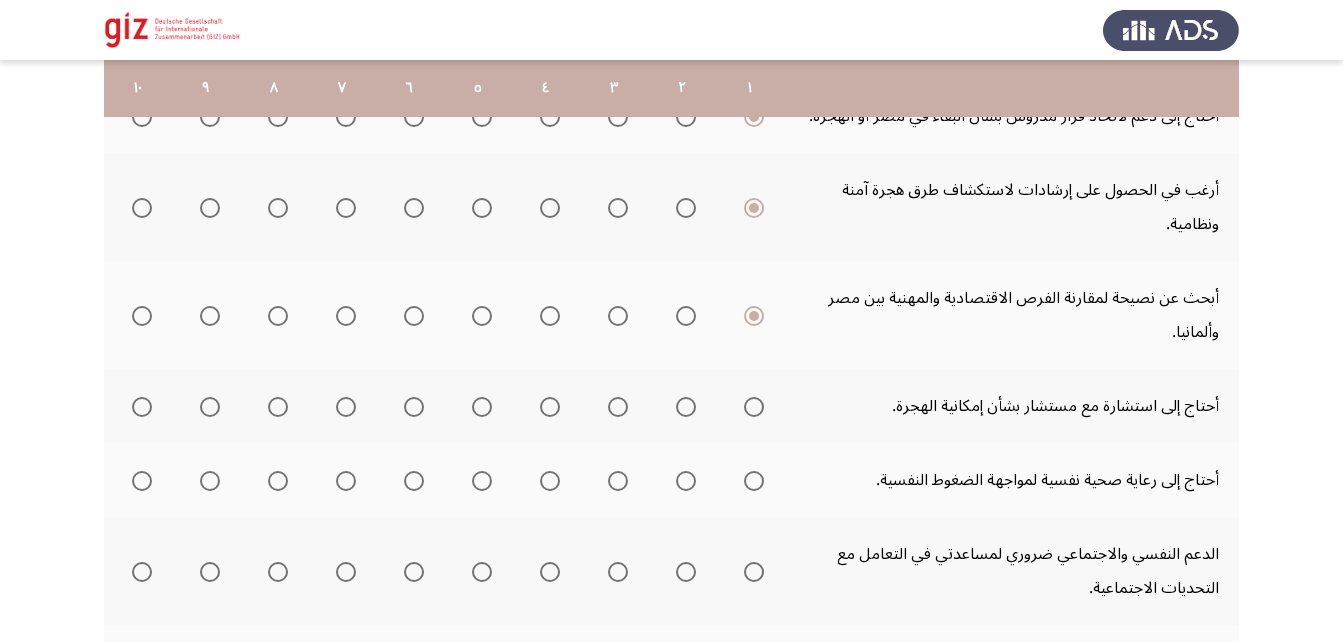 click at bounding box center (754, 407) 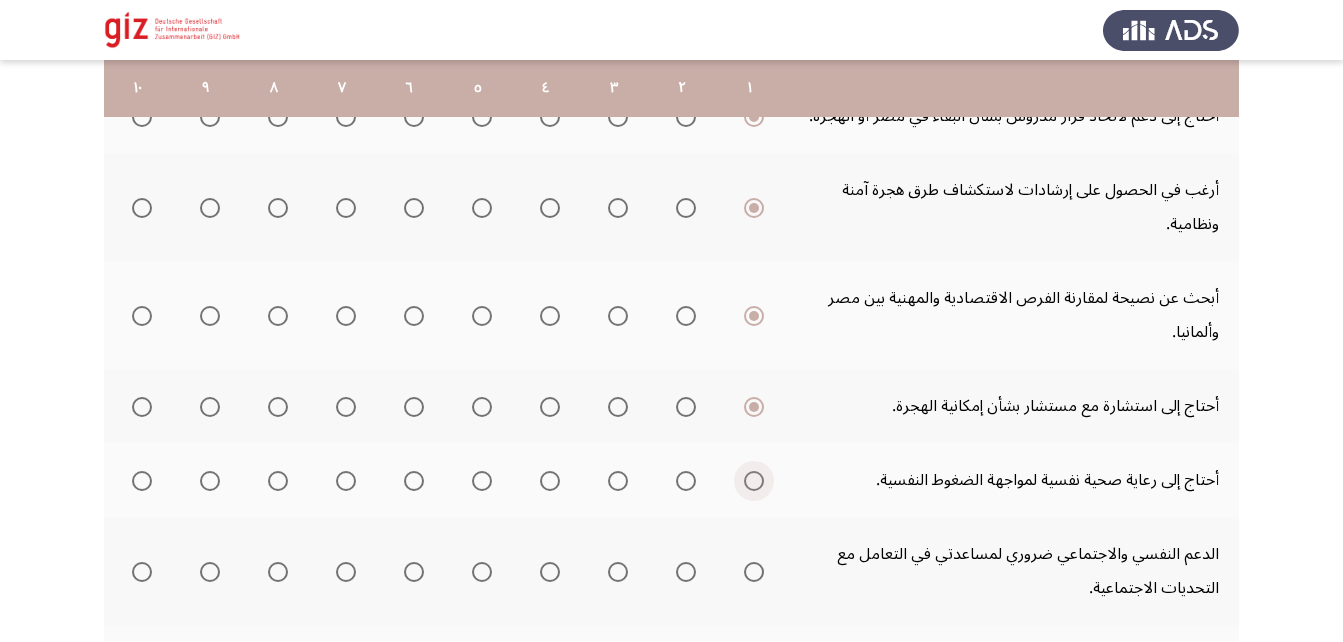 click at bounding box center (754, 481) 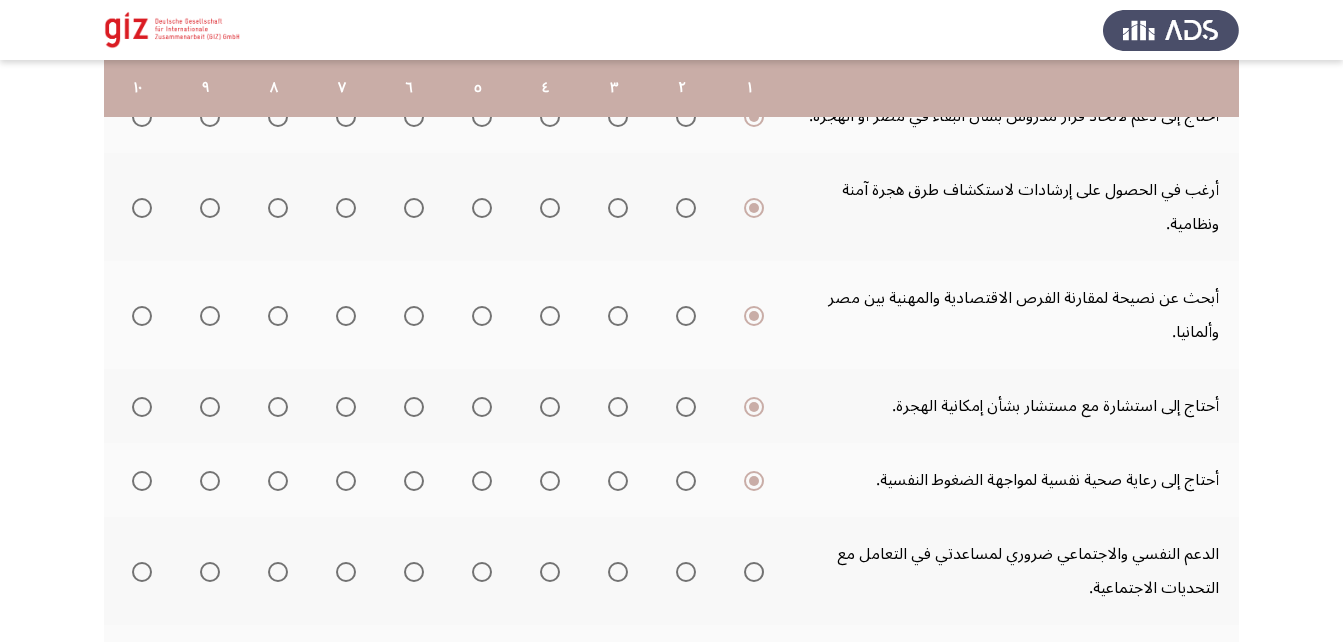 click at bounding box center [754, 572] 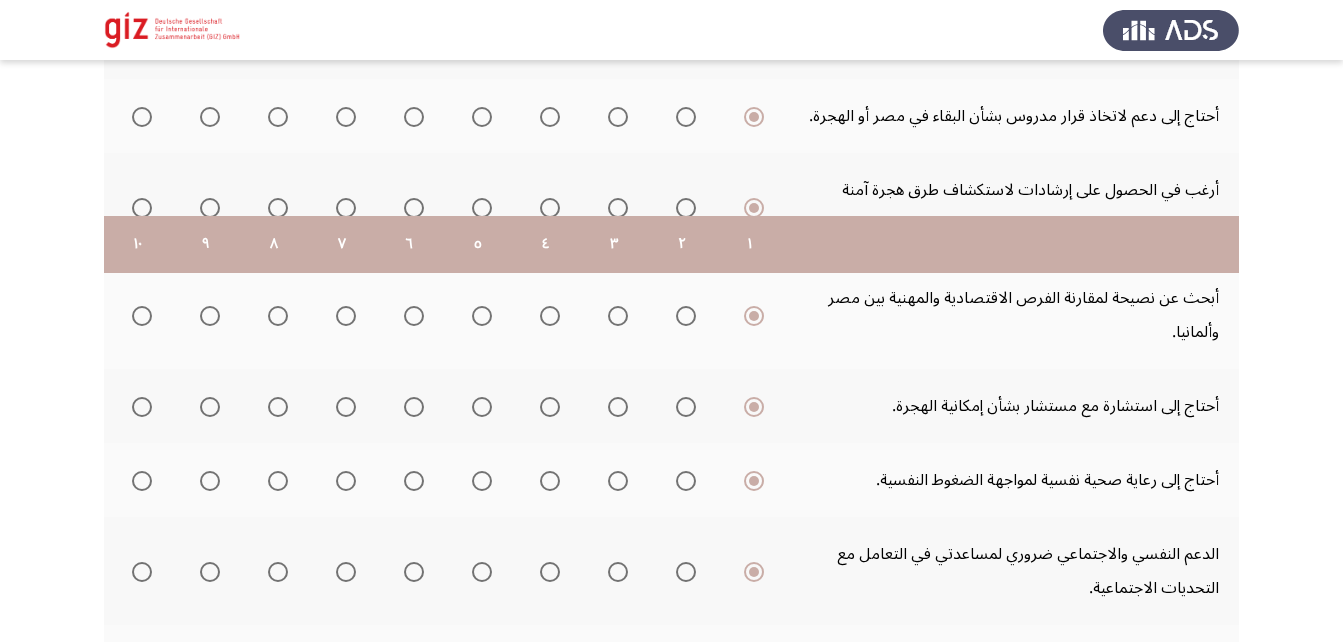 scroll, scrollTop: 633, scrollLeft: 0, axis: vertical 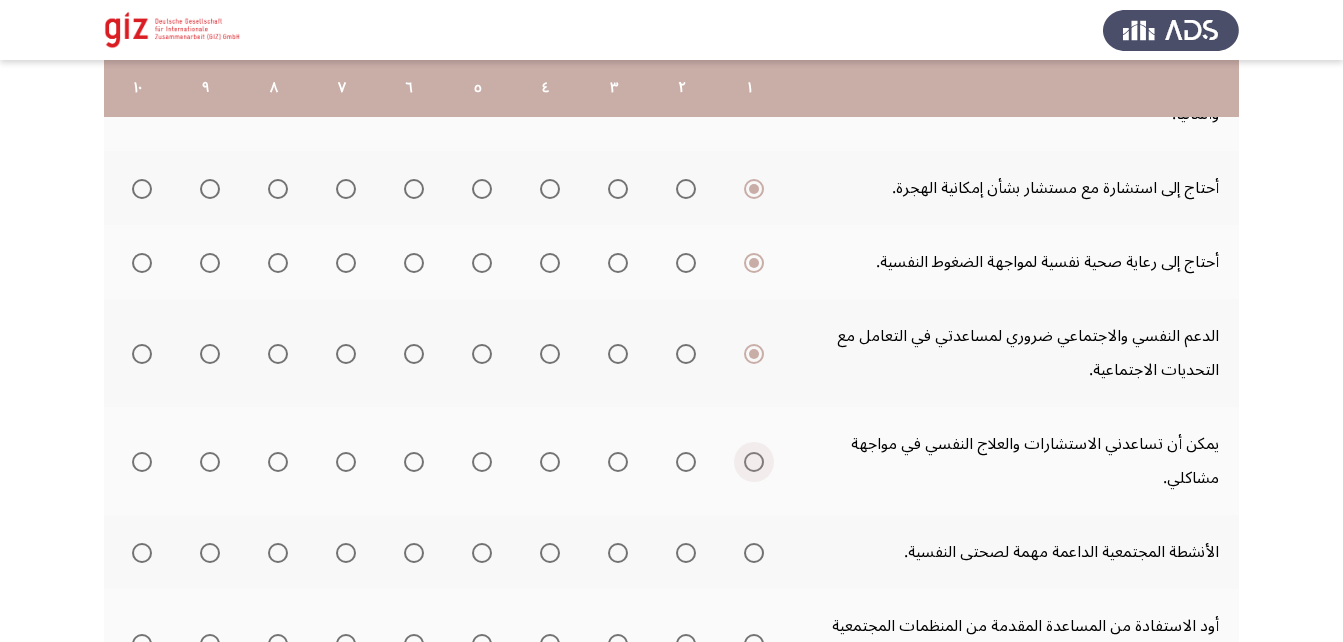 click at bounding box center [754, 462] 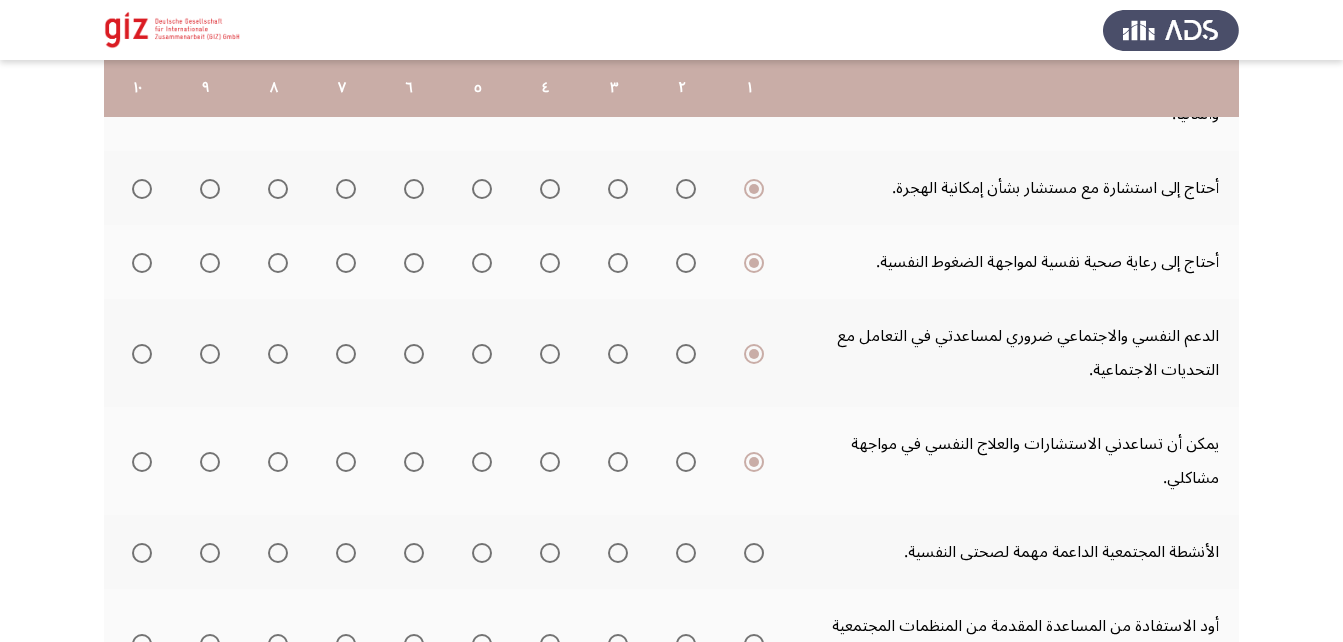 click 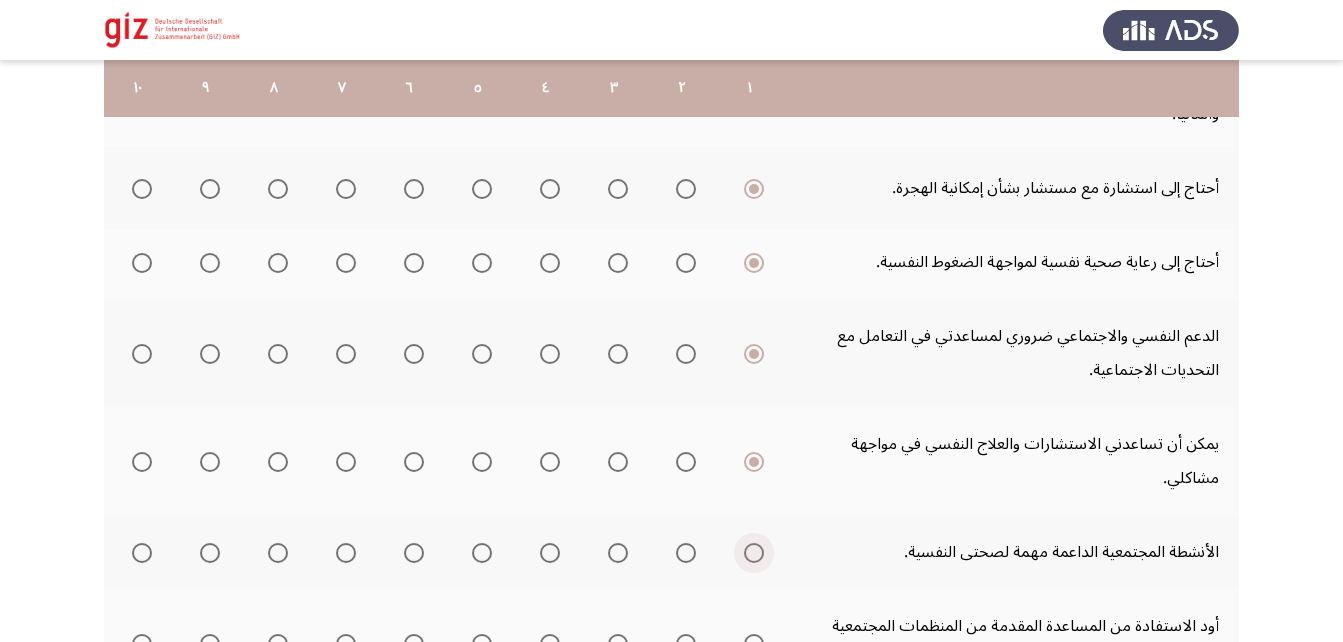 click at bounding box center [754, 553] 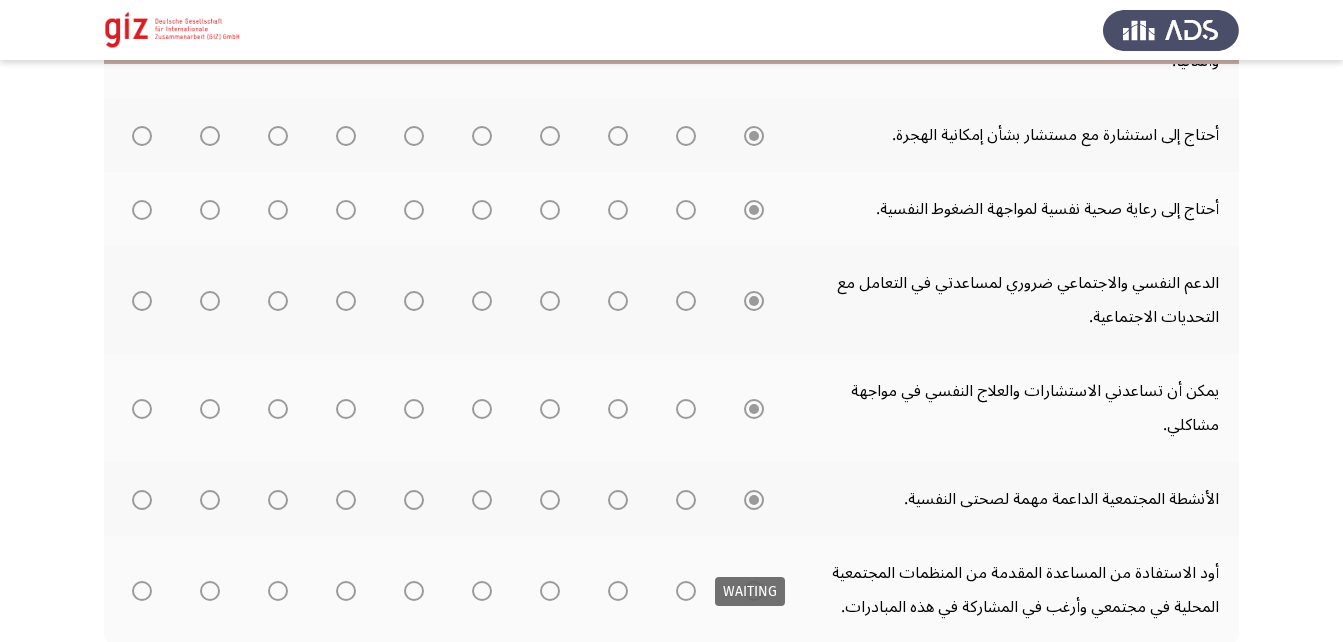 scroll, scrollTop: 740, scrollLeft: 0, axis: vertical 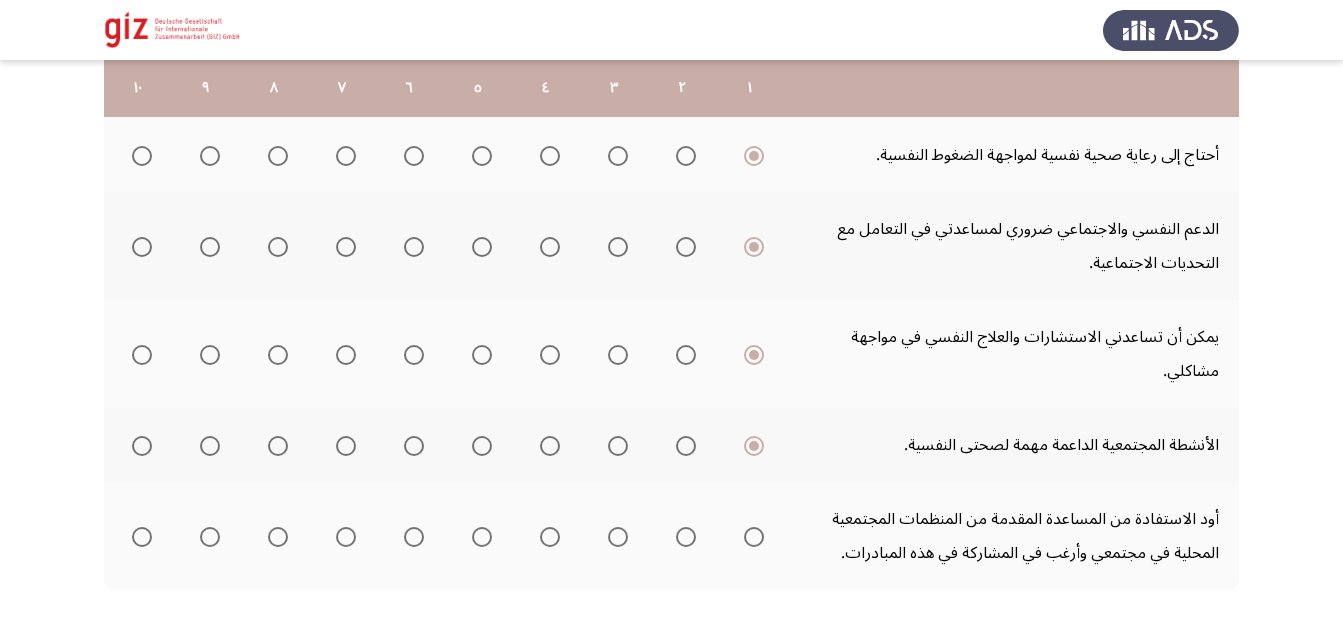click at bounding box center (754, 537) 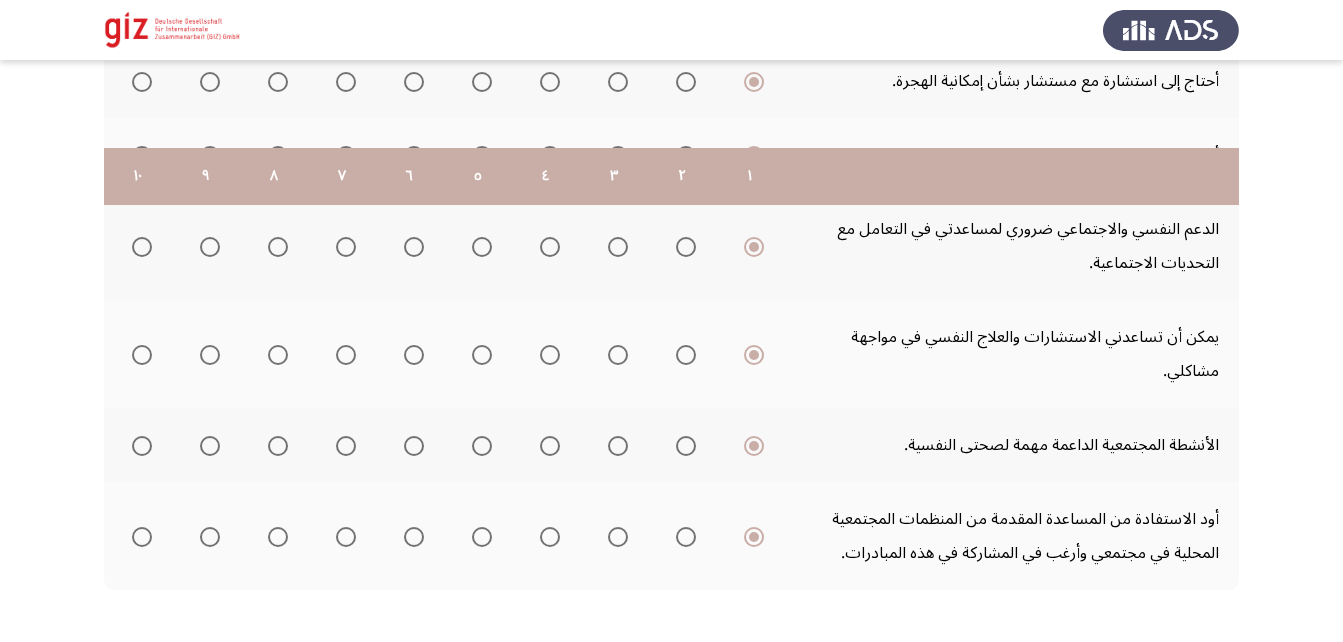 scroll, scrollTop: 828, scrollLeft: 0, axis: vertical 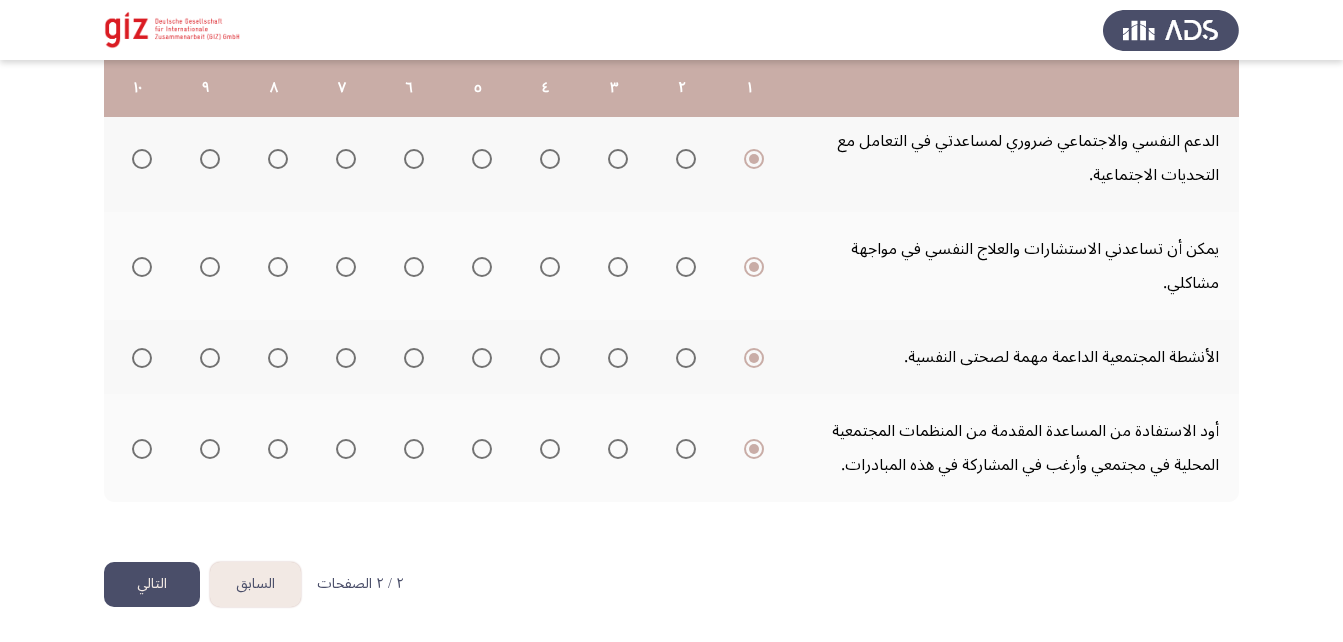 click on "التالي" 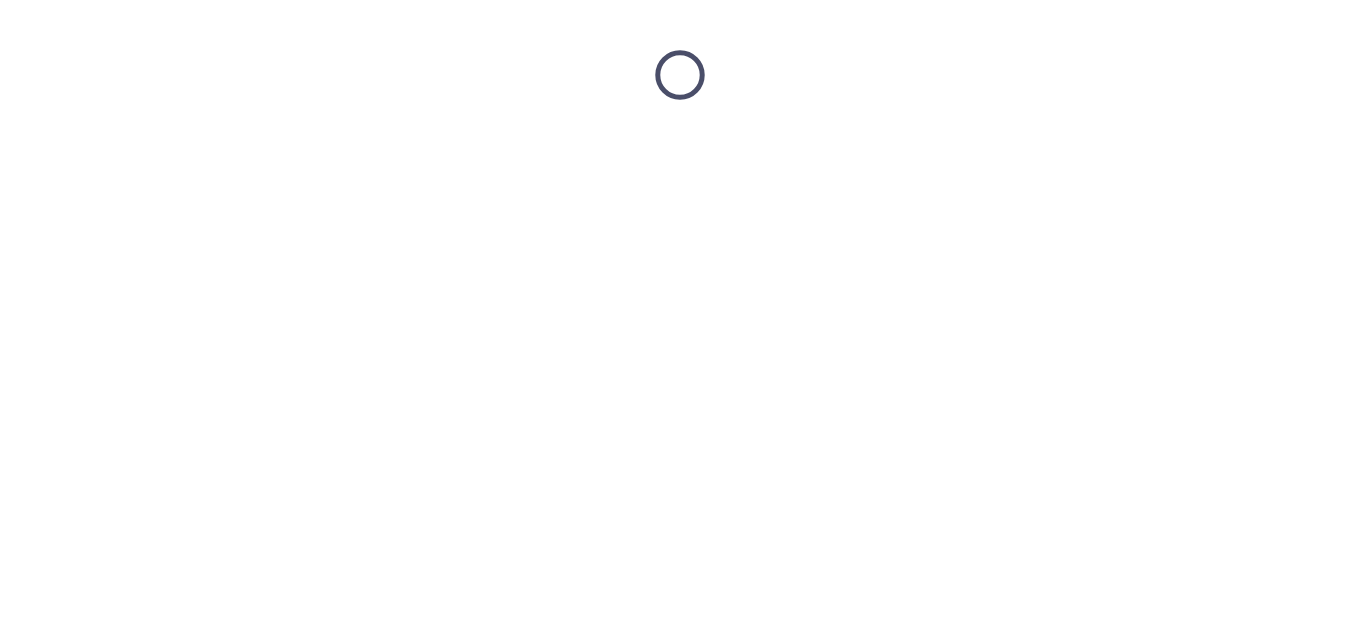 scroll, scrollTop: 0, scrollLeft: 0, axis: both 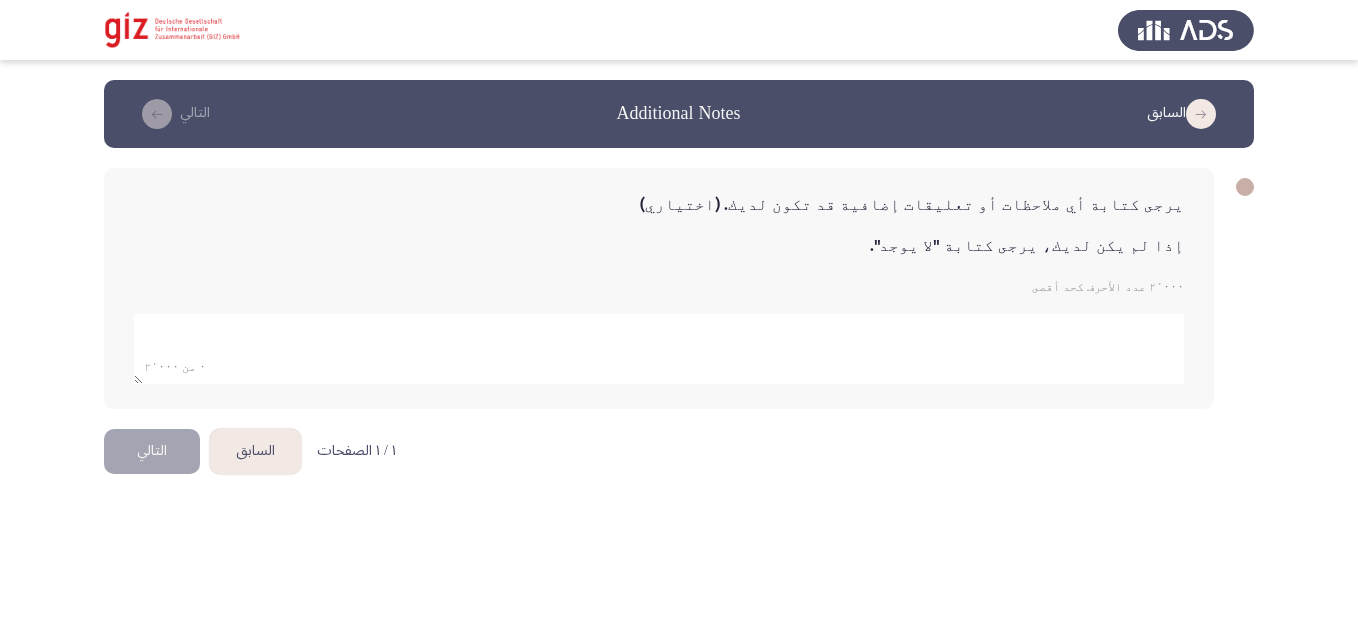 click 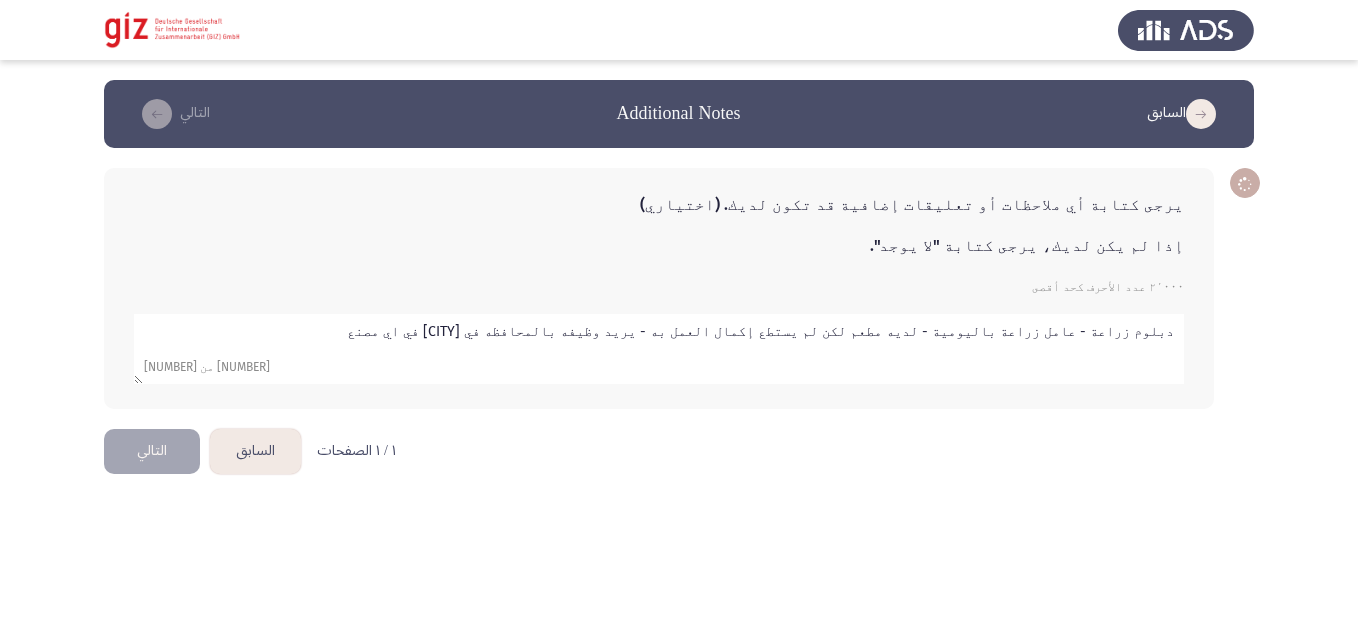click 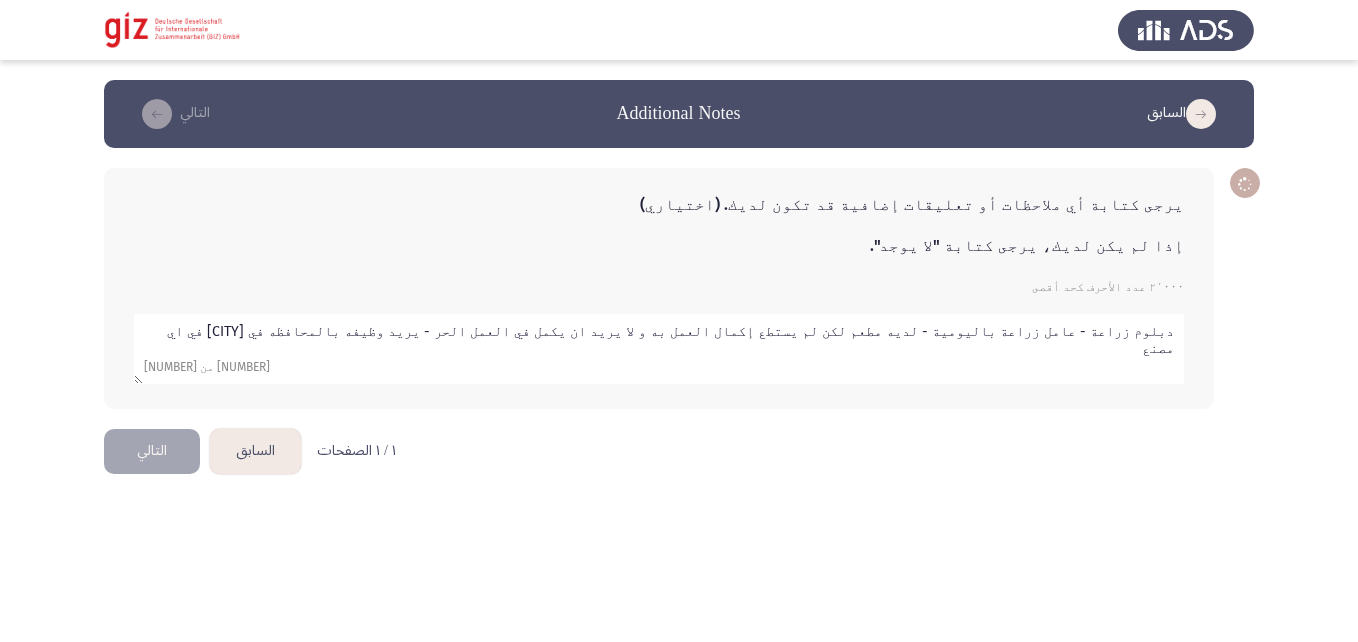 type on "دبلوم زراعة - عامل زراعة باليومية - لديه مطعم لكن لم يستطع إكمال العمل به و لا يريد ان يكمل في العمل الحر - يريد وظيفه بالمحافظه في [CITY] في اي مصنع" 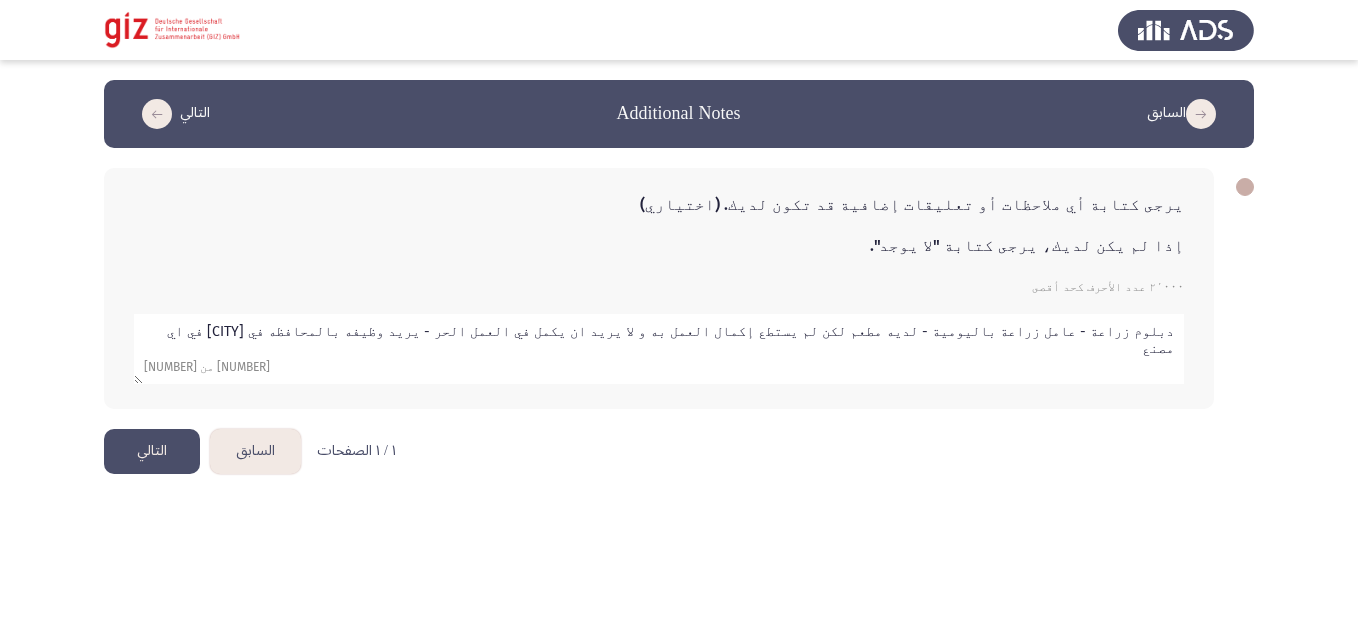 click on "التالي" 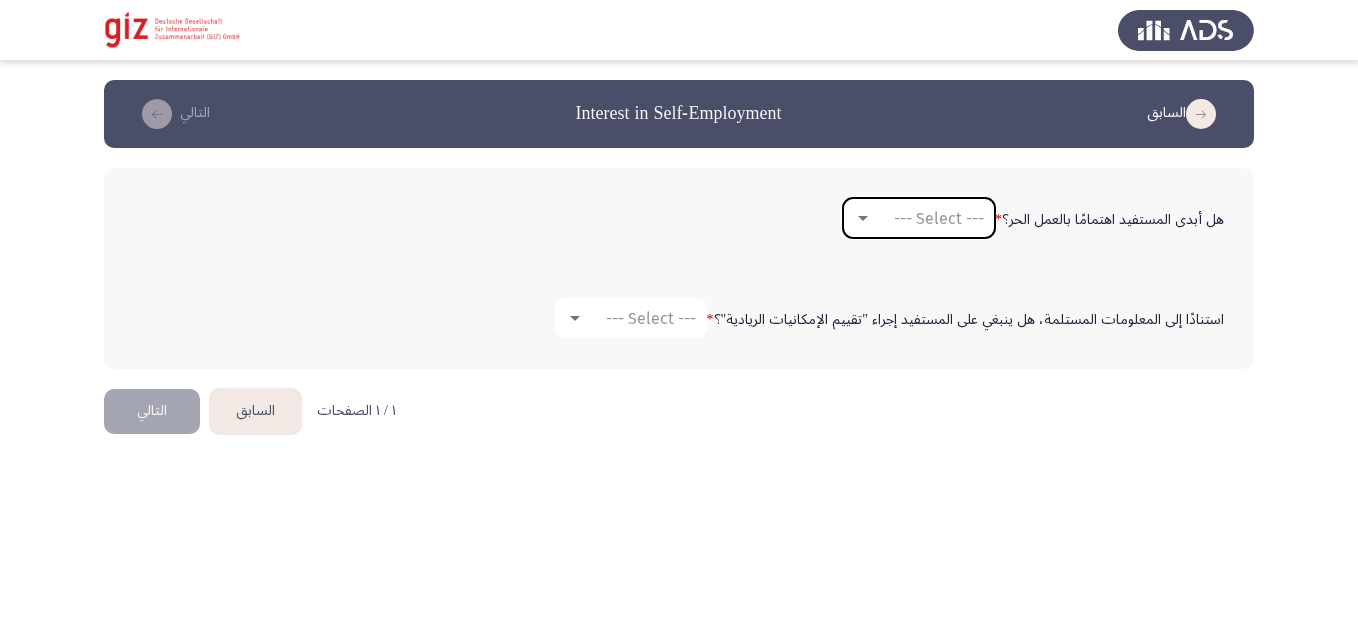 click on "--- Select ---" at bounding box center [939, 218] 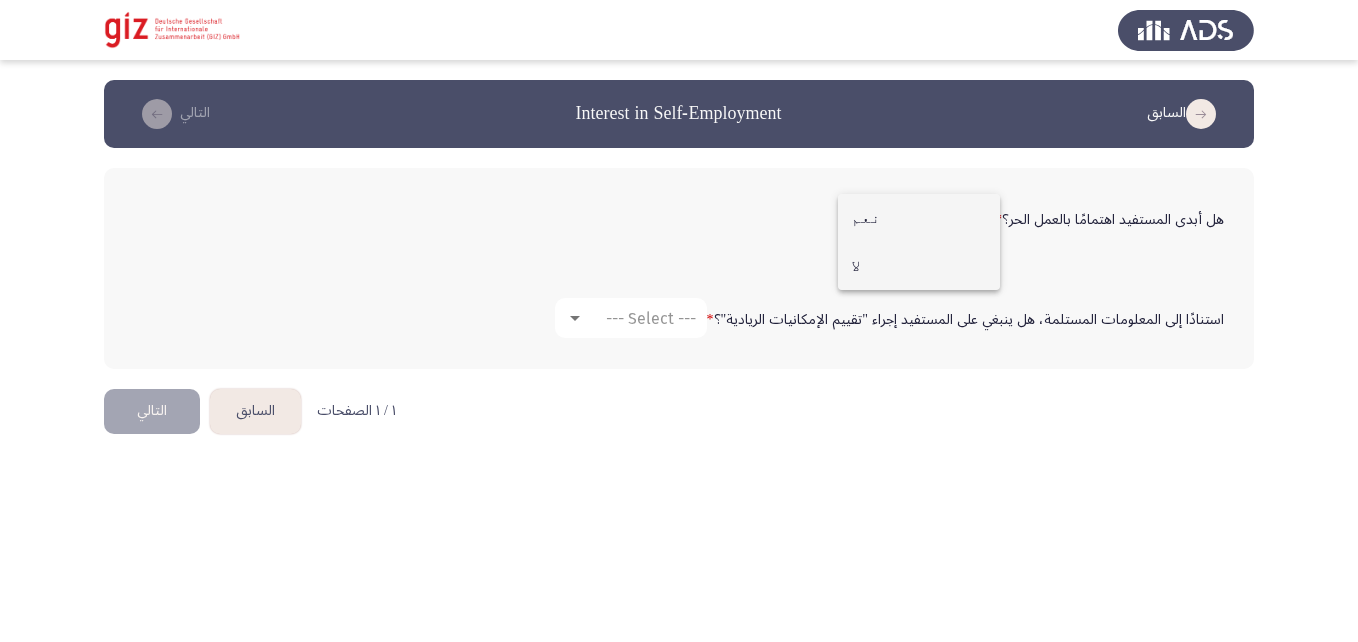 click on "لا" at bounding box center (919, 266) 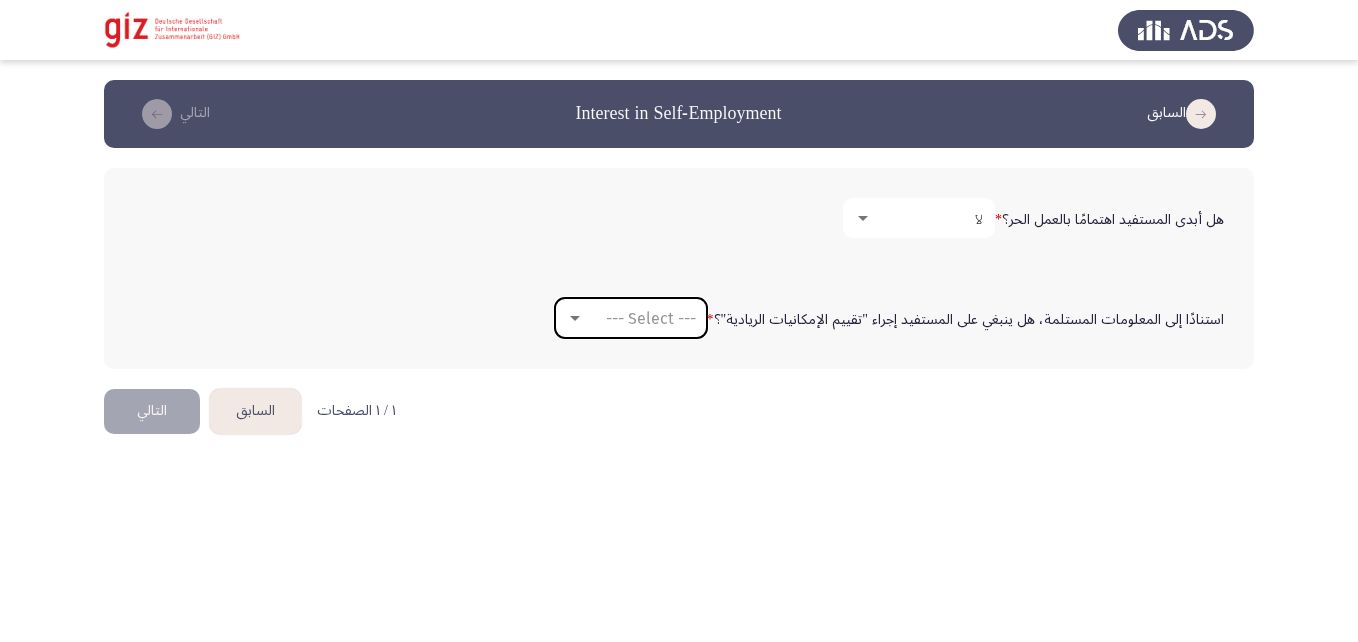 click on "--- Select ---" at bounding box center (651, 318) 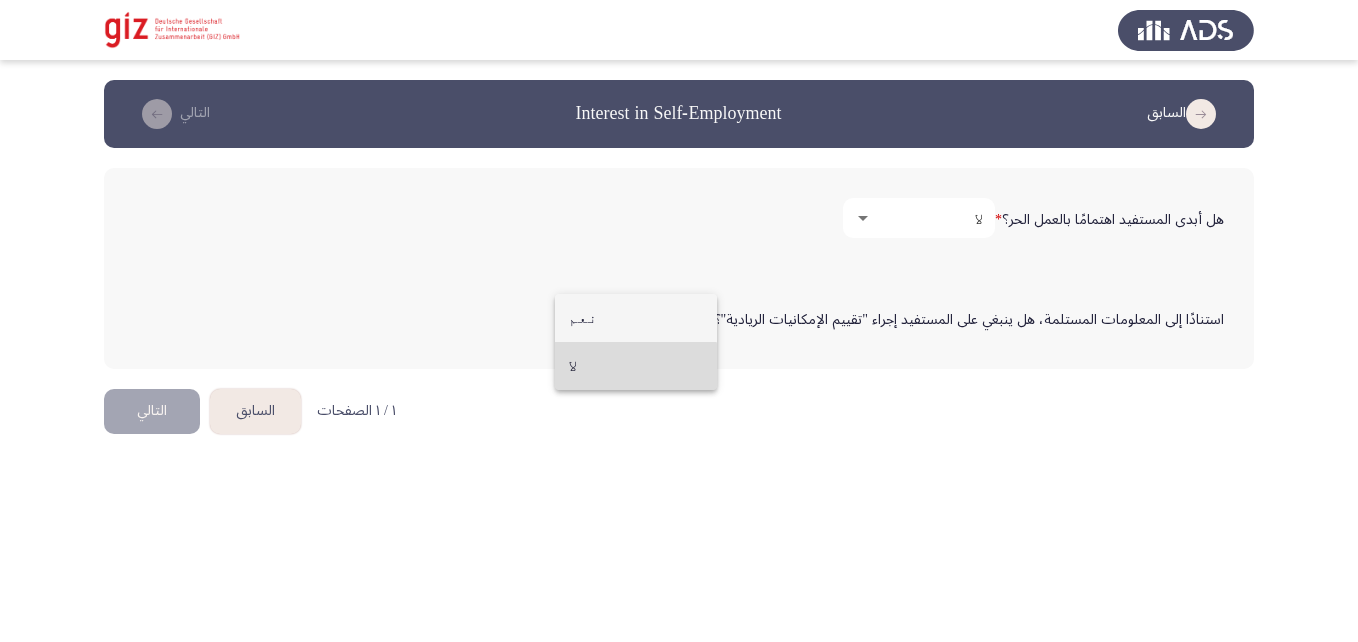 click on "لا" at bounding box center [636, 366] 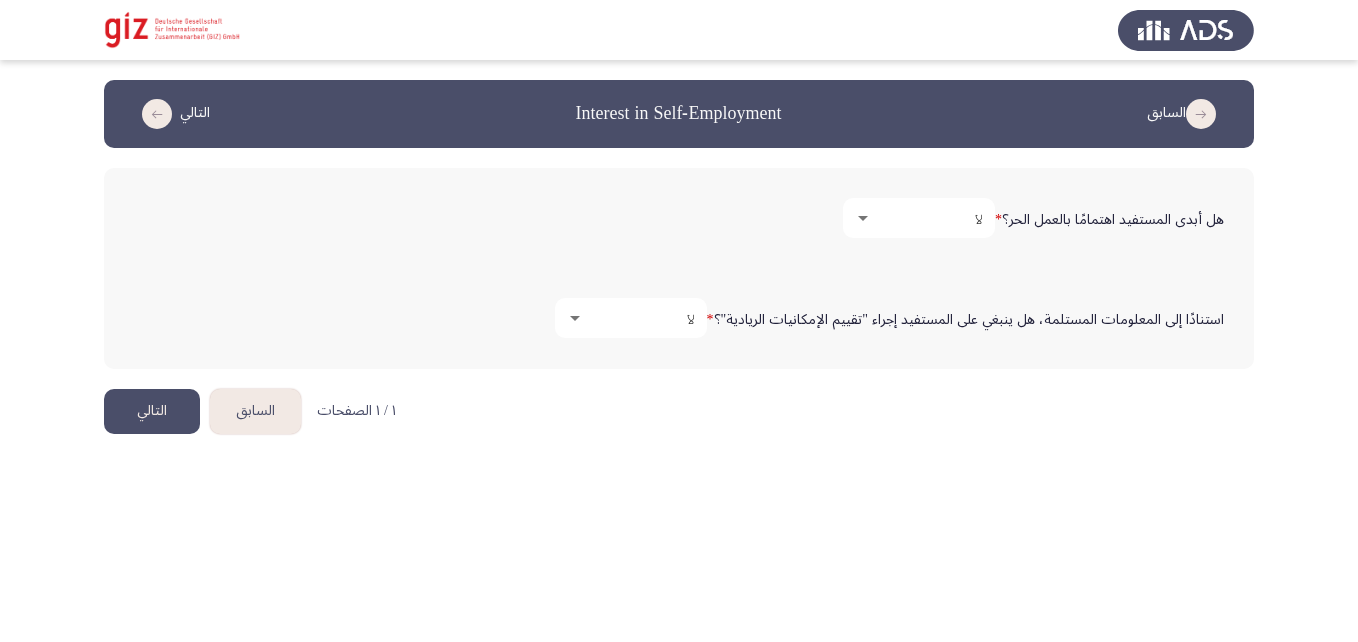click on "التالي" 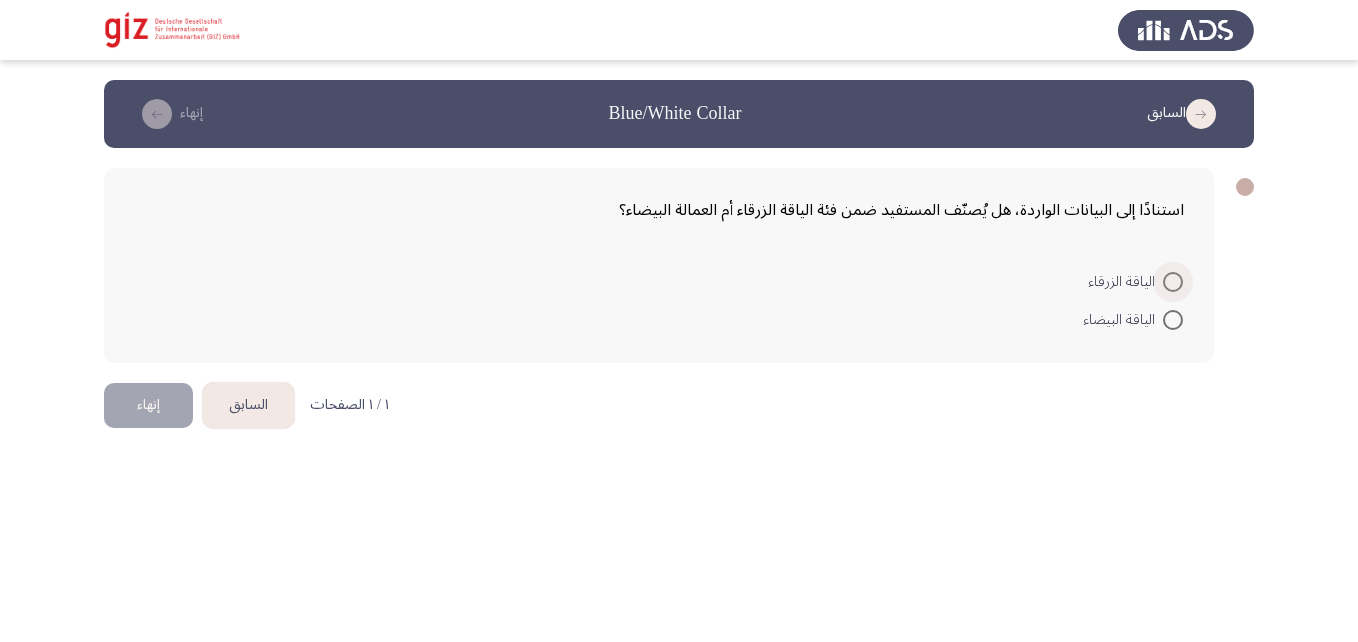 click at bounding box center (1173, 282) 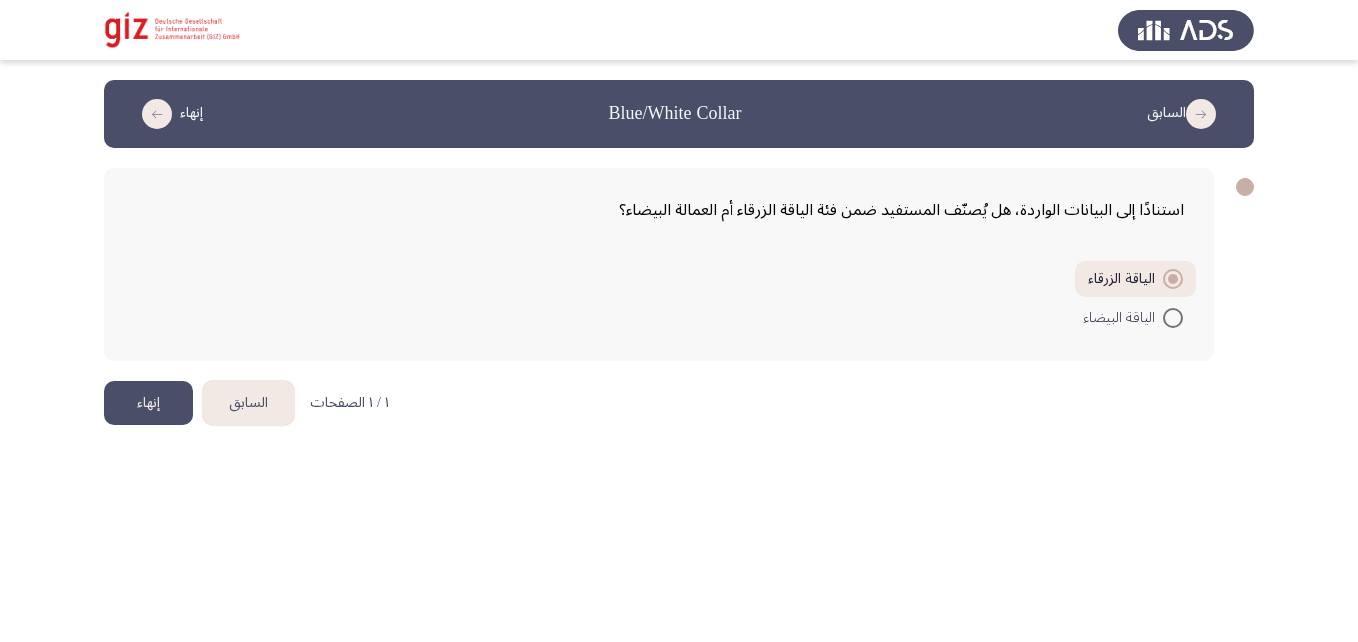 click on "إنهاء" 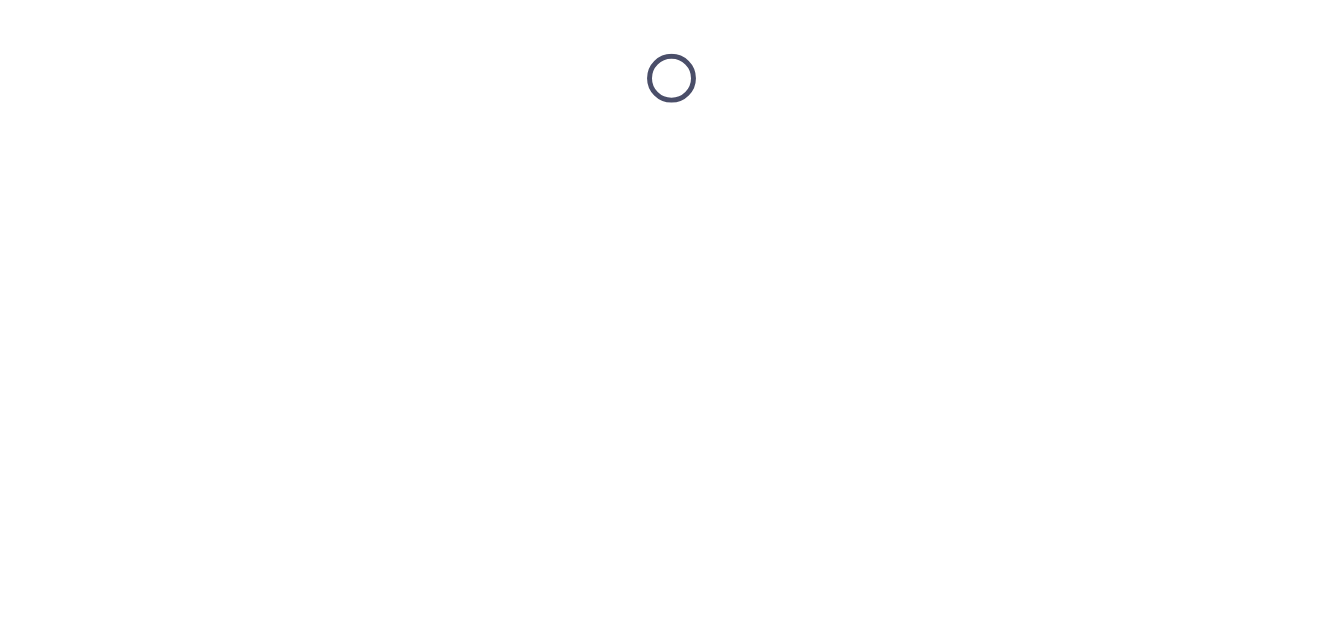 scroll, scrollTop: 0, scrollLeft: 0, axis: both 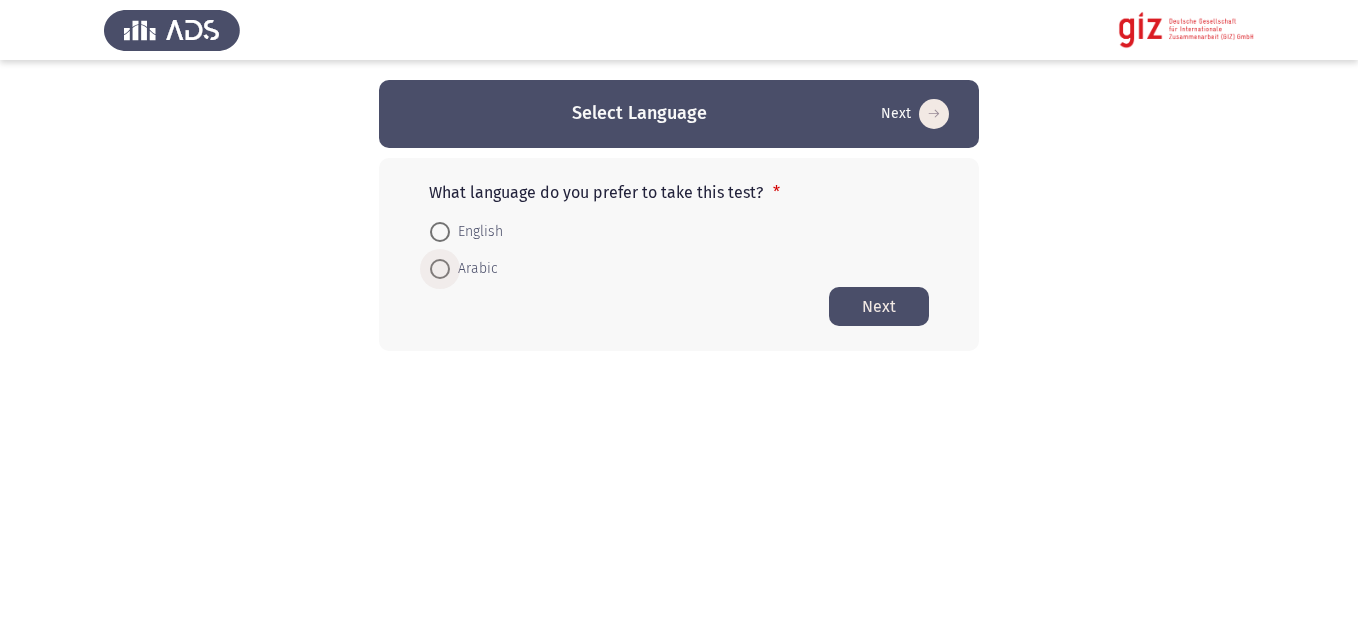 click at bounding box center [440, 269] 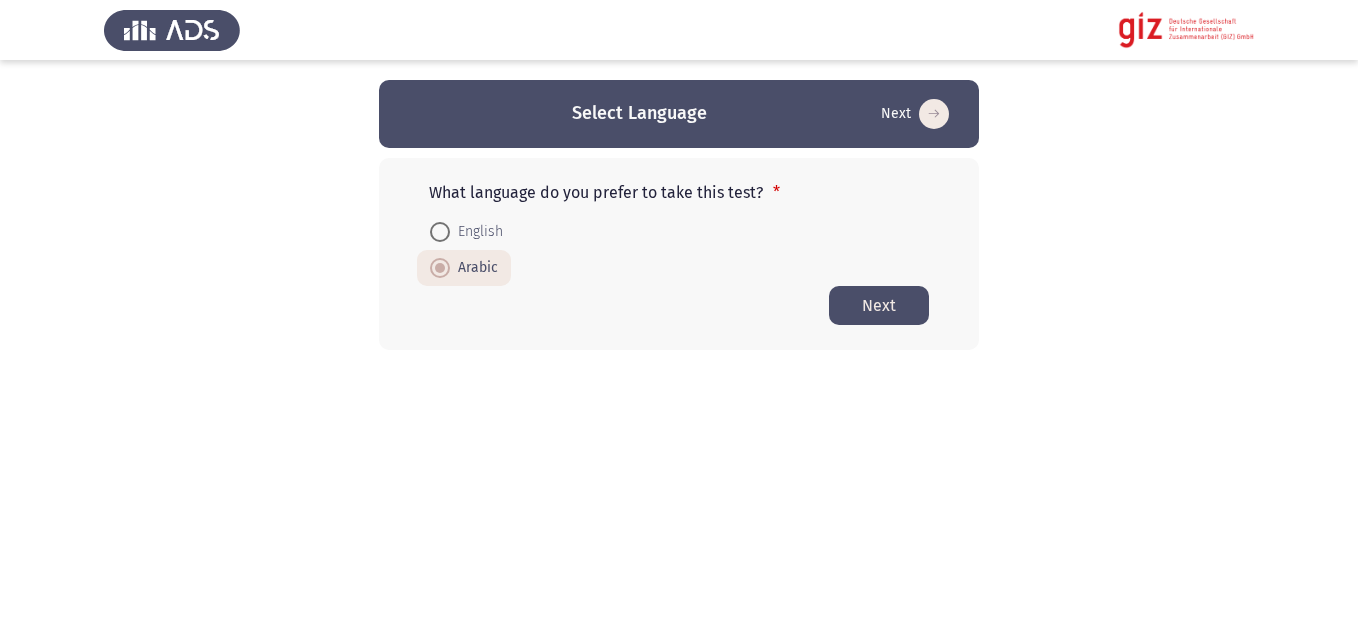 click on "Next" 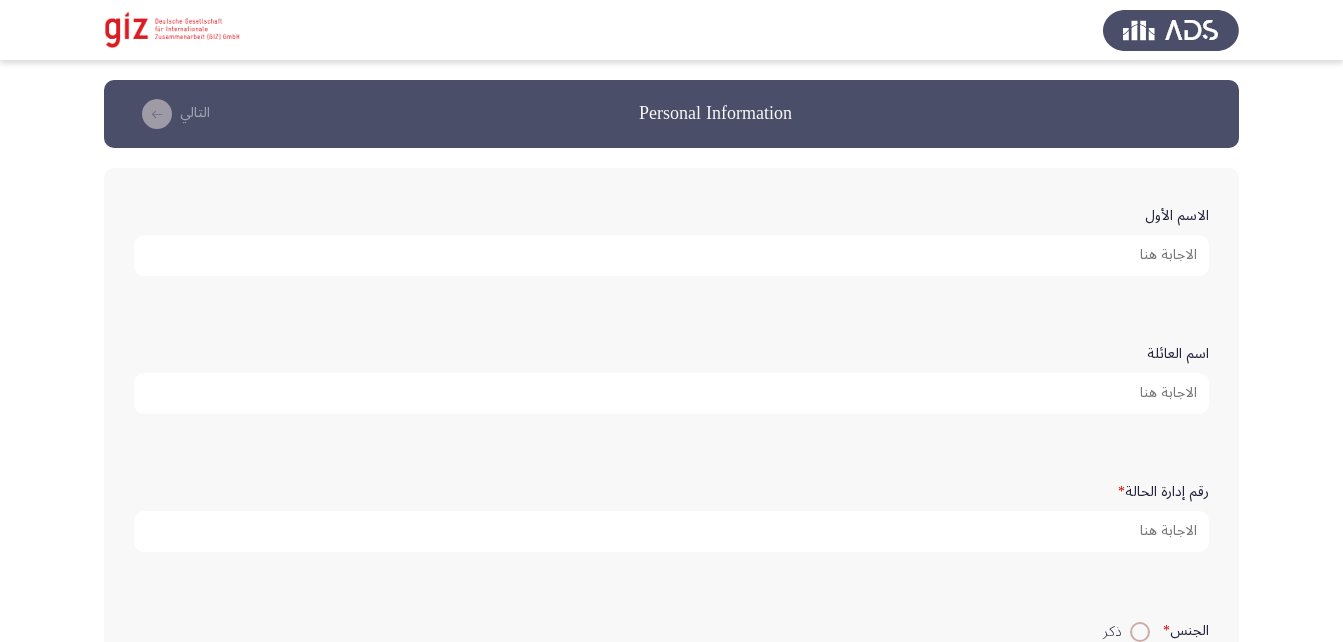 click on "الاسم الأول" at bounding box center [671, 255] 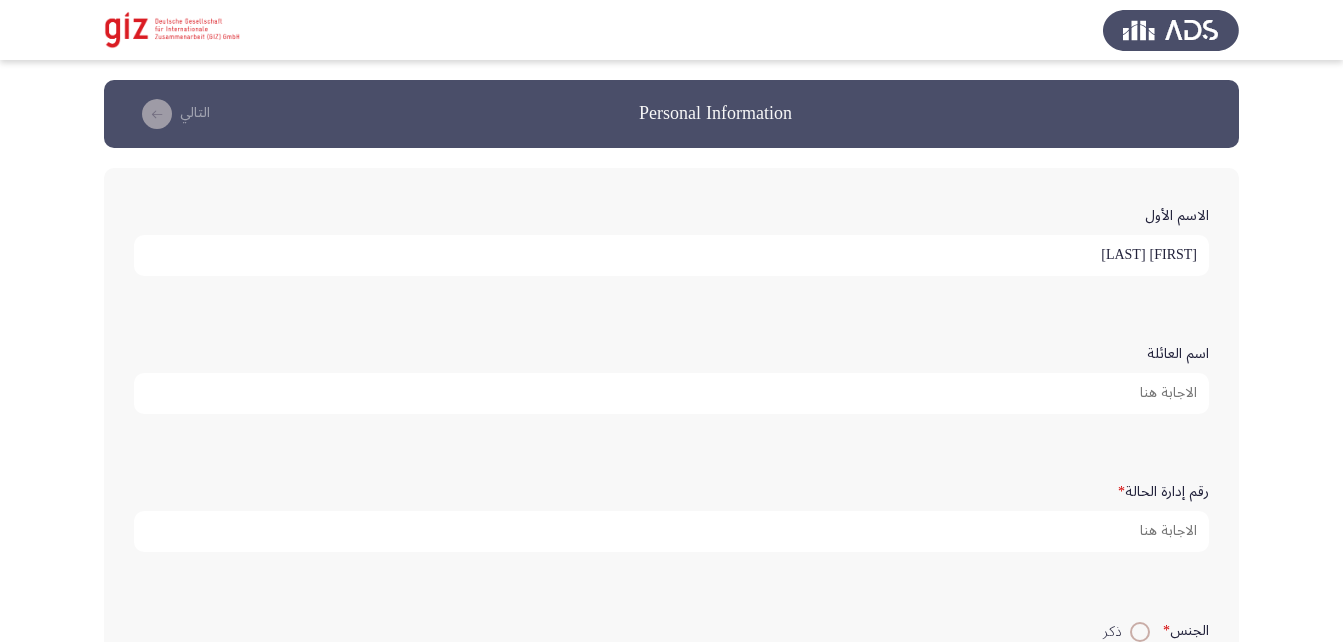 click on "جمالحامد" at bounding box center [671, 255] 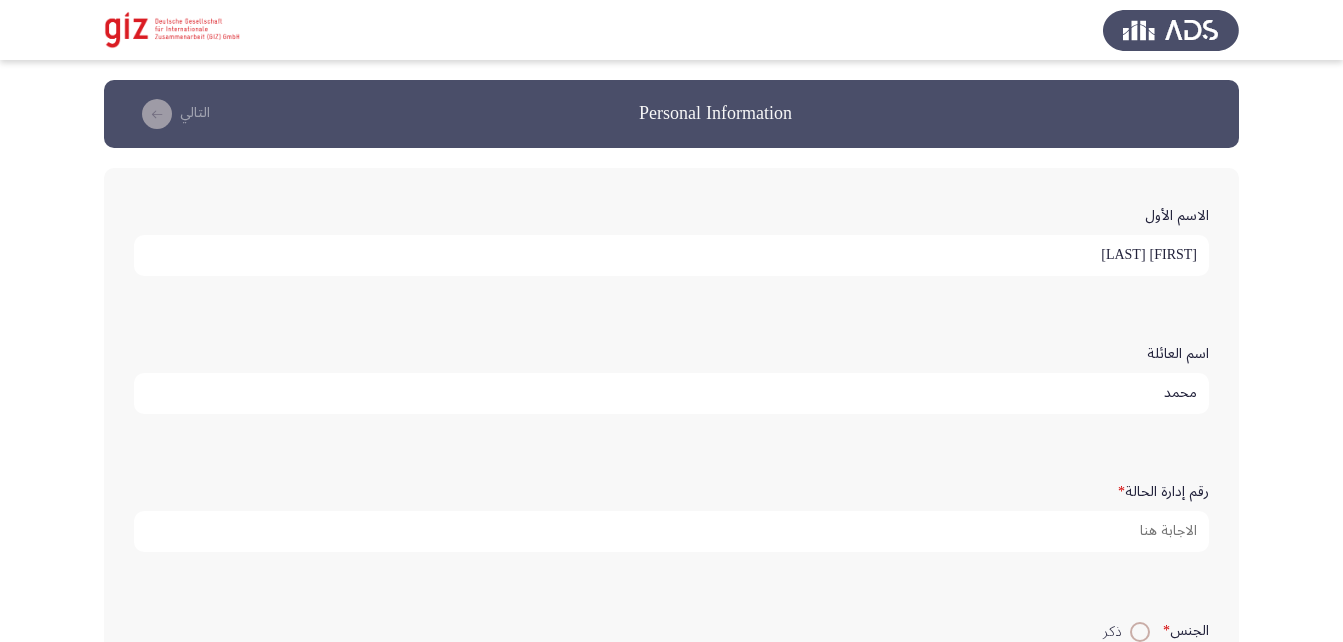 type on "محمد" 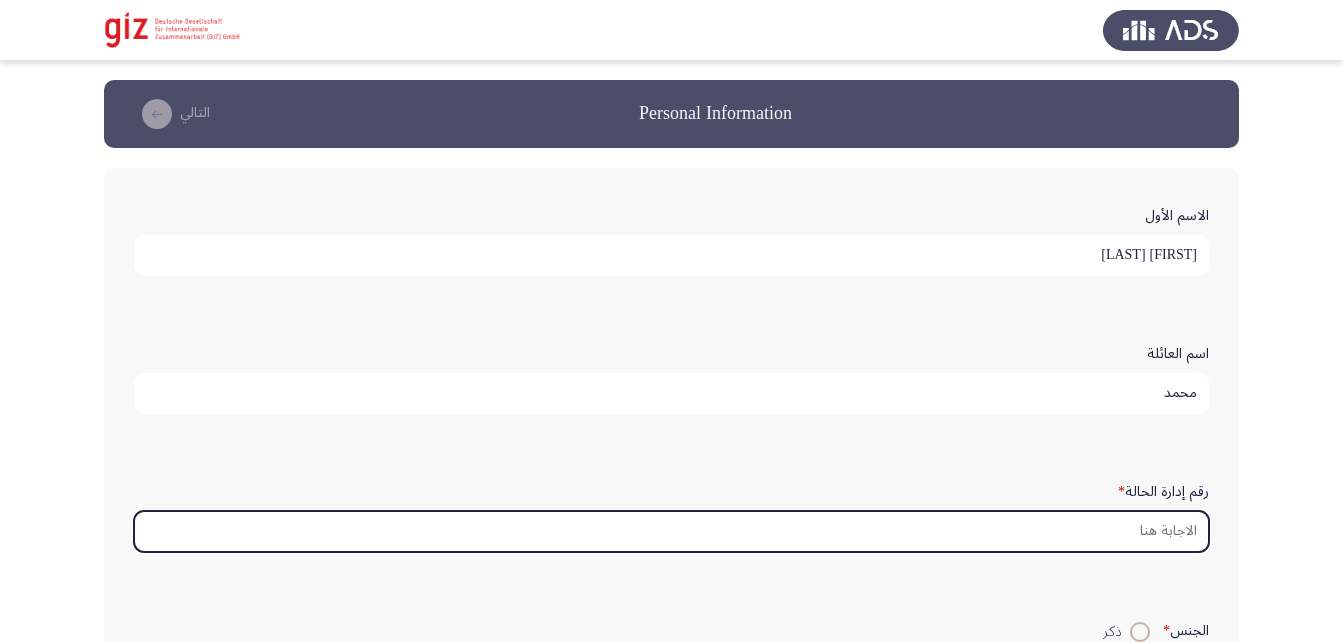 click on "رقم إدارة الحالة   *" at bounding box center (671, 531) 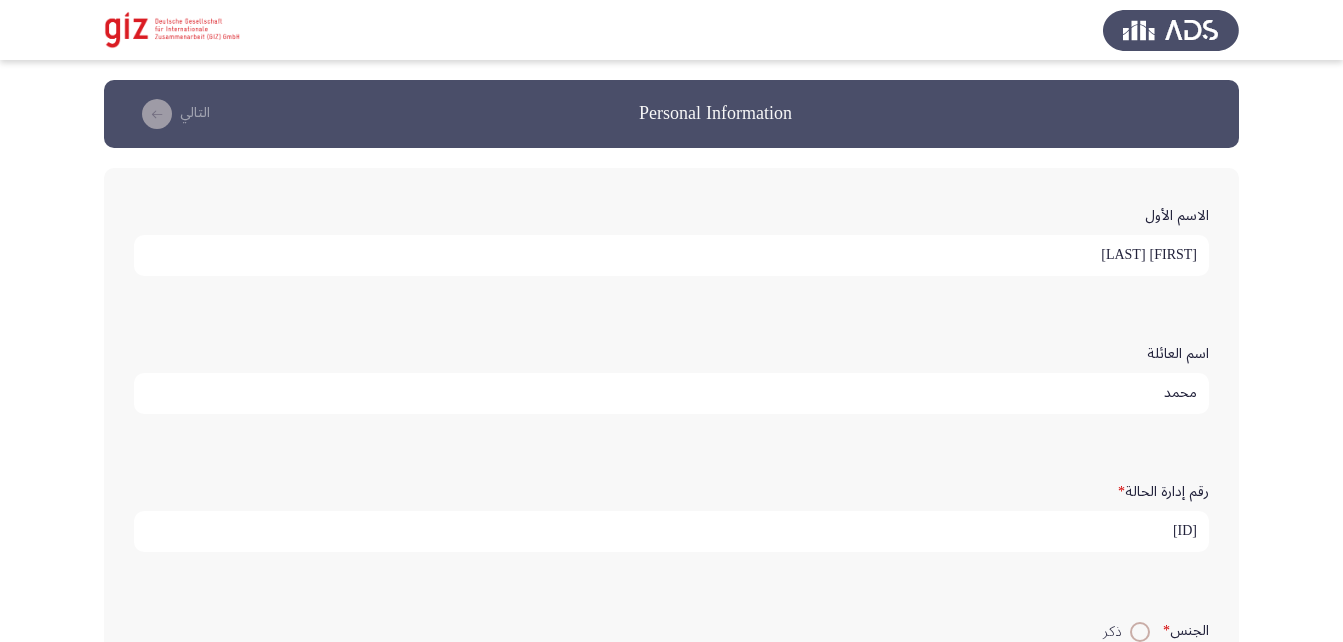 type on "PIMAUG00019-ASYUT" 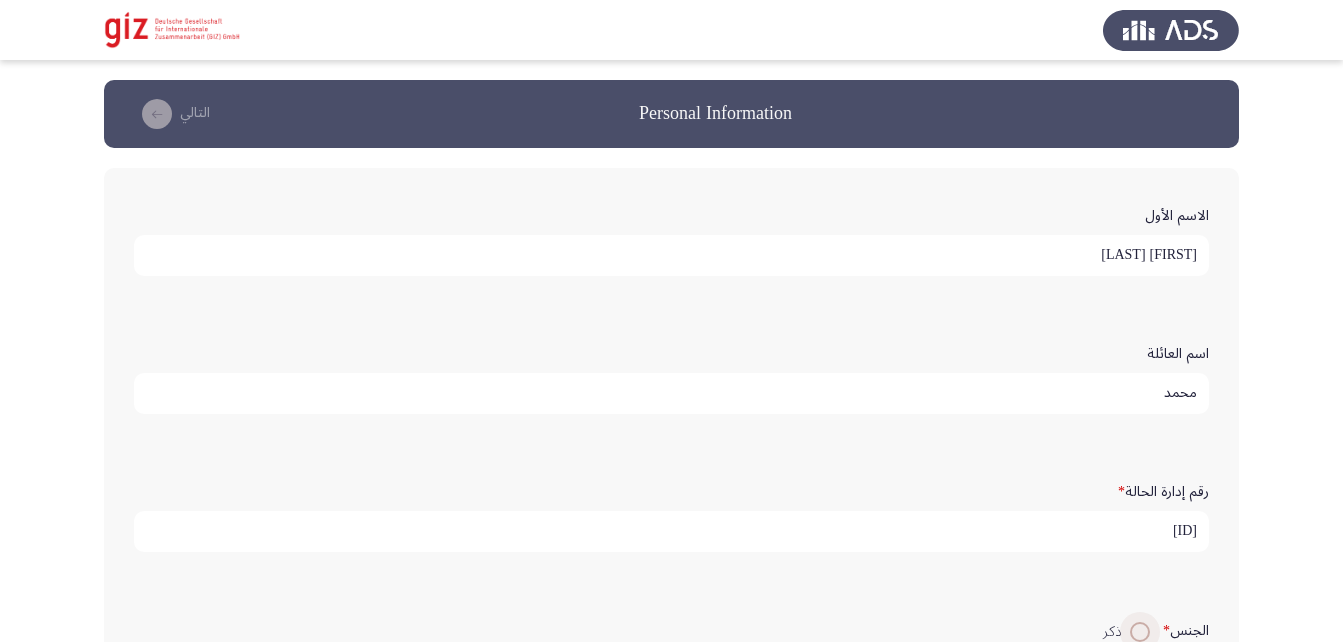 click at bounding box center [1140, 632] 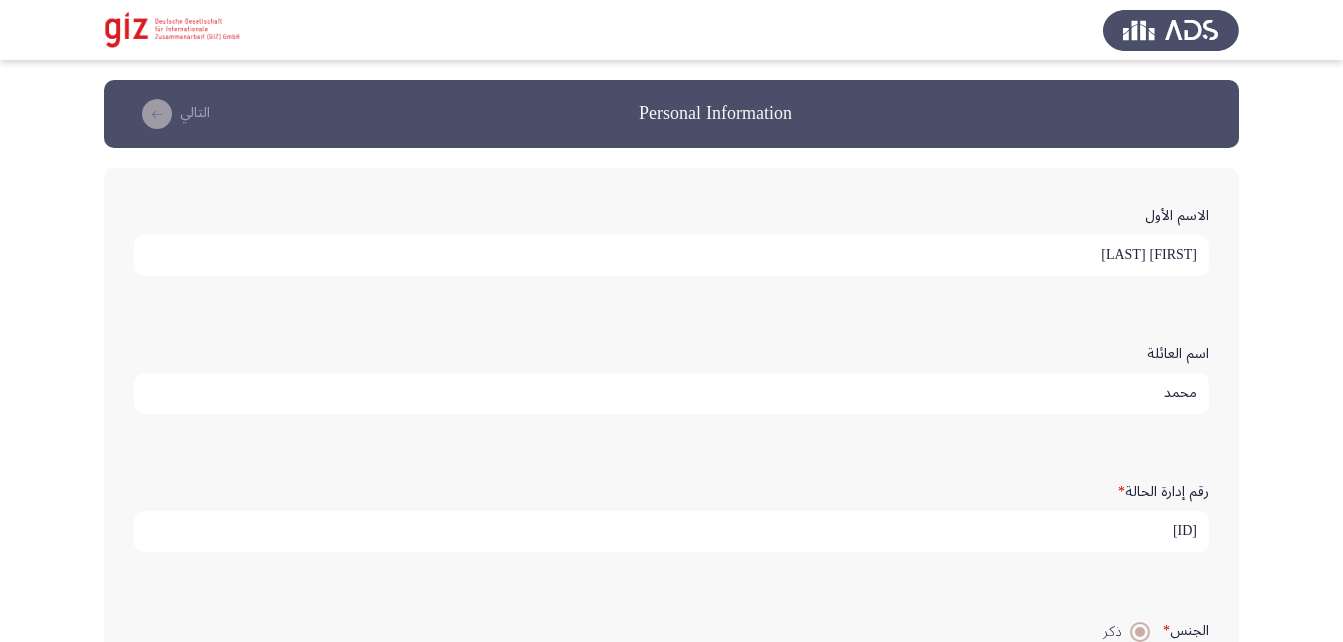 click on "أنثى" at bounding box center [1140, 671] 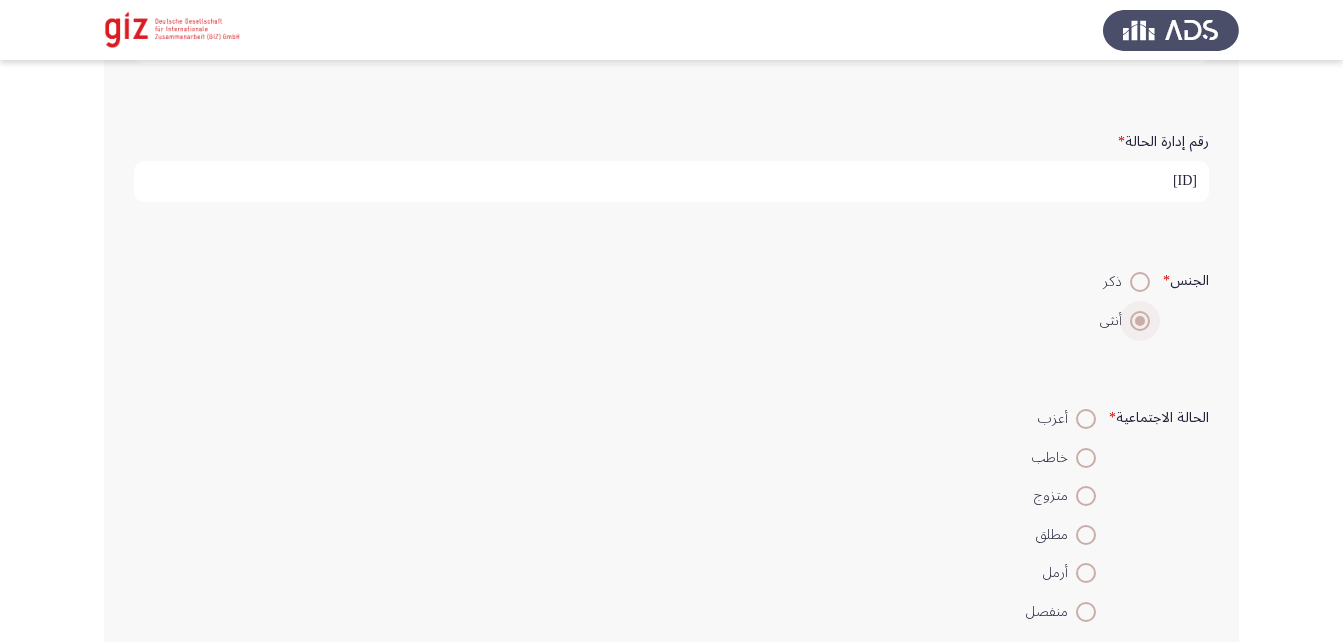 click on "ذكر" at bounding box center (1140, 282) 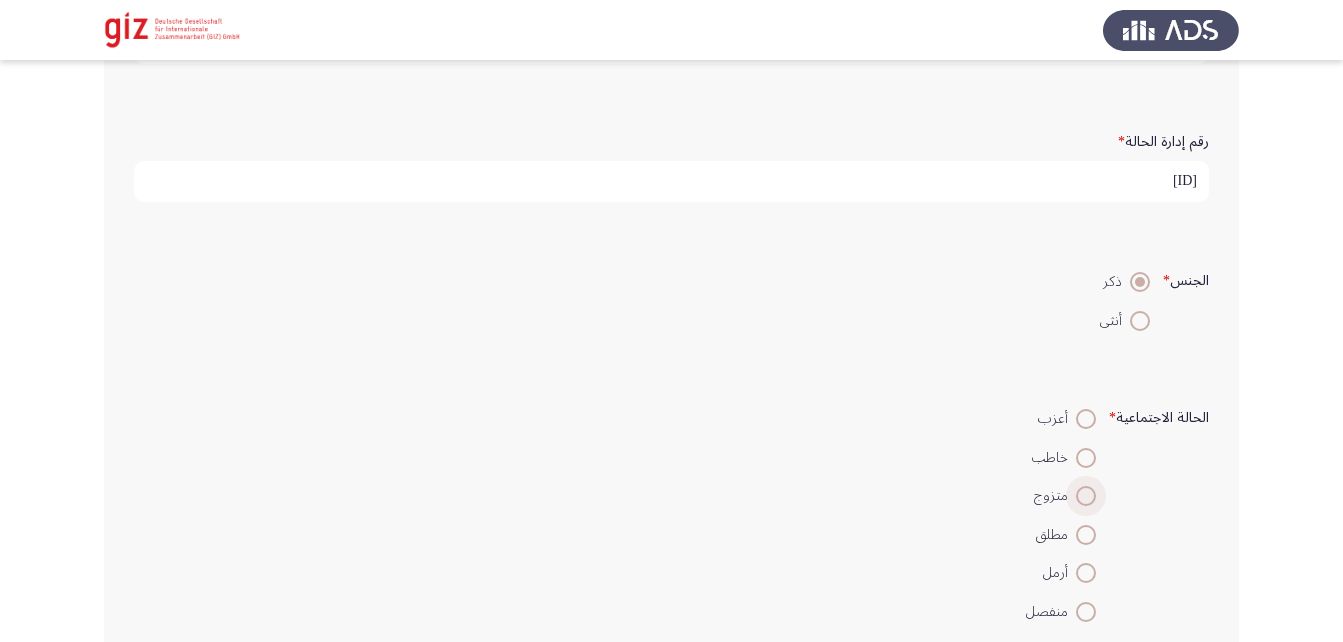 click at bounding box center (1086, 496) 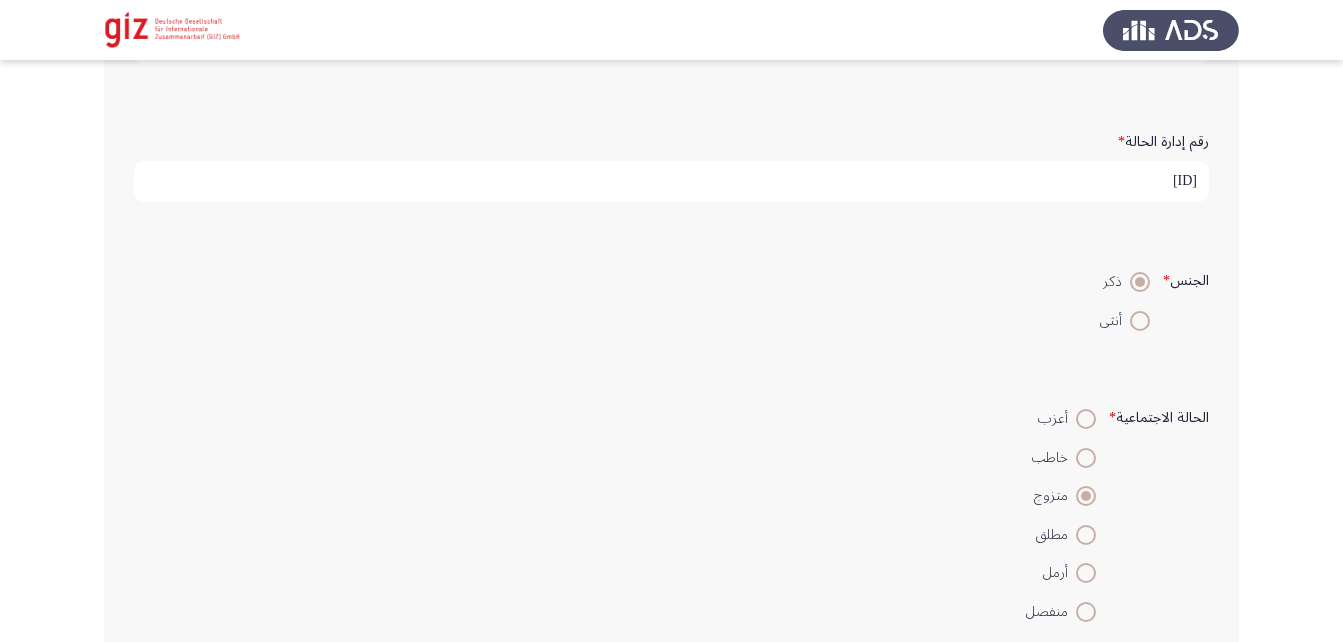 click on "مطلق" at bounding box center [1086, 535] 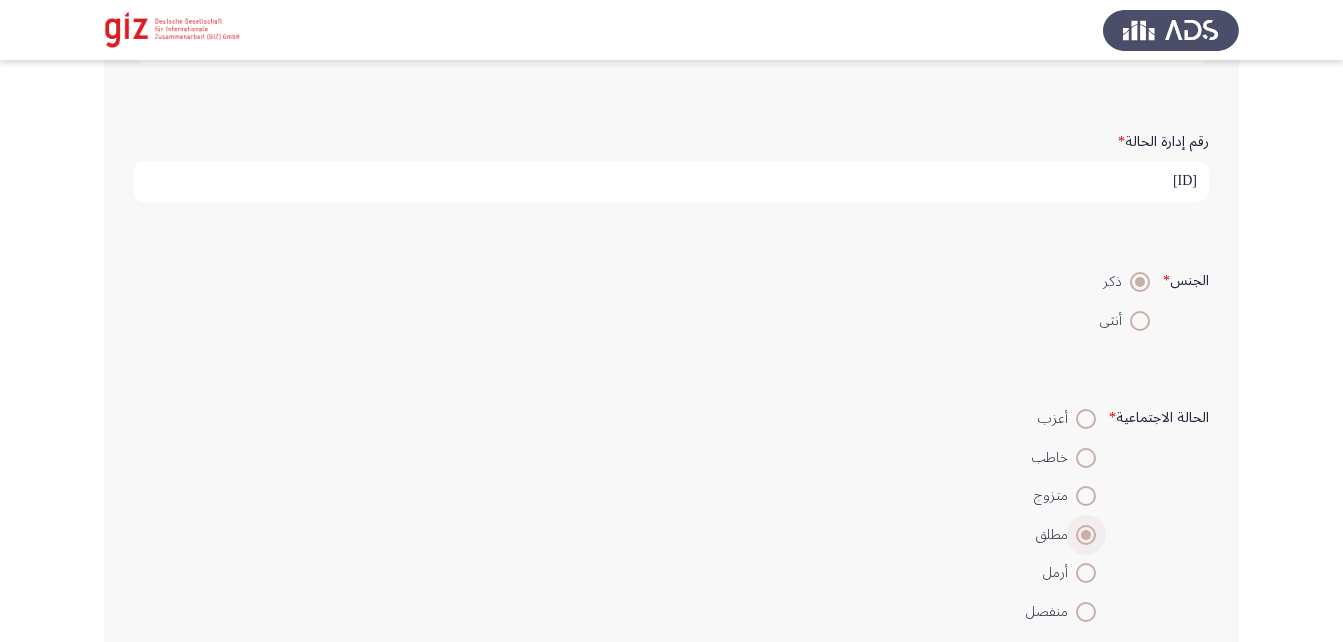 click on "أرمل" at bounding box center [1086, 573] 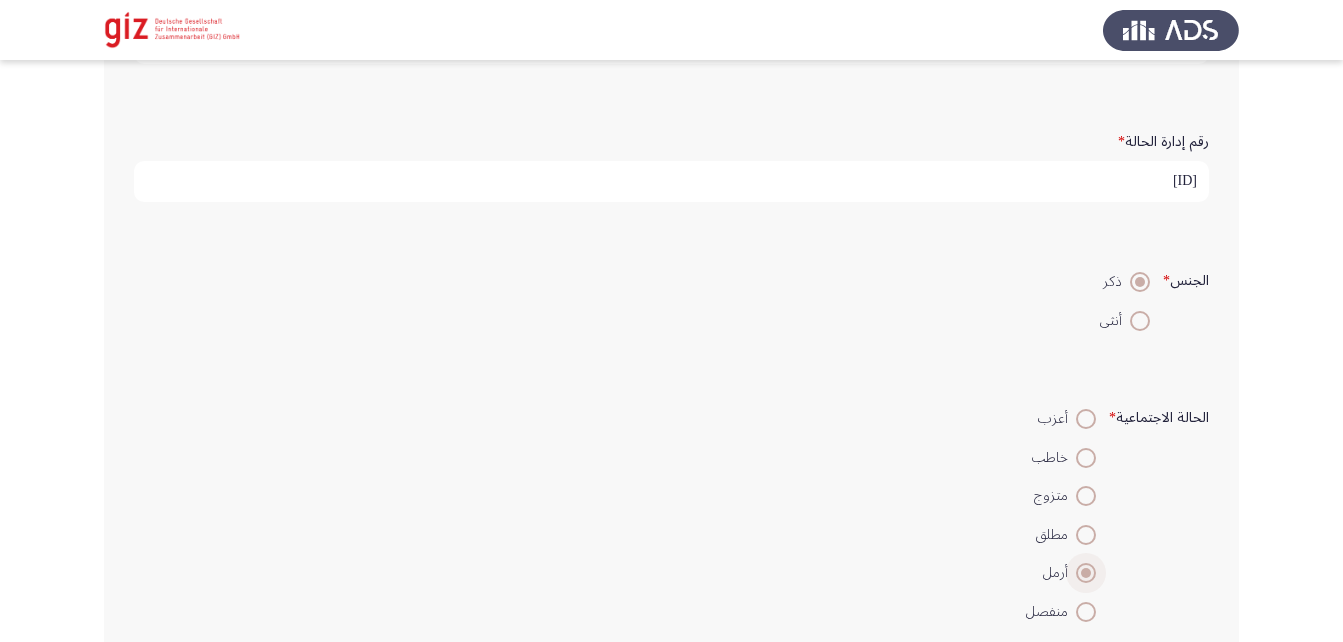 click on "مطلق" at bounding box center (1086, 535) 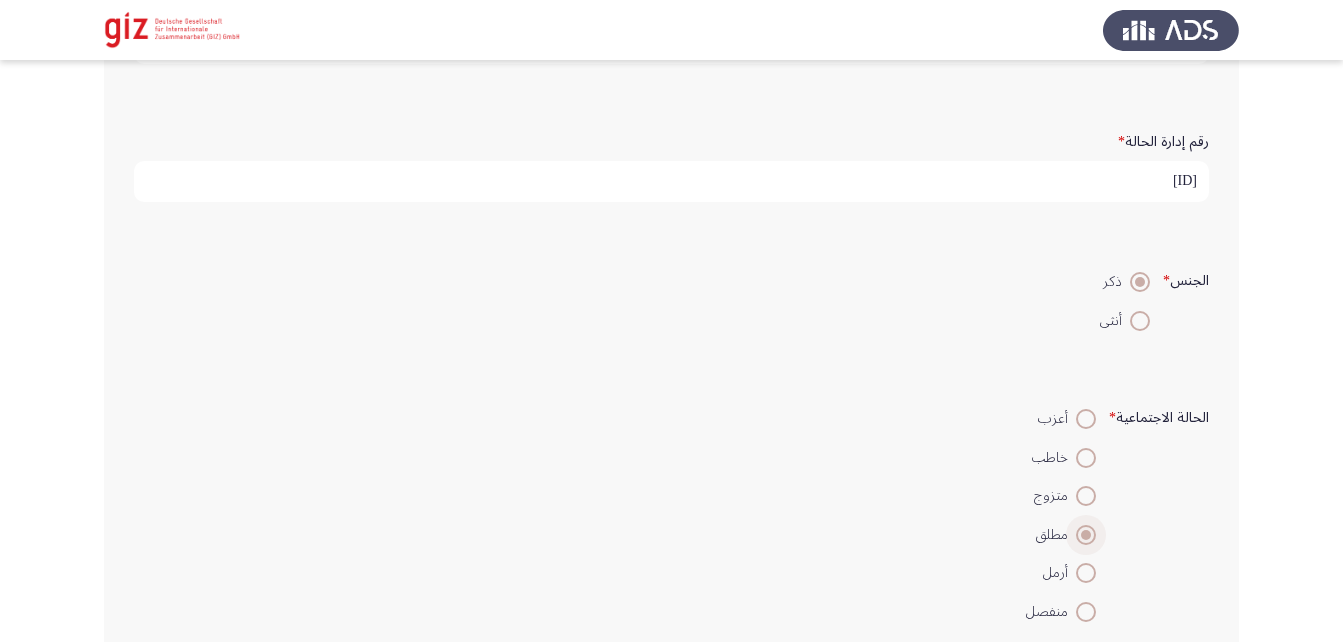 click on "متزوج" at bounding box center [1086, 496] 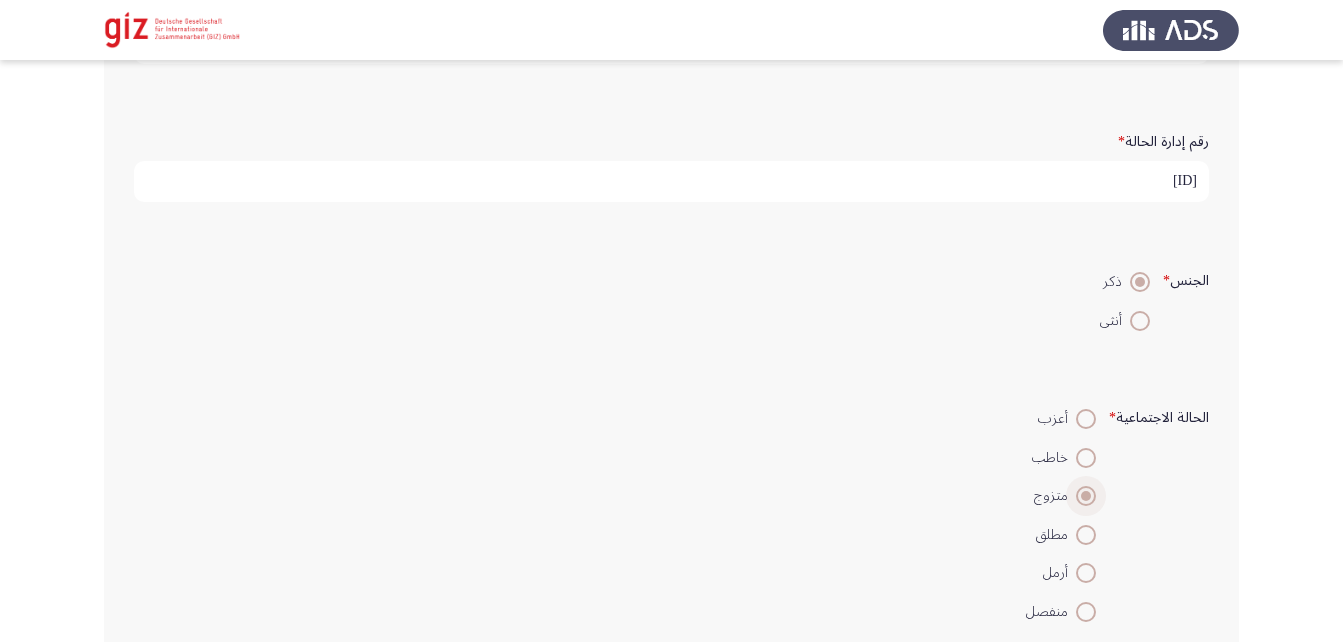 scroll, scrollTop: 911, scrollLeft: 0, axis: vertical 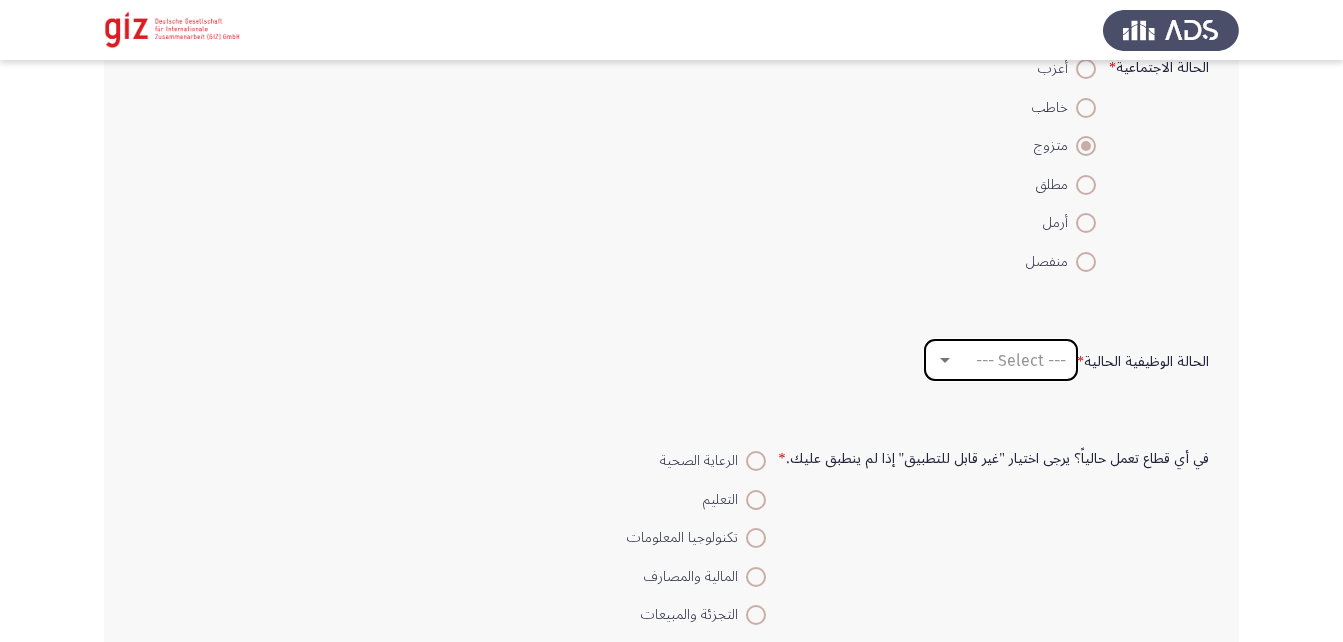 click on "--- Select ---" at bounding box center [1001, 360] 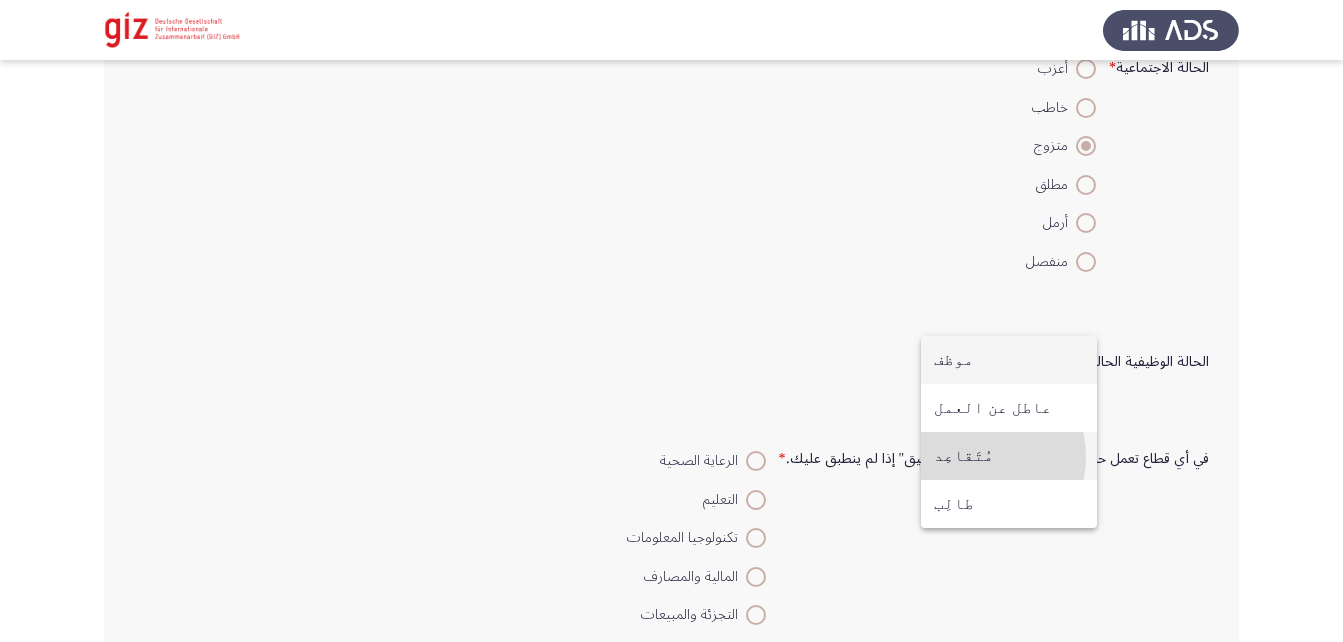 click on "مُتَقاعِد" at bounding box center (1009, 456) 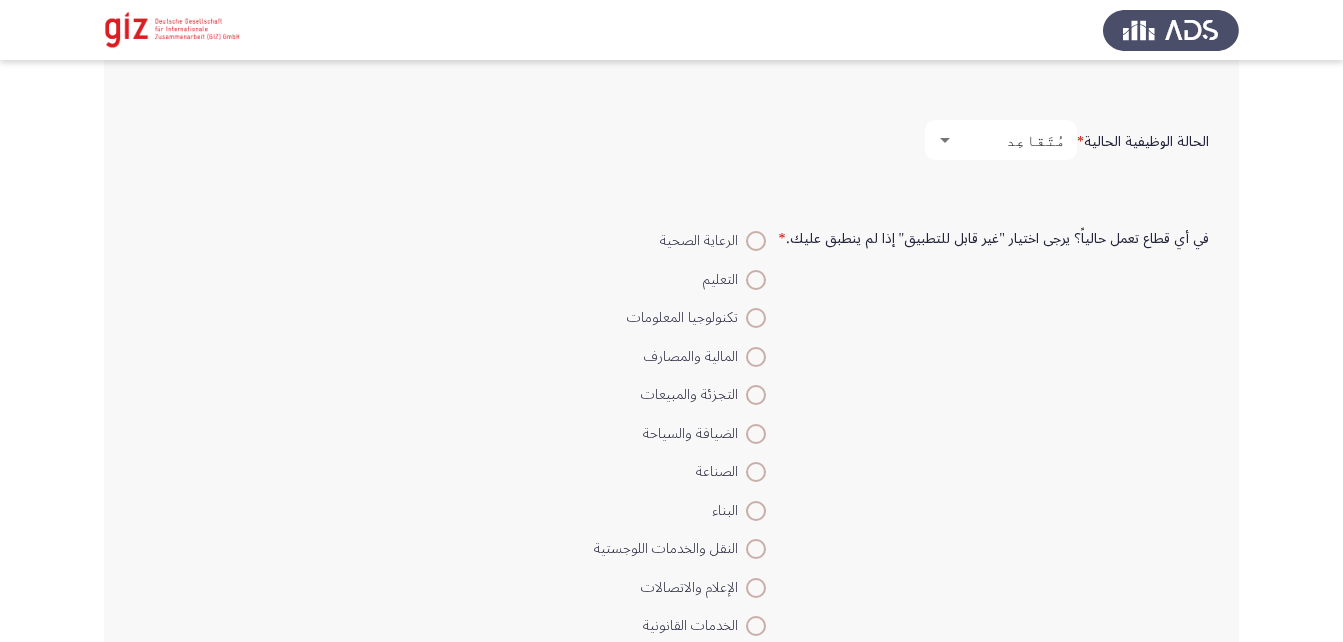 scroll, scrollTop: 915, scrollLeft: 0, axis: vertical 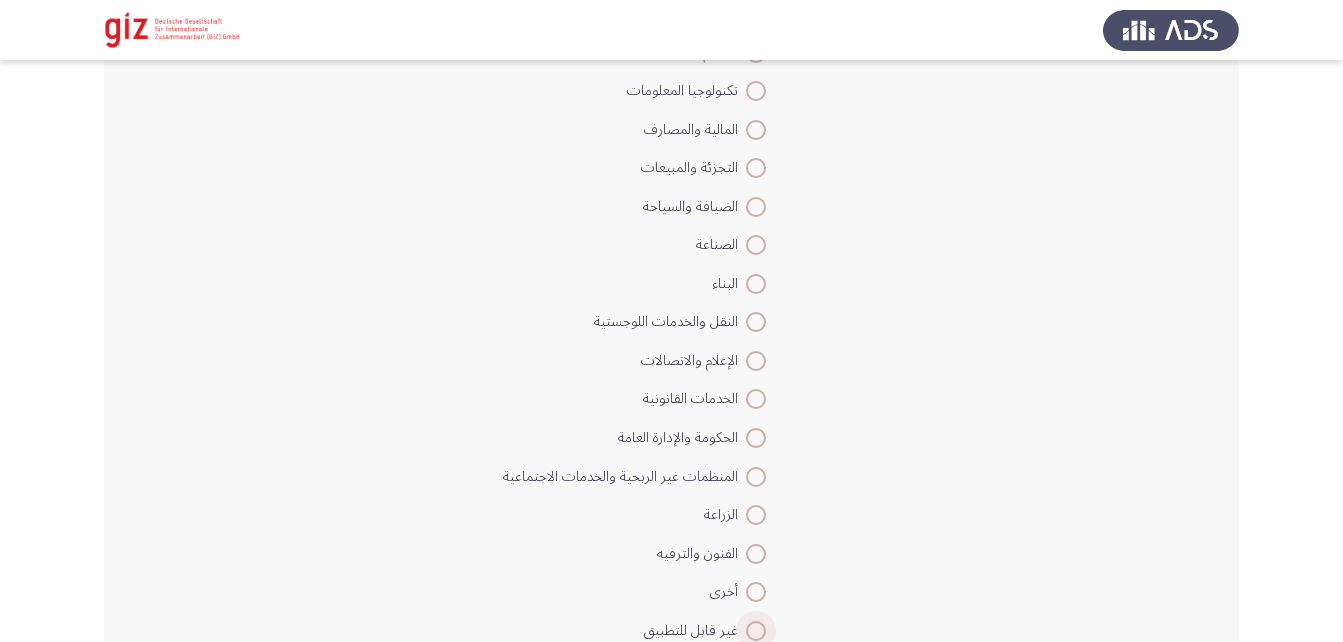 click at bounding box center [756, 631] 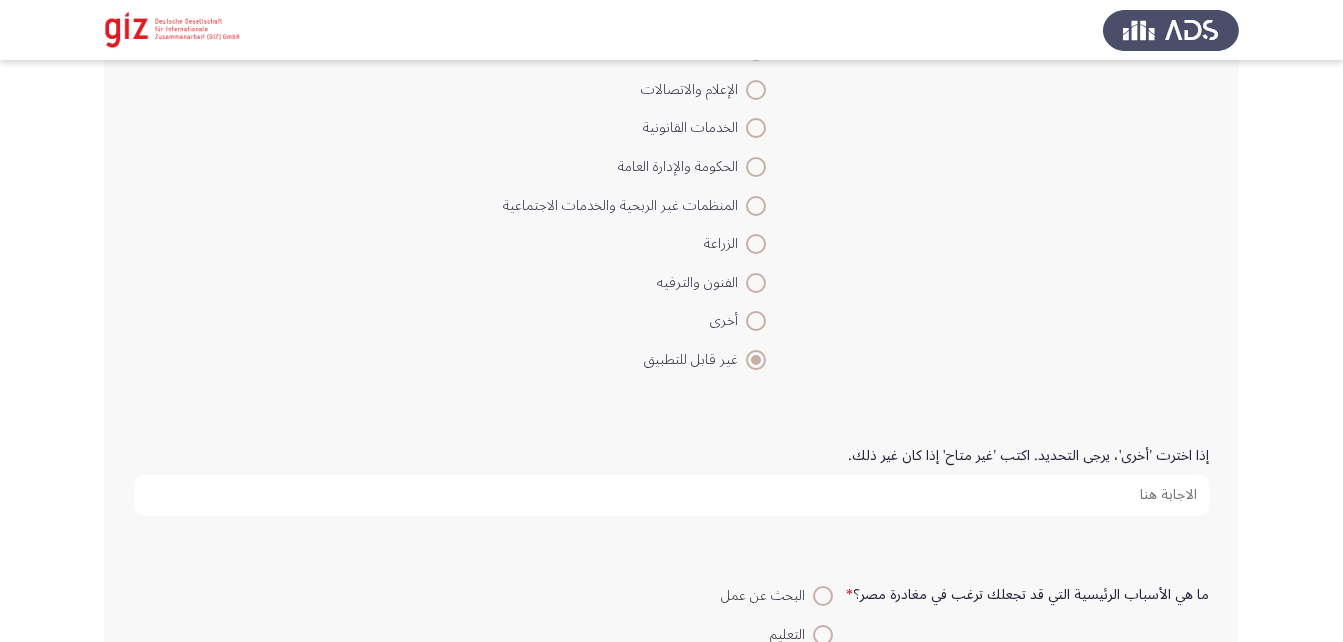 scroll, scrollTop: 1436, scrollLeft: 0, axis: vertical 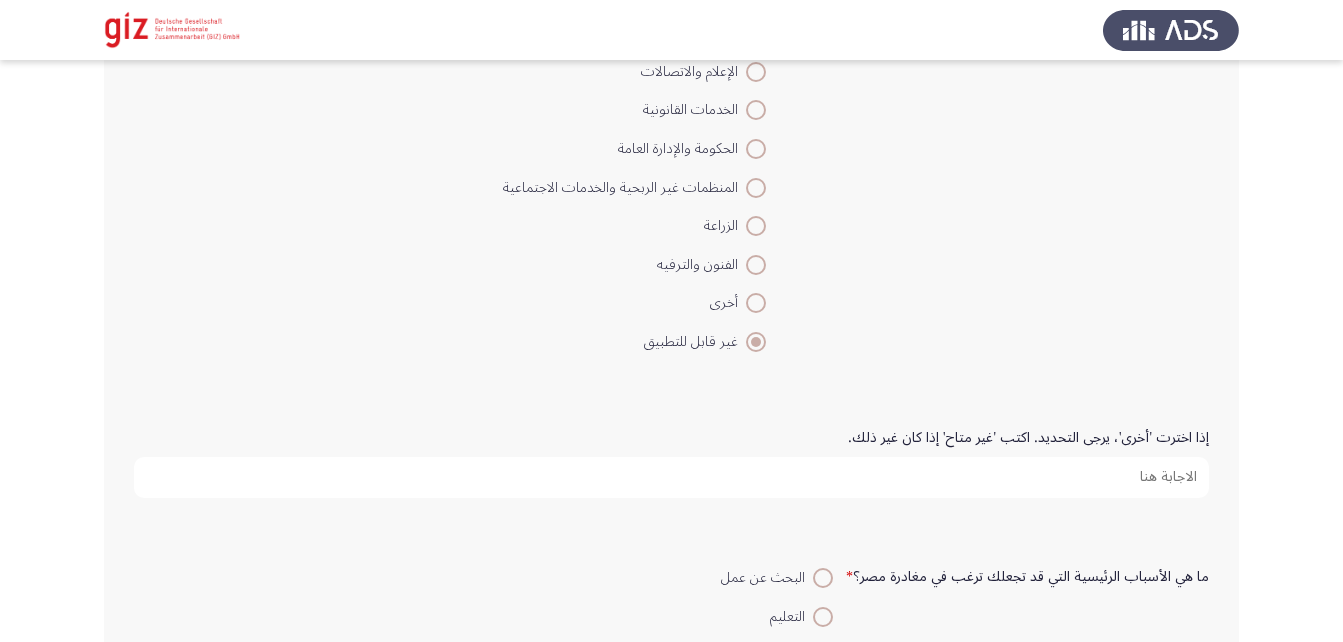 click on "إذا اخترت 'أخرى'، يرجى التحديد. اكتب 'غير متاح' إذا كان غير ذلك." at bounding box center (671, 477) 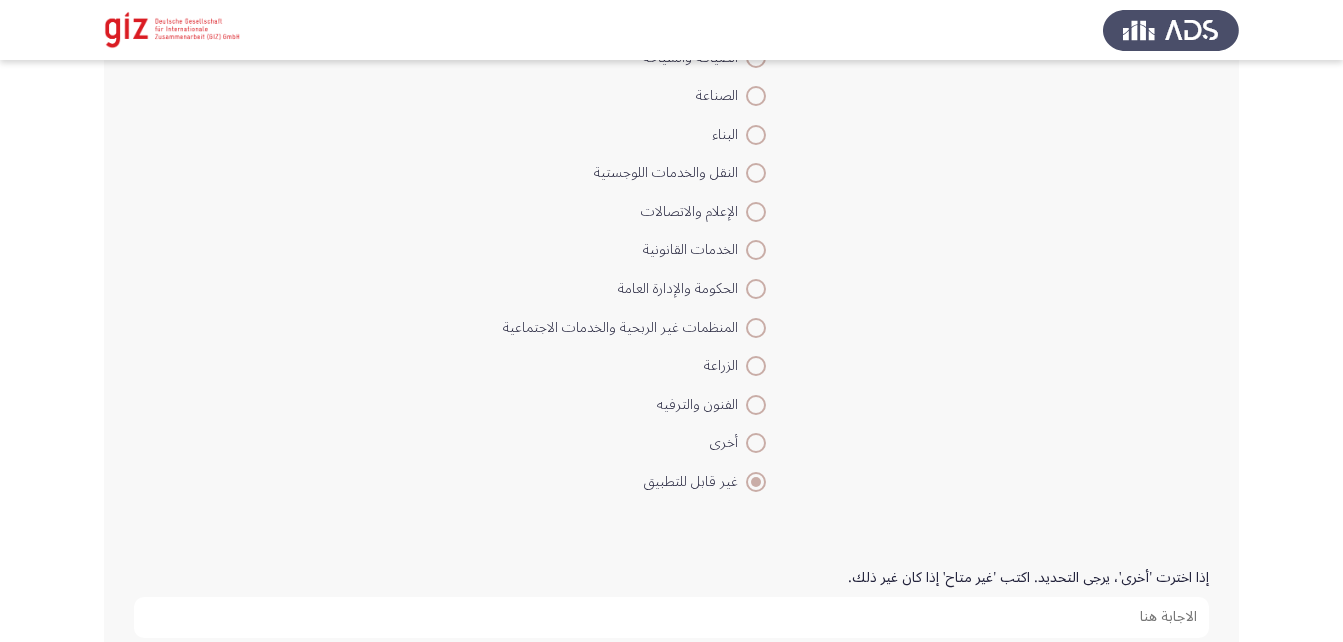 scroll, scrollTop: 1444, scrollLeft: 0, axis: vertical 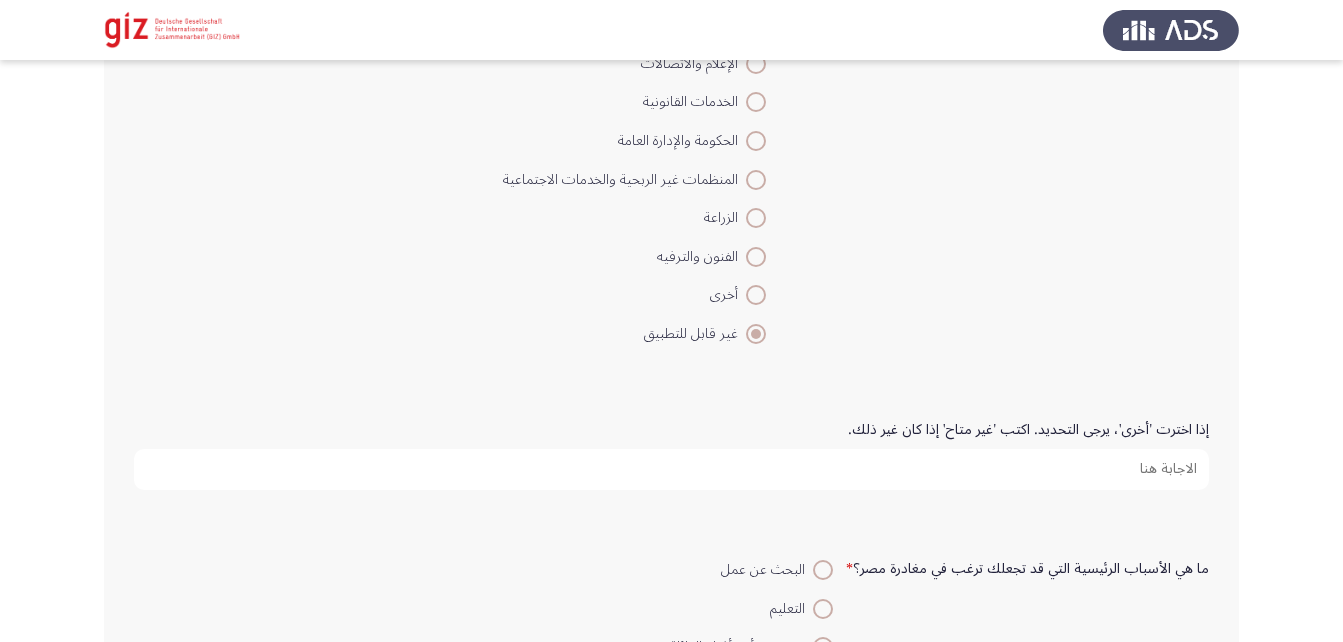 click on "إذا اخترت 'أخرى'، يرجى التحديد. اكتب 'غير متاح' إذا كان غير ذلك." at bounding box center [671, 469] 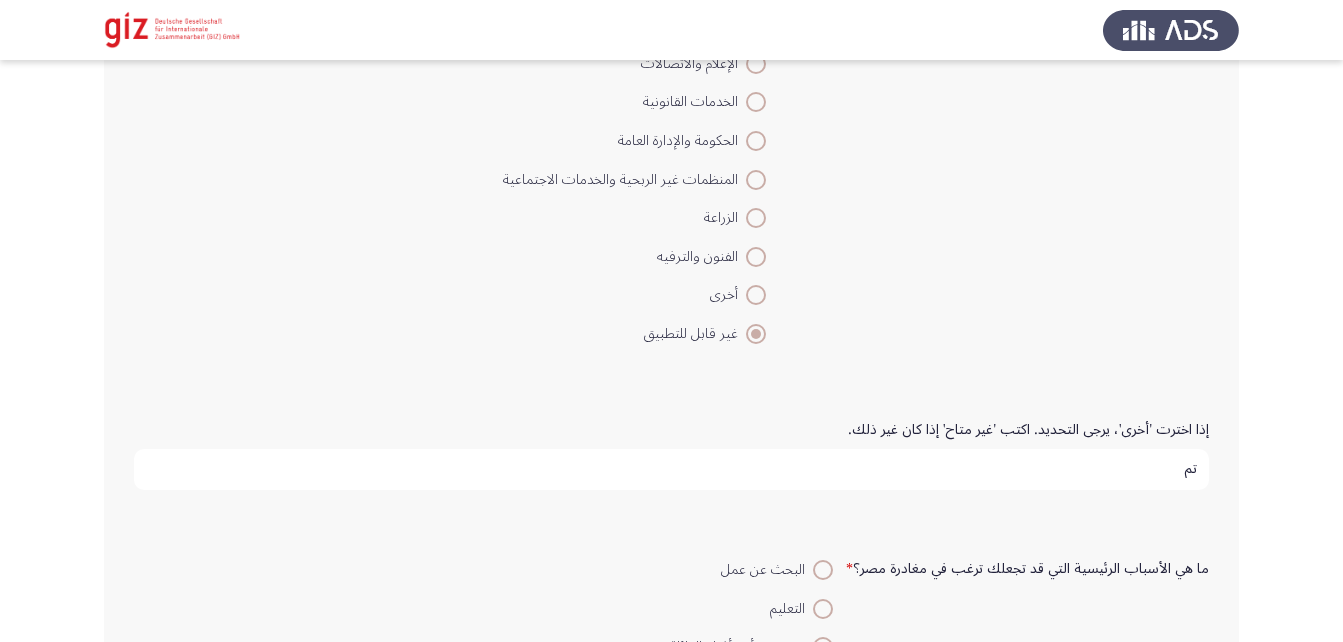 type on "ت" 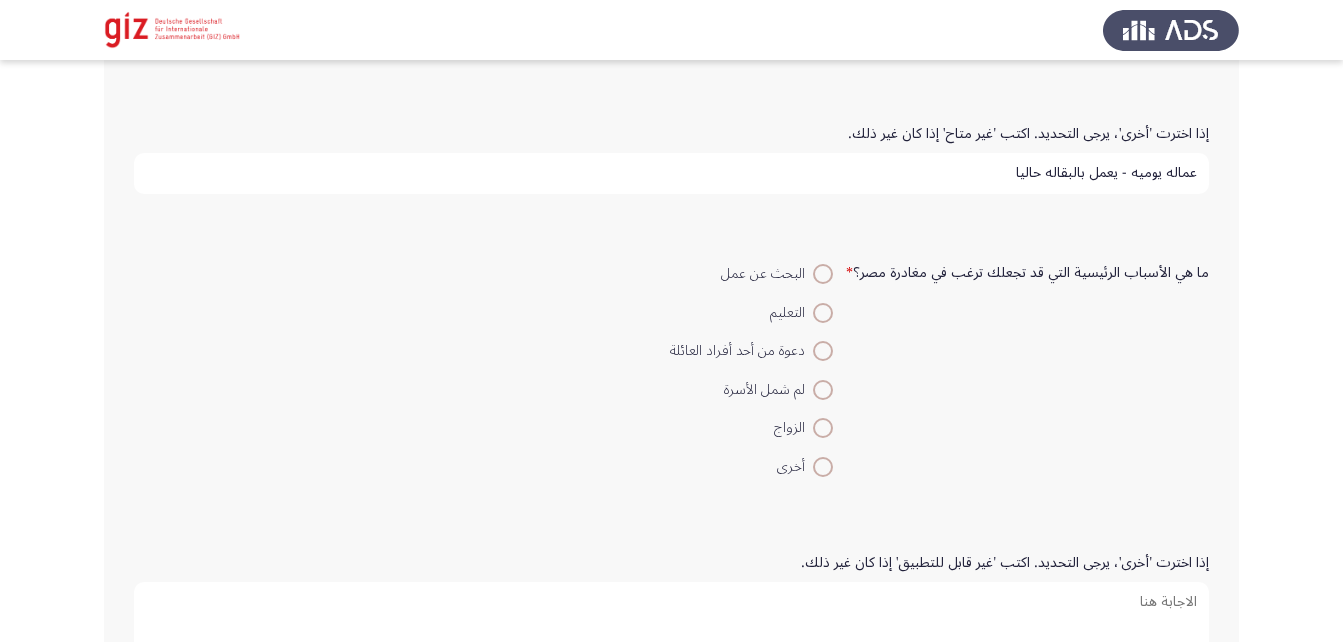 scroll, scrollTop: 1757, scrollLeft: 0, axis: vertical 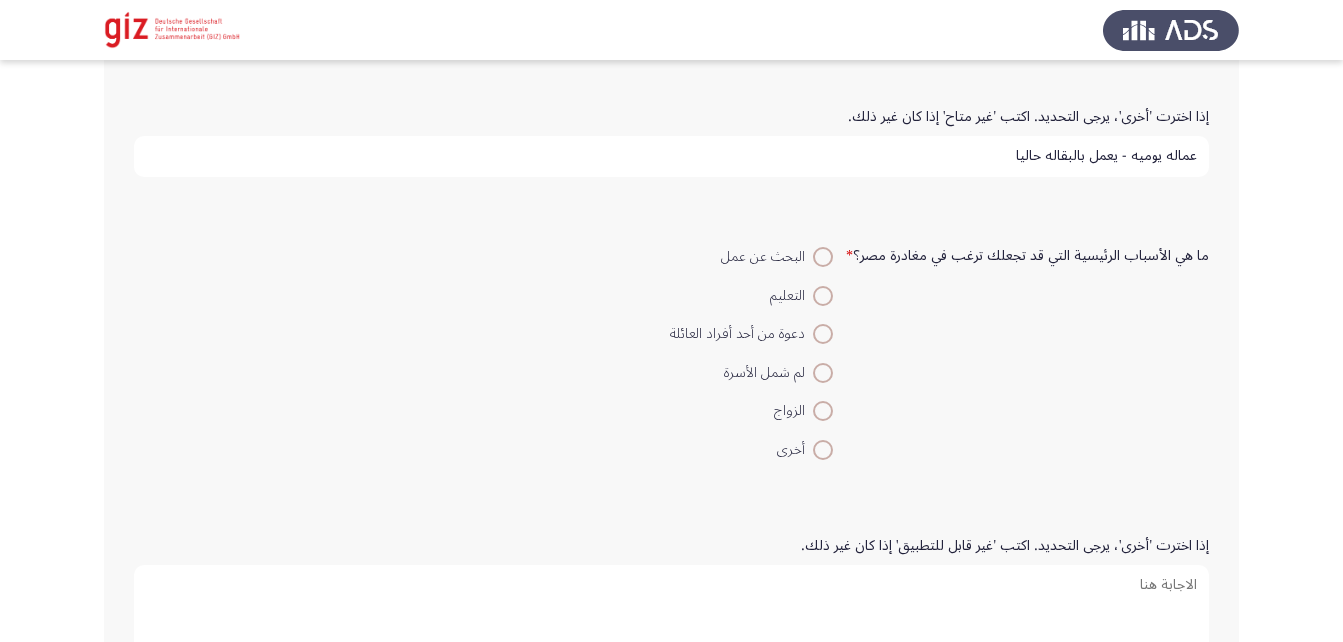 type on "عماله يوميه - يعمل بالبقاله حاليا" 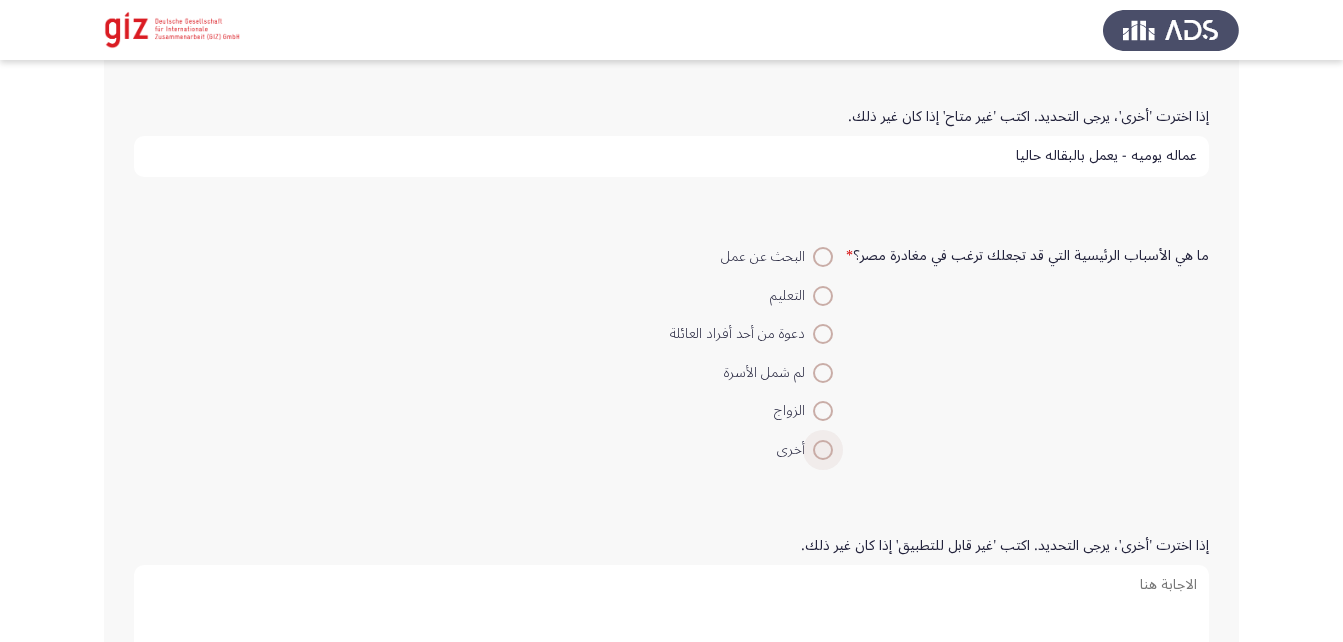 click at bounding box center (823, 450) 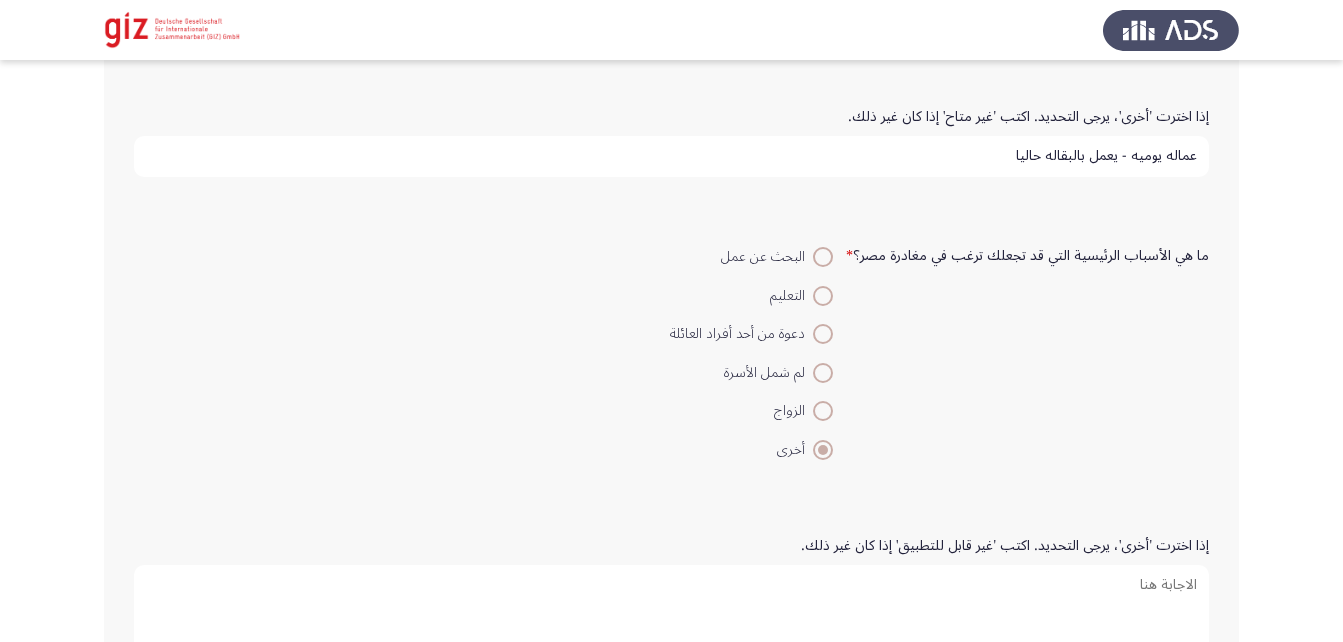 scroll, scrollTop: 1922, scrollLeft: 0, axis: vertical 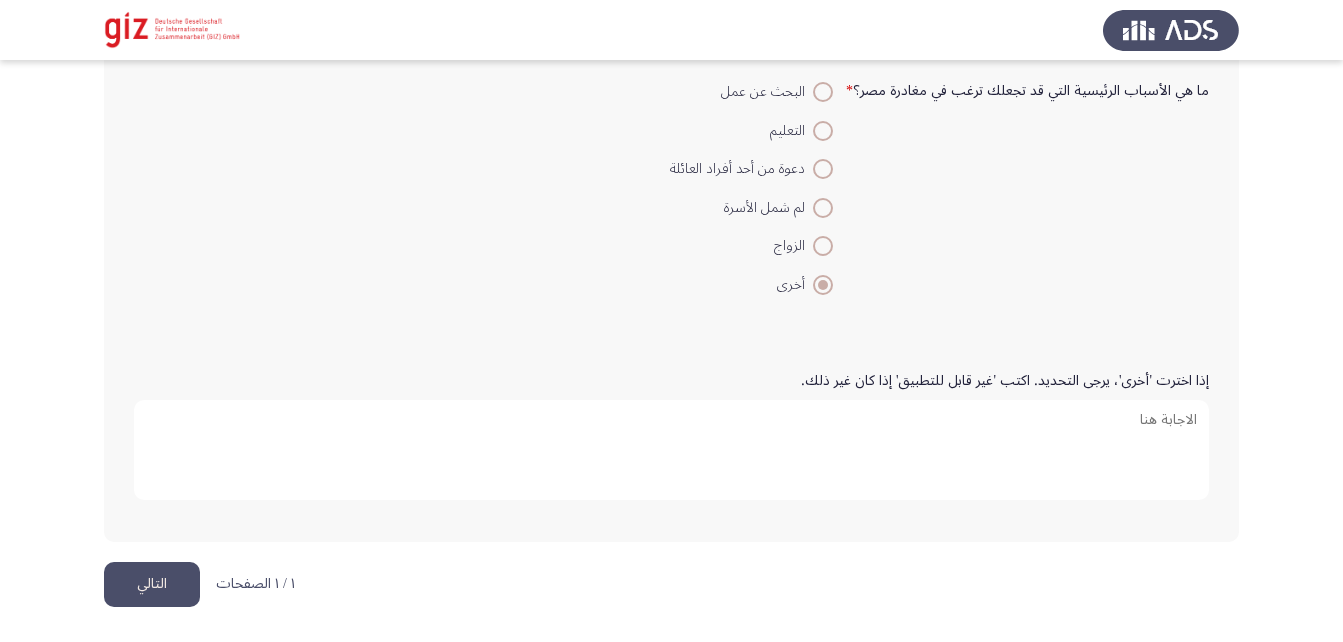 click on "إذا اخترت 'أخرى'، يرجى التحديد. اكتب 'غير قابل للتطبيق' إذا كان غير ذلك." at bounding box center [671, 450] 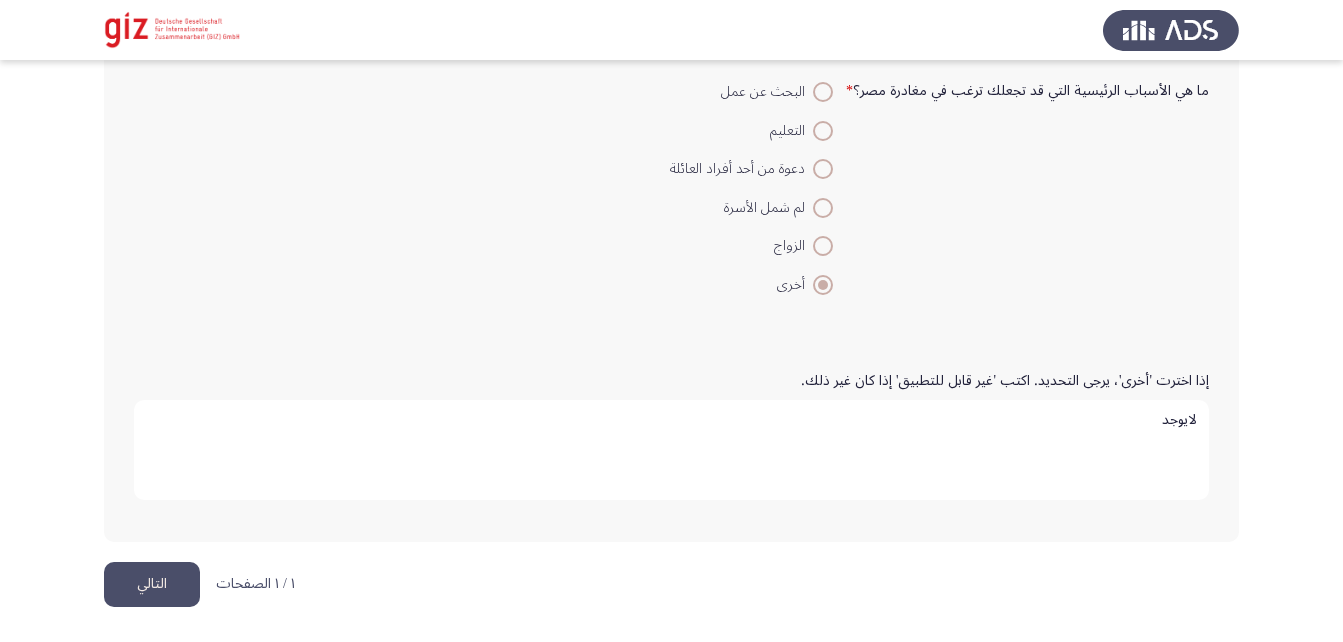 type on "لايوجد" 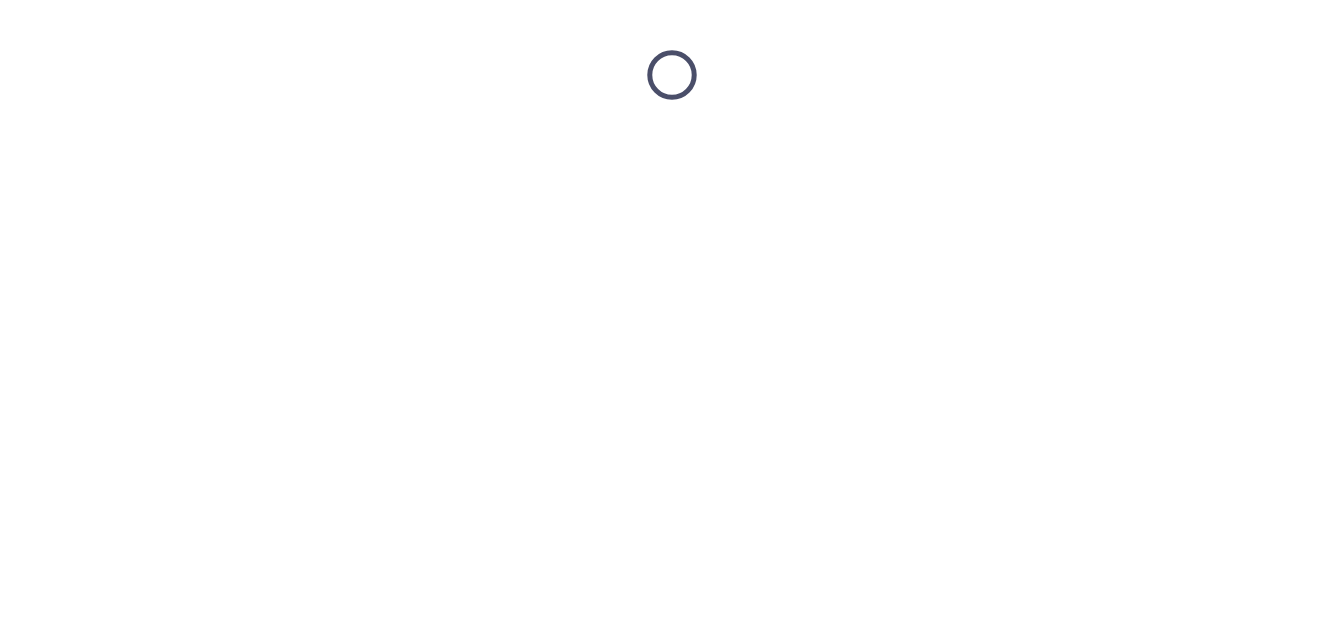 scroll, scrollTop: 0, scrollLeft: 0, axis: both 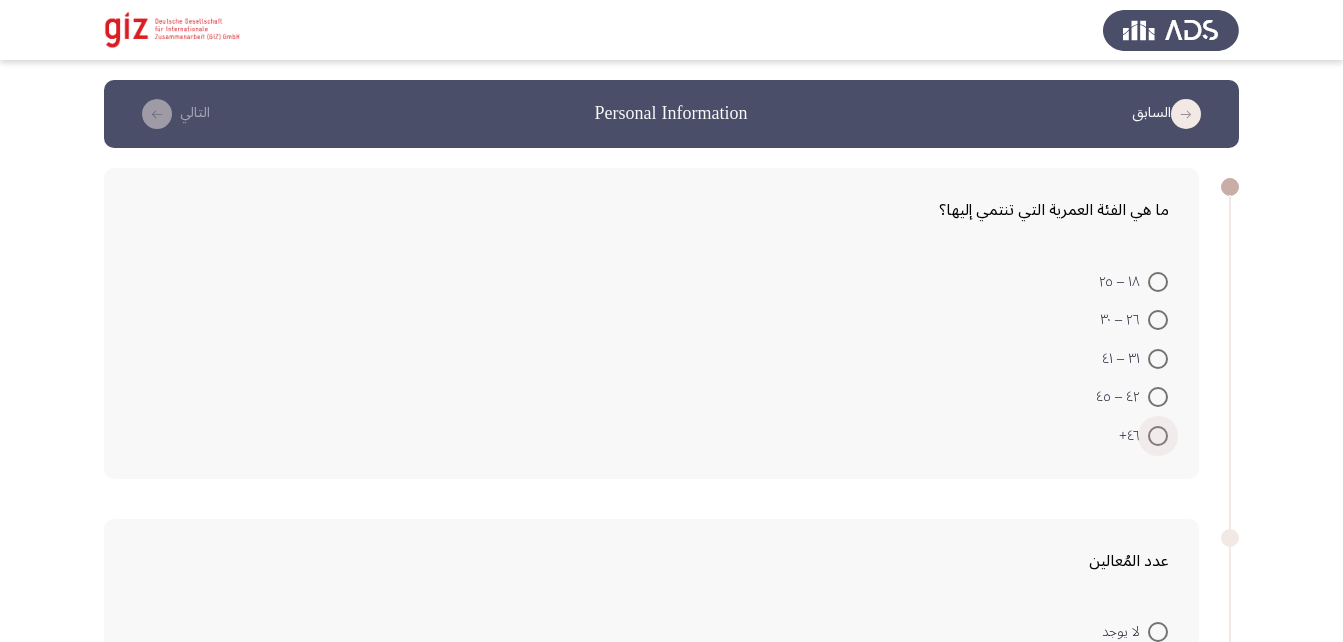 click at bounding box center [1158, 436] 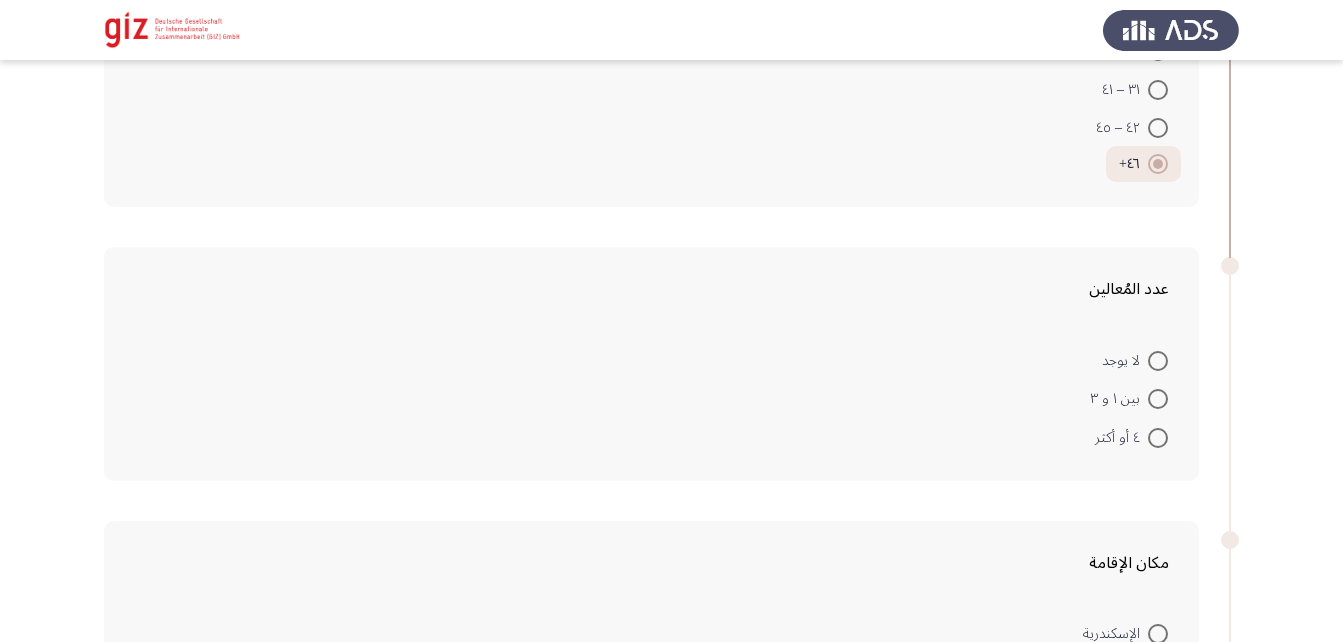 scroll, scrollTop: 299, scrollLeft: 0, axis: vertical 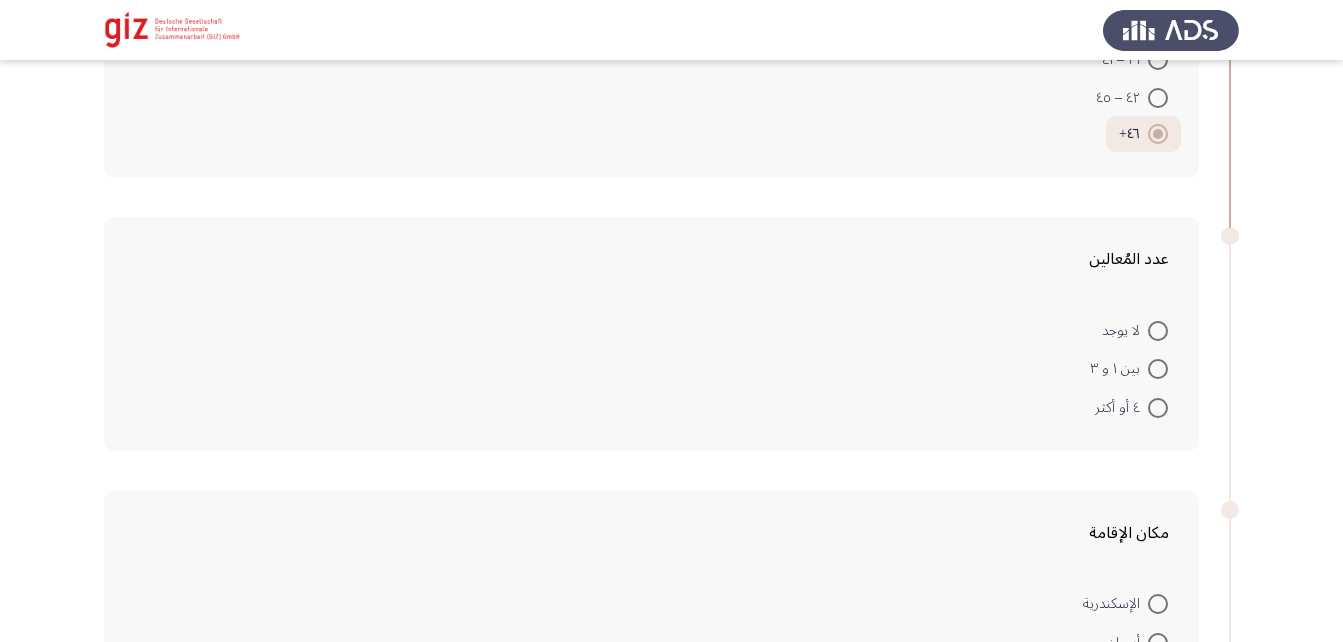 click at bounding box center (1158, 369) 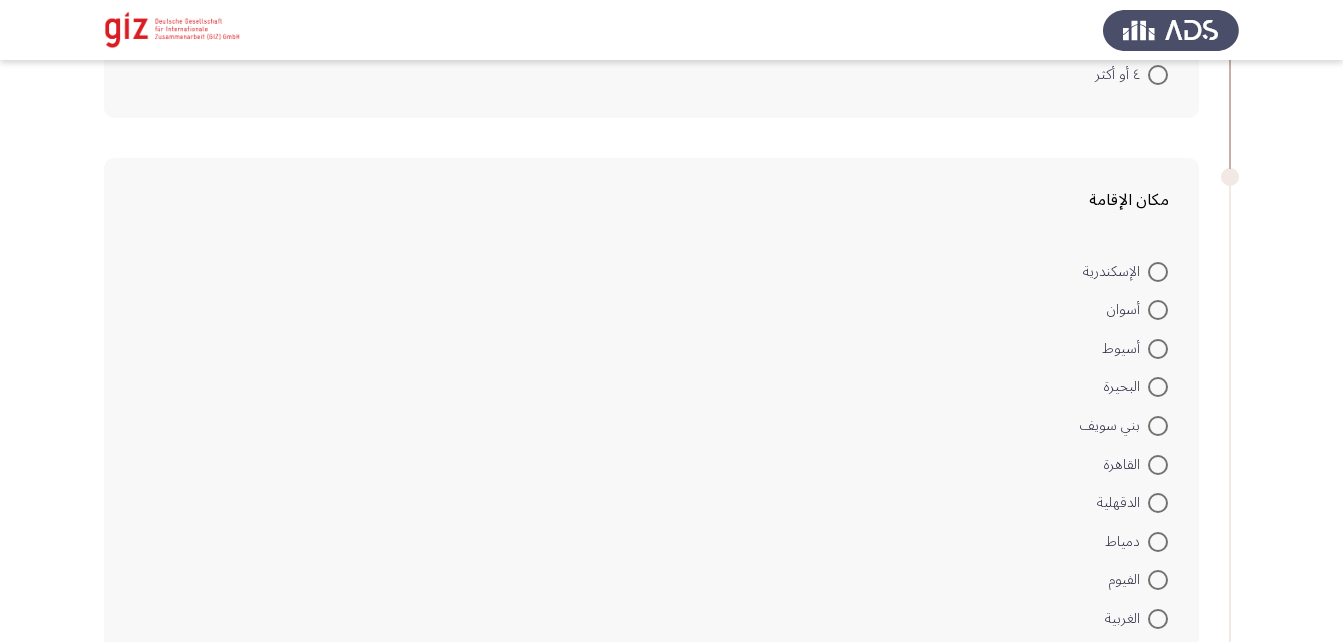 scroll, scrollTop: 671, scrollLeft: 0, axis: vertical 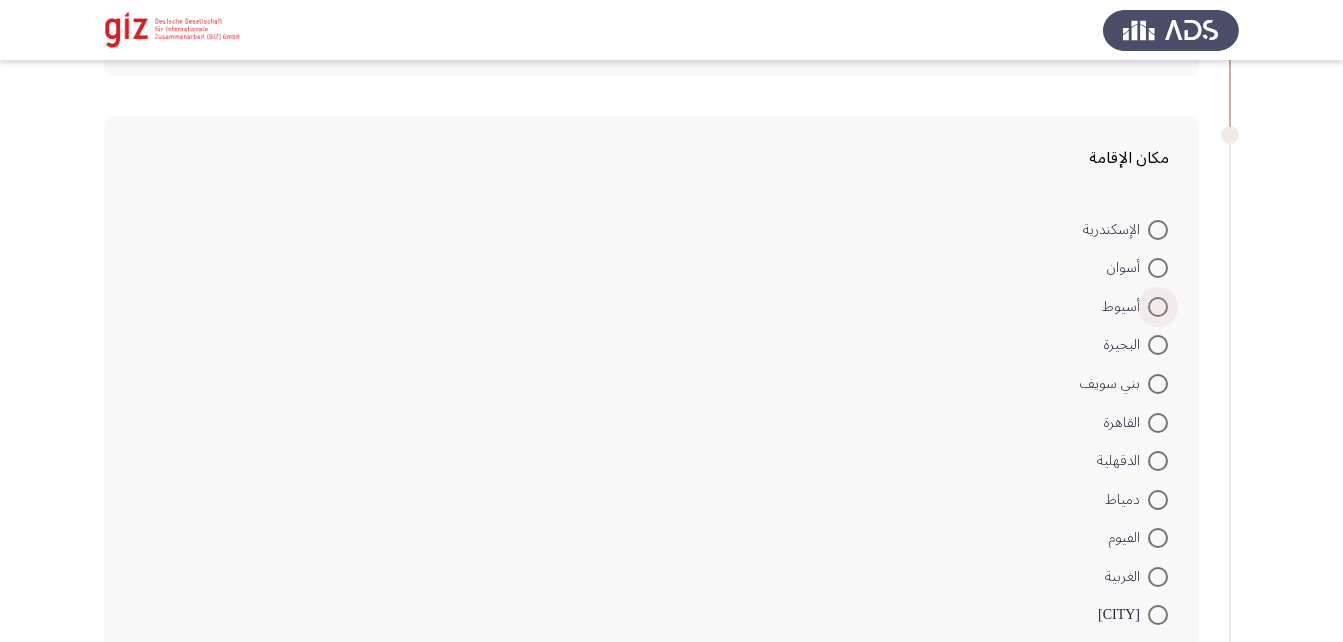 click on "أسيوط" at bounding box center (1125, 307) 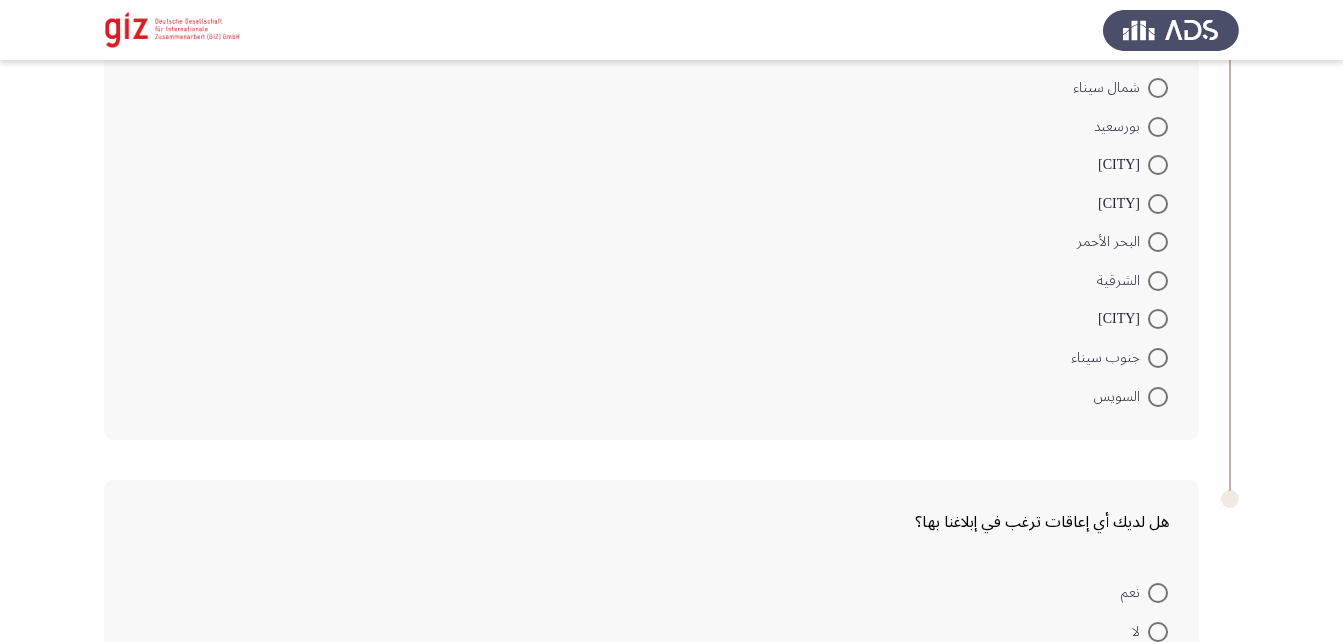 scroll, scrollTop: 1637, scrollLeft: 0, axis: vertical 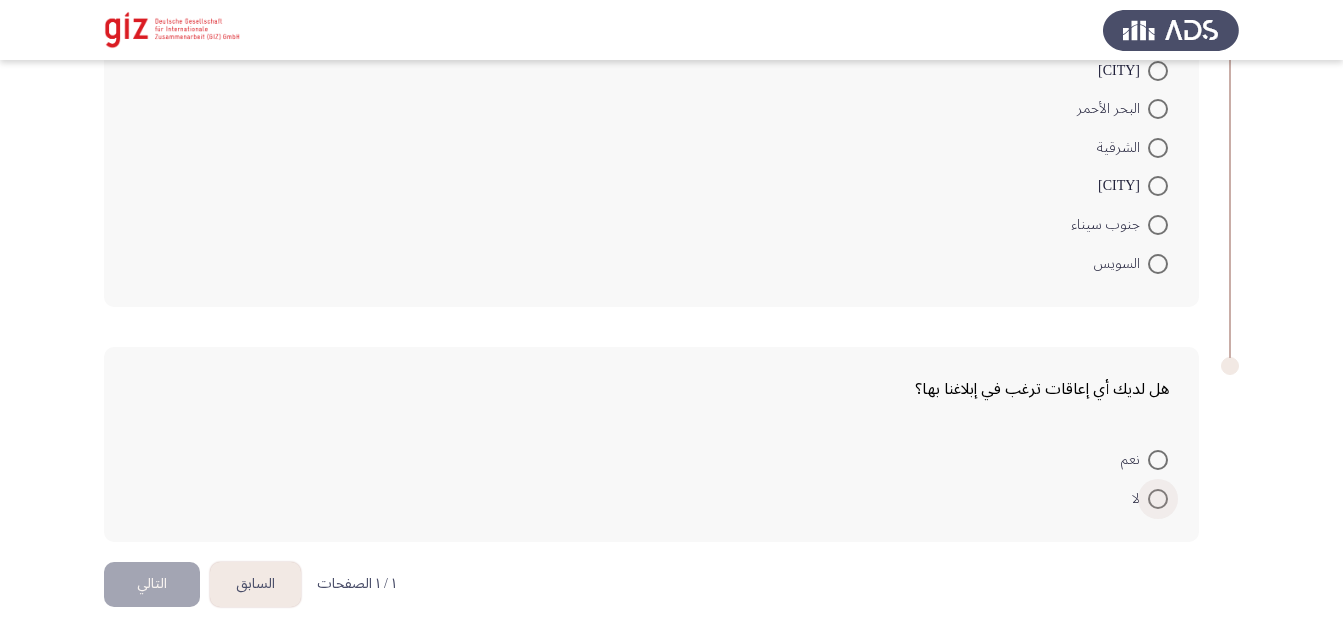 click at bounding box center [1158, 499] 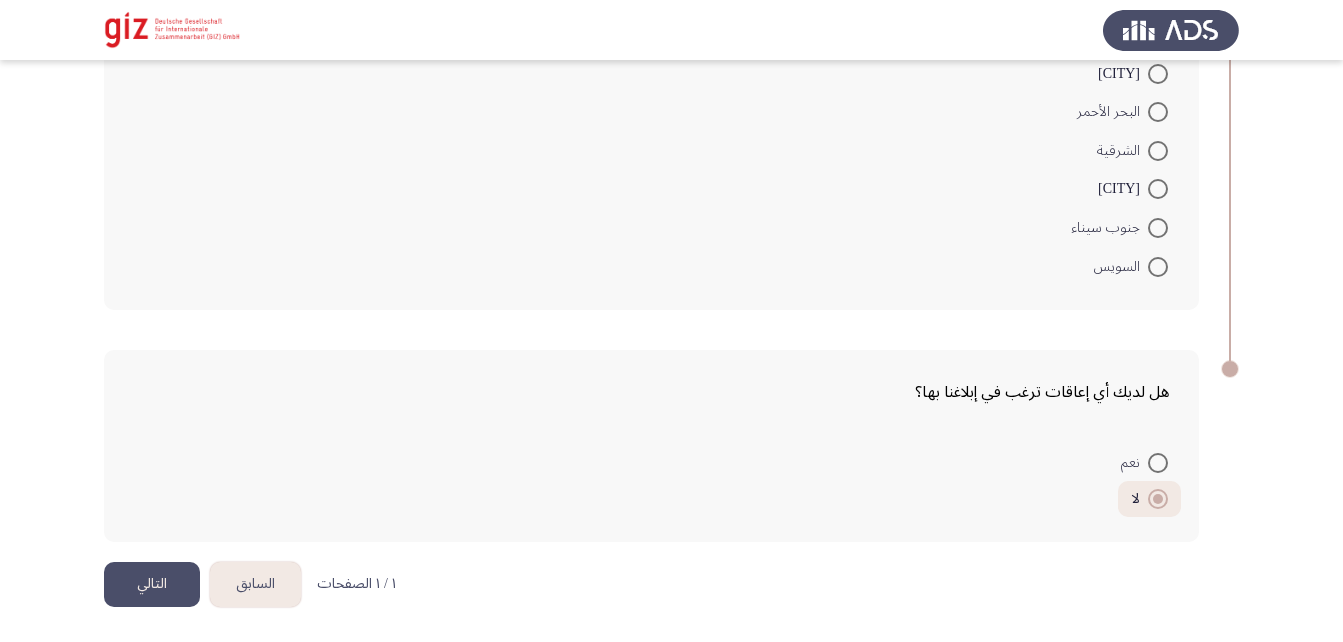 click on "التالي" 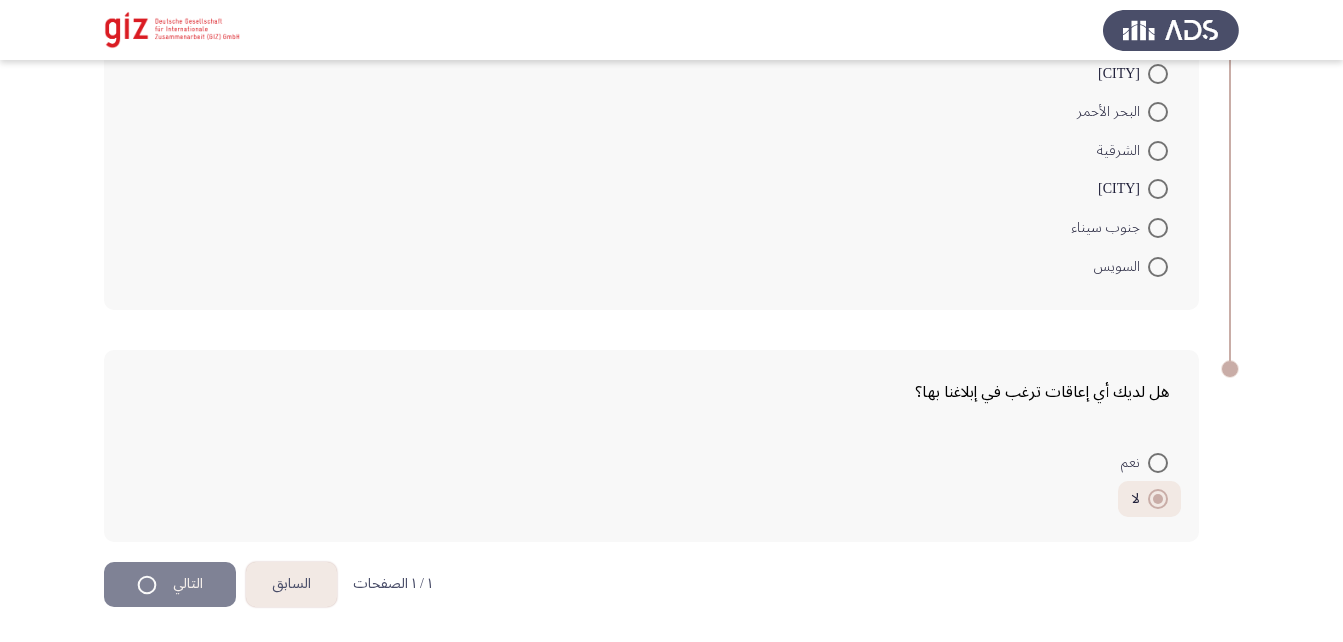 scroll, scrollTop: 0, scrollLeft: 0, axis: both 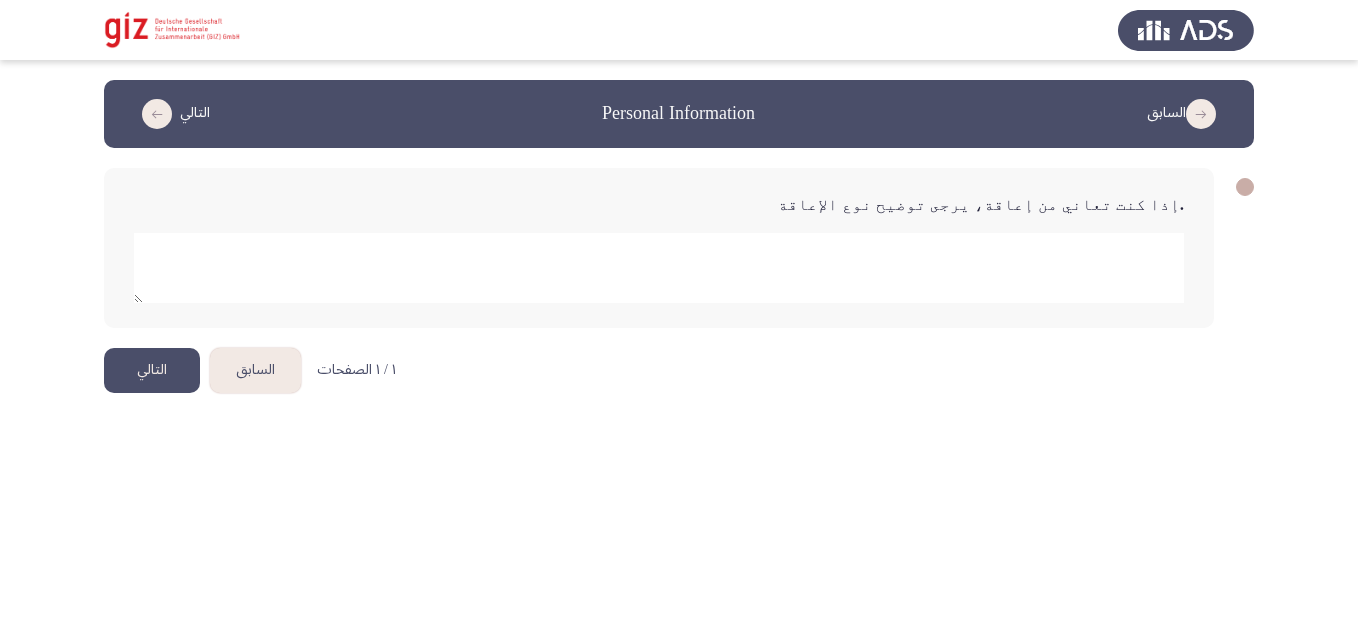 click 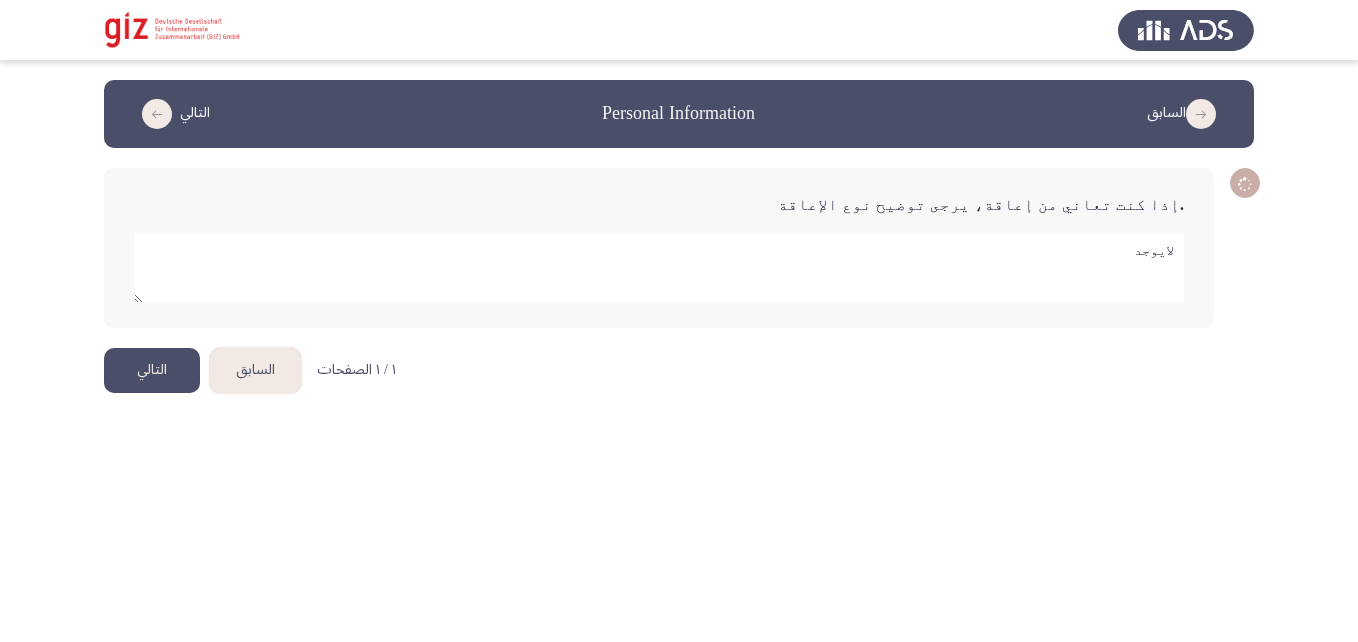 type on "لايوجد" 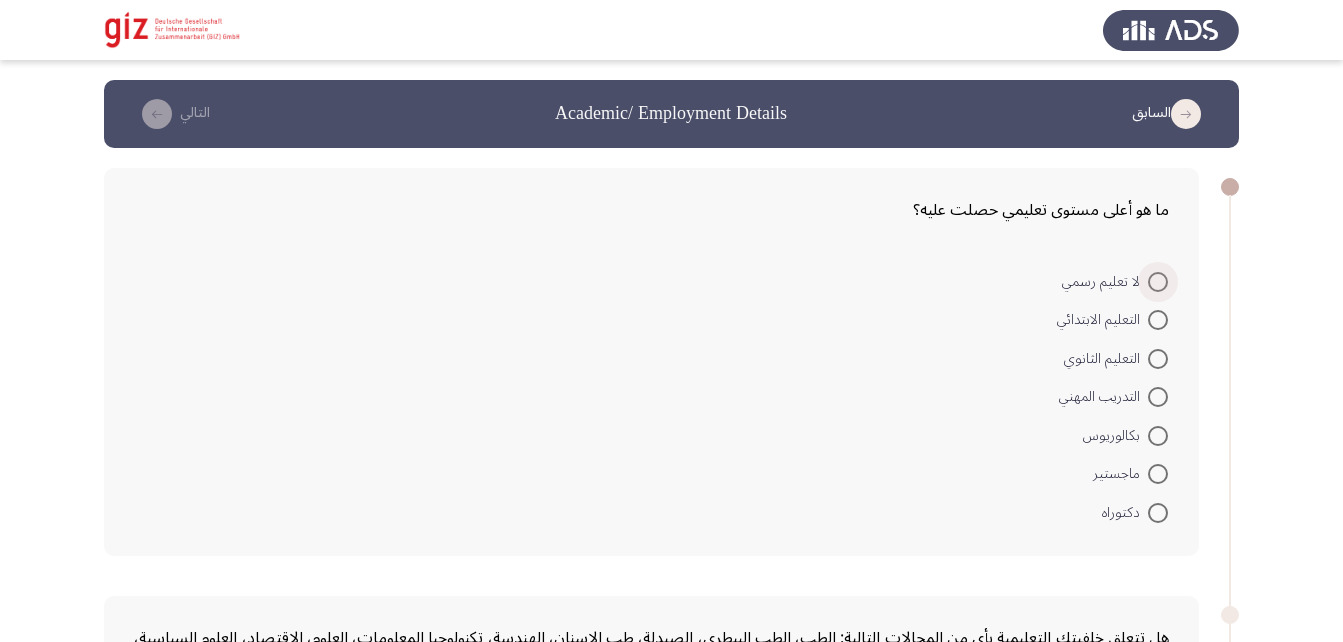click at bounding box center (1158, 282) 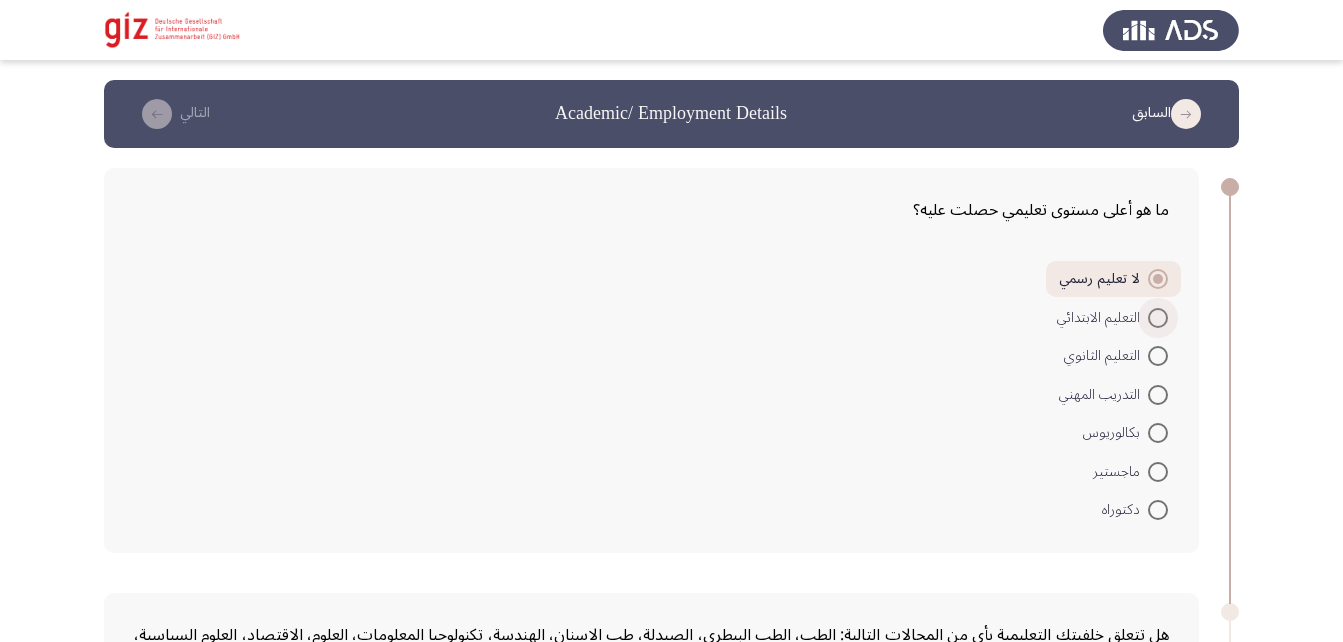 click at bounding box center (1158, 318) 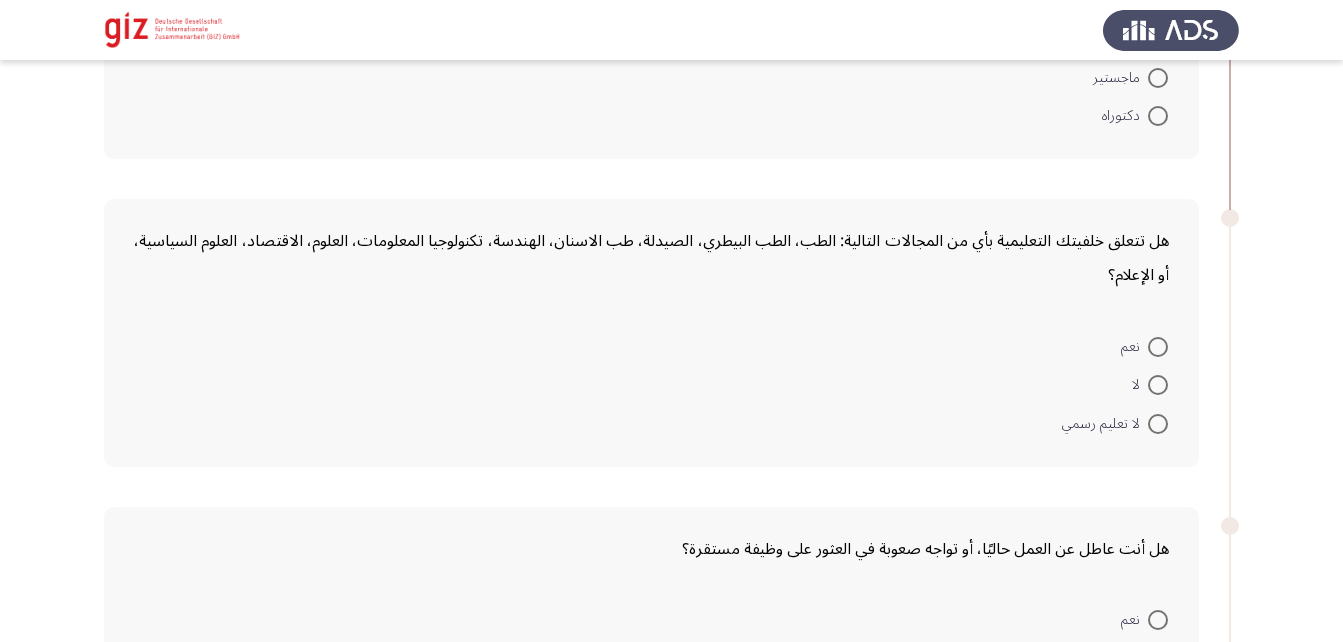 scroll, scrollTop: 400, scrollLeft: 0, axis: vertical 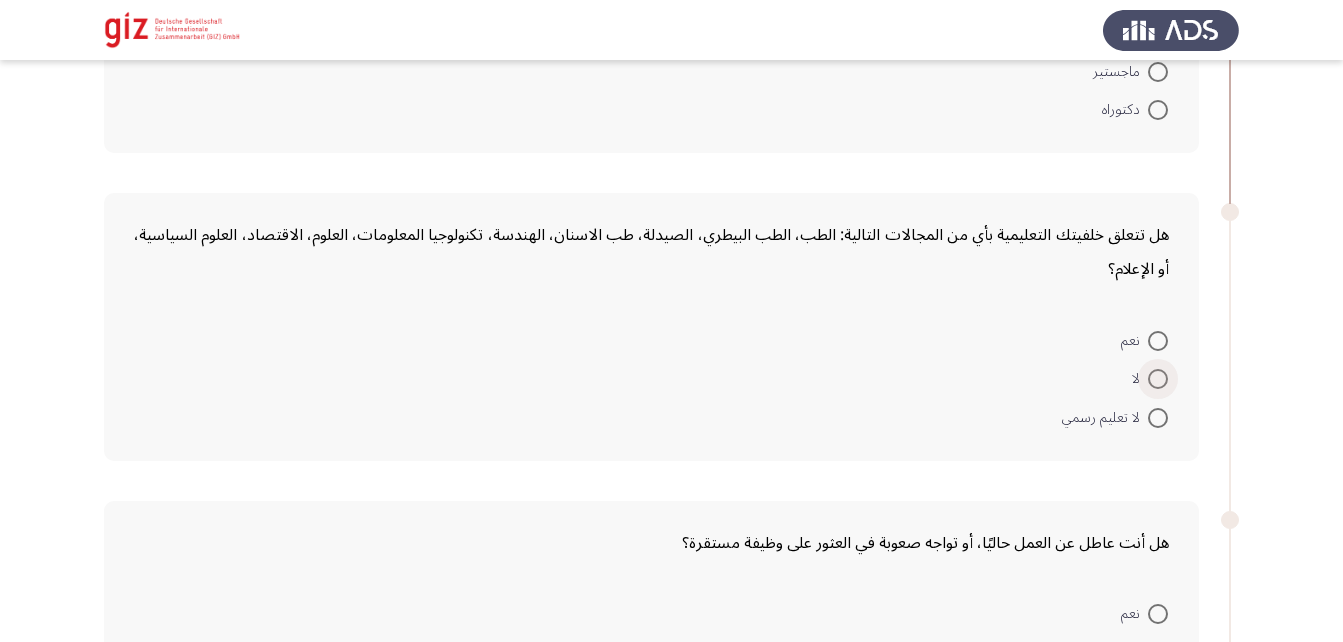 click at bounding box center (1158, 379) 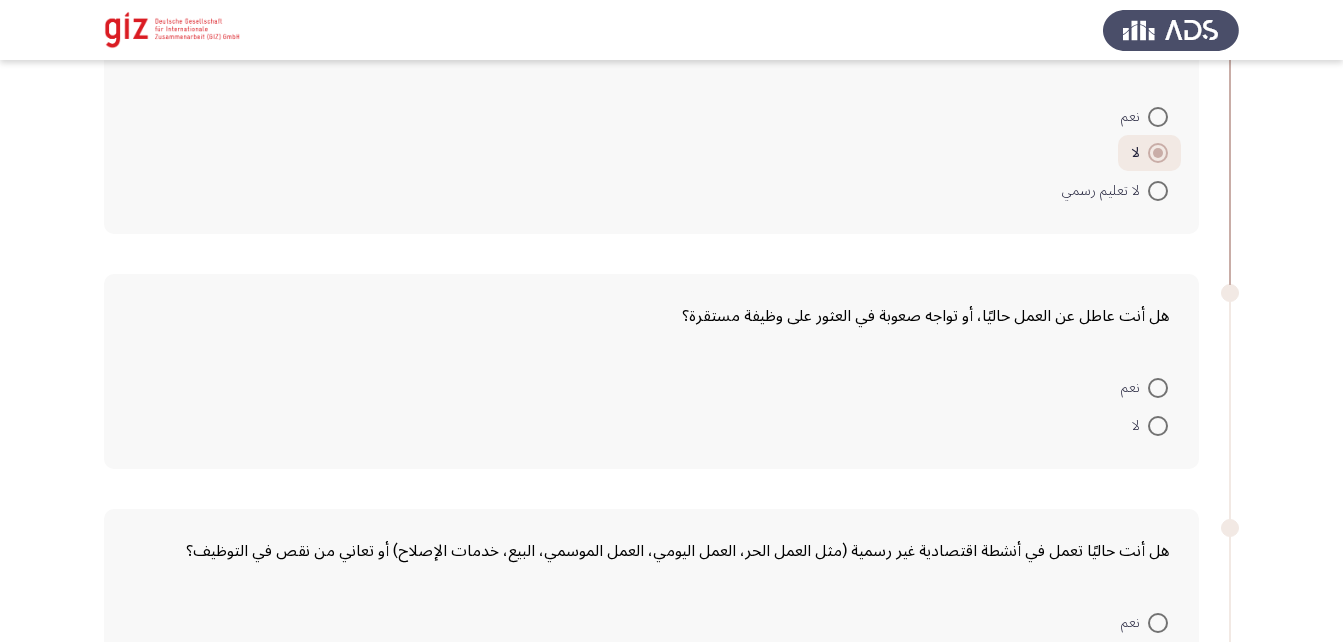 scroll, scrollTop: 630, scrollLeft: 0, axis: vertical 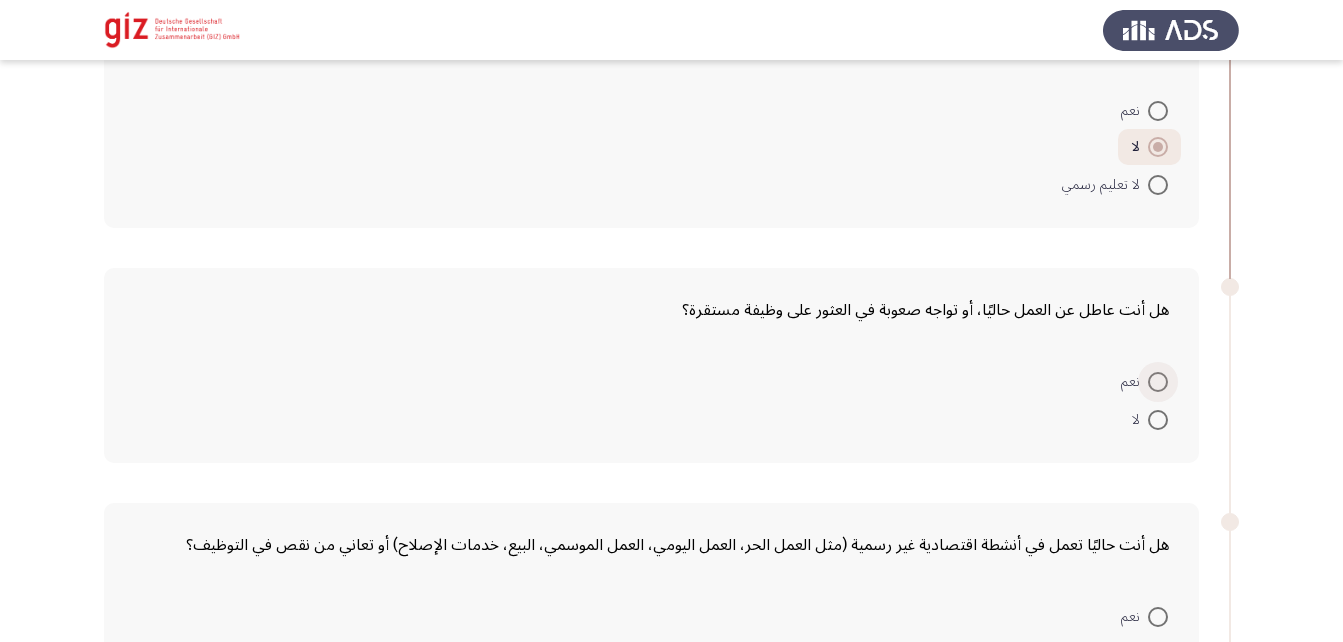 click at bounding box center [1158, 382] 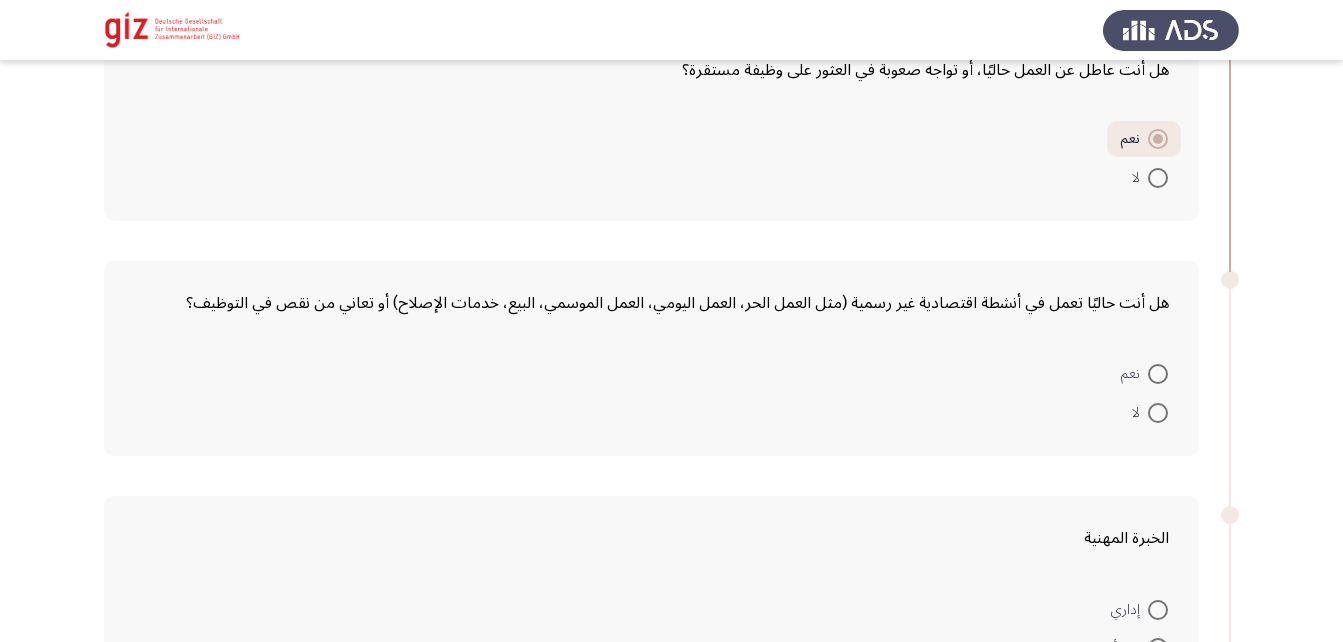 scroll, scrollTop: 876, scrollLeft: 0, axis: vertical 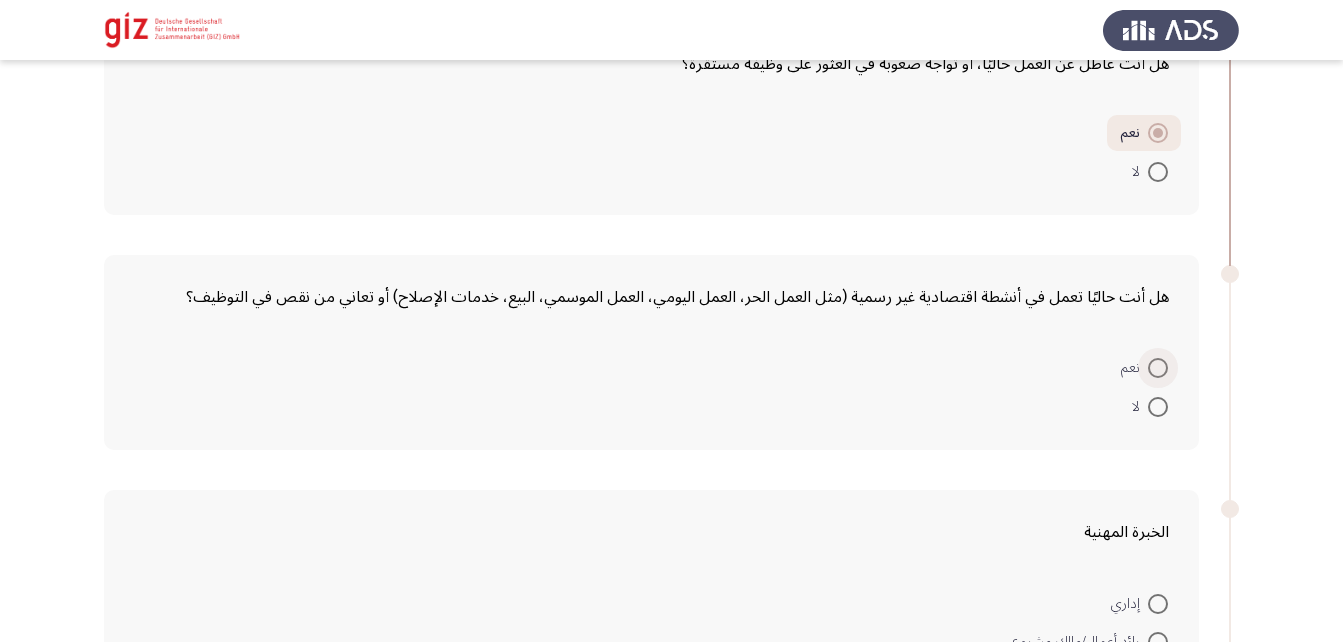 click at bounding box center [1158, 368] 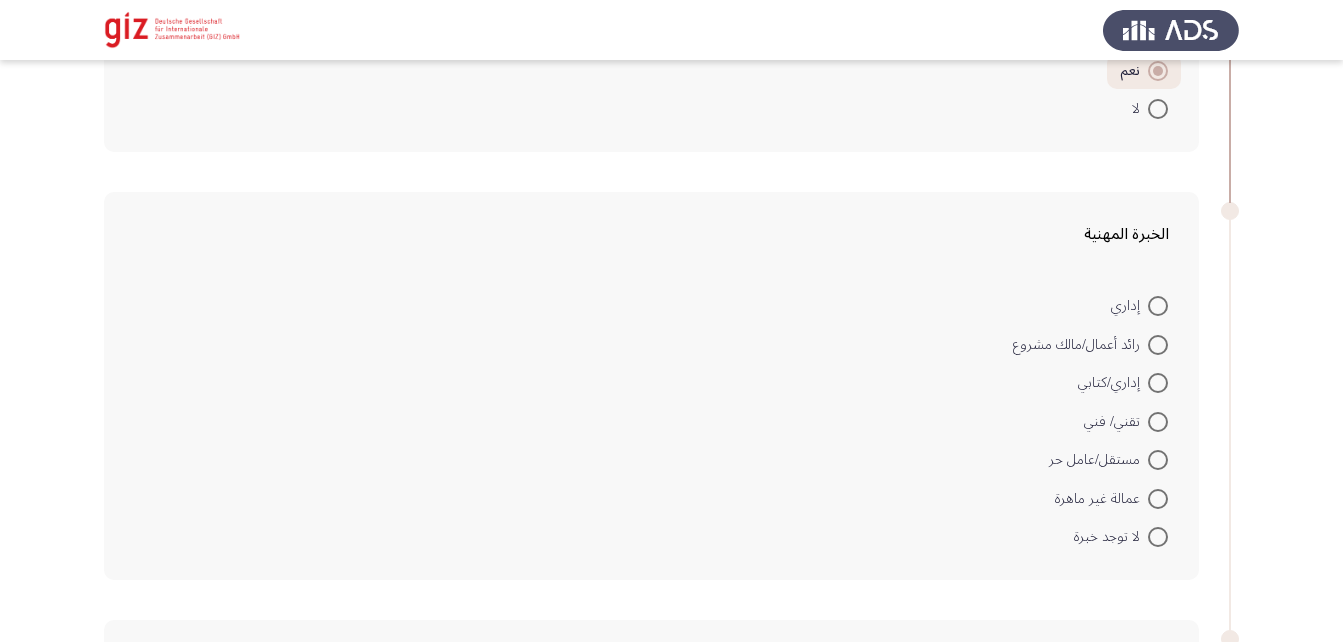 scroll, scrollTop: 1176, scrollLeft: 0, axis: vertical 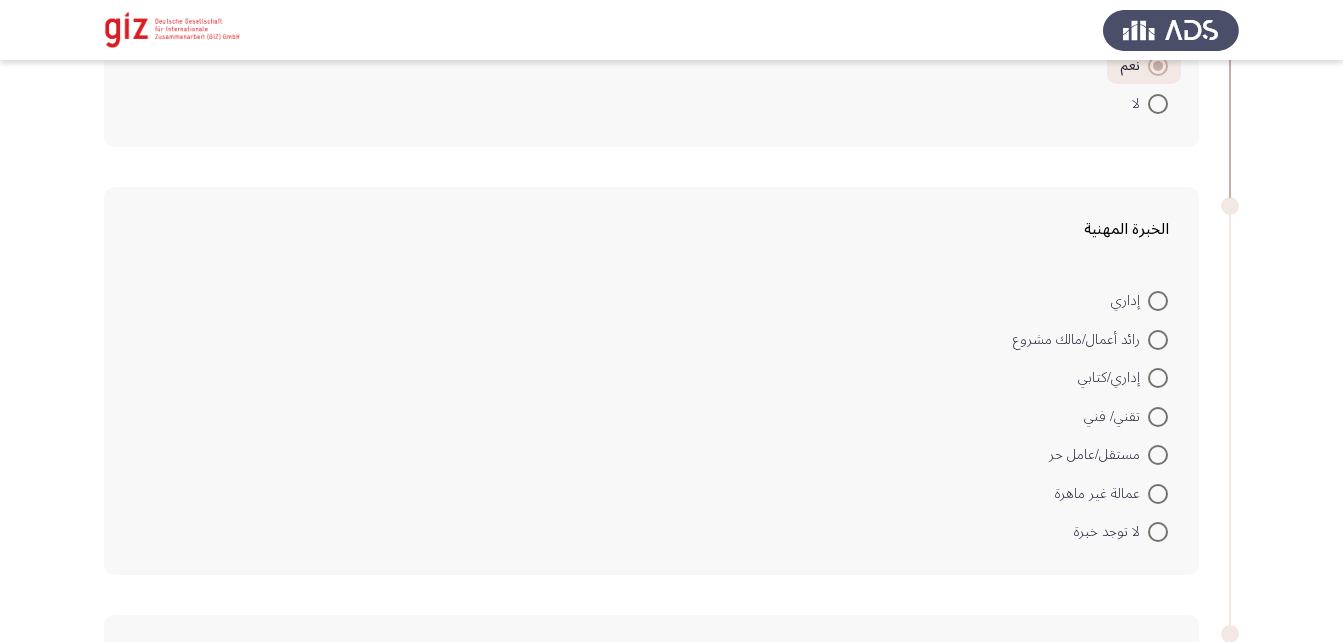 click at bounding box center [1158, 494] 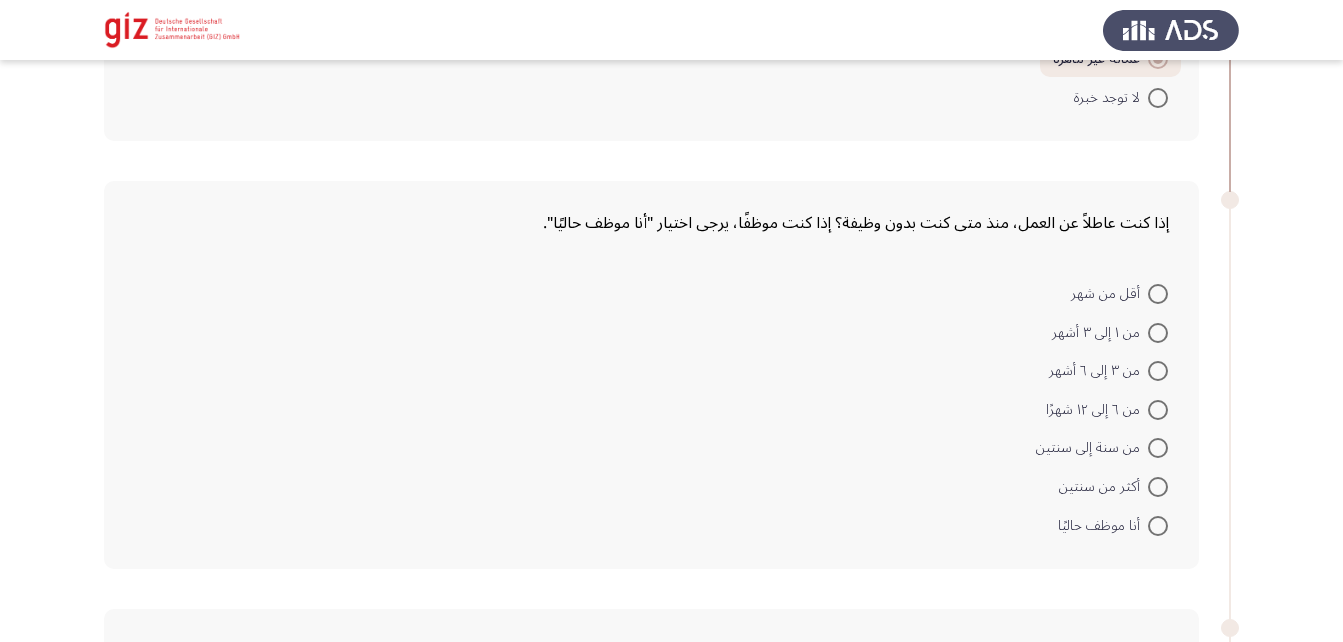 scroll, scrollTop: 1614, scrollLeft: 0, axis: vertical 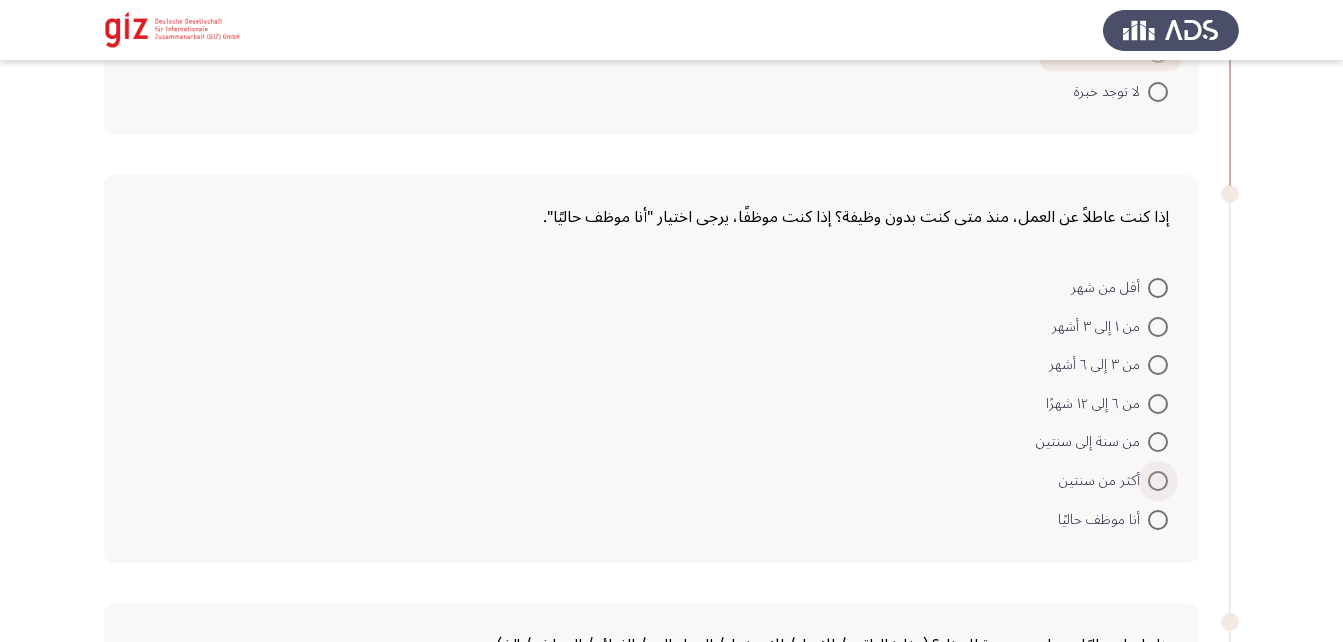 click at bounding box center [1158, 481] 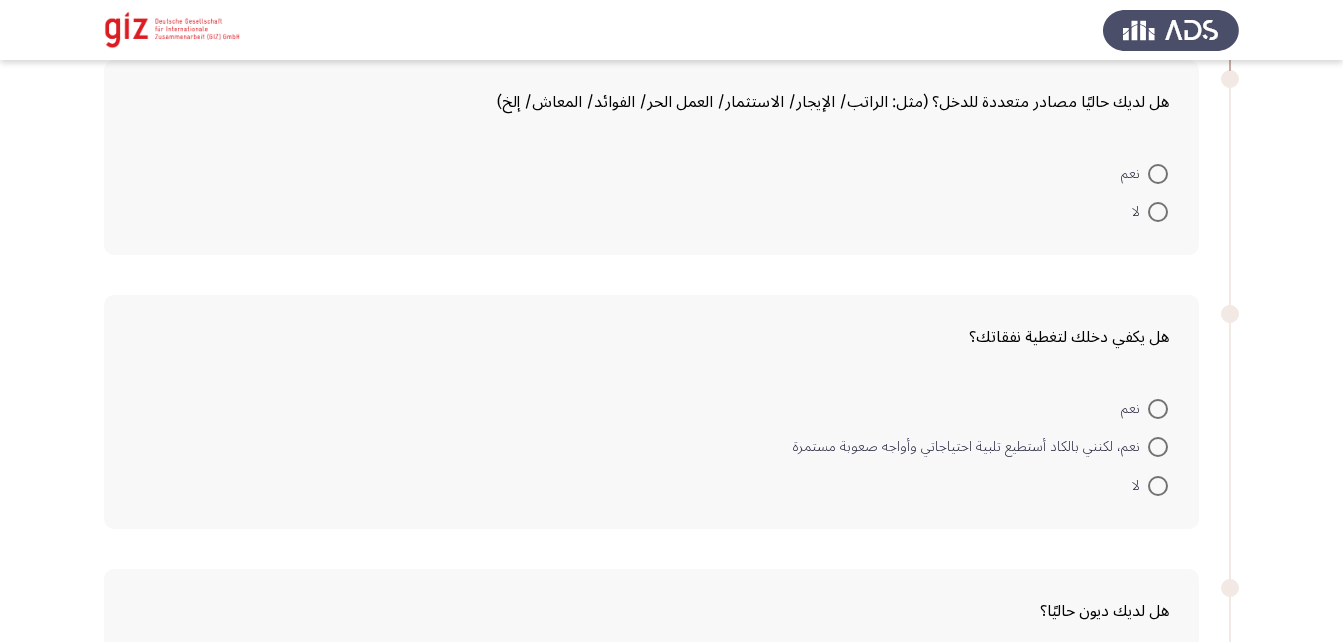 scroll, scrollTop: 2149, scrollLeft: 0, axis: vertical 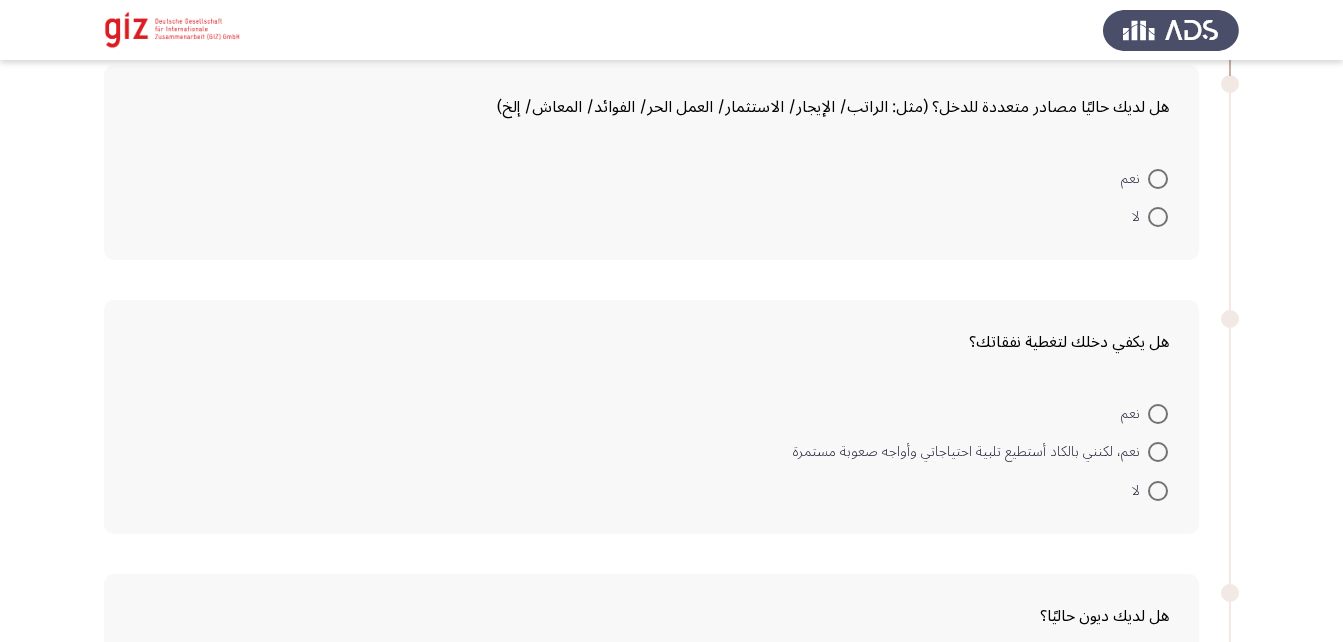 click on "لا" at bounding box center [1140, 217] 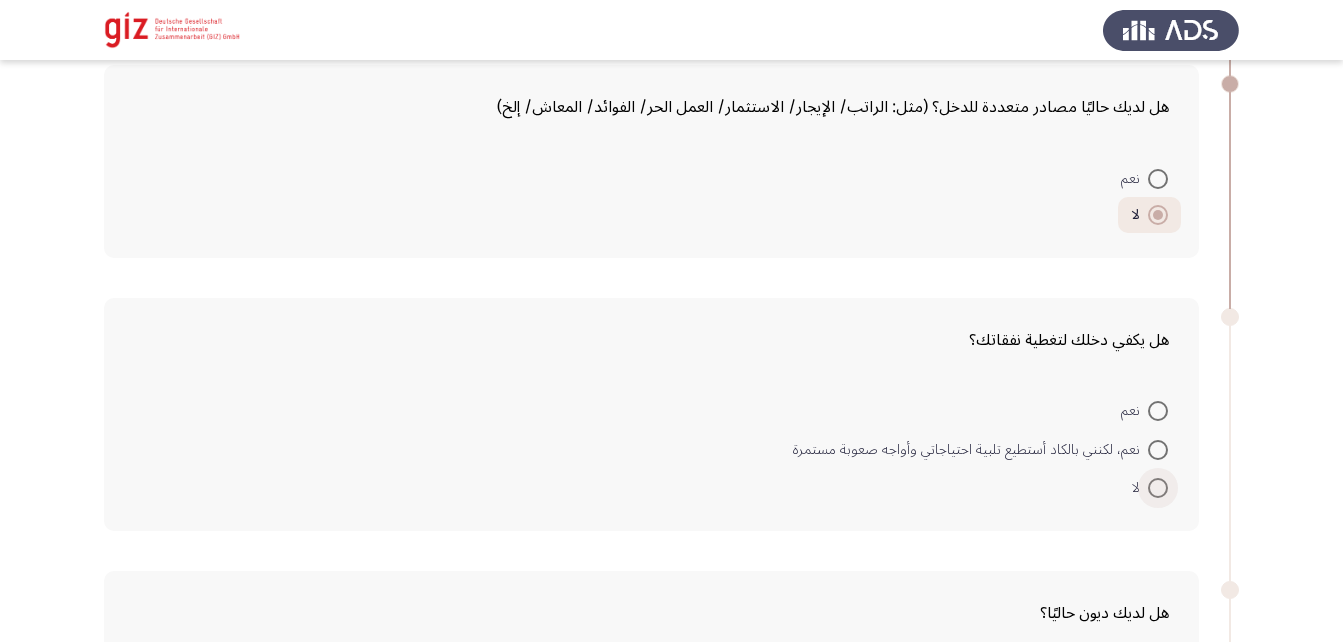 click at bounding box center [1158, 488] 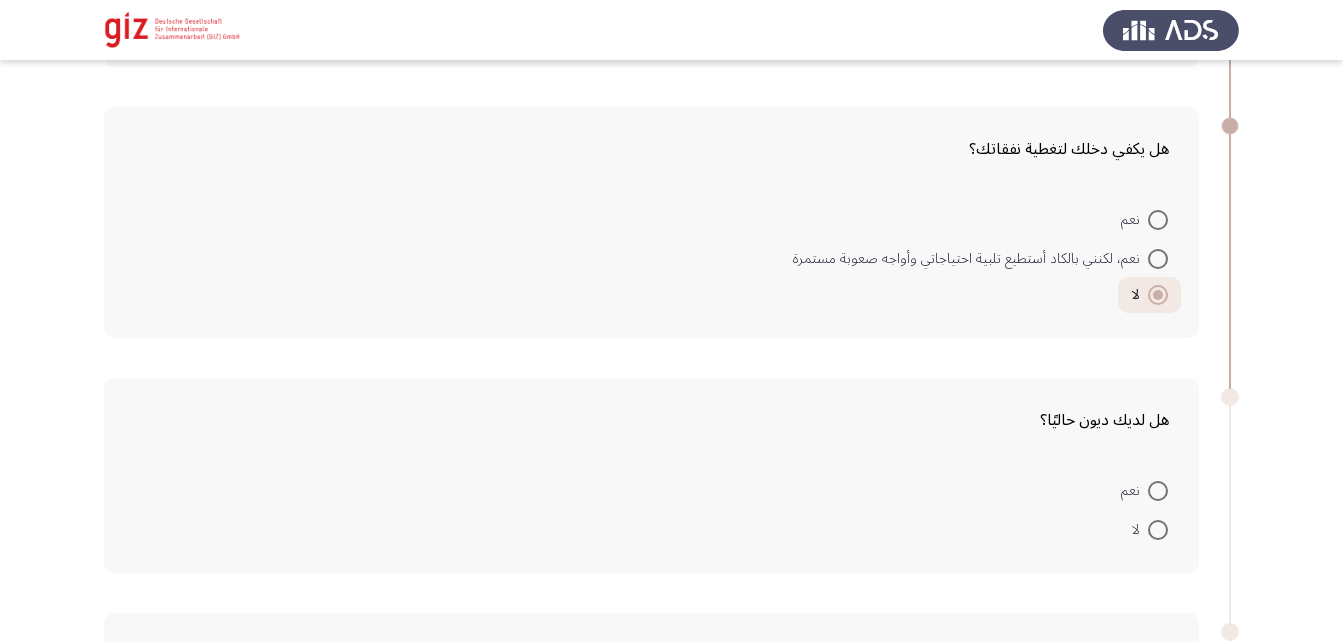scroll, scrollTop: 2362, scrollLeft: 0, axis: vertical 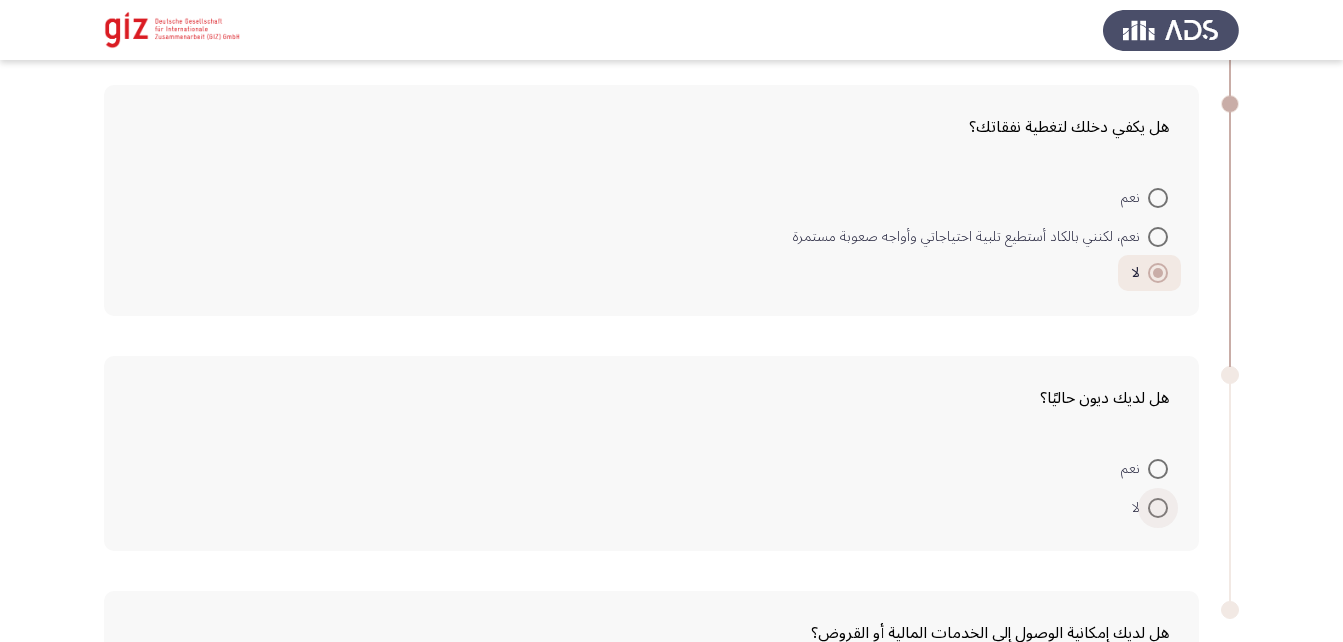 click on "لا" at bounding box center (1150, 508) 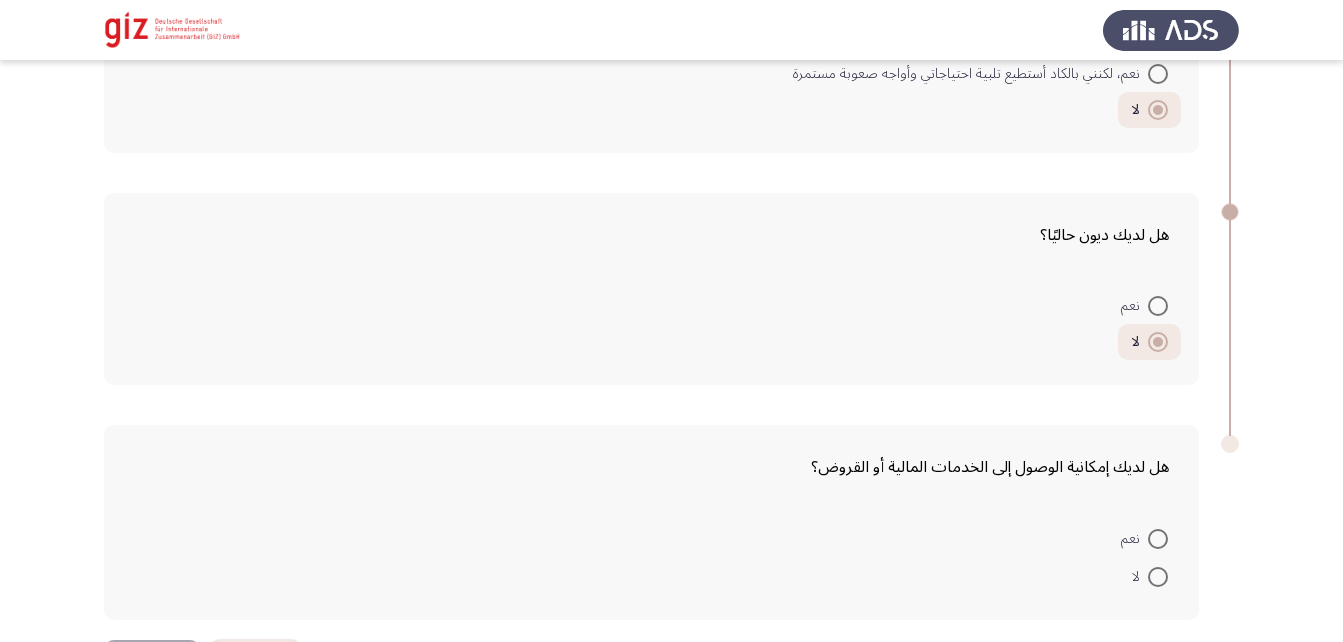 scroll, scrollTop: 2541, scrollLeft: 0, axis: vertical 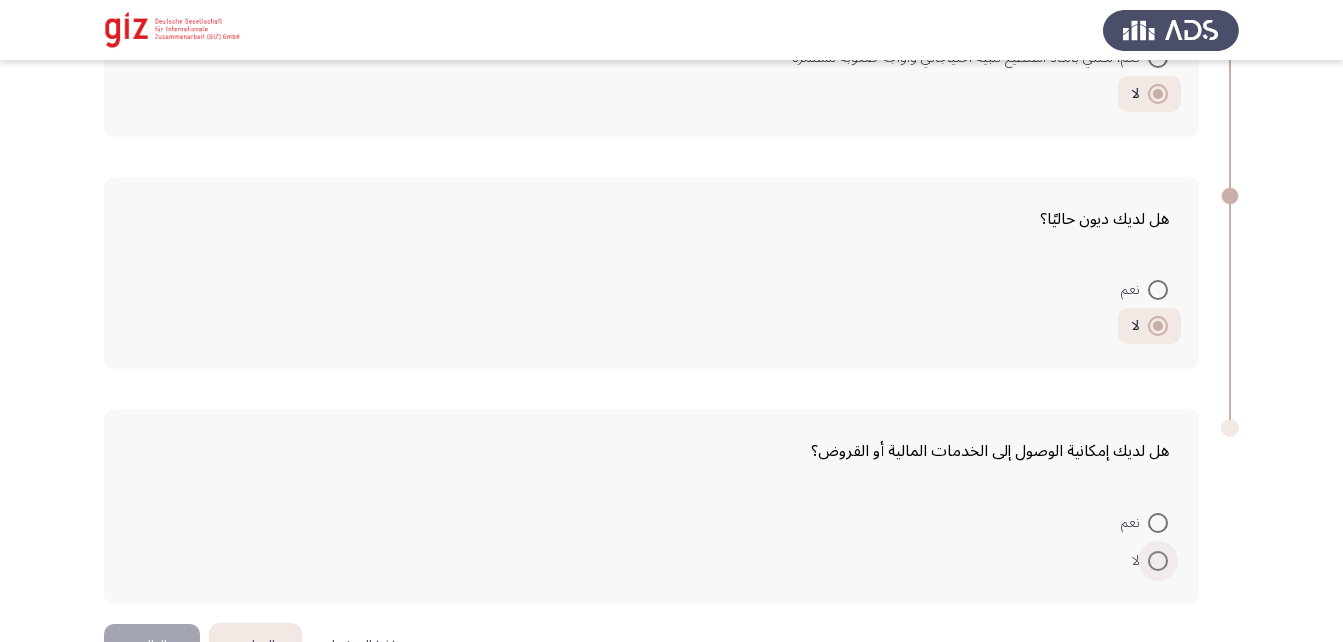 click at bounding box center [1158, 561] 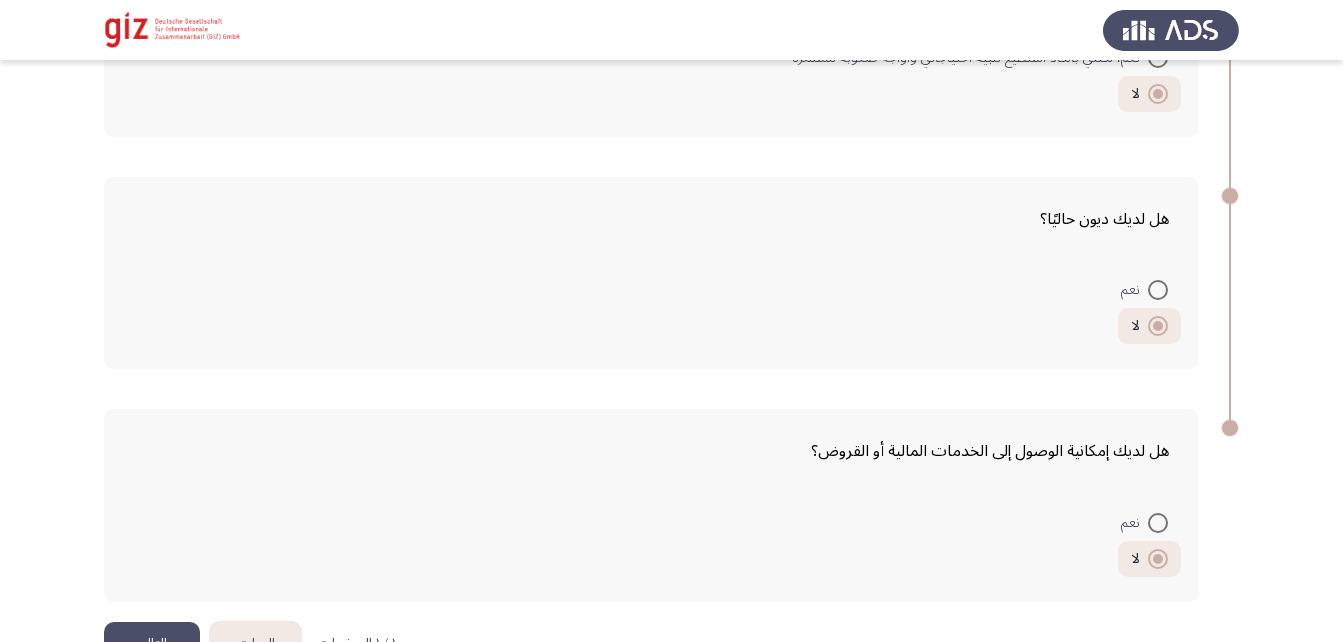 click on "التالي" 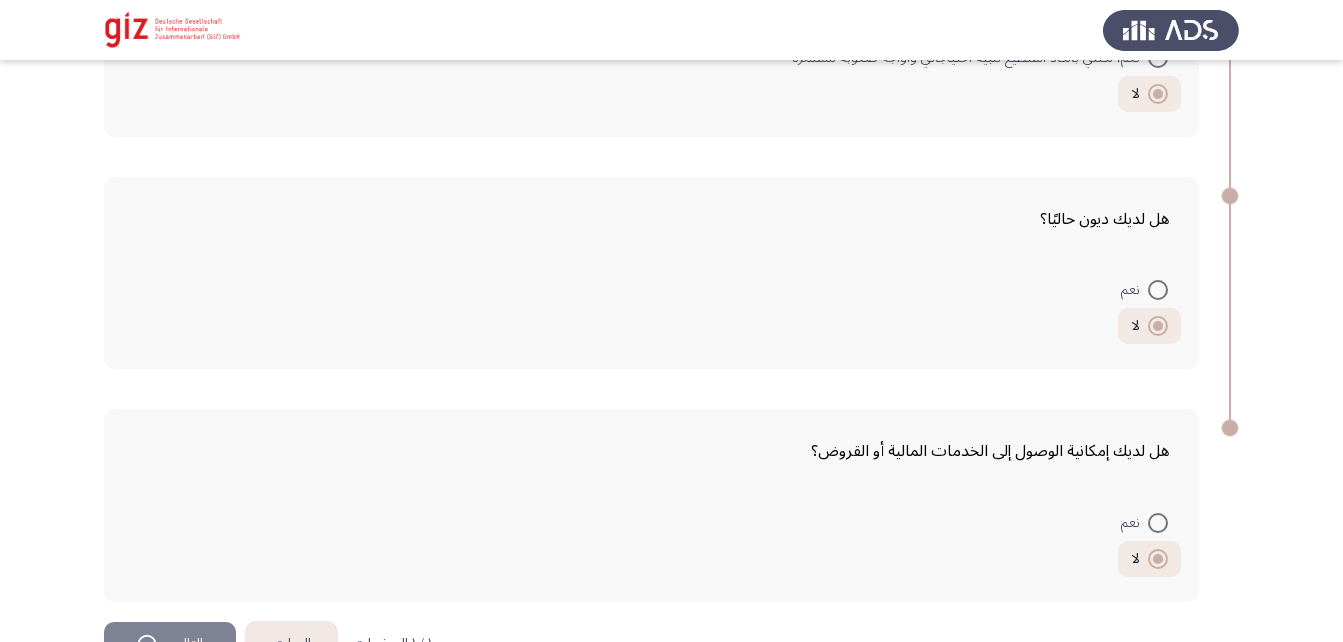 scroll, scrollTop: 0, scrollLeft: 0, axis: both 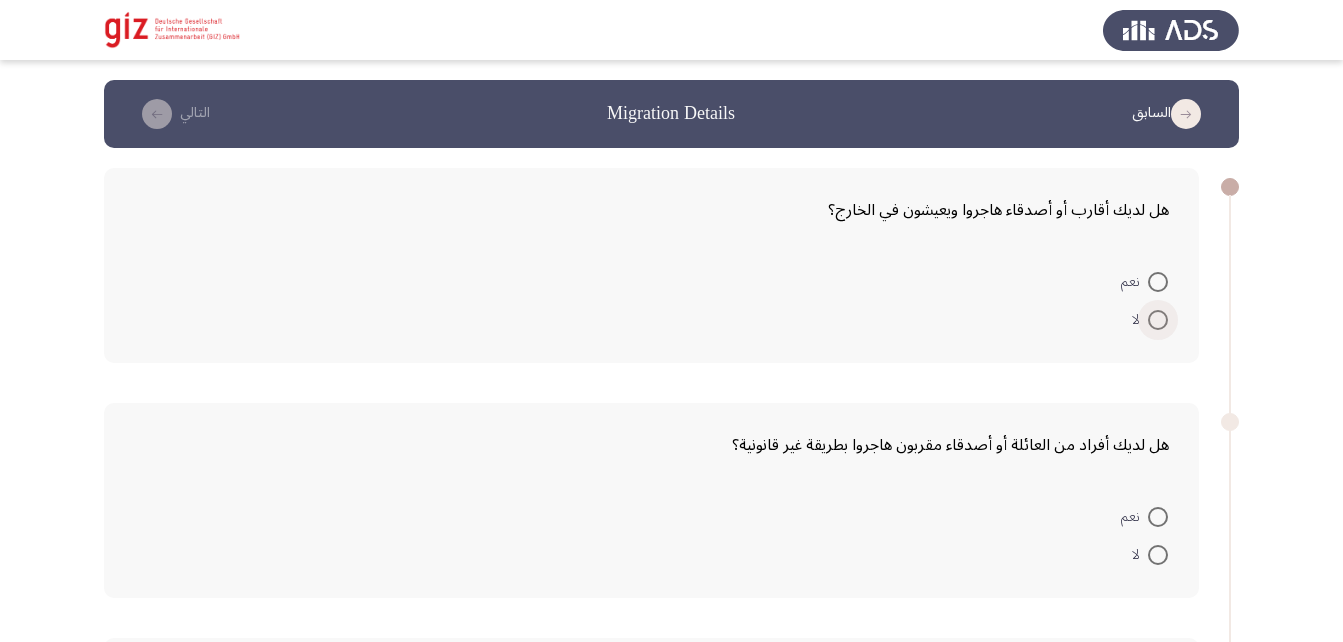 click at bounding box center [1158, 320] 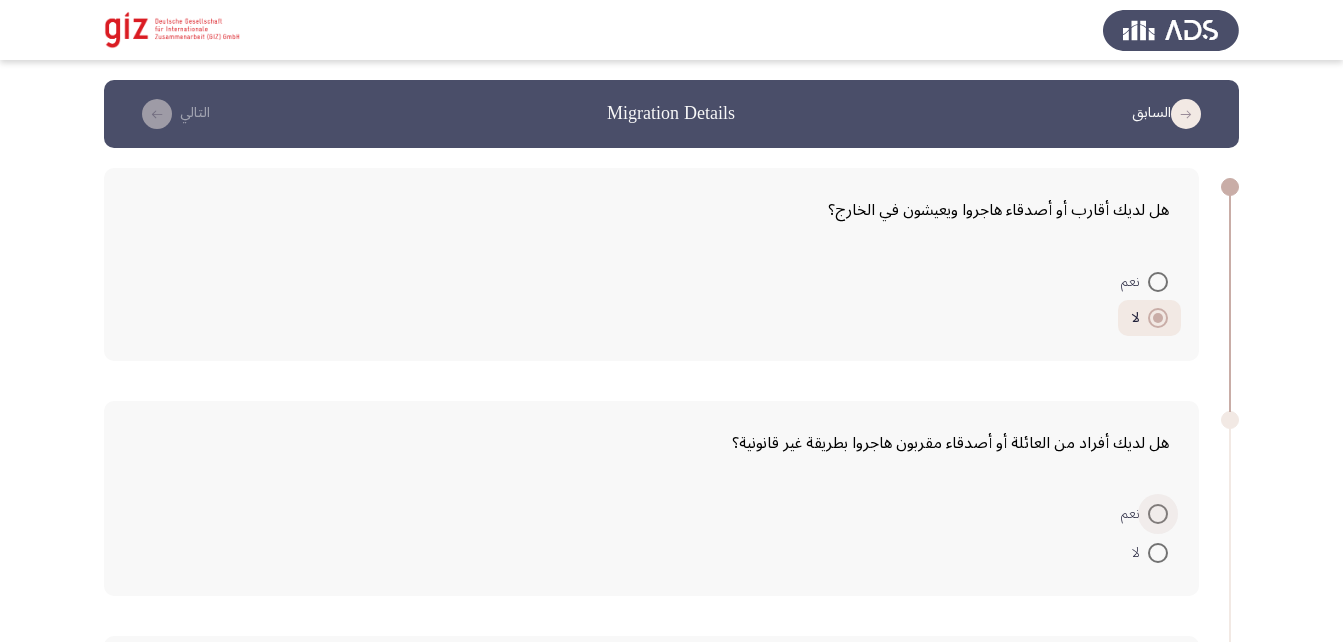 click at bounding box center [1158, 514] 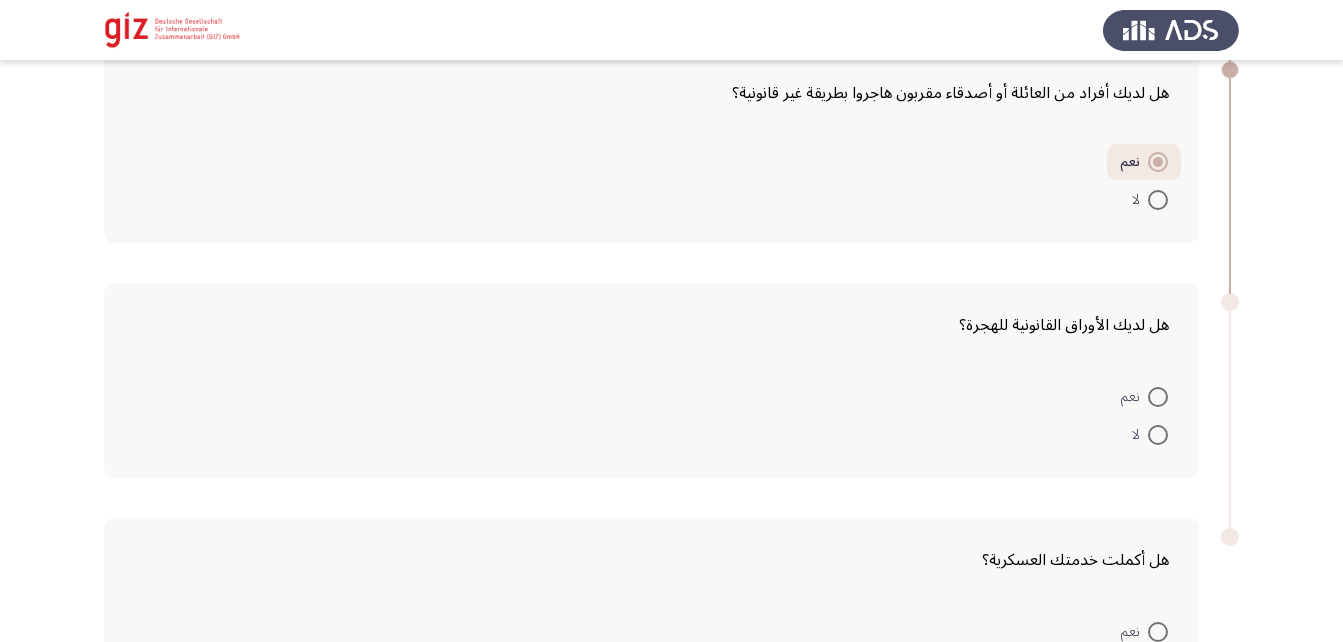 scroll, scrollTop: 360, scrollLeft: 0, axis: vertical 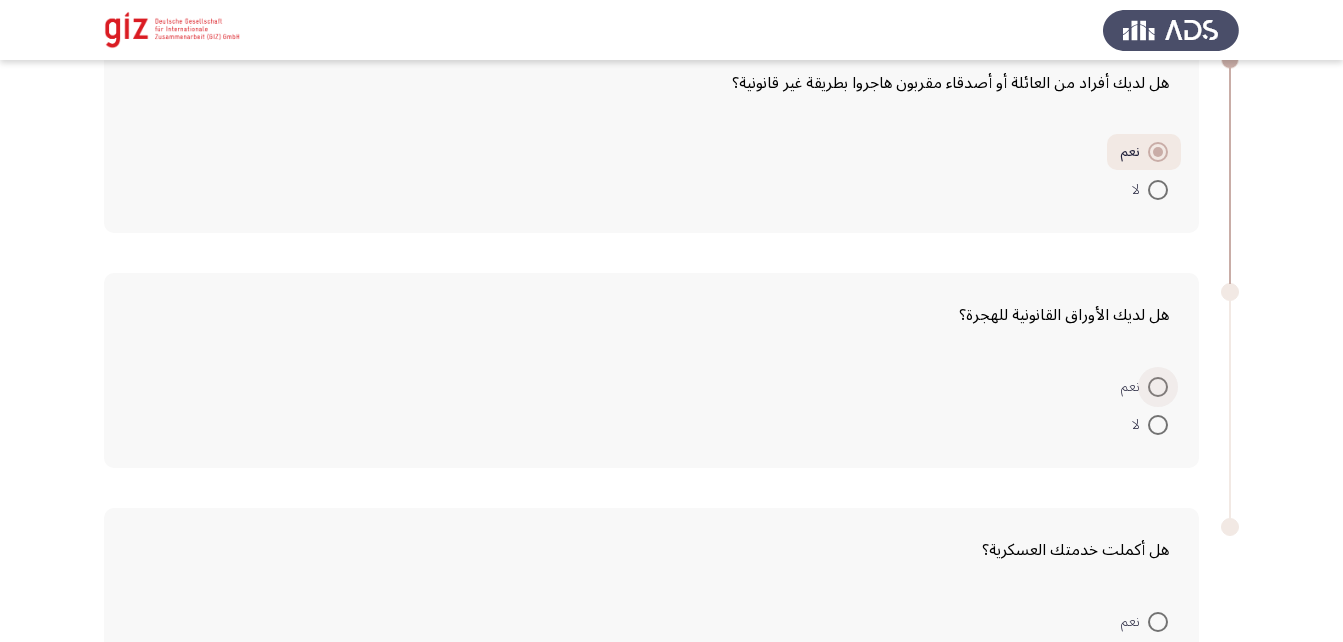 click at bounding box center (1158, 387) 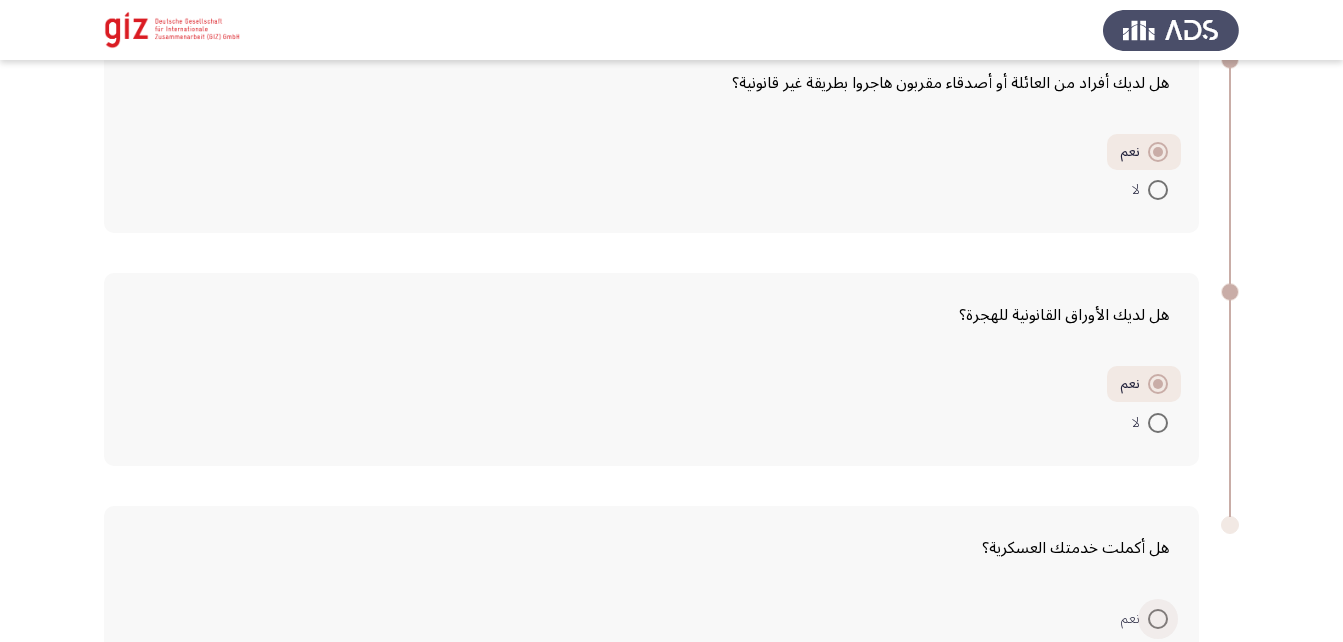 click on "نعم" at bounding box center [1134, 619] 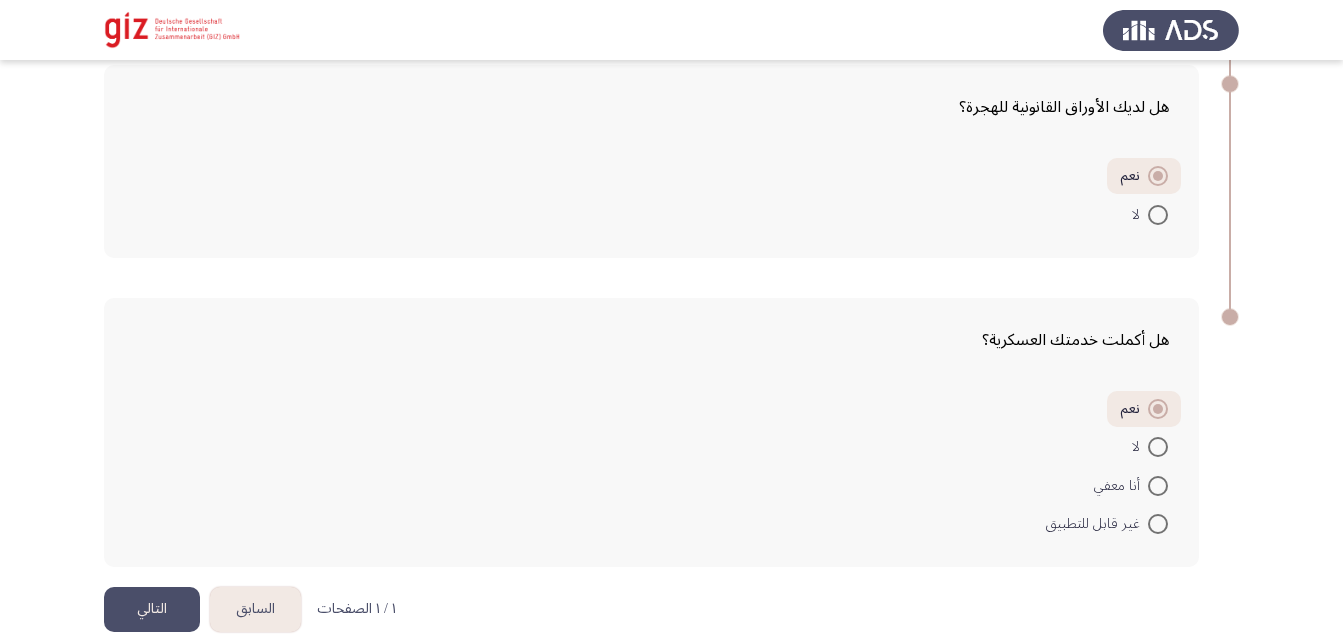 scroll, scrollTop: 593, scrollLeft: 0, axis: vertical 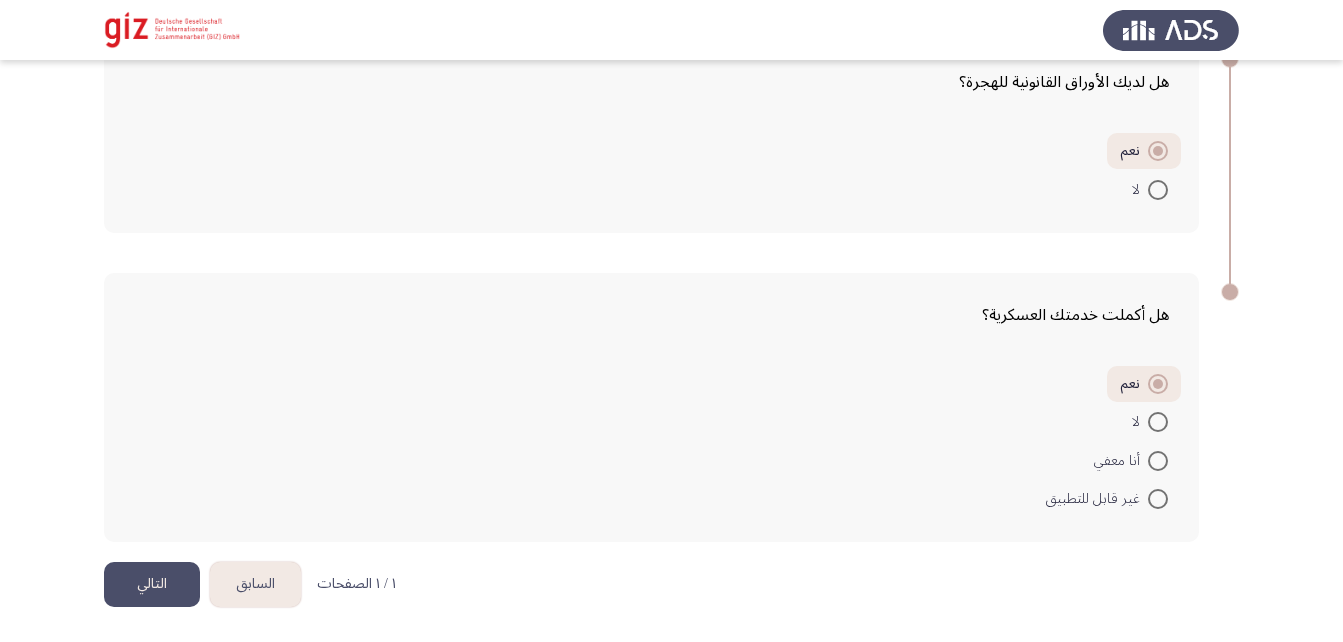 click on "التالي" 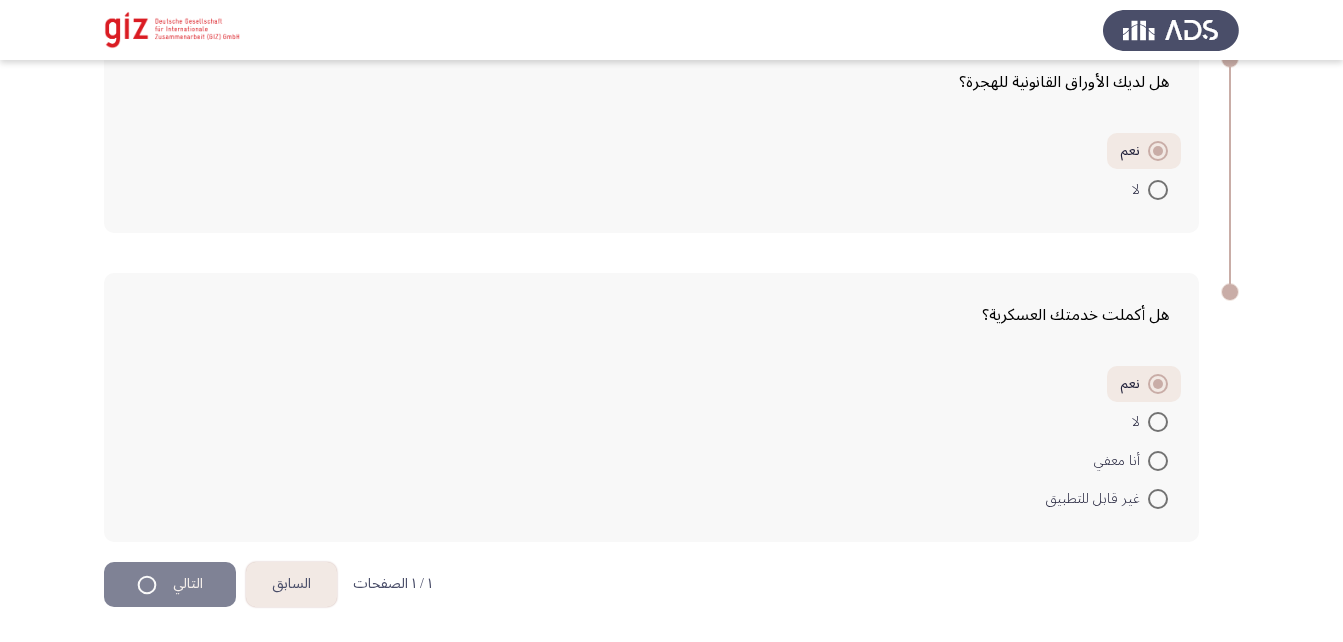 scroll, scrollTop: 0, scrollLeft: 0, axis: both 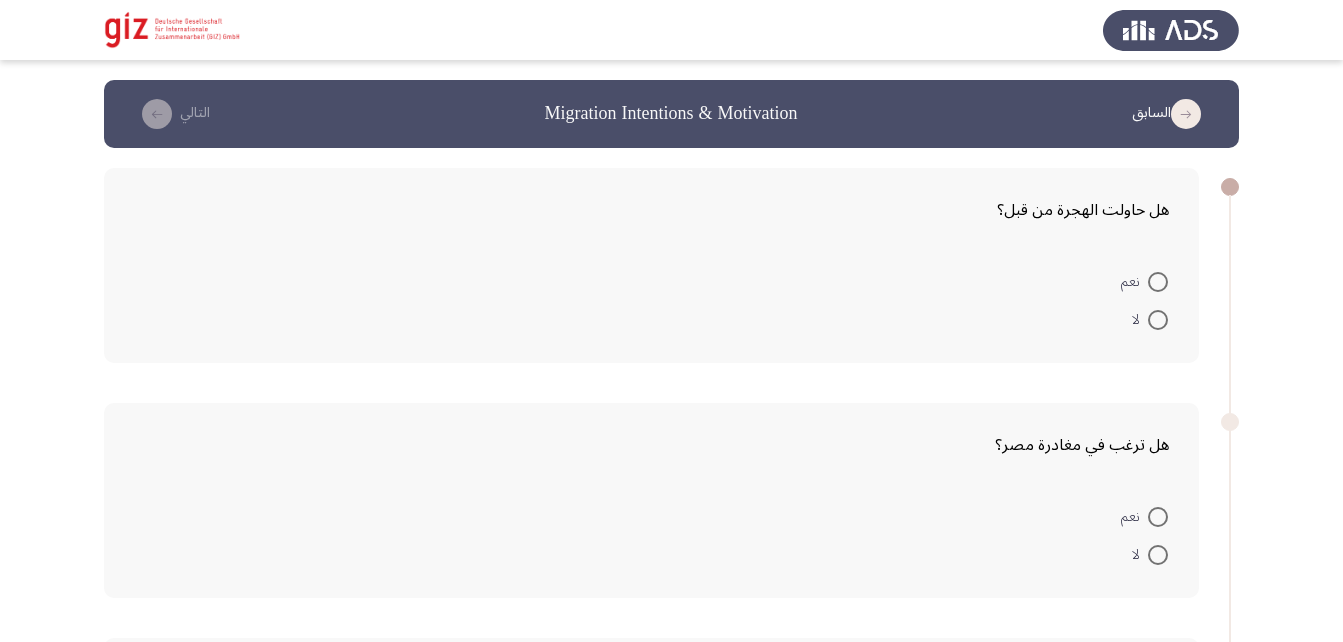 click at bounding box center [1158, 282] 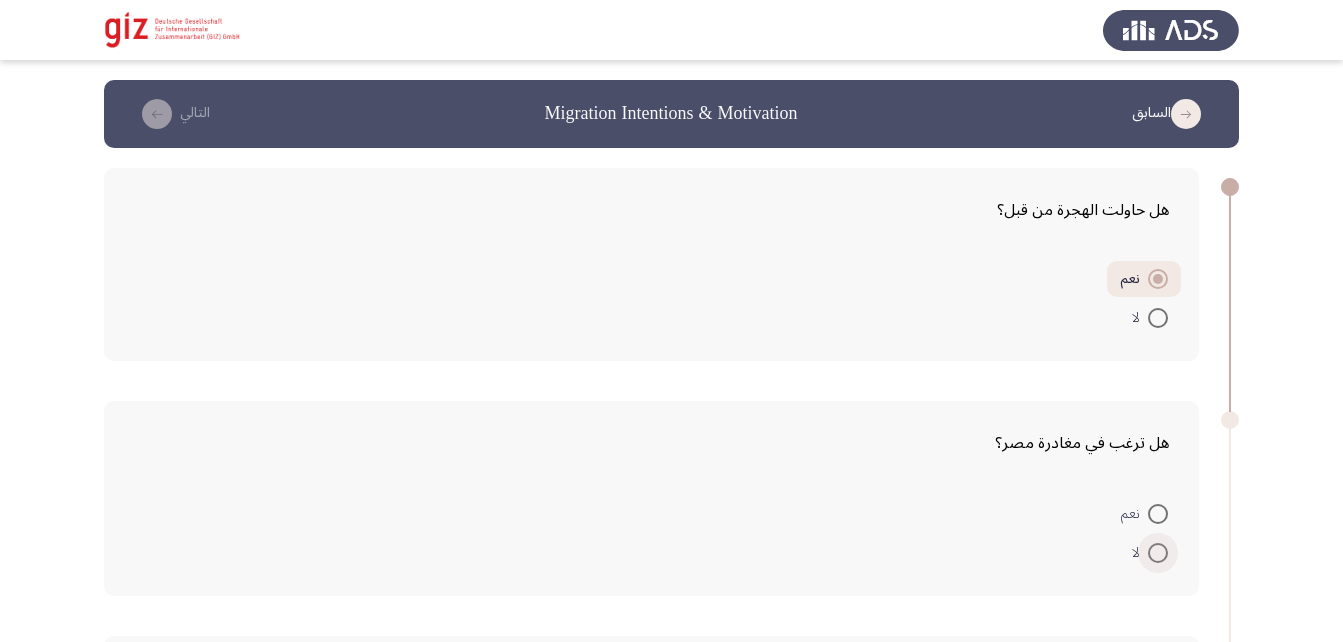 click at bounding box center [1158, 553] 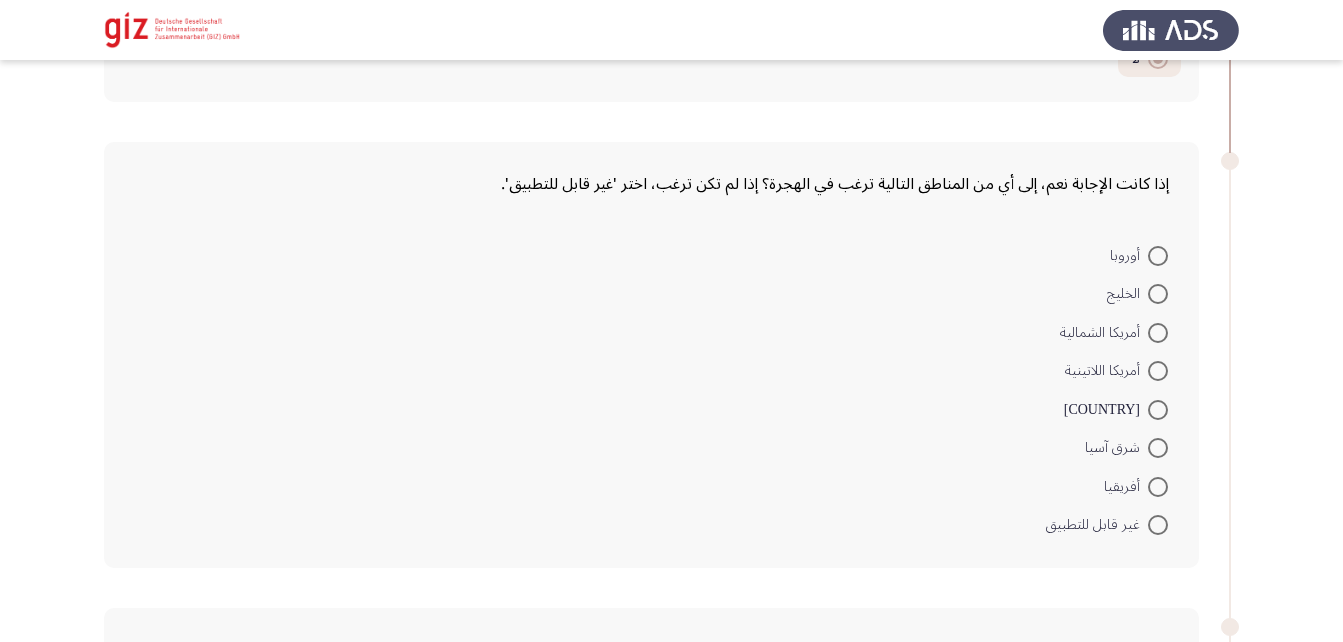 scroll, scrollTop: 510, scrollLeft: 0, axis: vertical 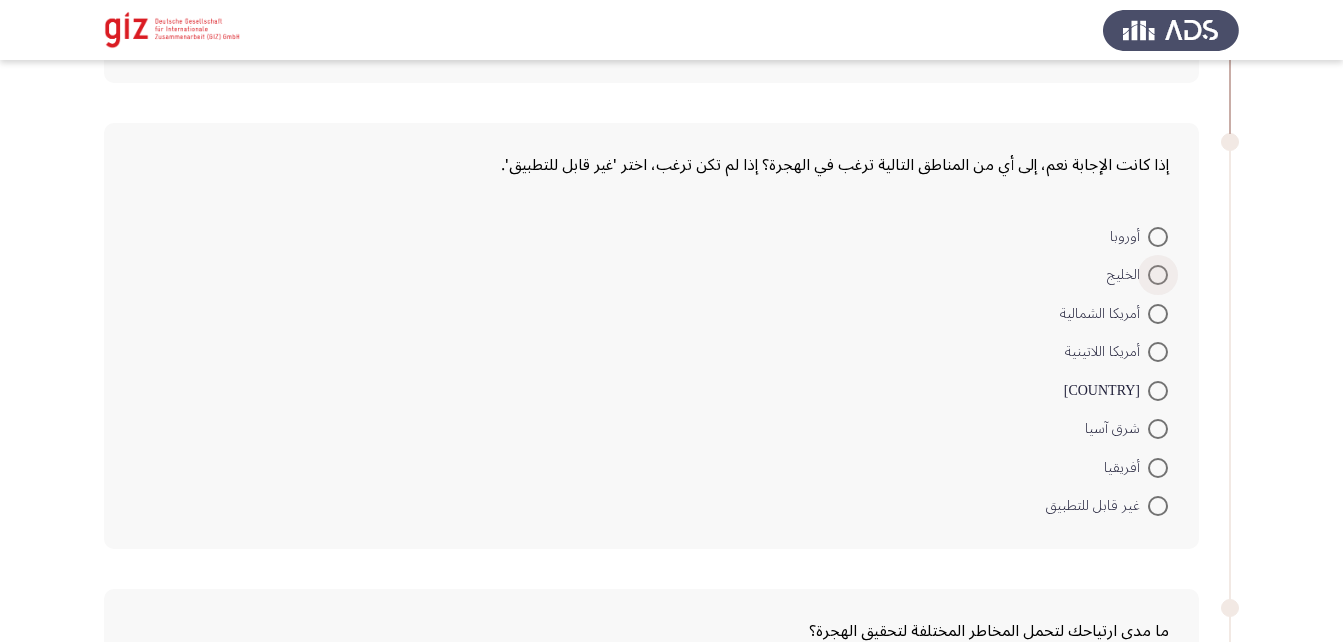 click at bounding box center [1158, 275] 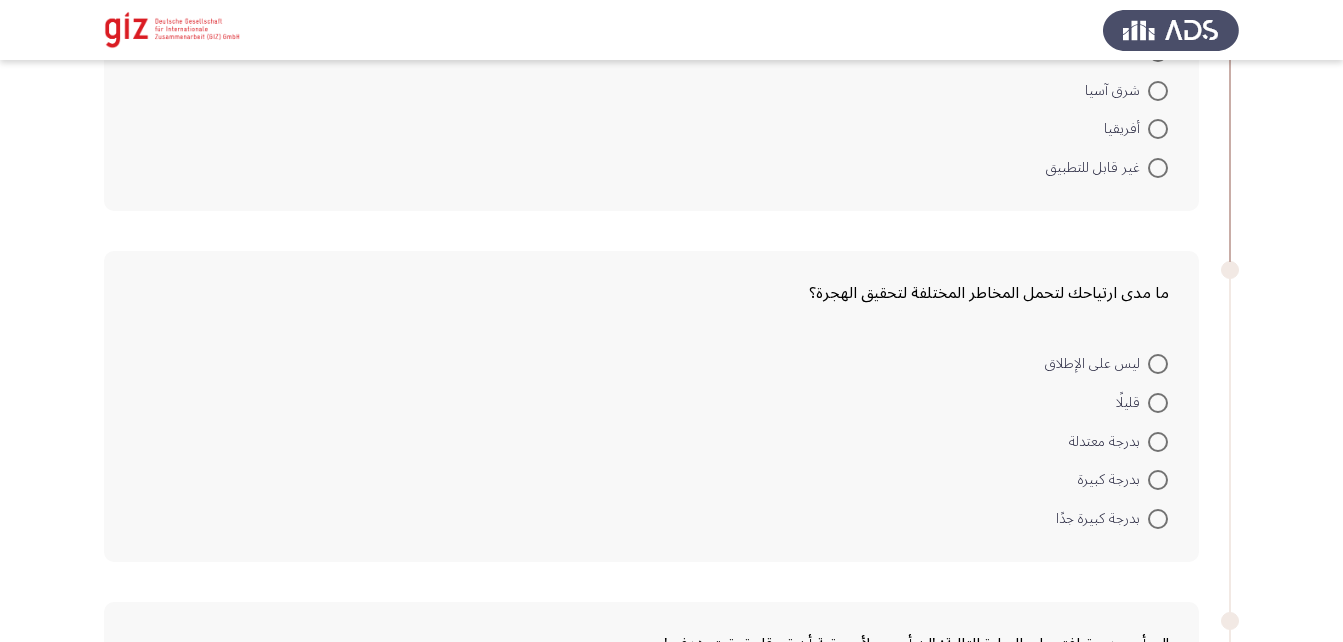 scroll, scrollTop: 962, scrollLeft: 0, axis: vertical 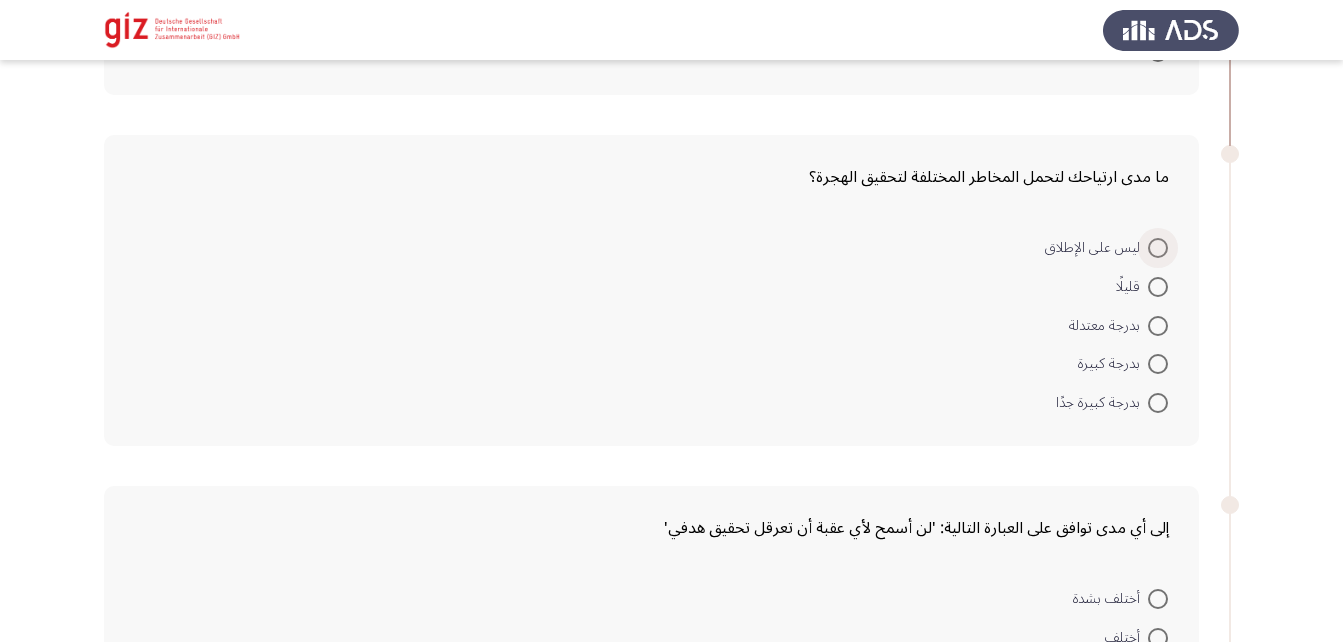 click at bounding box center [1158, 248] 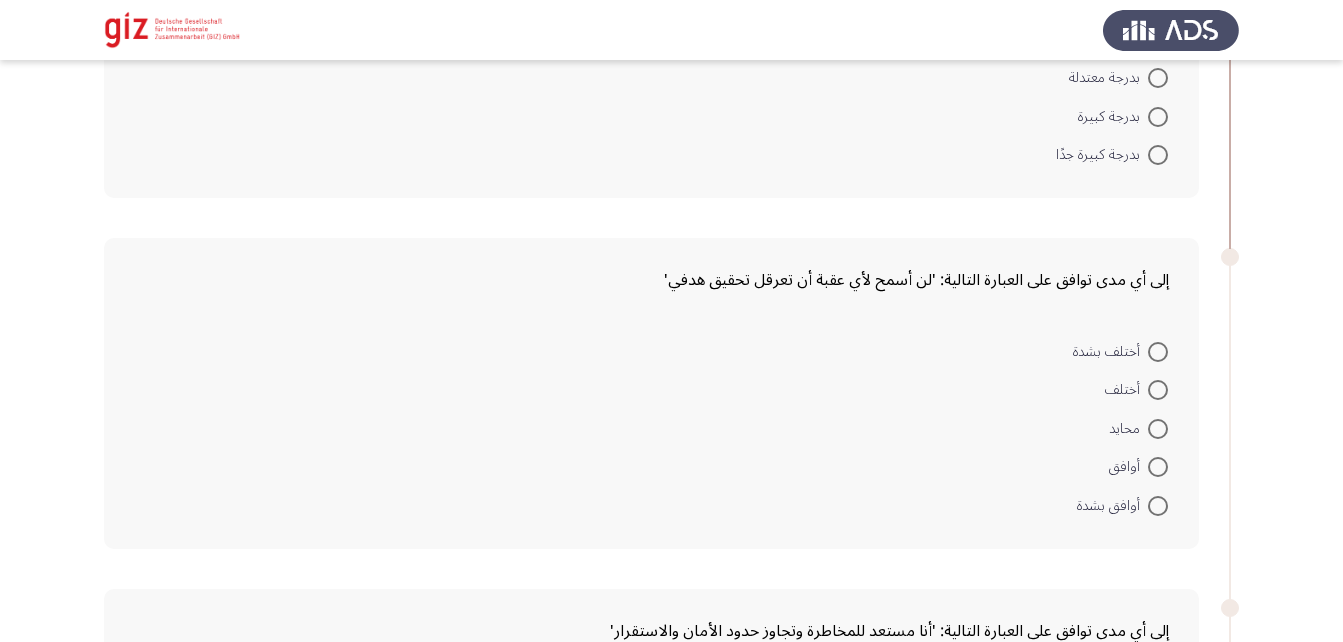 scroll, scrollTop: 1278, scrollLeft: 0, axis: vertical 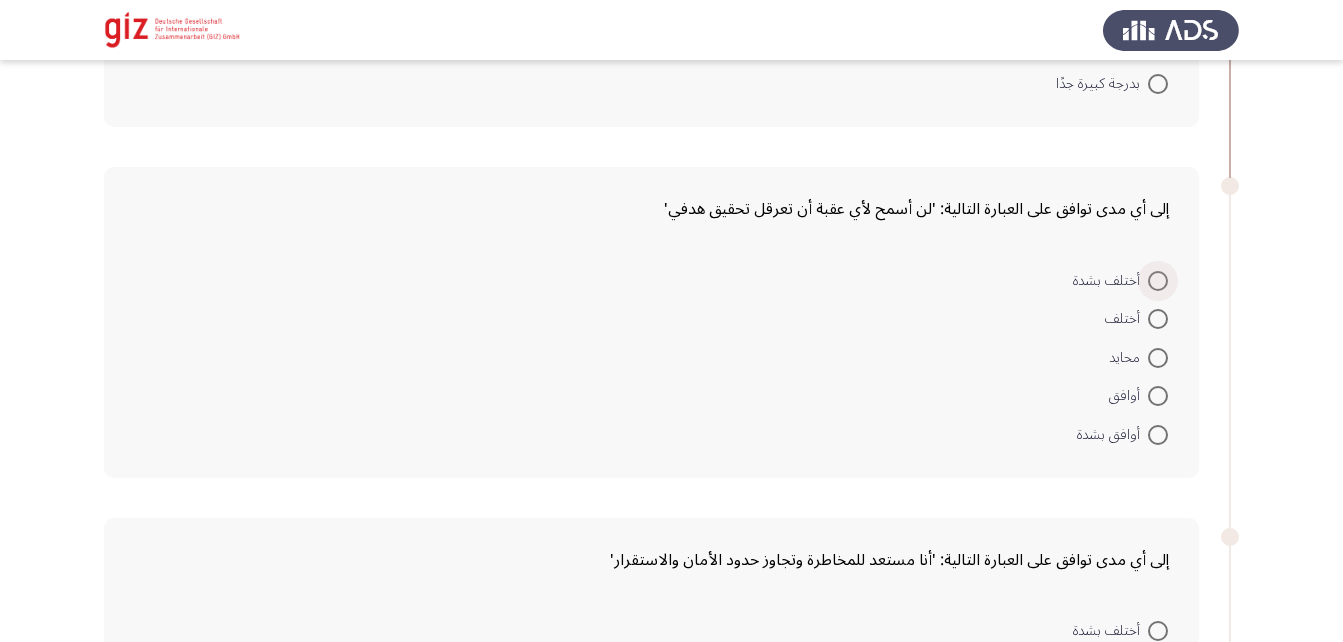 click at bounding box center [1158, 281] 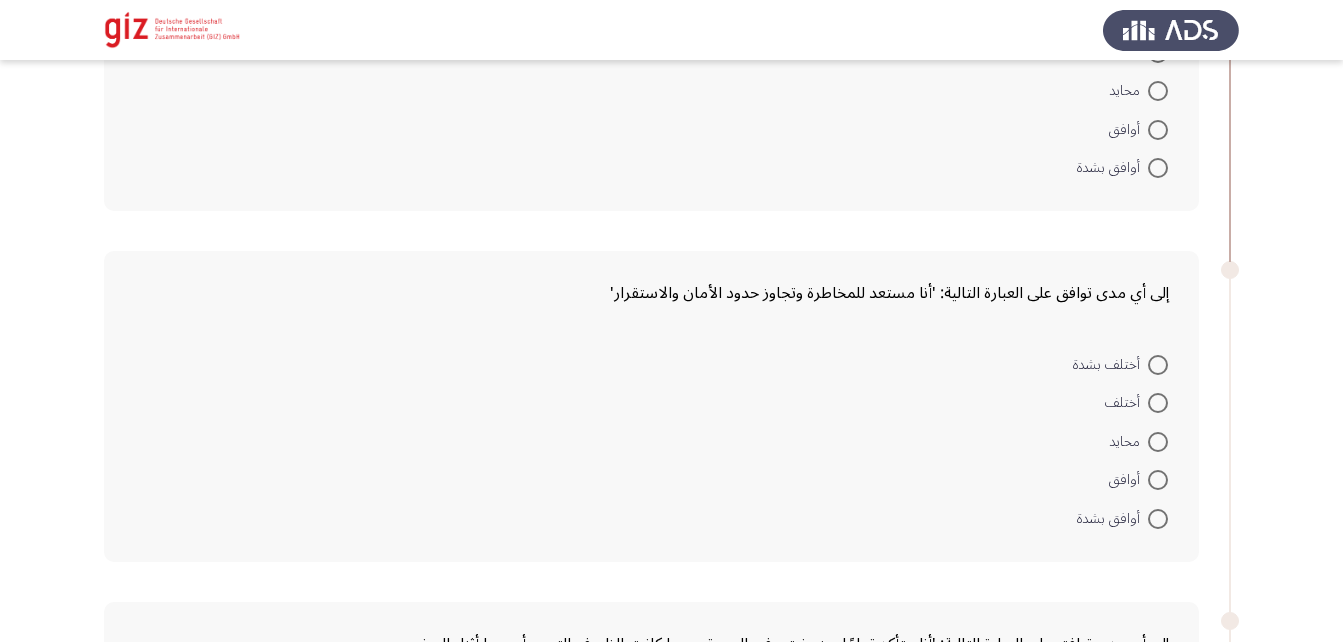 scroll, scrollTop: 1587, scrollLeft: 0, axis: vertical 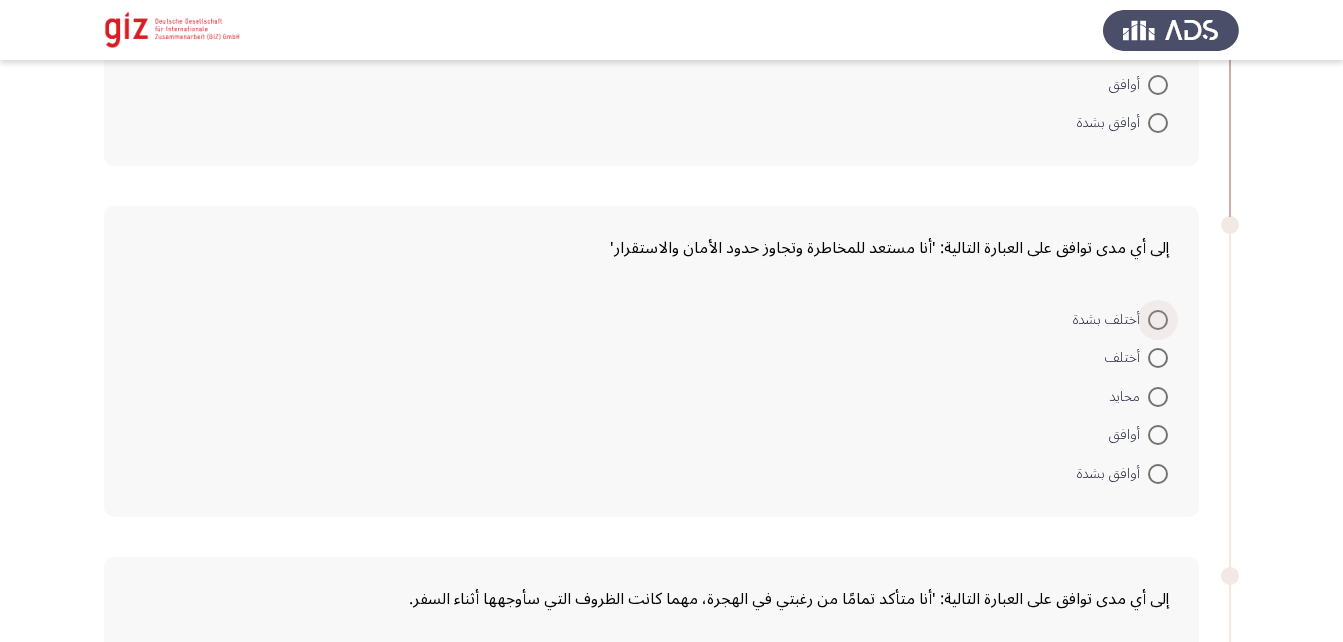 click at bounding box center [1158, 320] 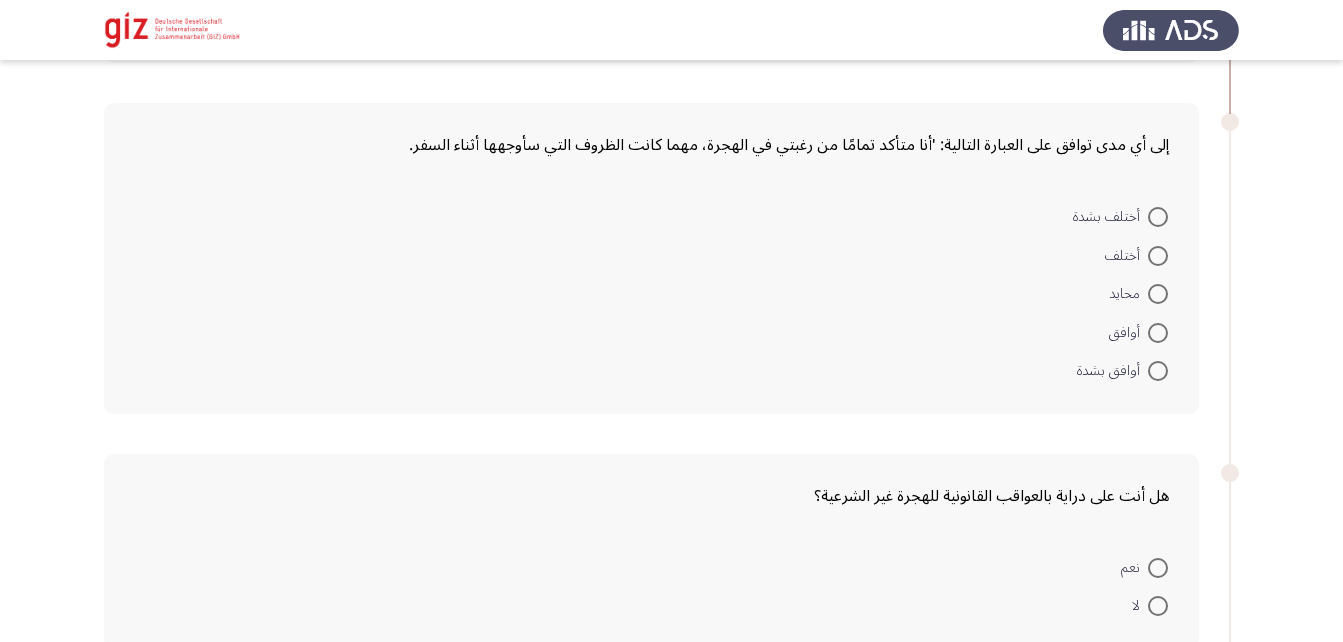 scroll, scrollTop: 2051, scrollLeft: 0, axis: vertical 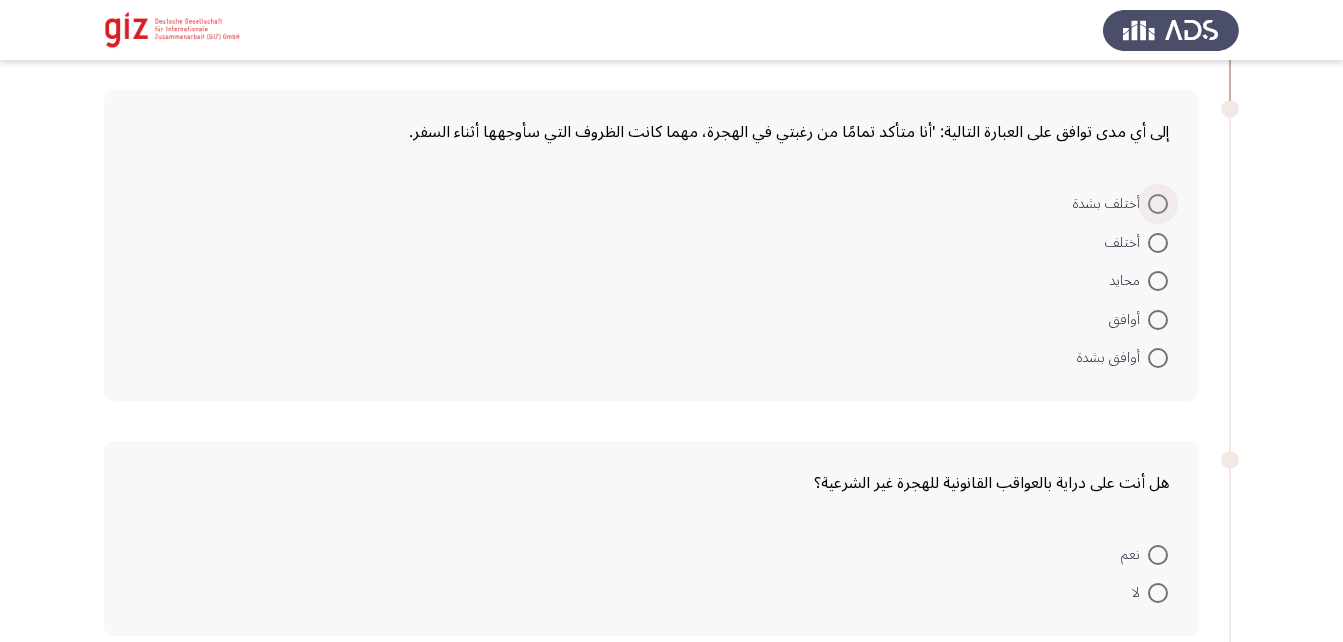 click at bounding box center (1158, 204) 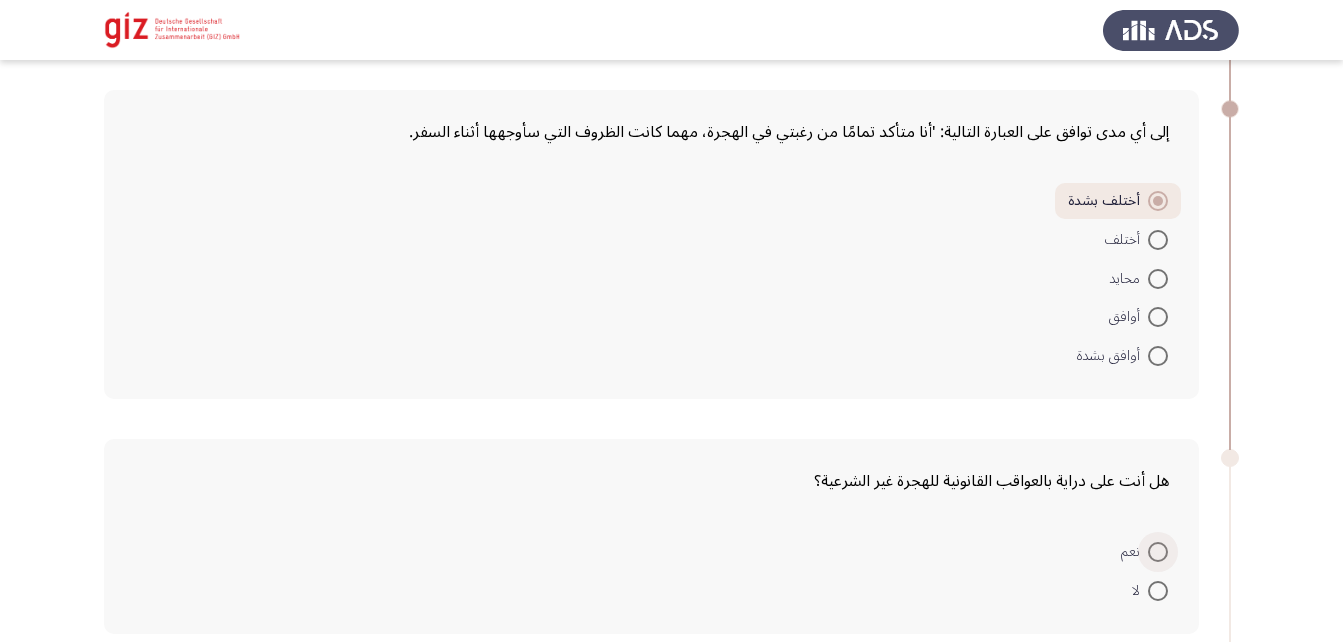 click on "نعم" at bounding box center (1144, 552) 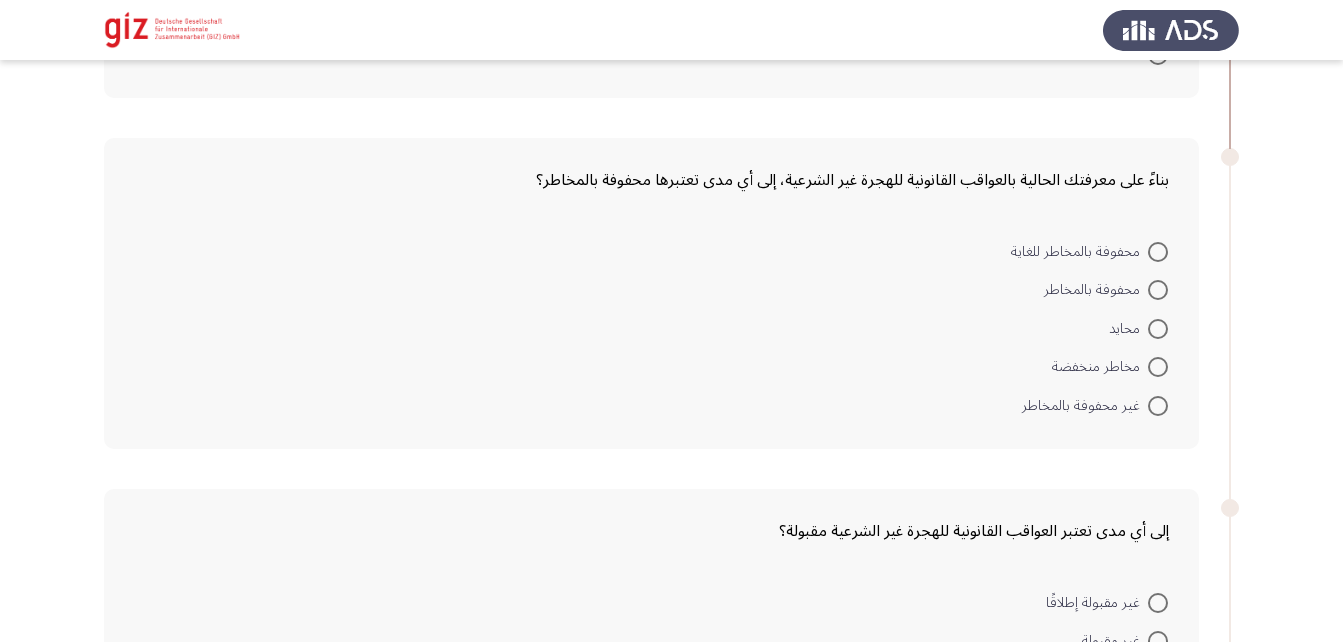 scroll, scrollTop: 2591, scrollLeft: 0, axis: vertical 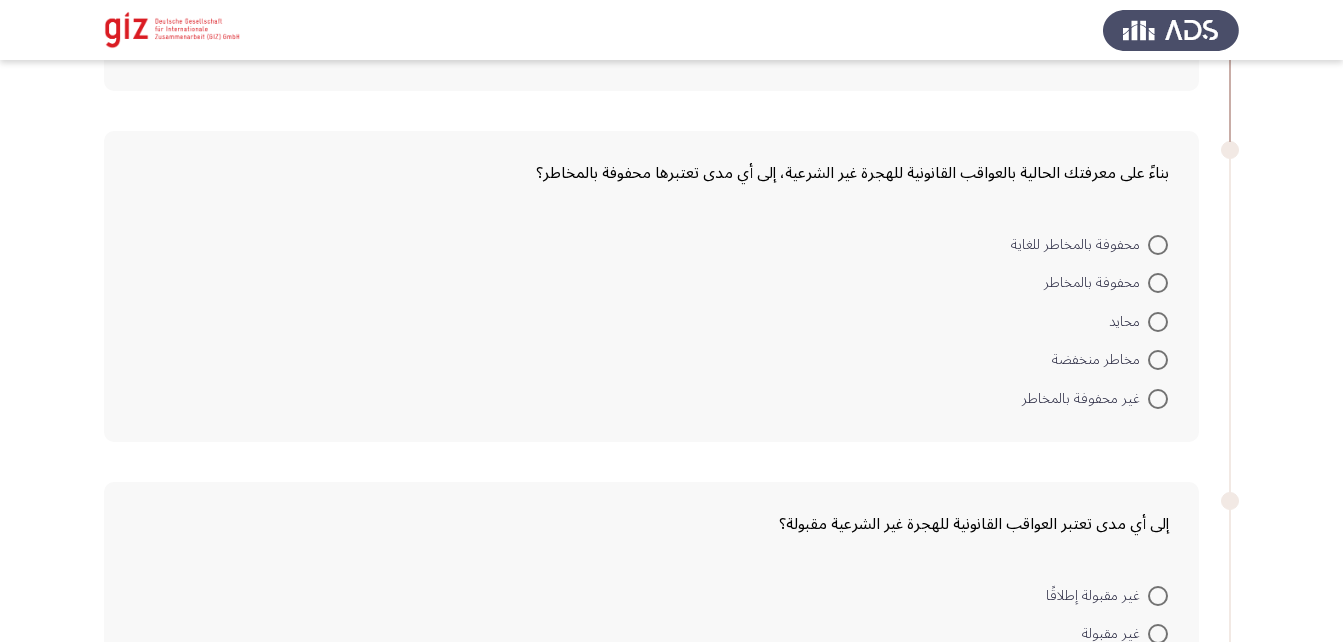 click on "محفوفة بالمخاطر للغاية" at bounding box center [1079, 245] 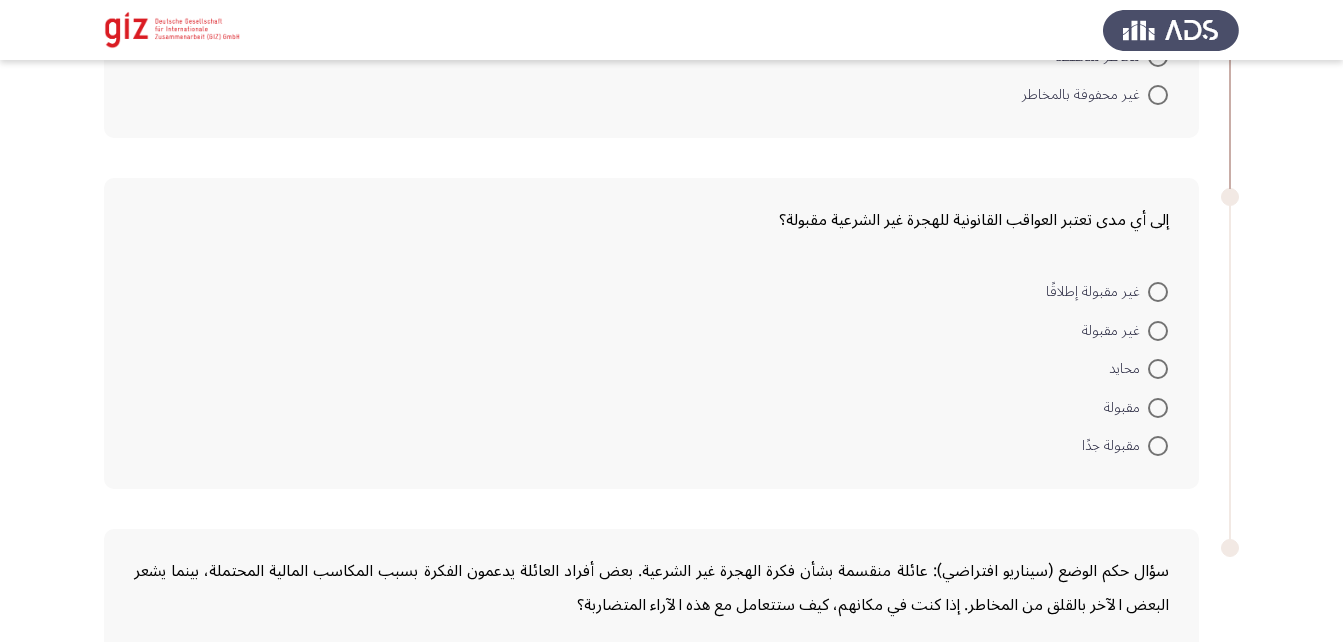 scroll, scrollTop: 2905, scrollLeft: 0, axis: vertical 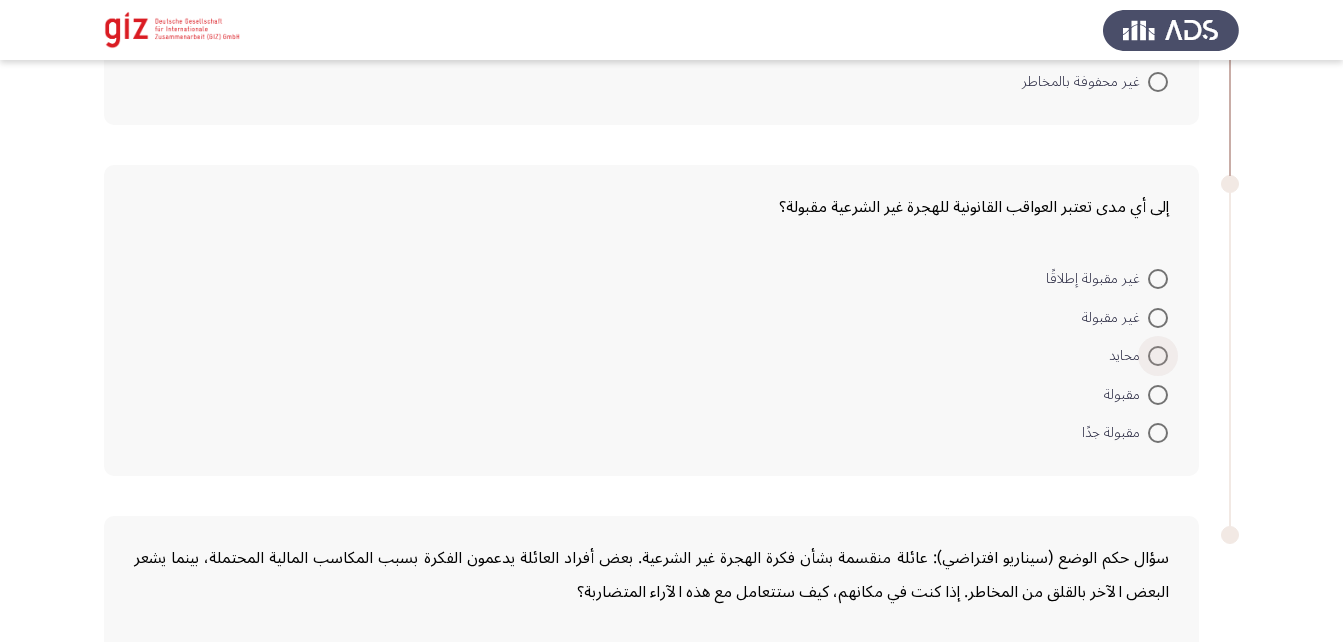 click at bounding box center (1158, 356) 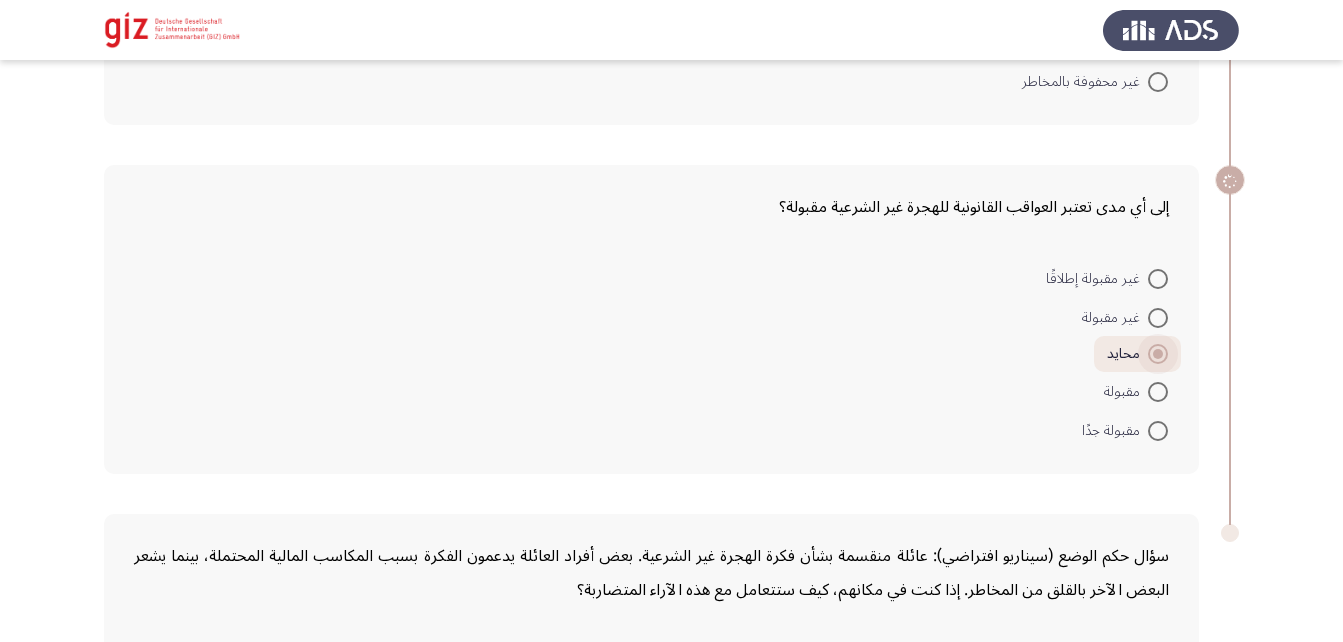 click at bounding box center [1158, 354] 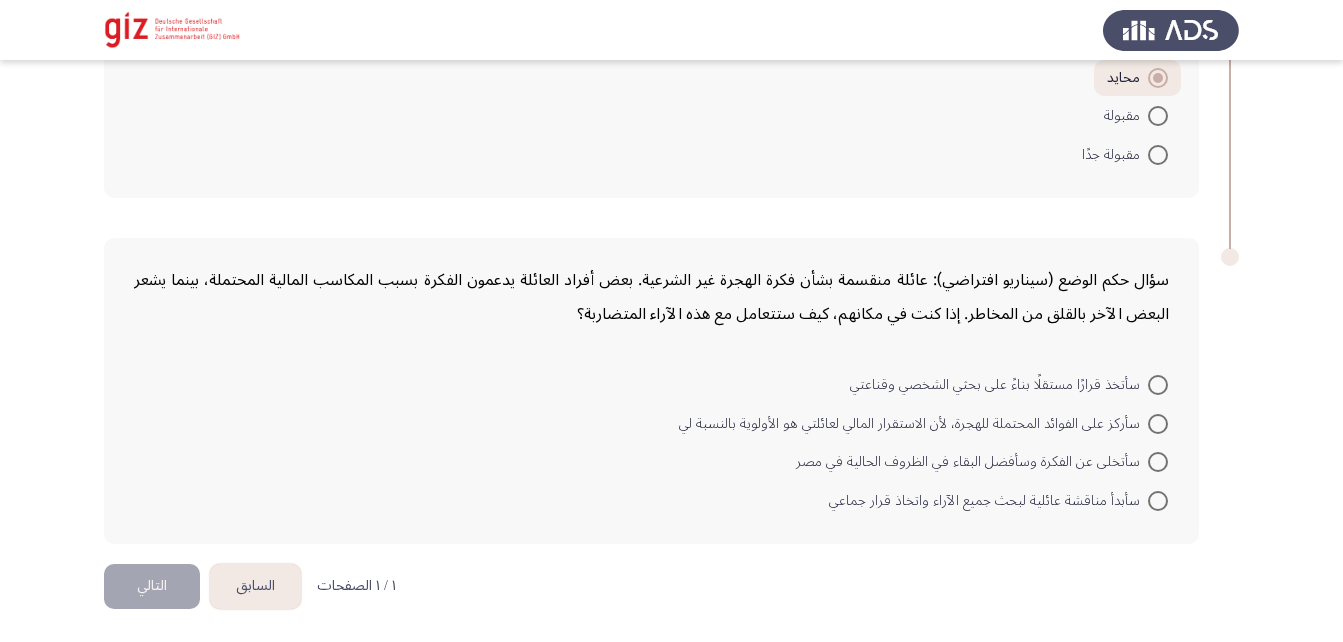 scroll, scrollTop: 3183, scrollLeft: 0, axis: vertical 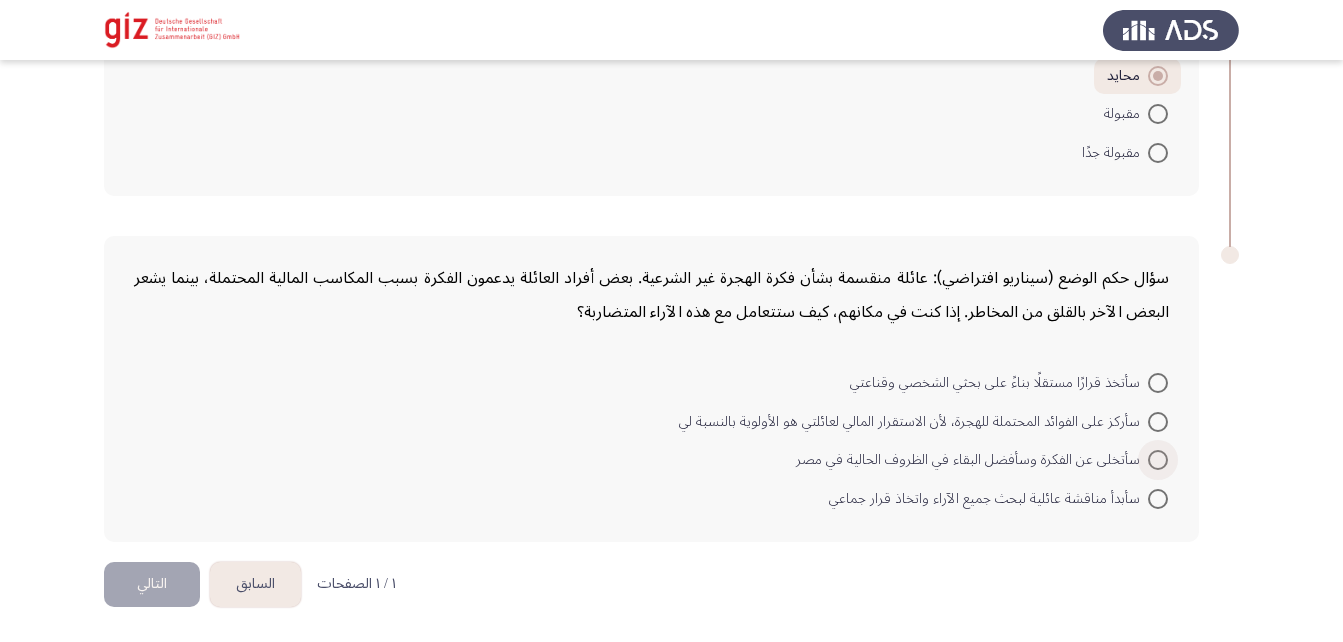 click at bounding box center [1158, 460] 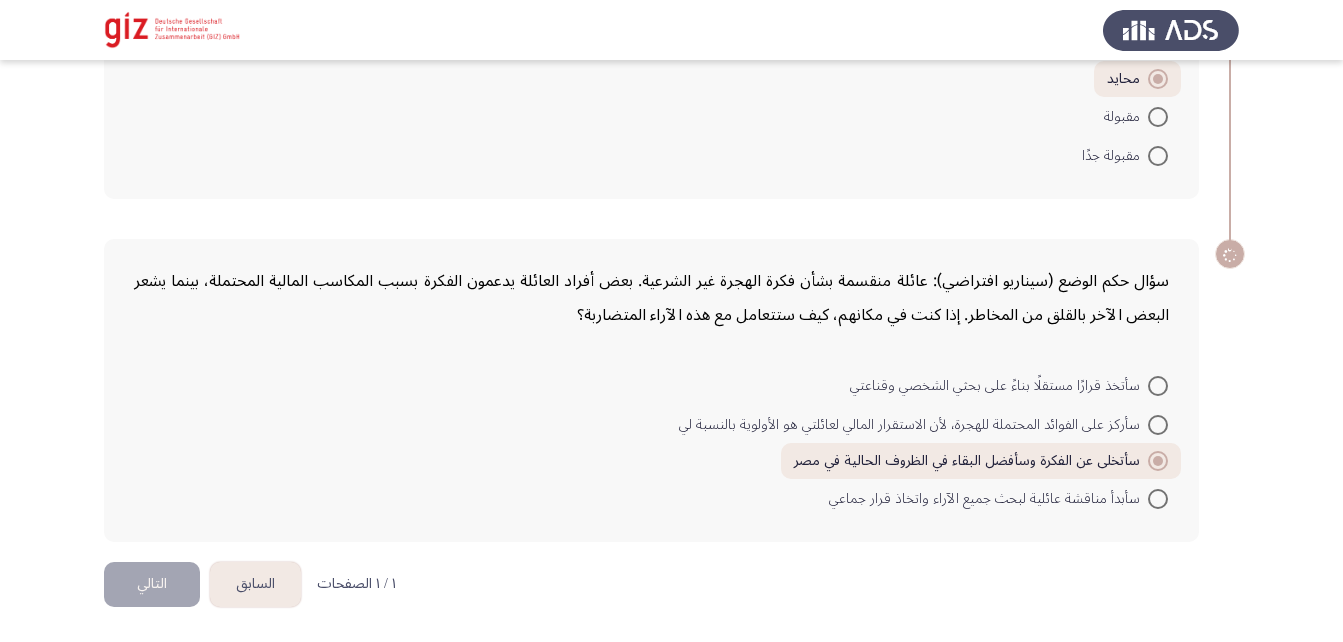 scroll, scrollTop: 3180, scrollLeft: 0, axis: vertical 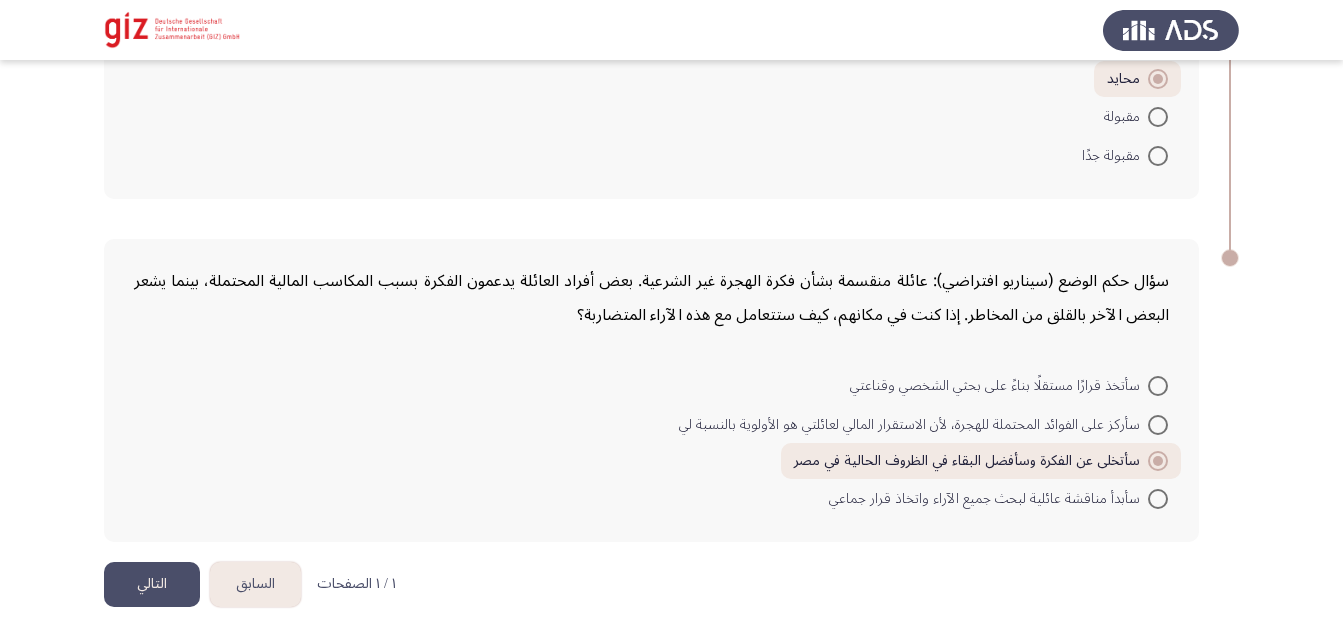 click on "التالي" 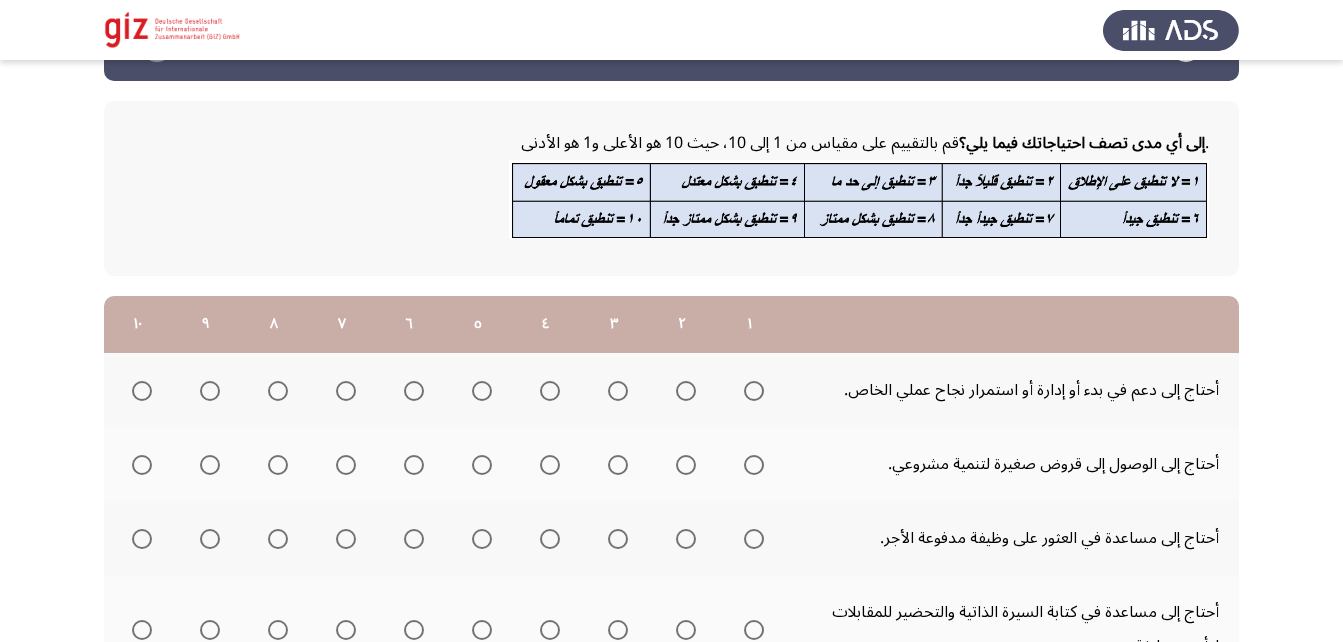 scroll, scrollTop: 88, scrollLeft: 0, axis: vertical 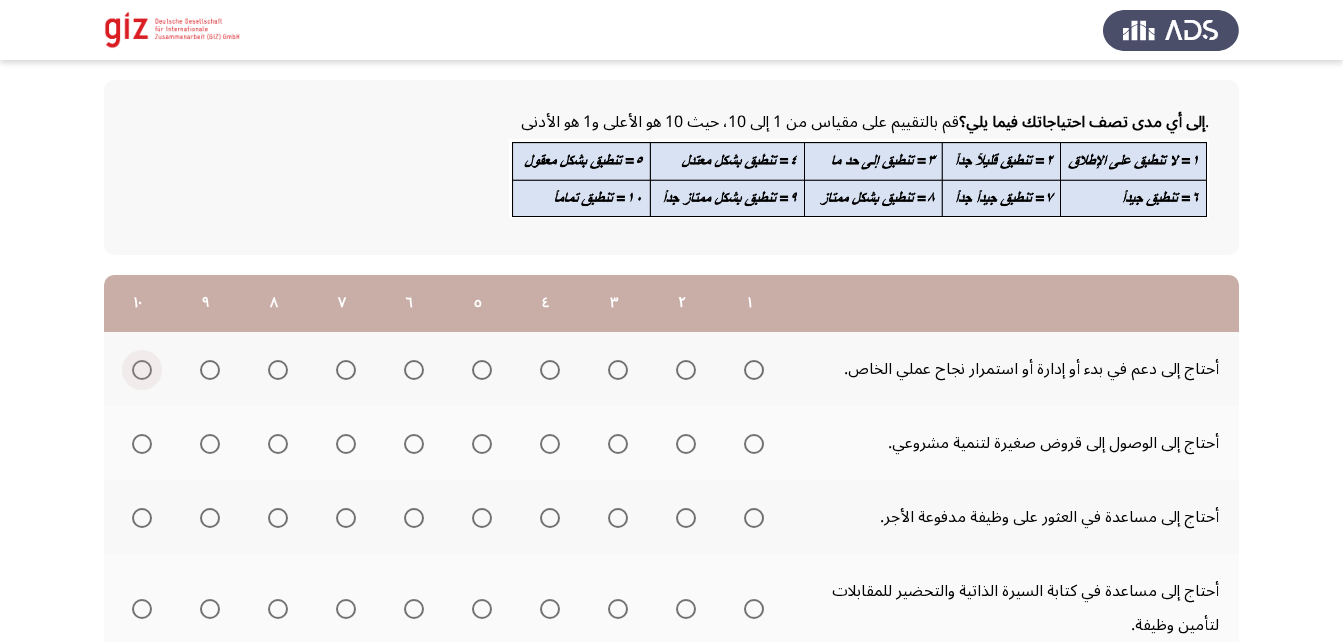 click at bounding box center [142, 370] 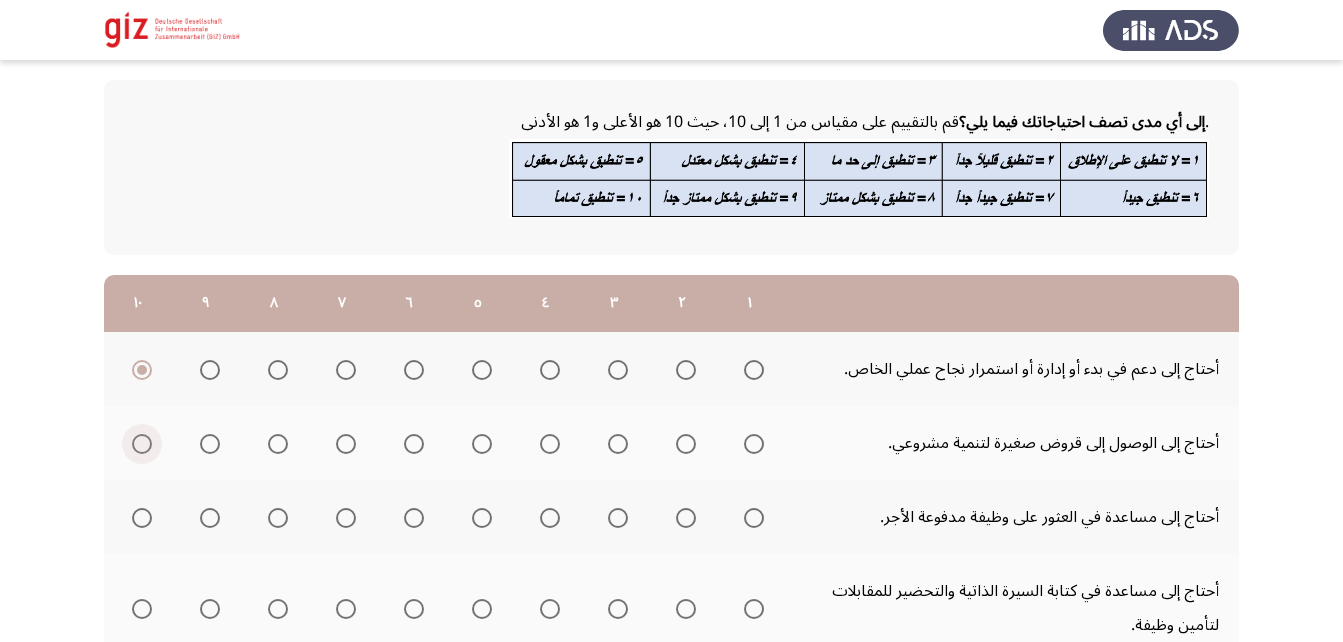 click at bounding box center [142, 444] 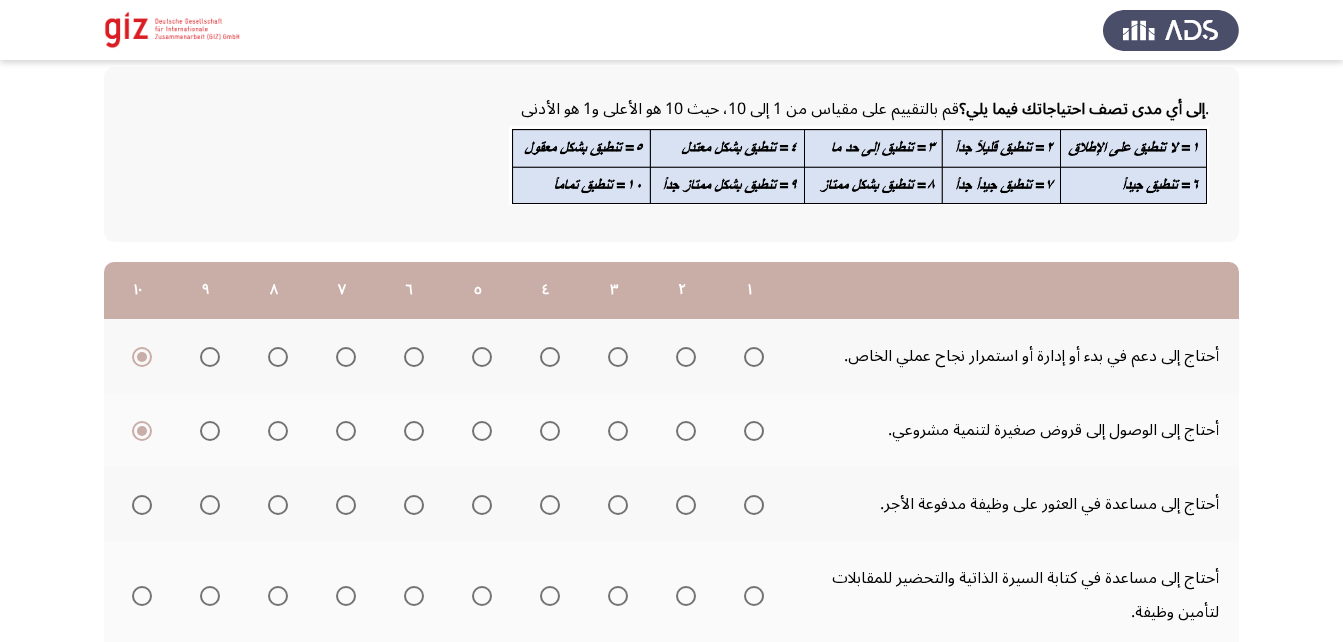 scroll, scrollTop: 105, scrollLeft: 0, axis: vertical 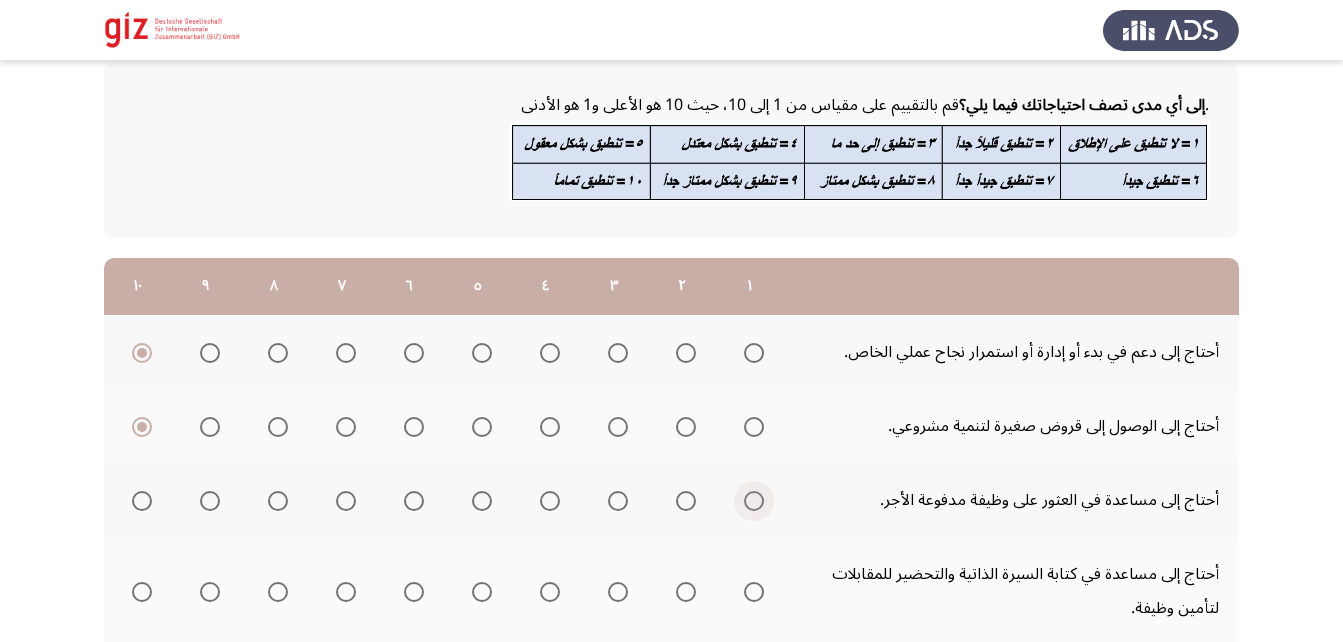 click at bounding box center (754, 501) 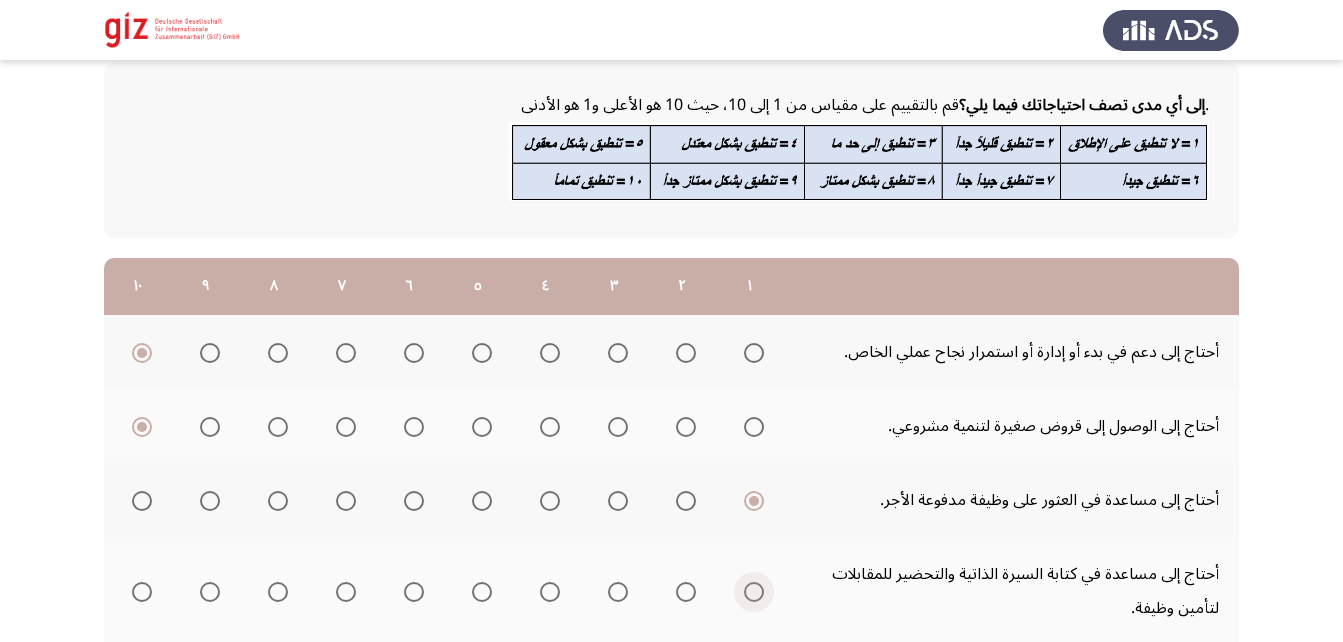 click at bounding box center (754, 592) 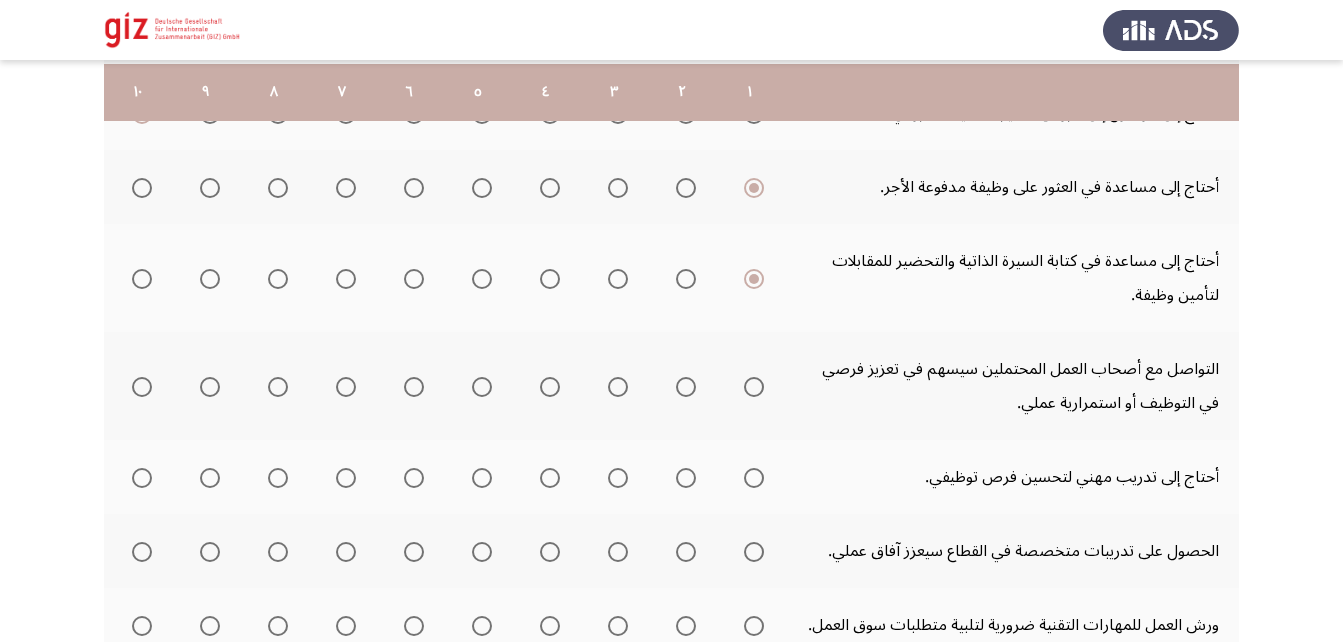 scroll, scrollTop: 422, scrollLeft: 0, axis: vertical 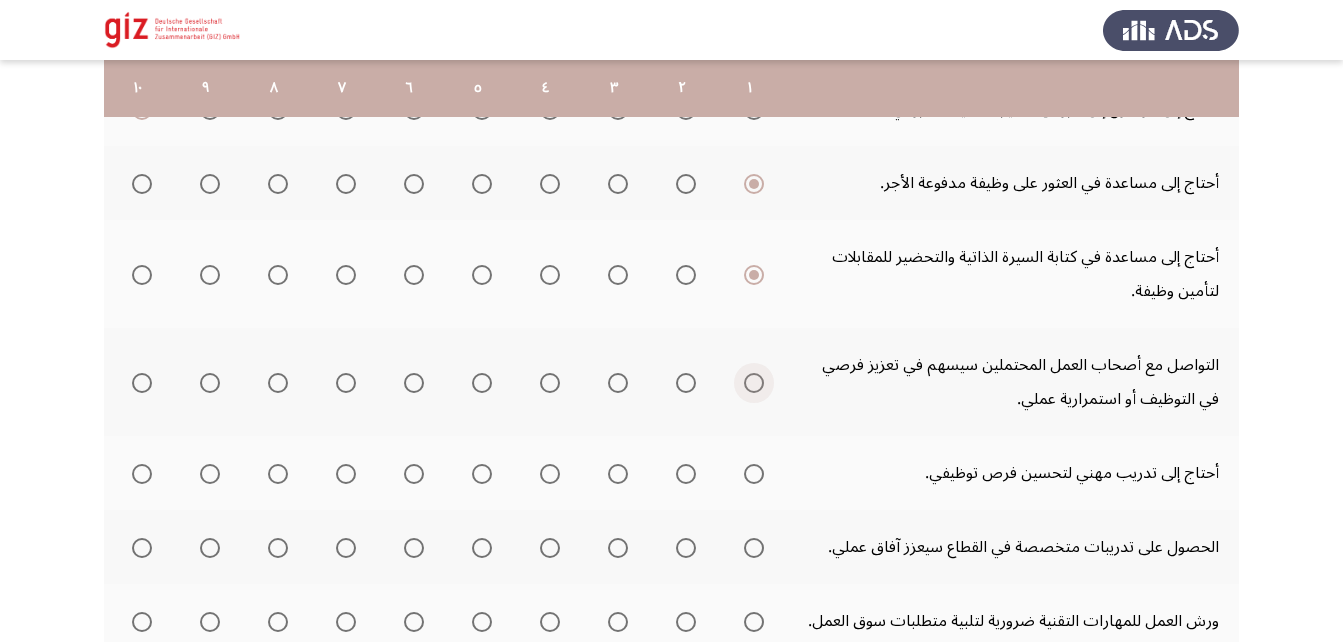 click at bounding box center (754, 383) 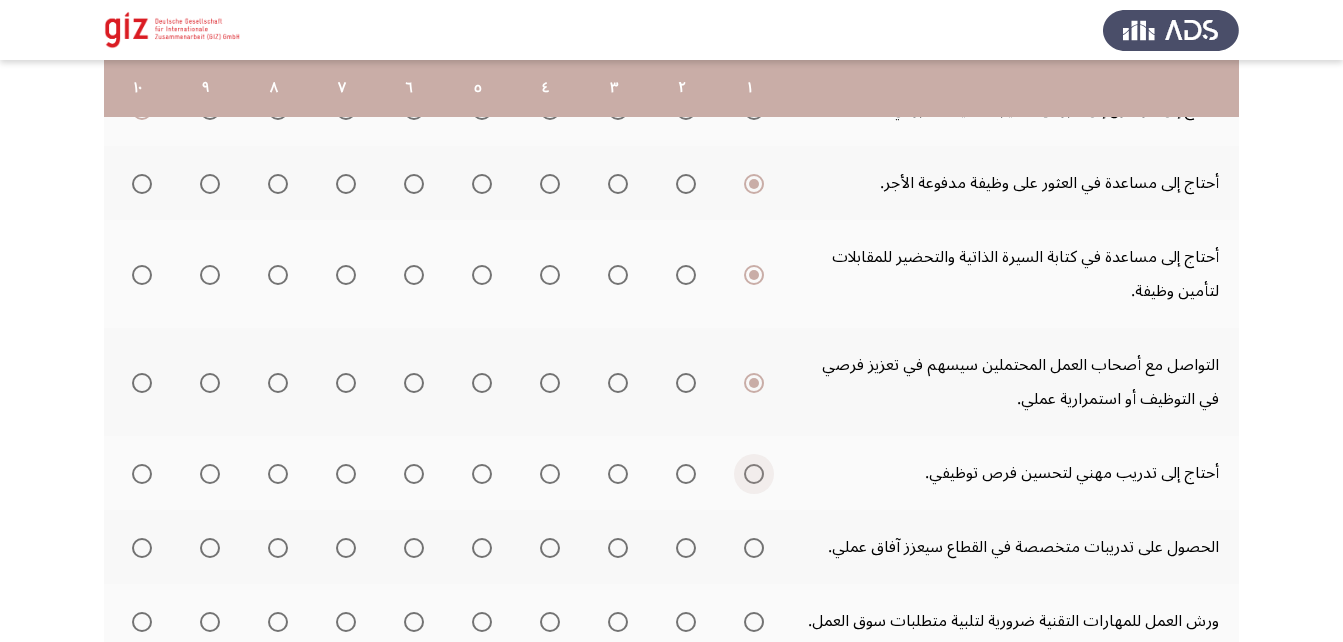click at bounding box center (754, 474) 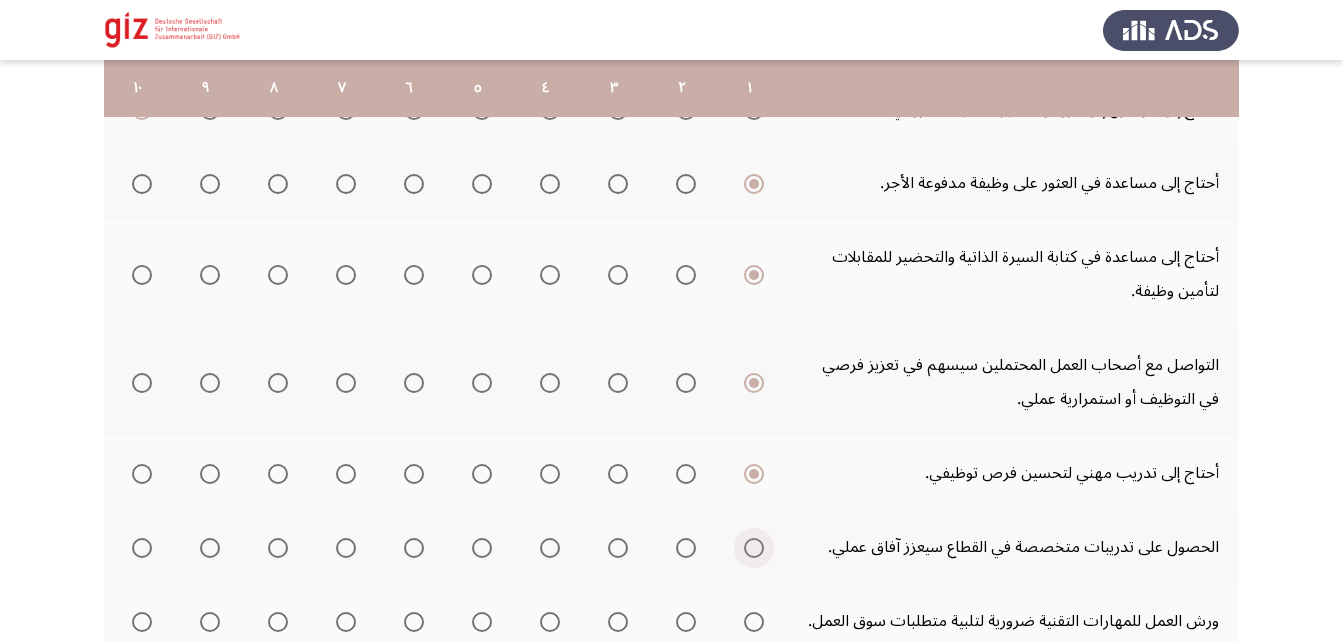 click at bounding box center [754, 548] 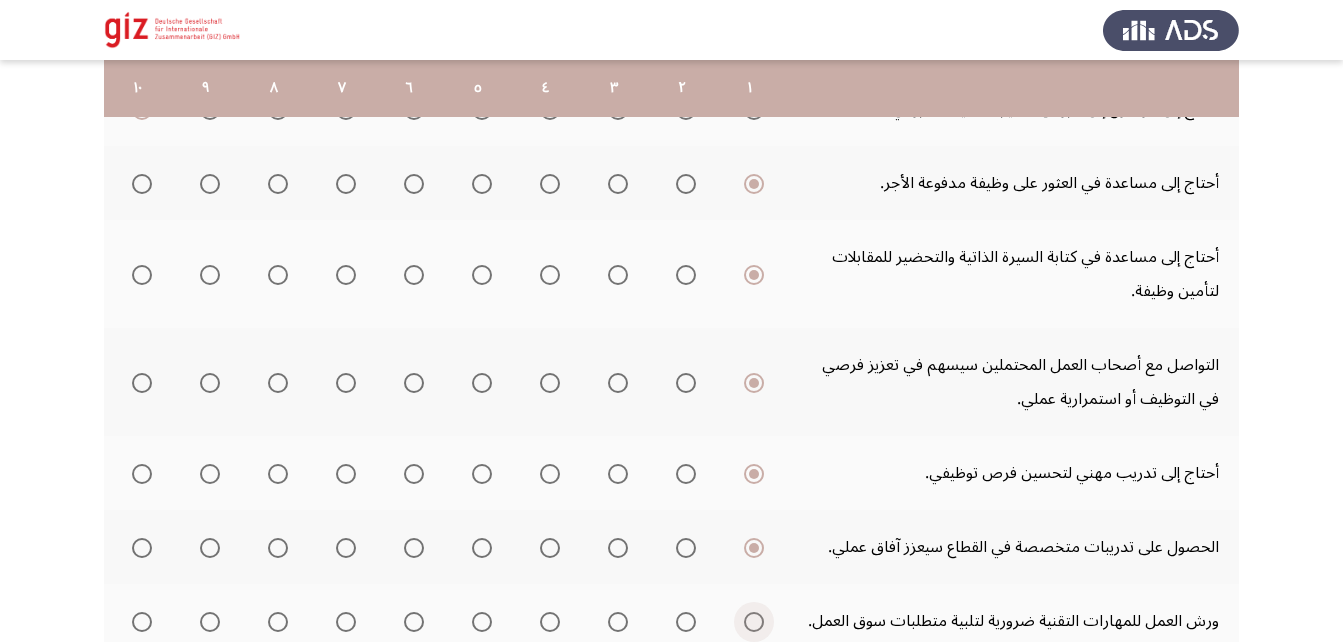 click at bounding box center (754, 622) 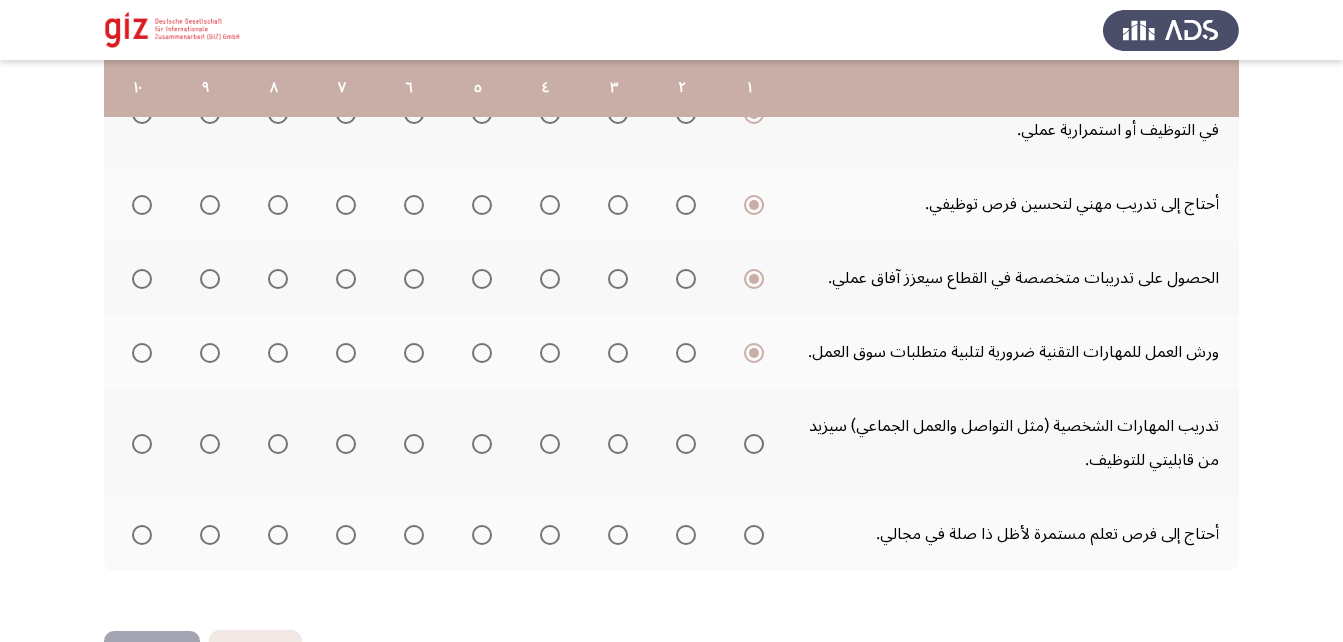 scroll, scrollTop: 698, scrollLeft: 0, axis: vertical 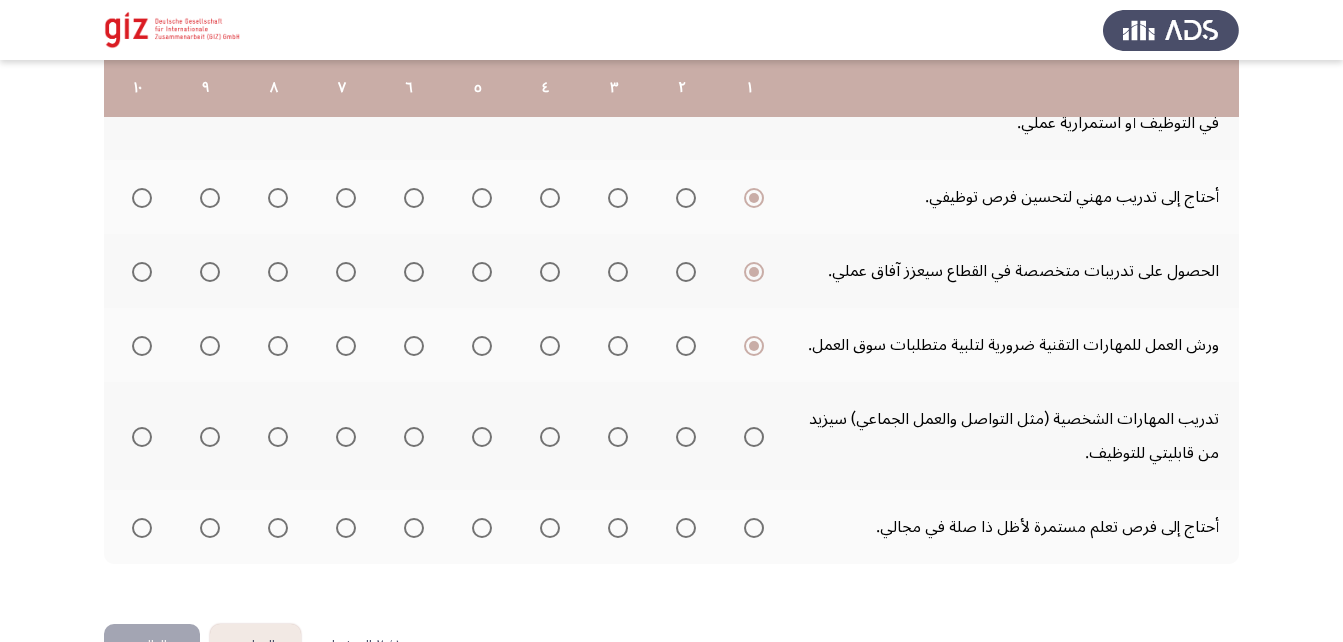 click at bounding box center [750, 528] 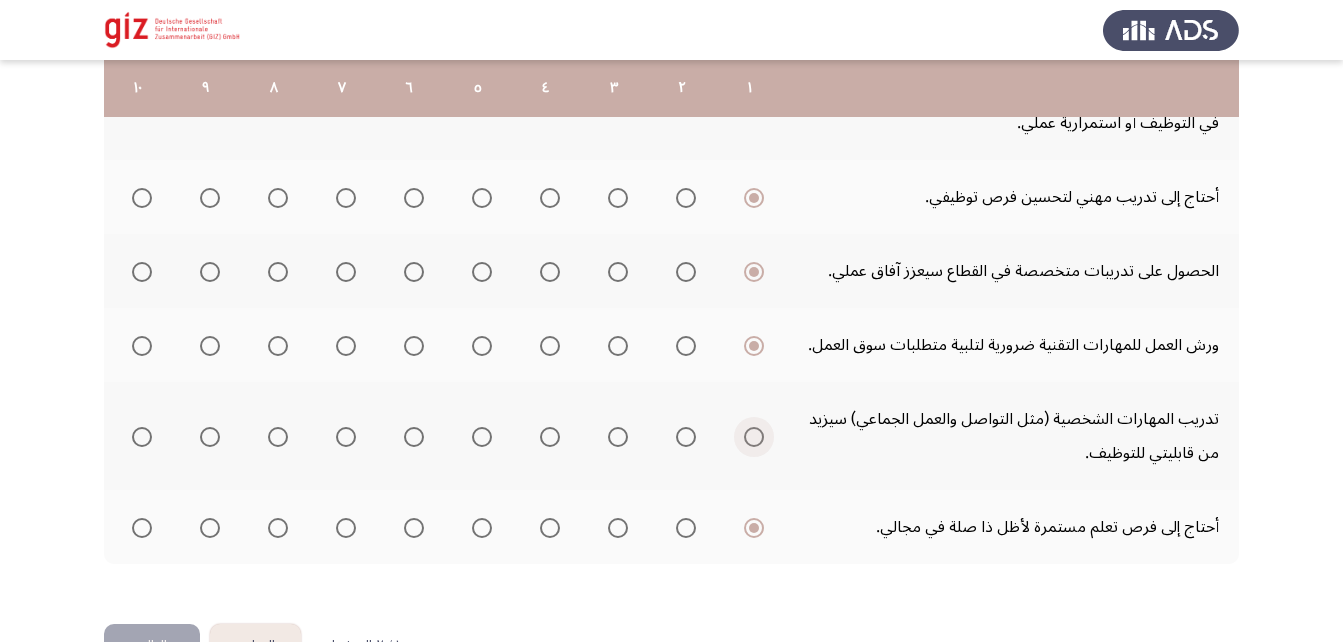 click at bounding box center [754, 437] 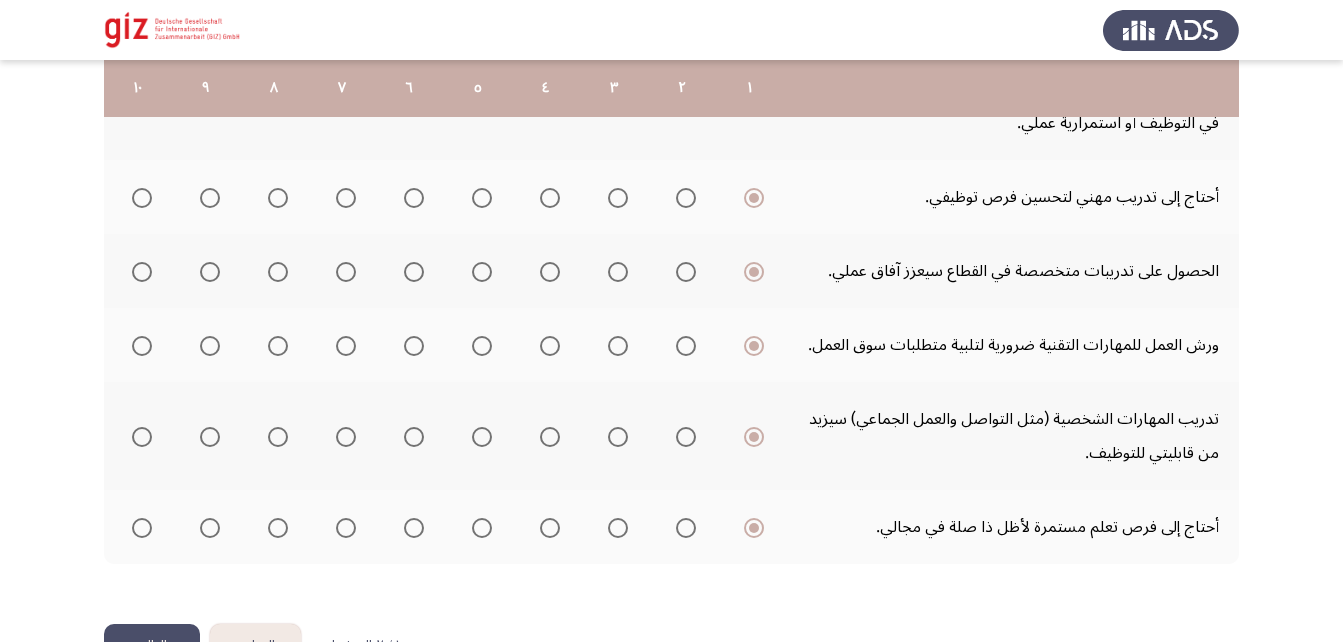 click on "التالي" 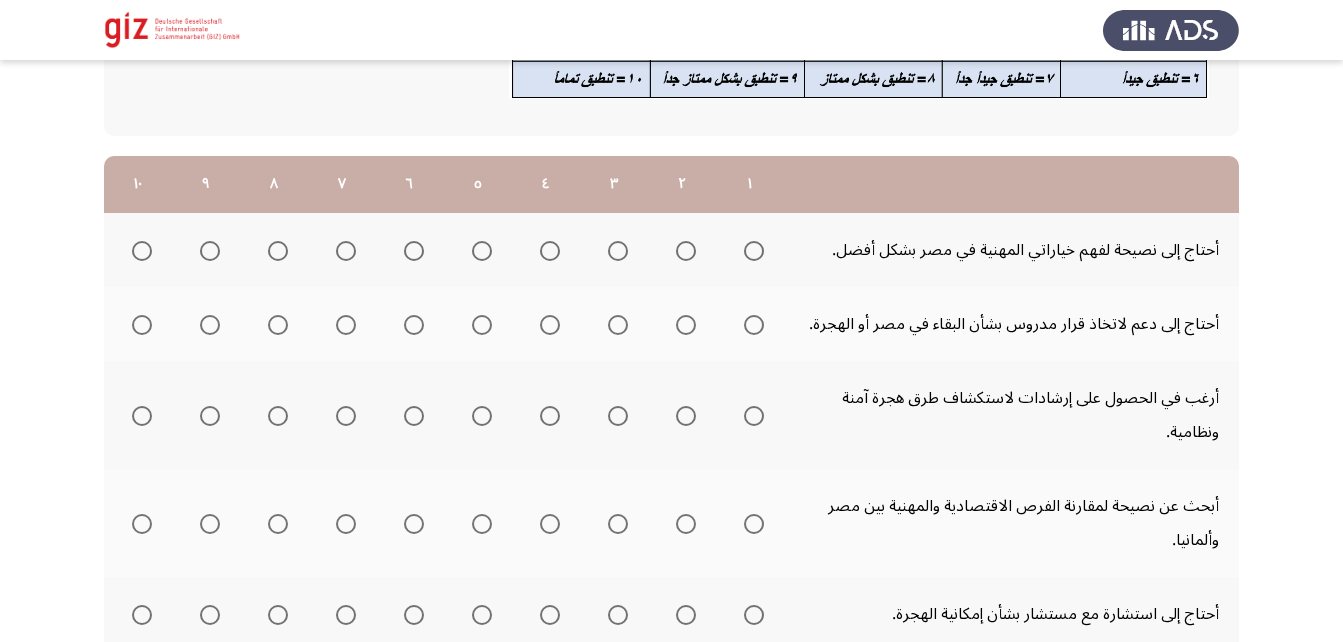 scroll, scrollTop: 209, scrollLeft: 0, axis: vertical 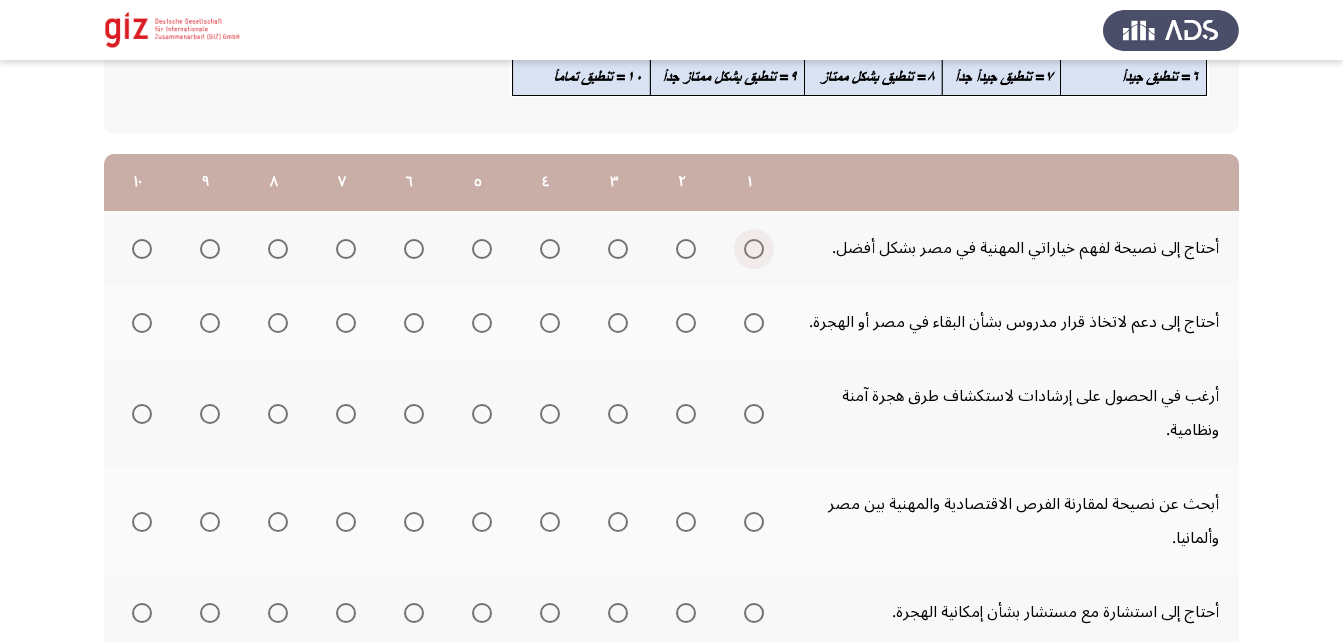 click at bounding box center (754, 249) 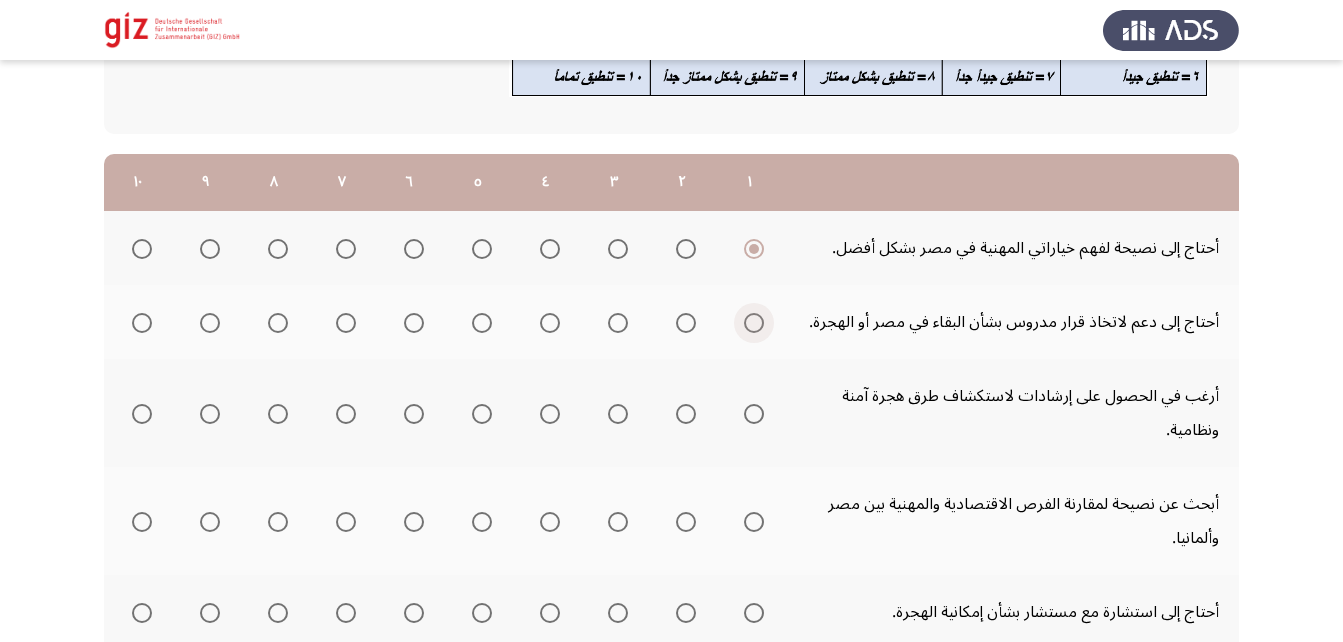 click at bounding box center [754, 323] 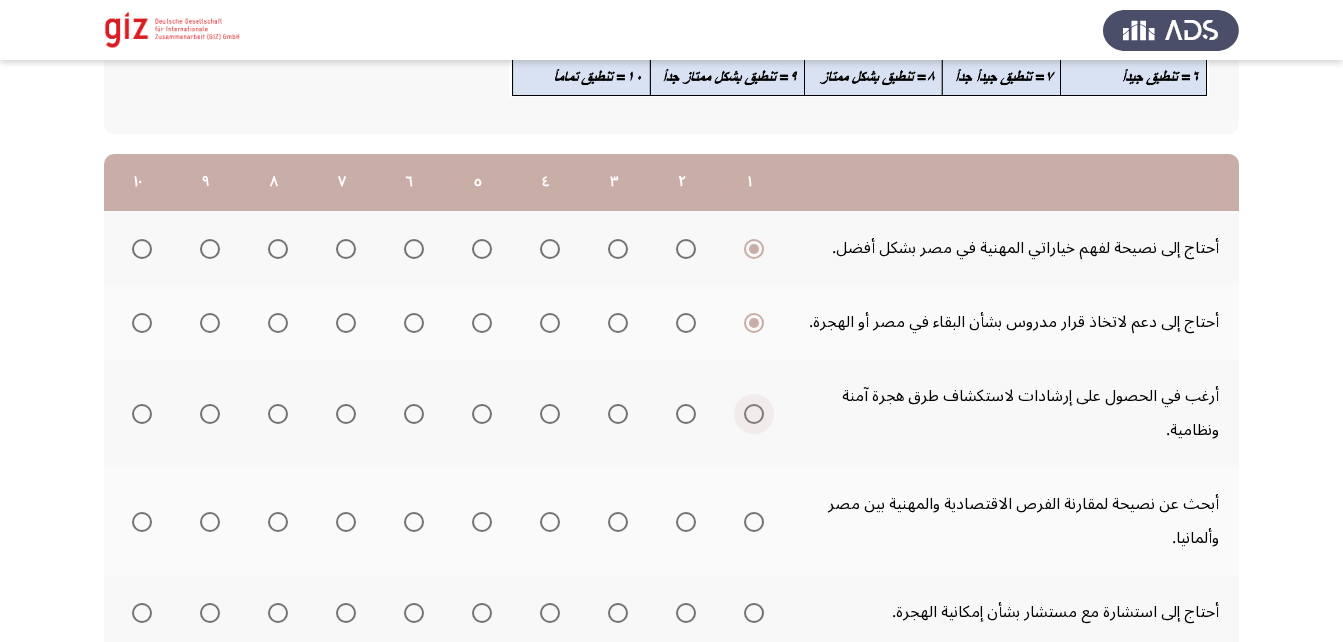 click at bounding box center [754, 414] 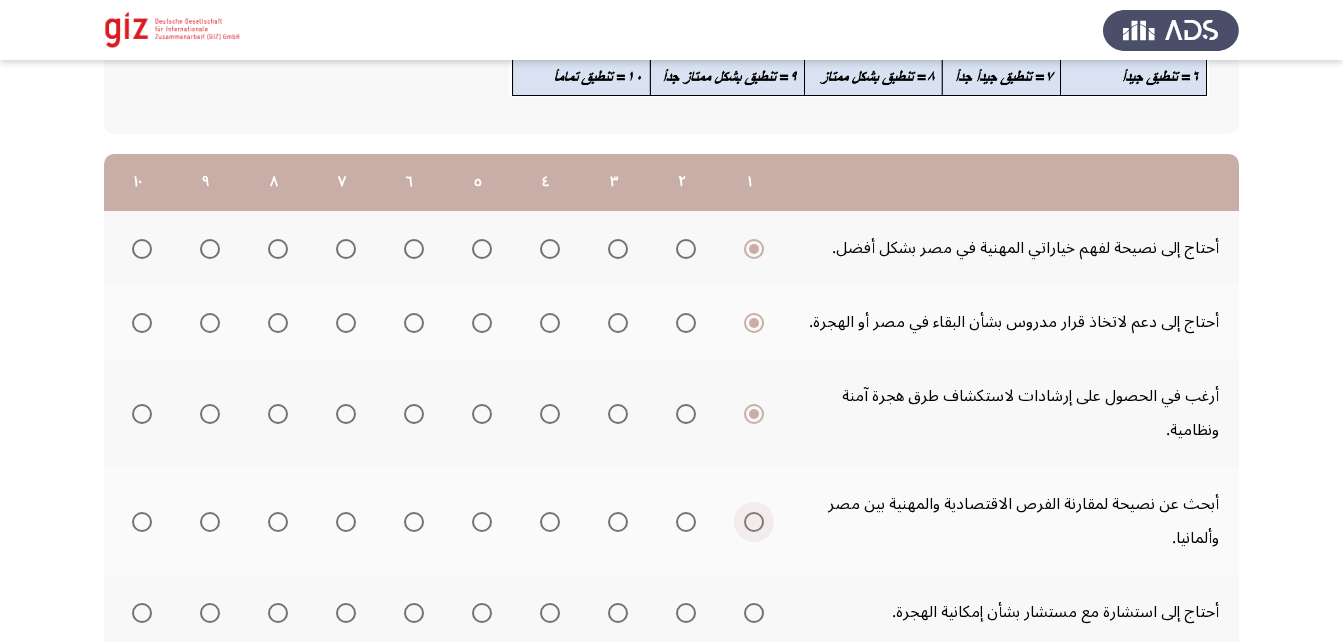 click at bounding box center (754, 522) 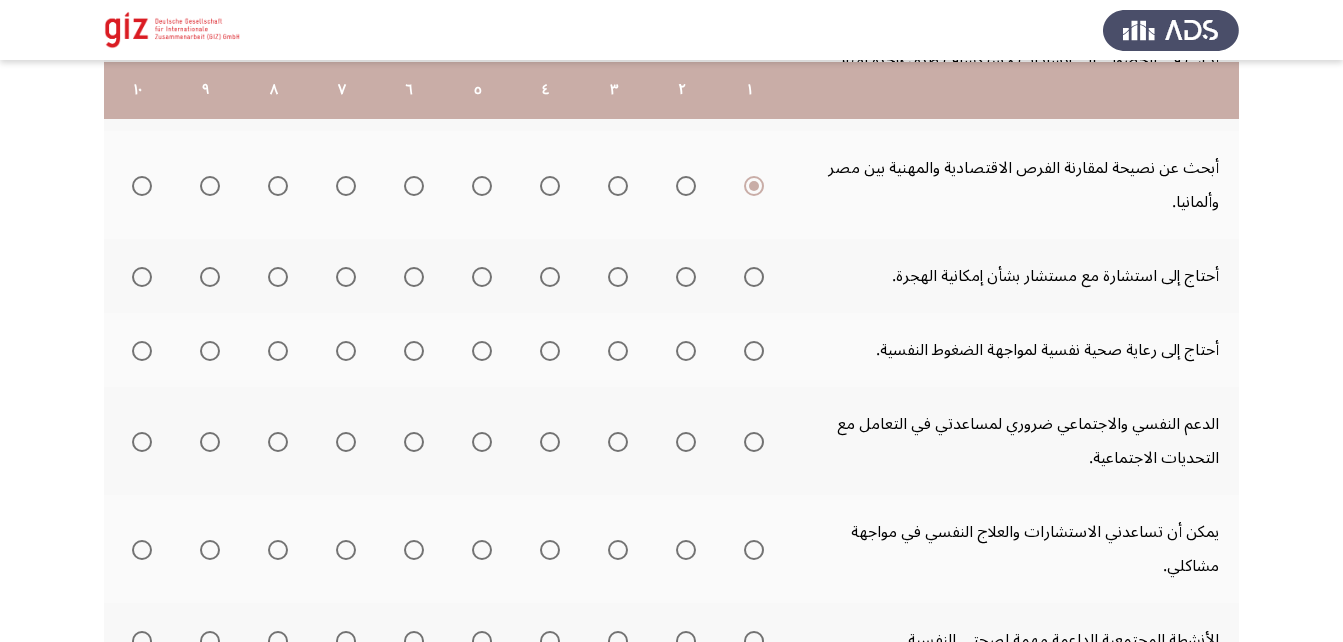 scroll, scrollTop: 547, scrollLeft: 0, axis: vertical 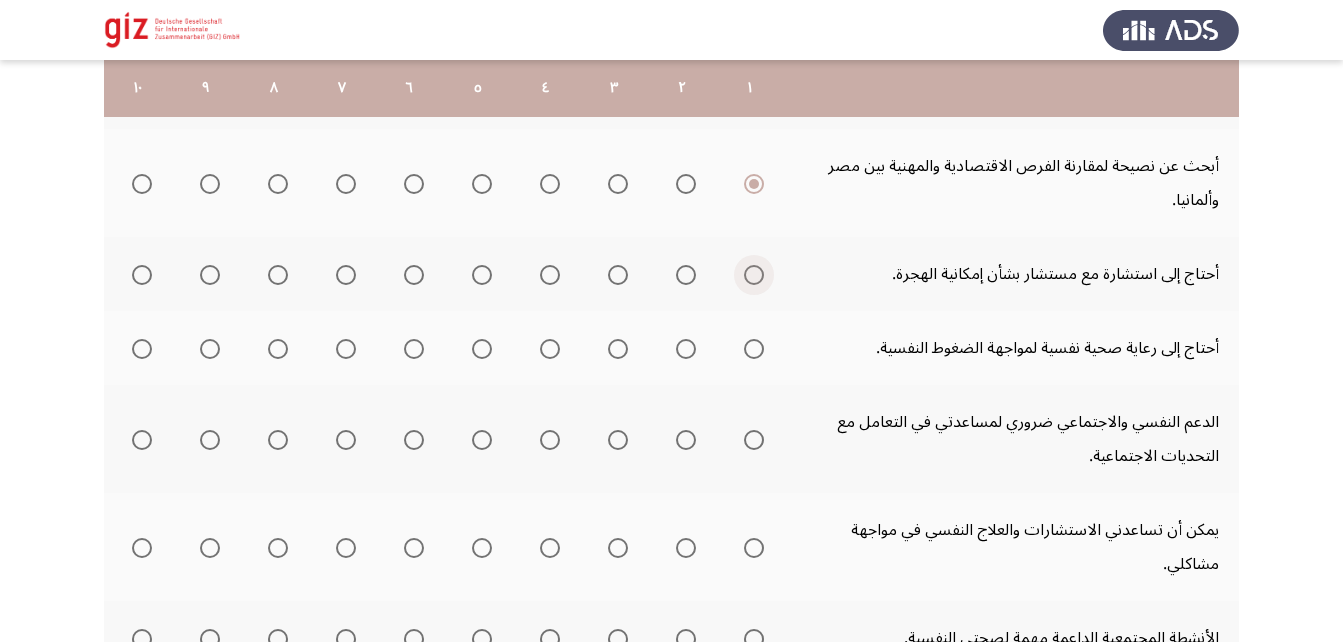 click at bounding box center [754, 275] 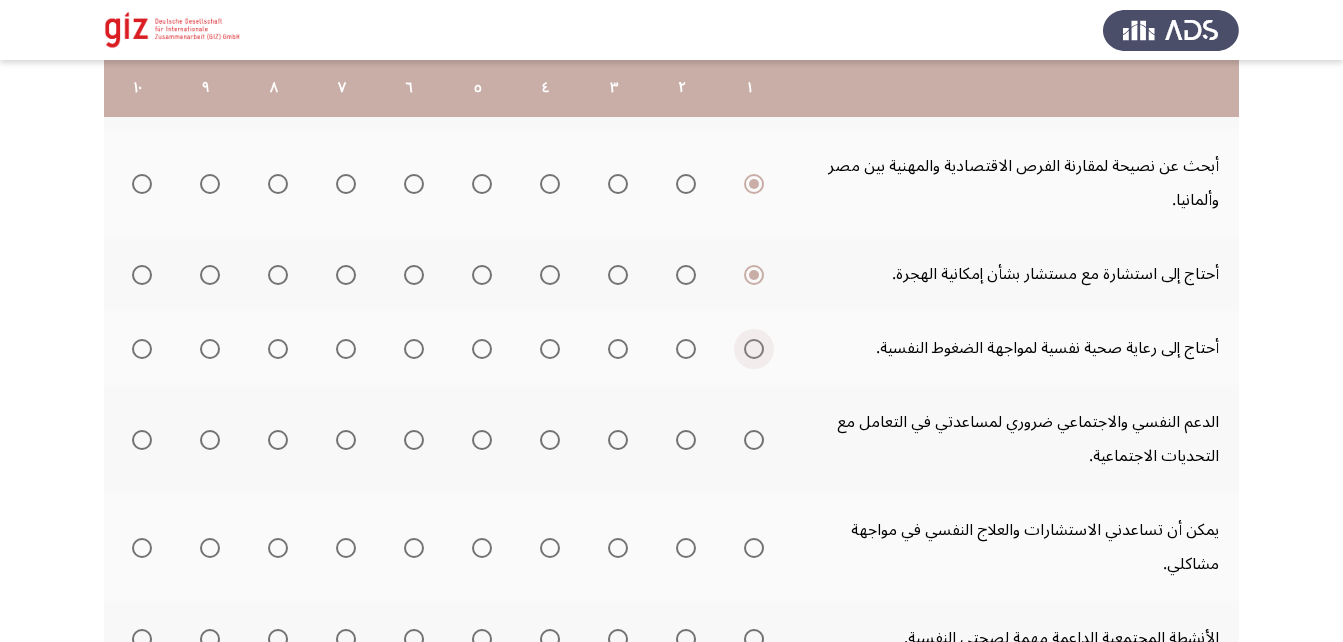 click at bounding box center (754, 349) 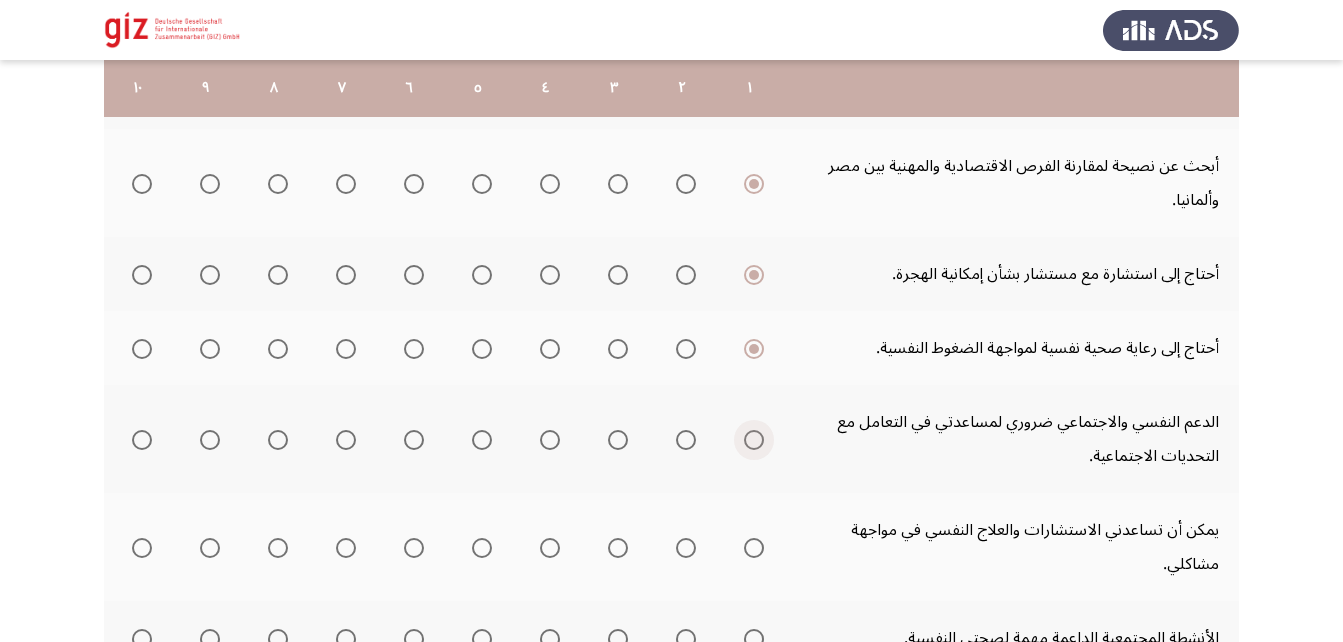 click at bounding box center [754, 440] 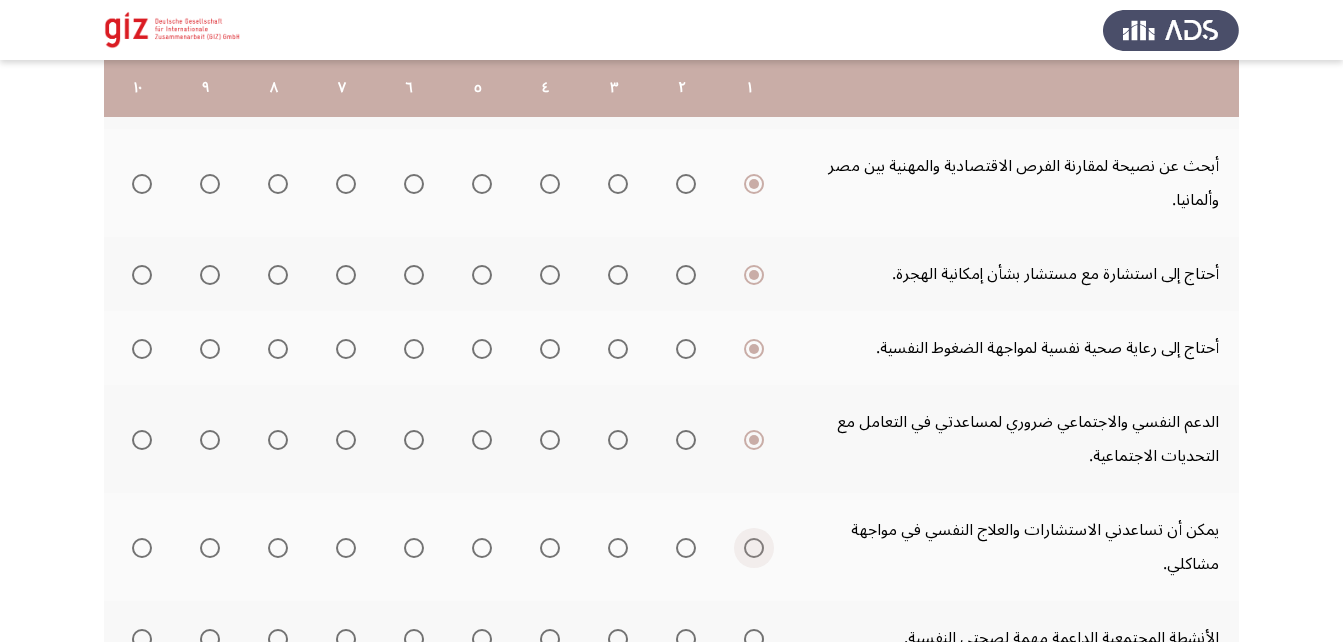 click at bounding box center [754, 548] 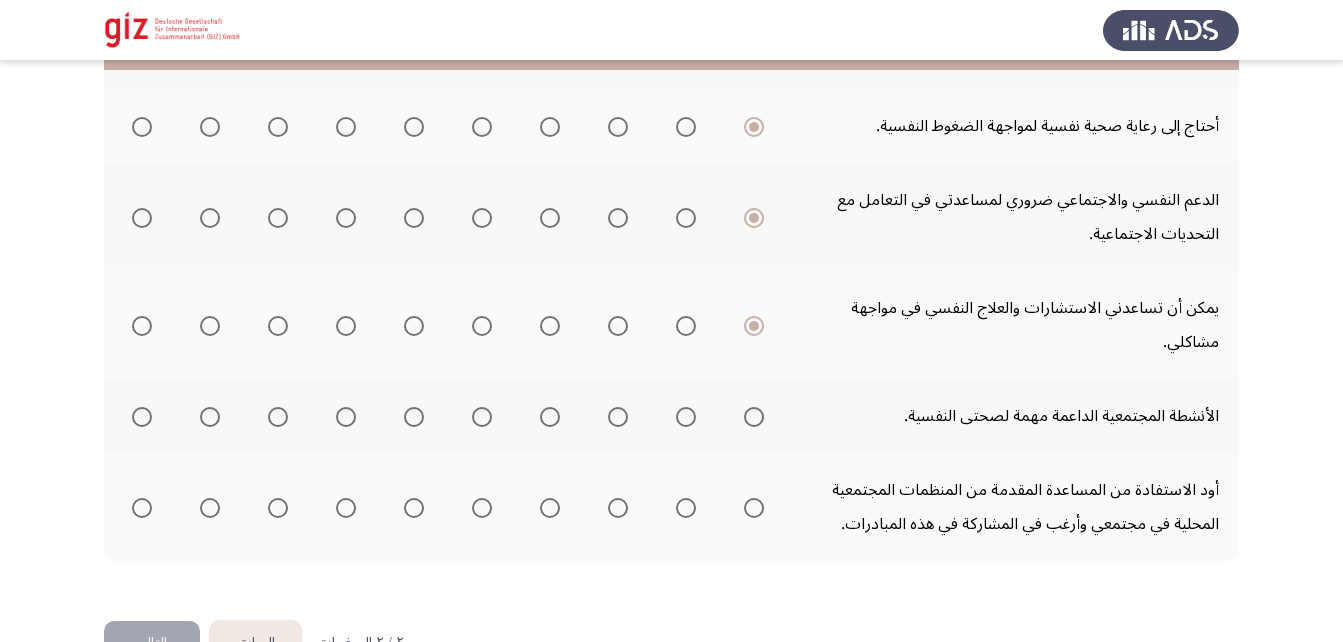 scroll, scrollTop: 779, scrollLeft: 0, axis: vertical 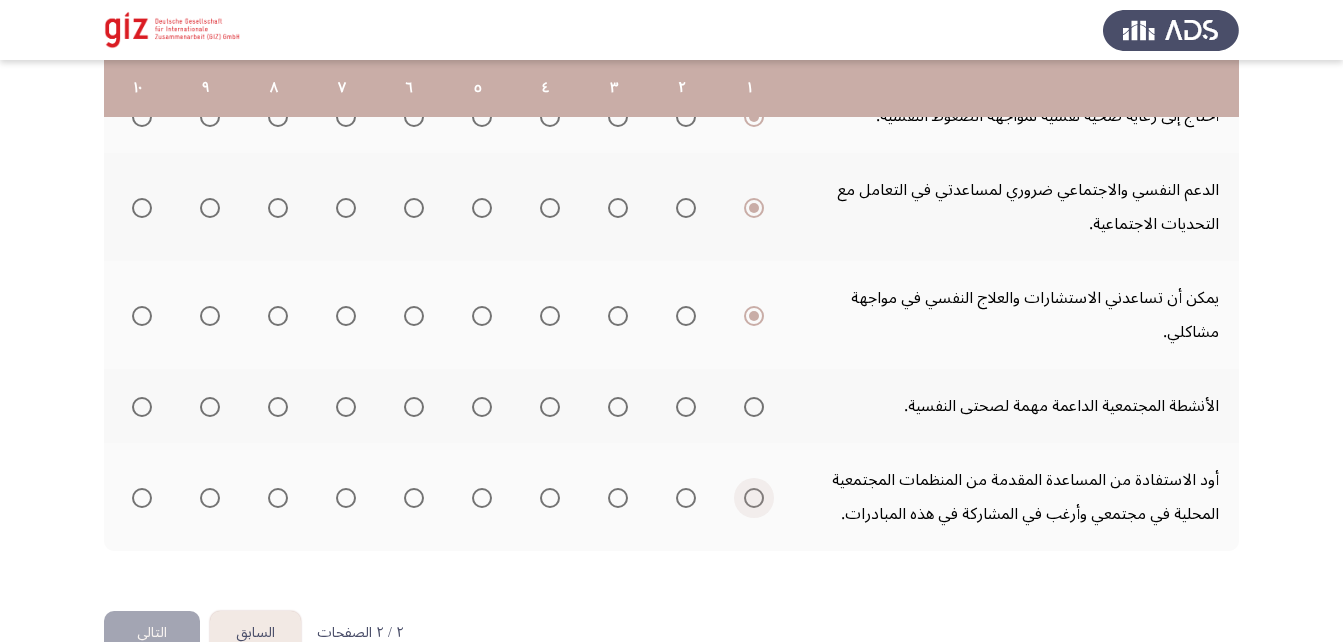 click at bounding box center [754, 498] 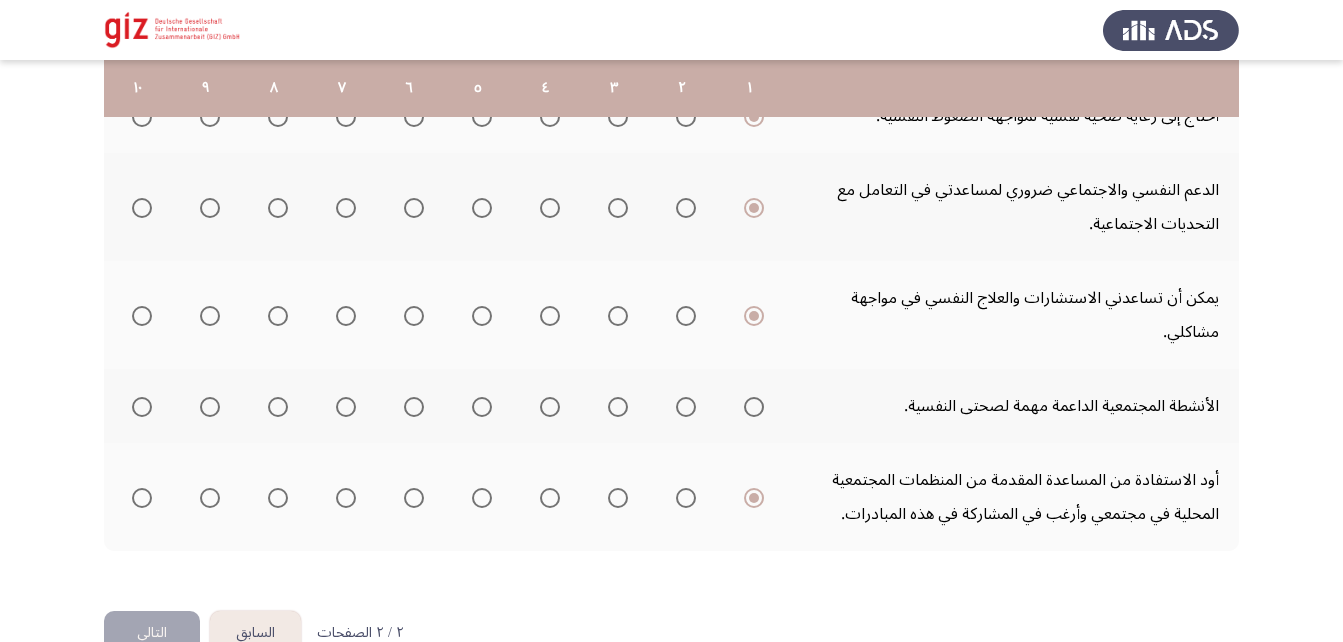 click at bounding box center [750, 406] 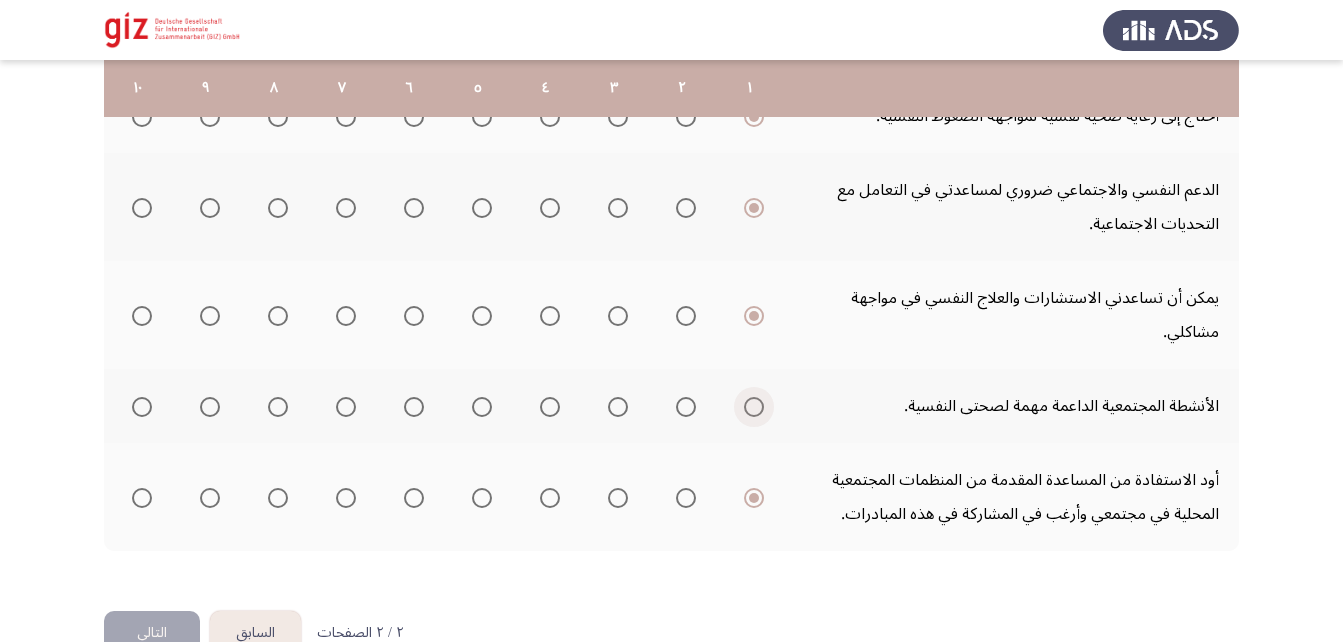 click at bounding box center [754, 407] 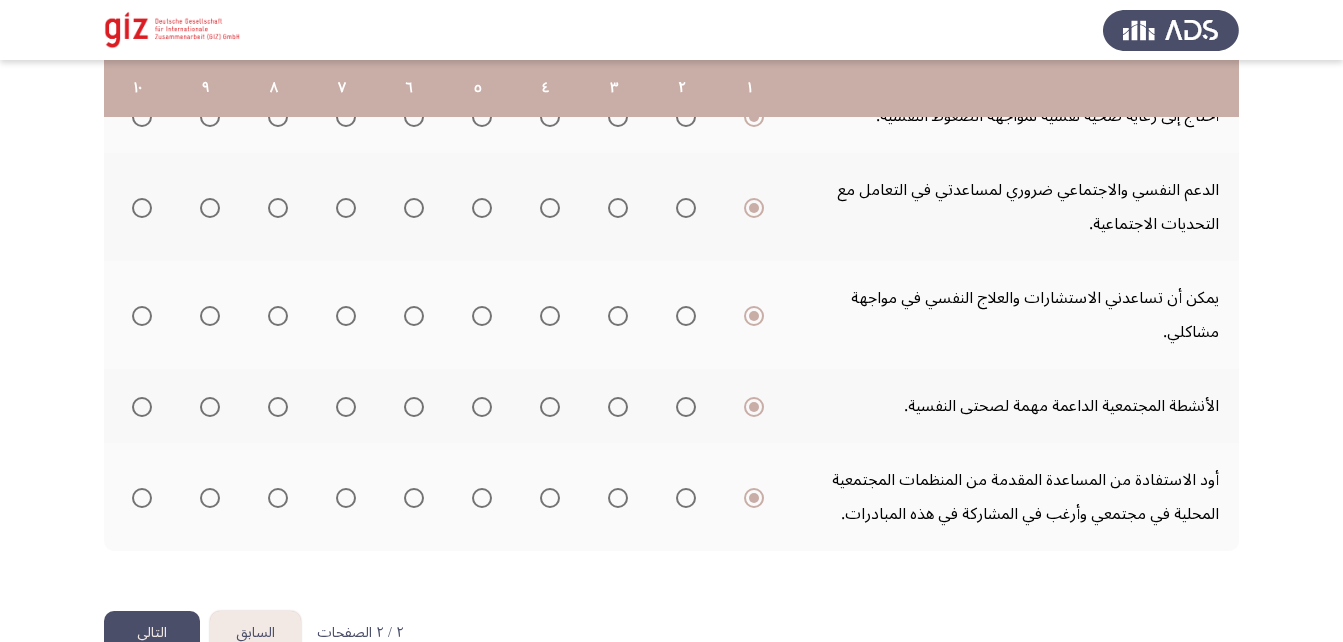 click on "التالي" 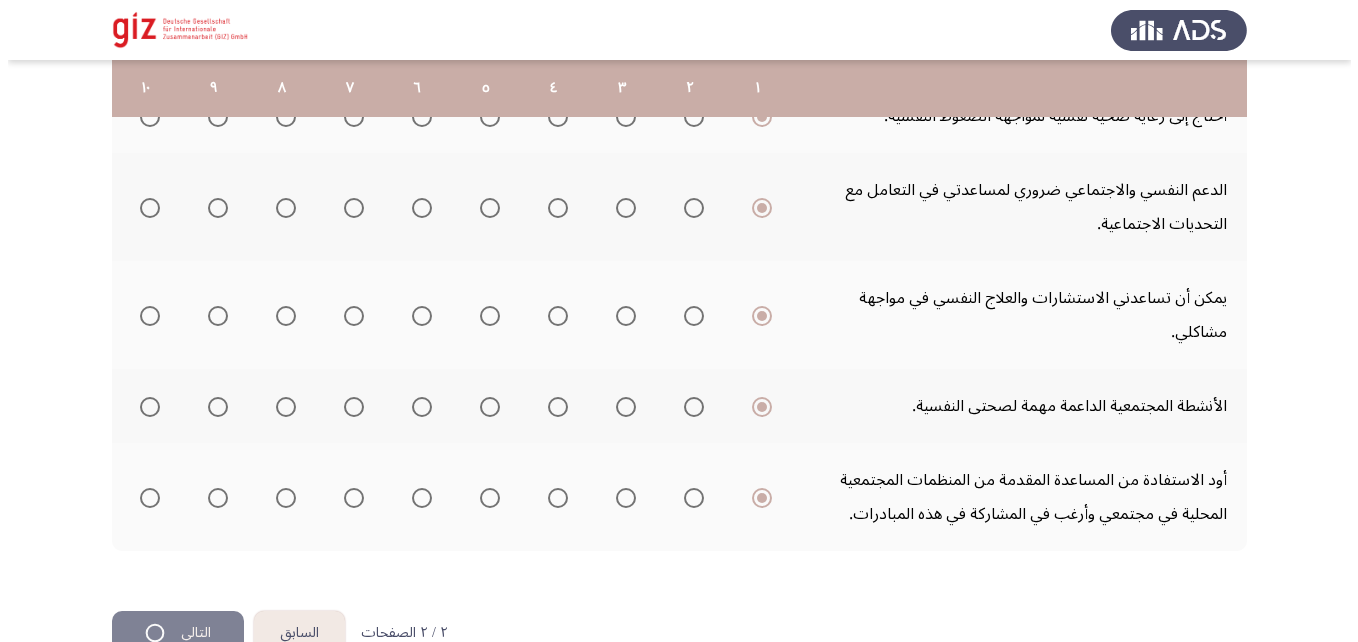 scroll, scrollTop: 0, scrollLeft: 0, axis: both 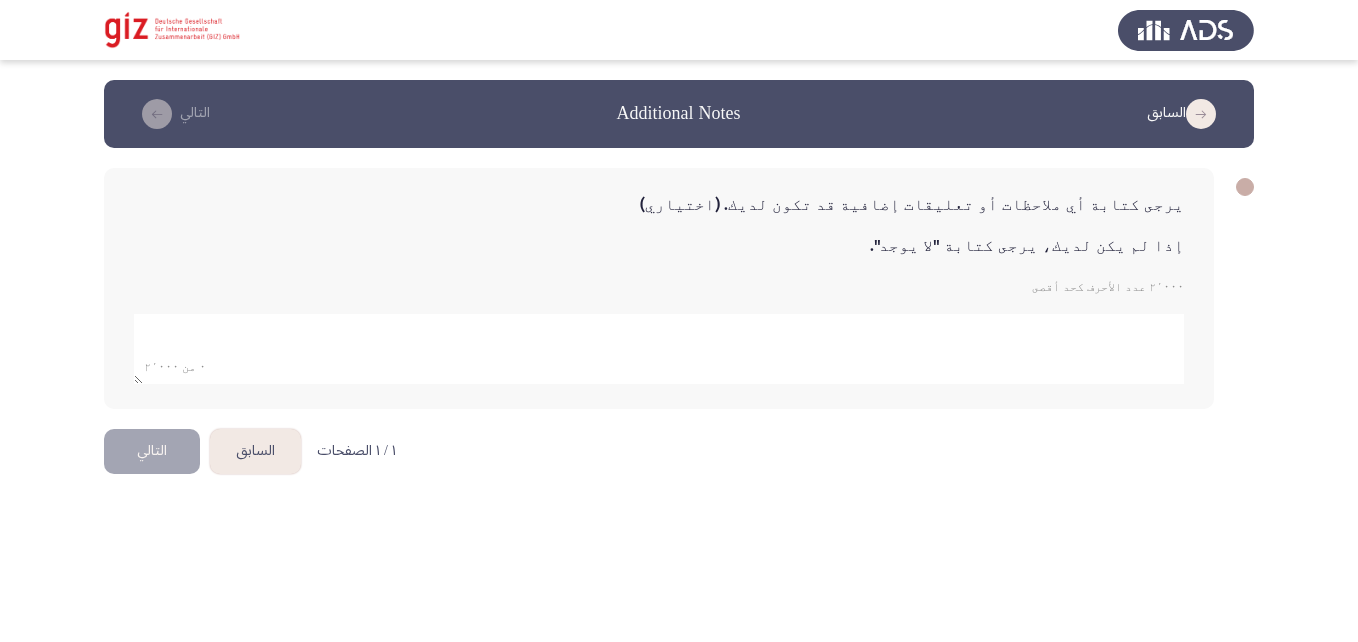 click on "٠ من ٢٬٠٠٠" 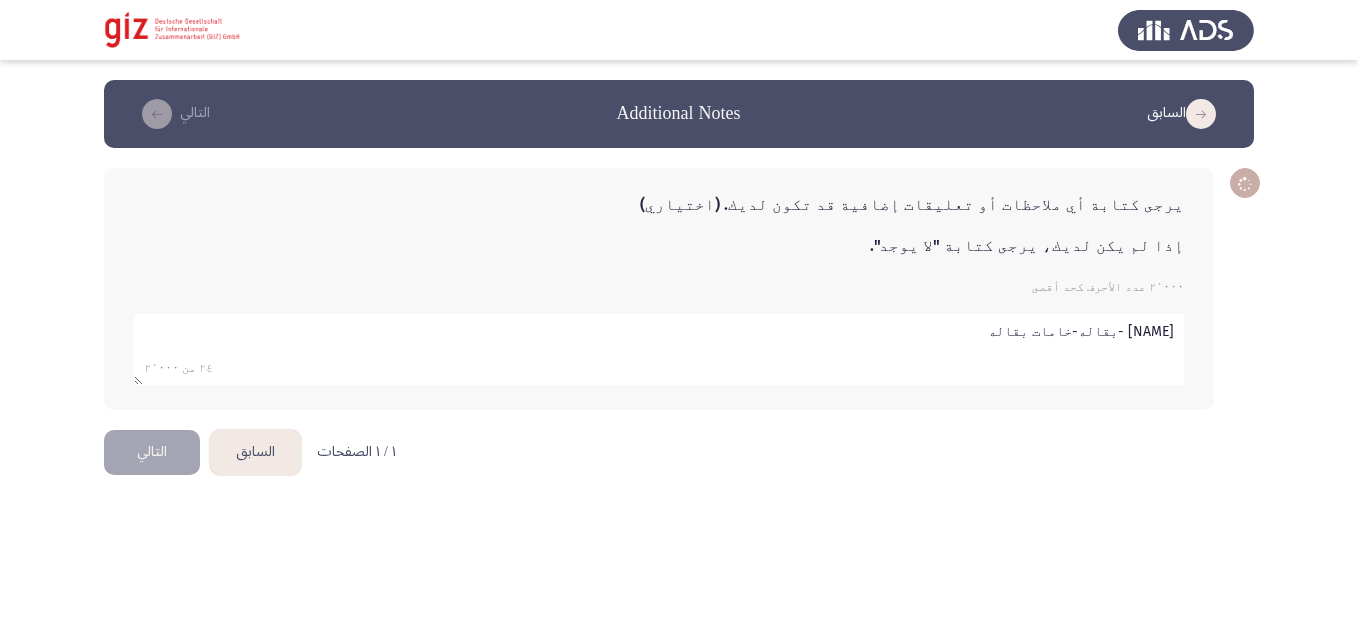 click 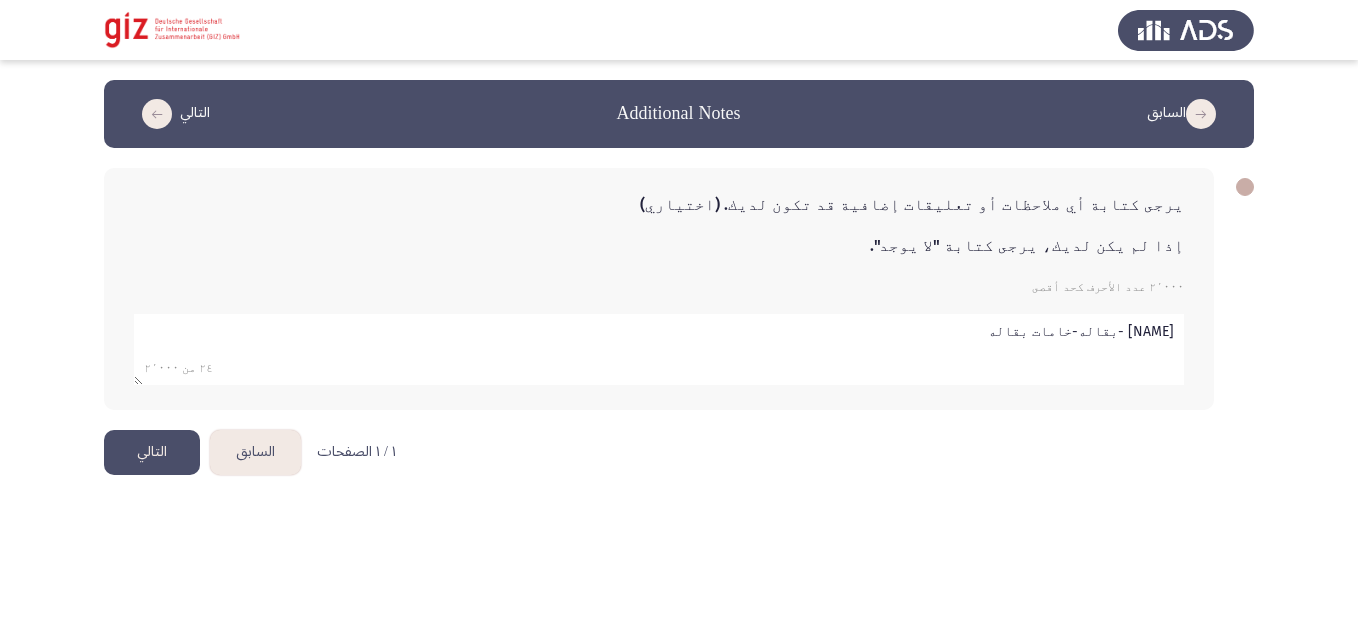 click 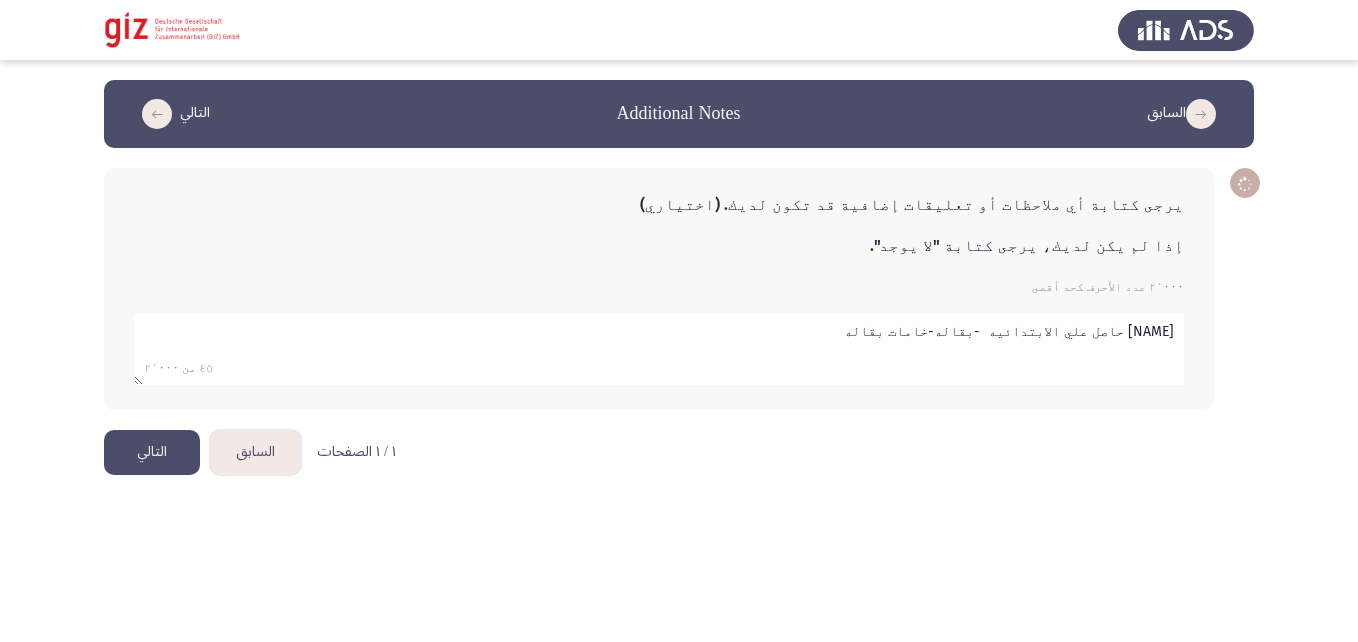 click 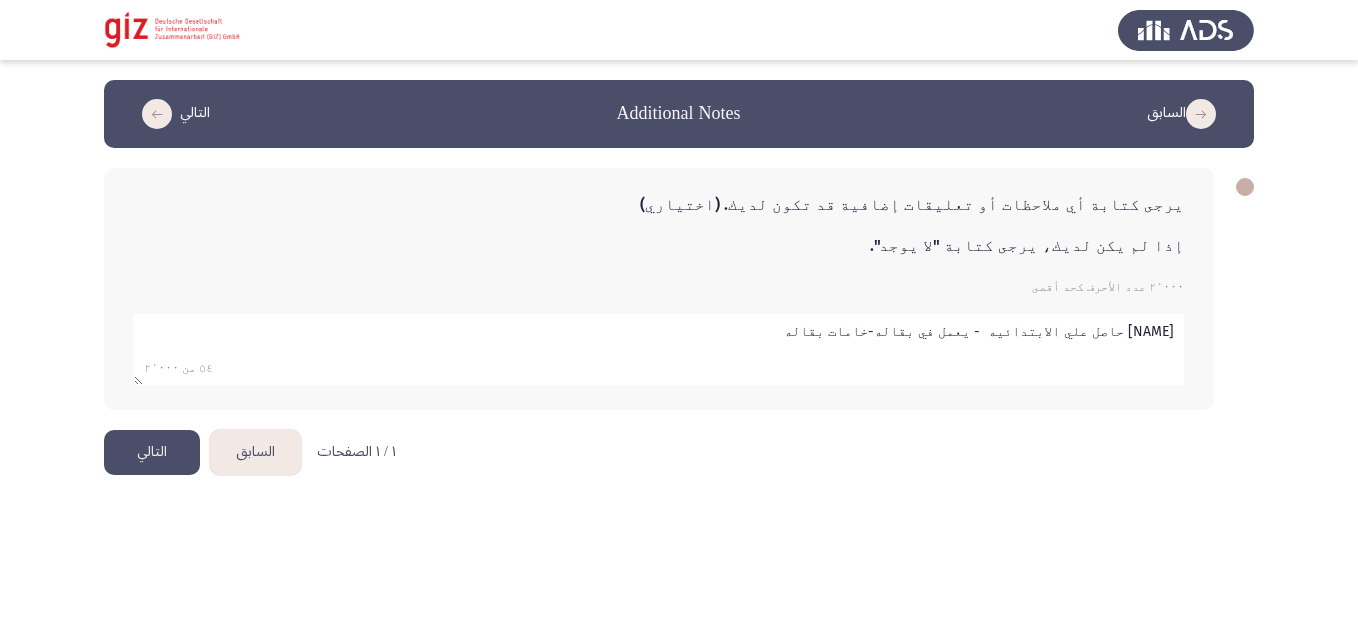 drag, startPoint x: 924, startPoint y: 338, endPoint x: 959, endPoint y: 337, distance: 35.014282 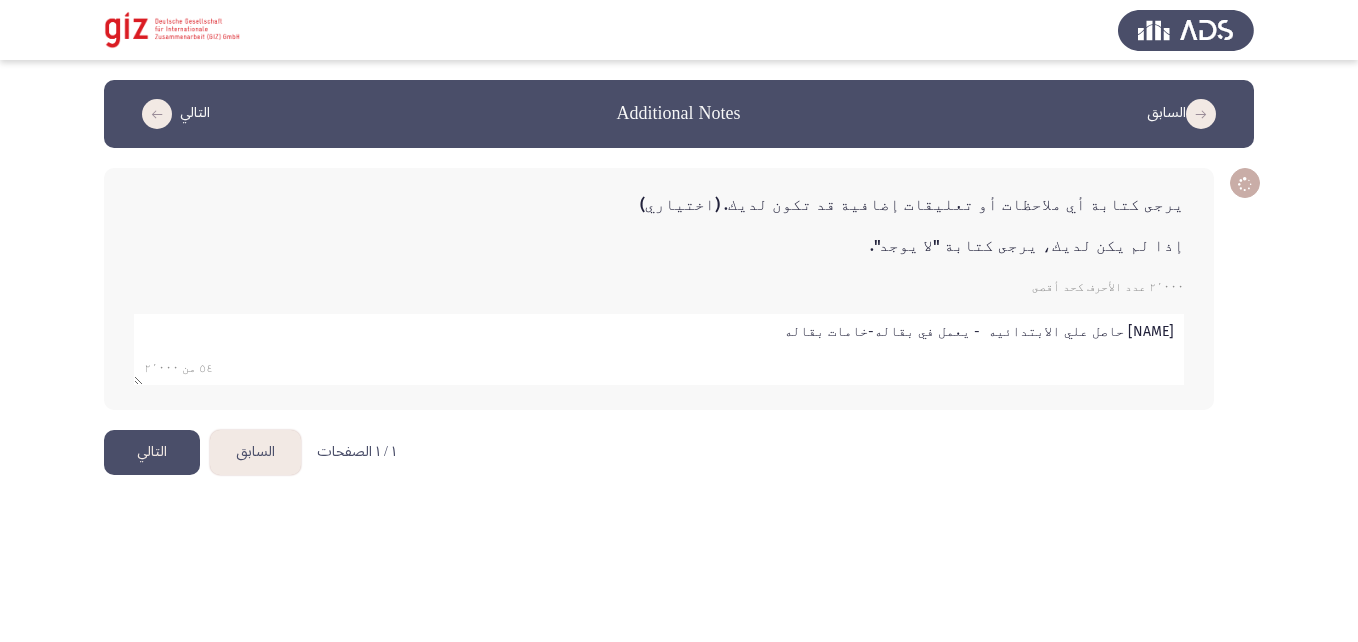 click 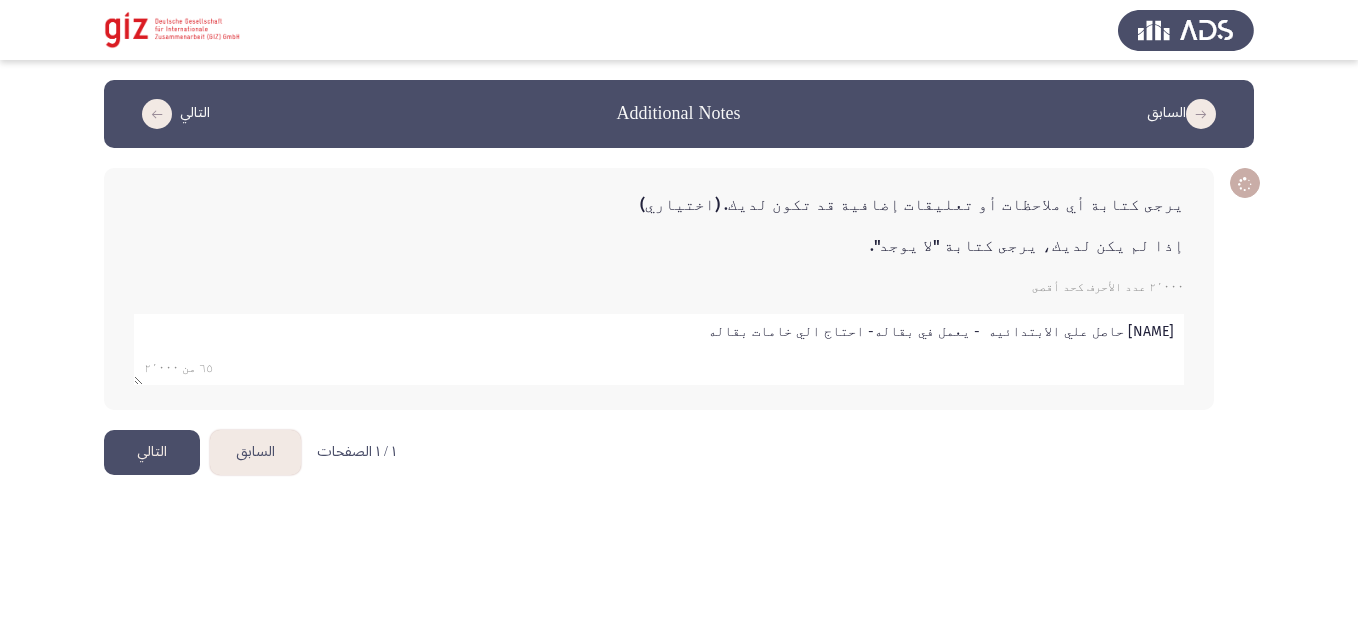 click 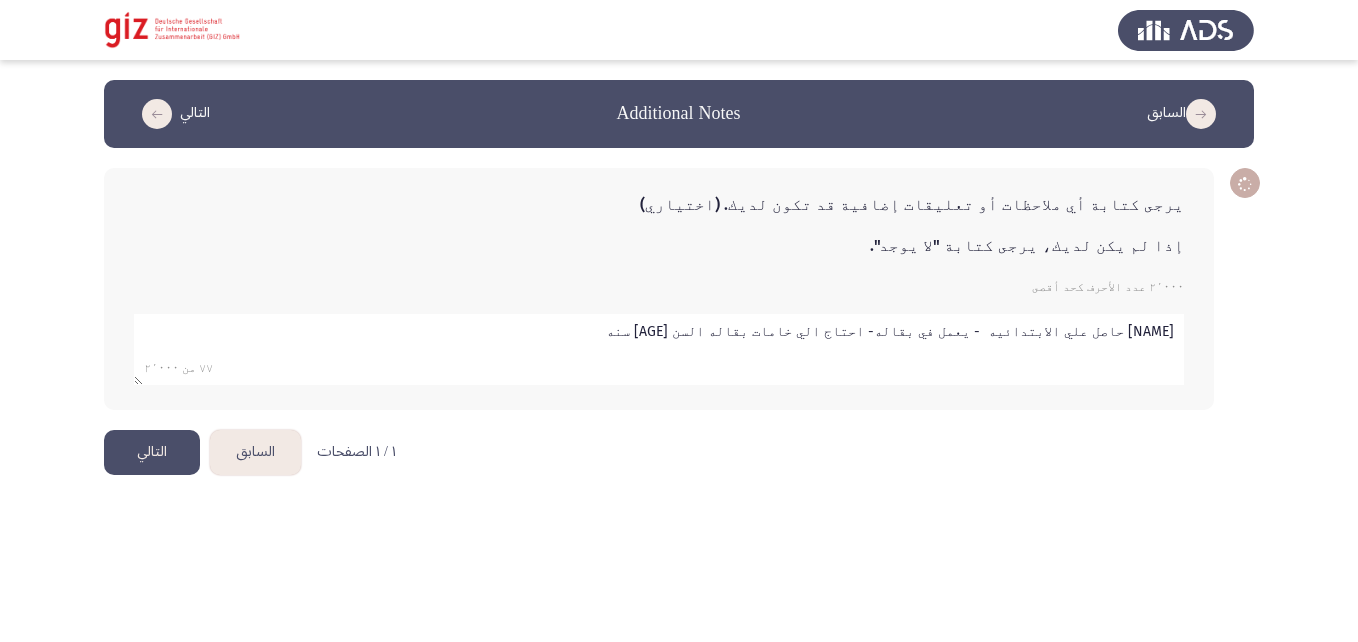 type on "امي حاصل علي الابتدائيه  - يعمل في بقاله- احتاج الي خامات بقاله السن 62 سنه" 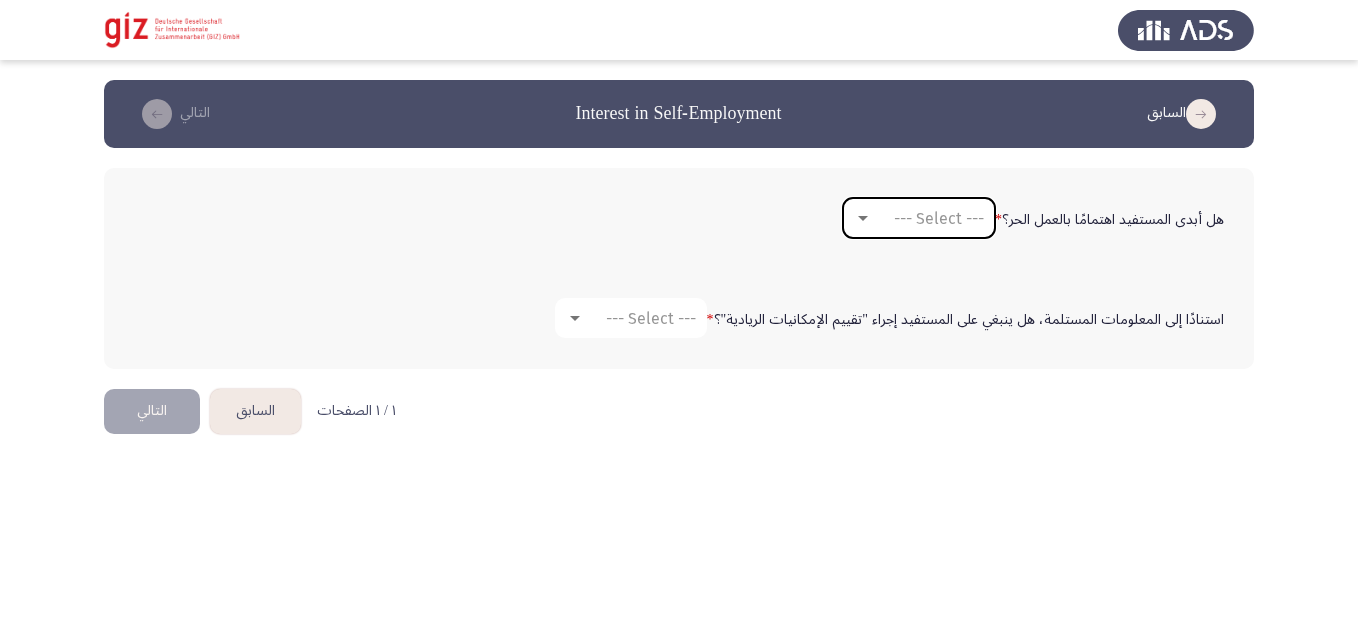 click on "--- Select ---" at bounding box center (939, 218) 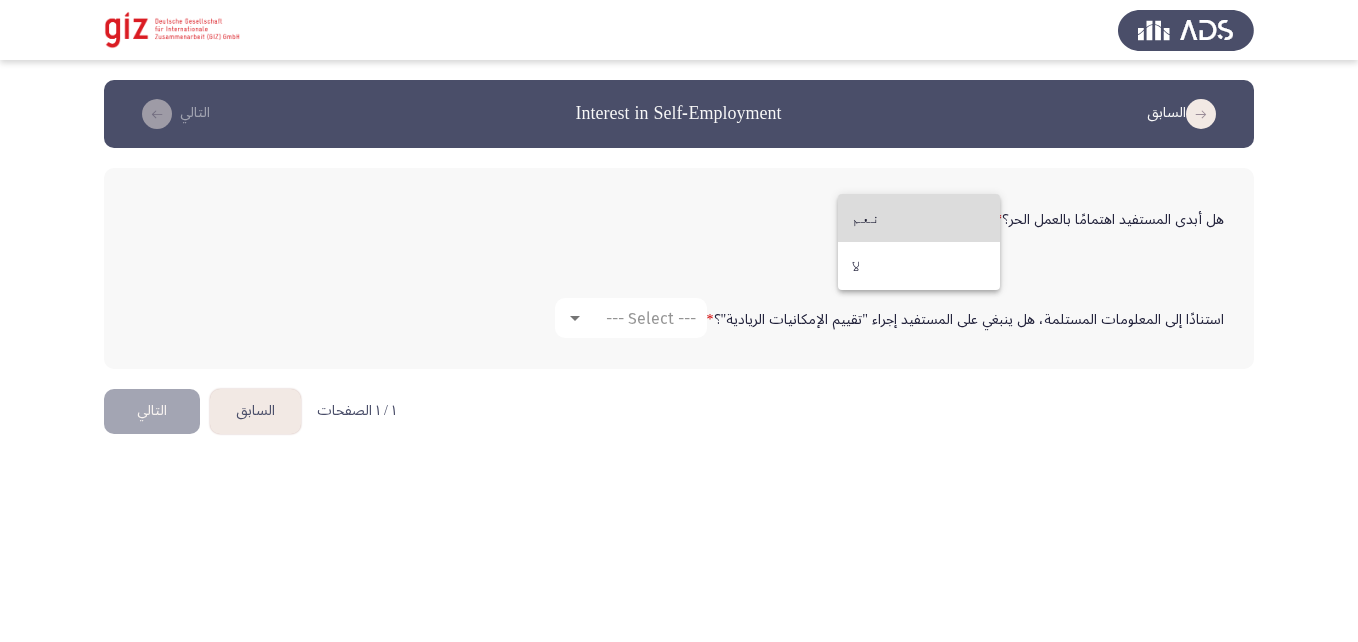 click on "نعم" at bounding box center [919, 218] 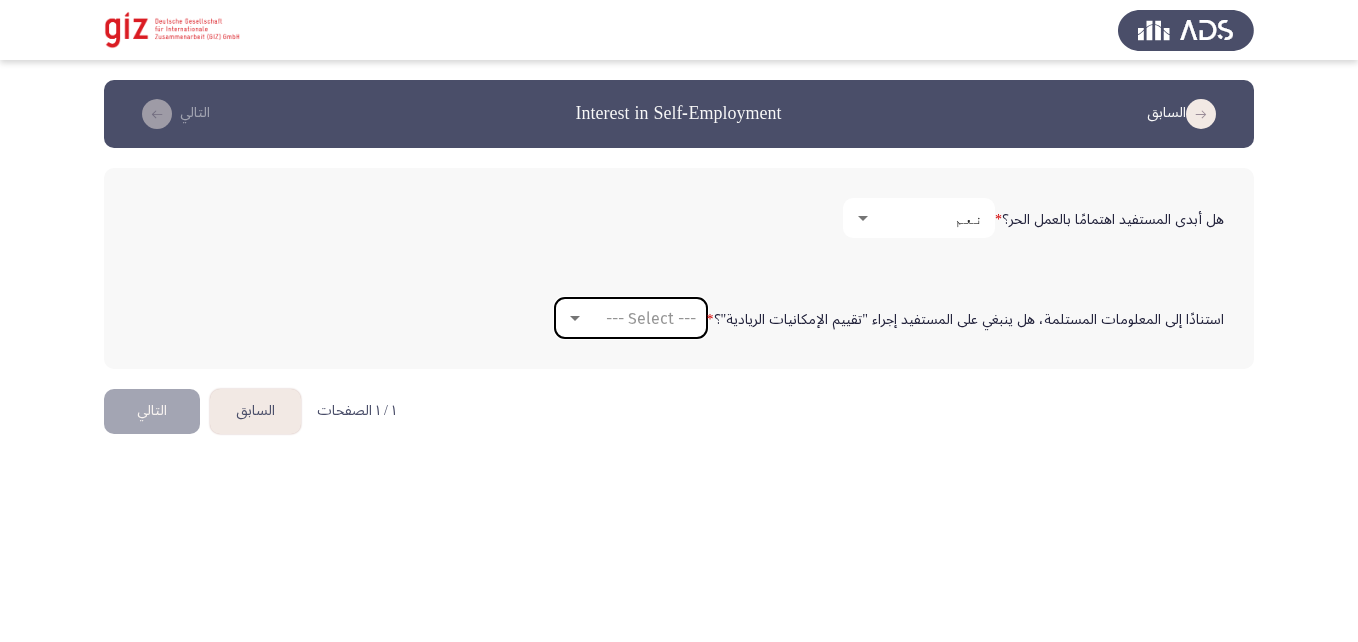 click on "--- Select ---" at bounding box center [631, 318] 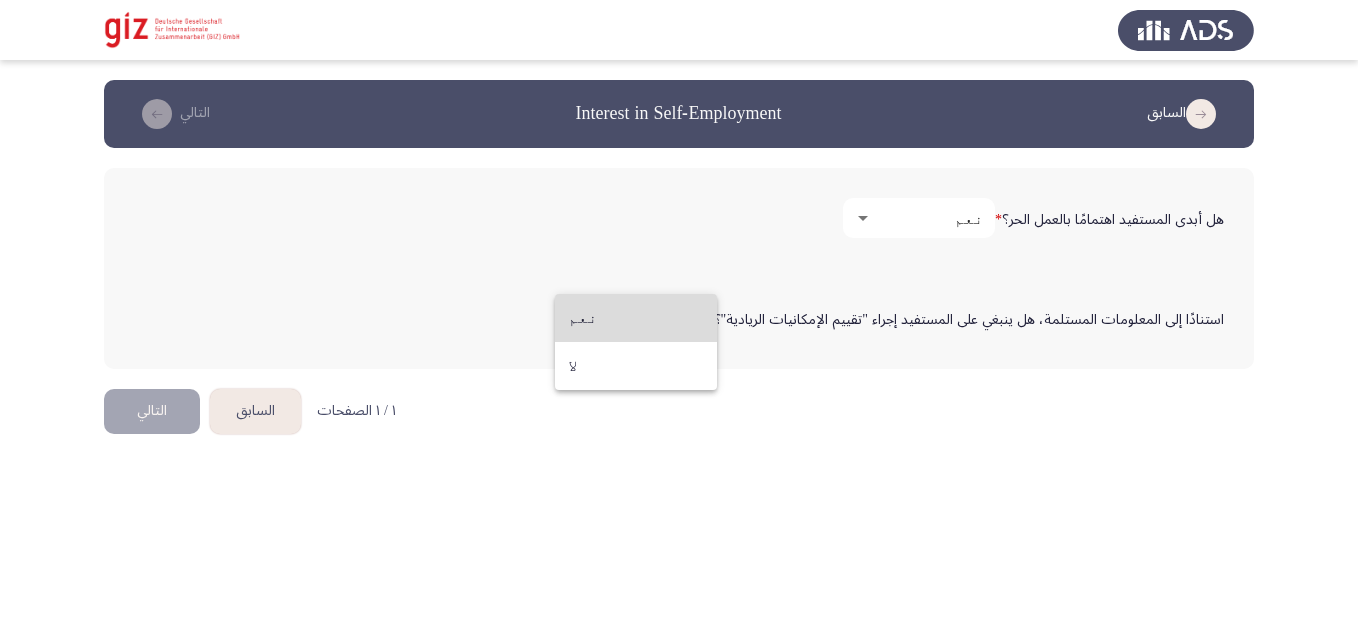 click on "نعم" at bounding box center (636, 318) 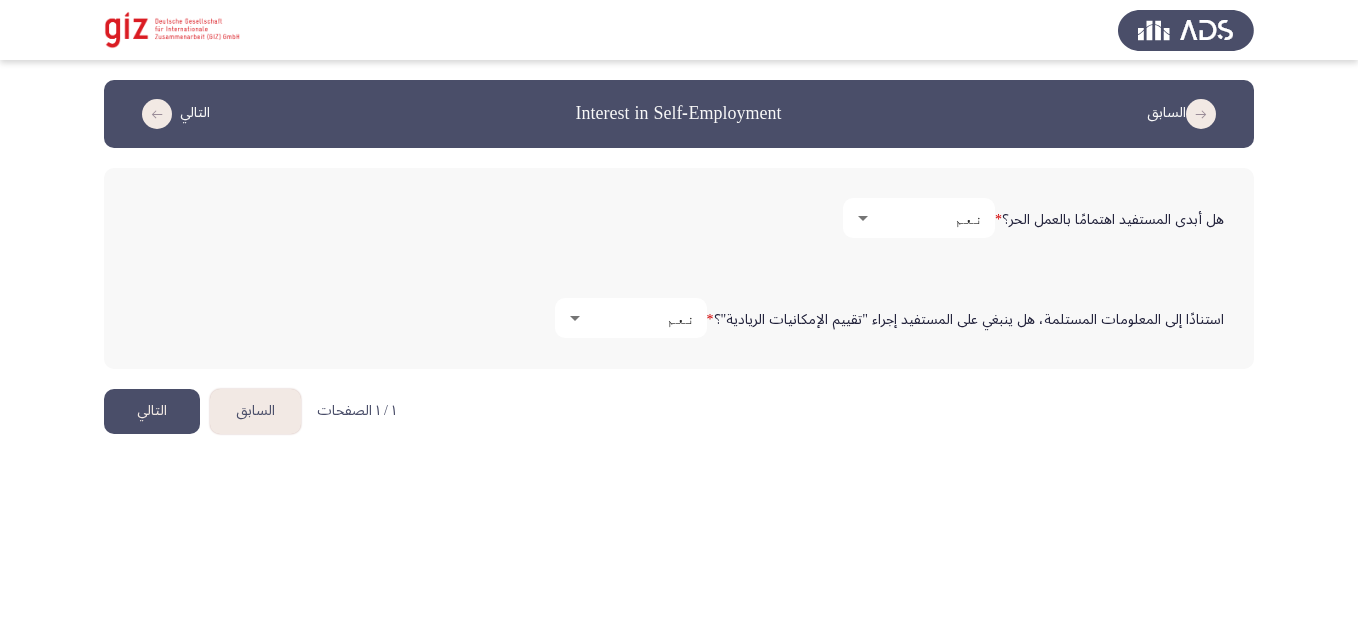 click on "التالي" 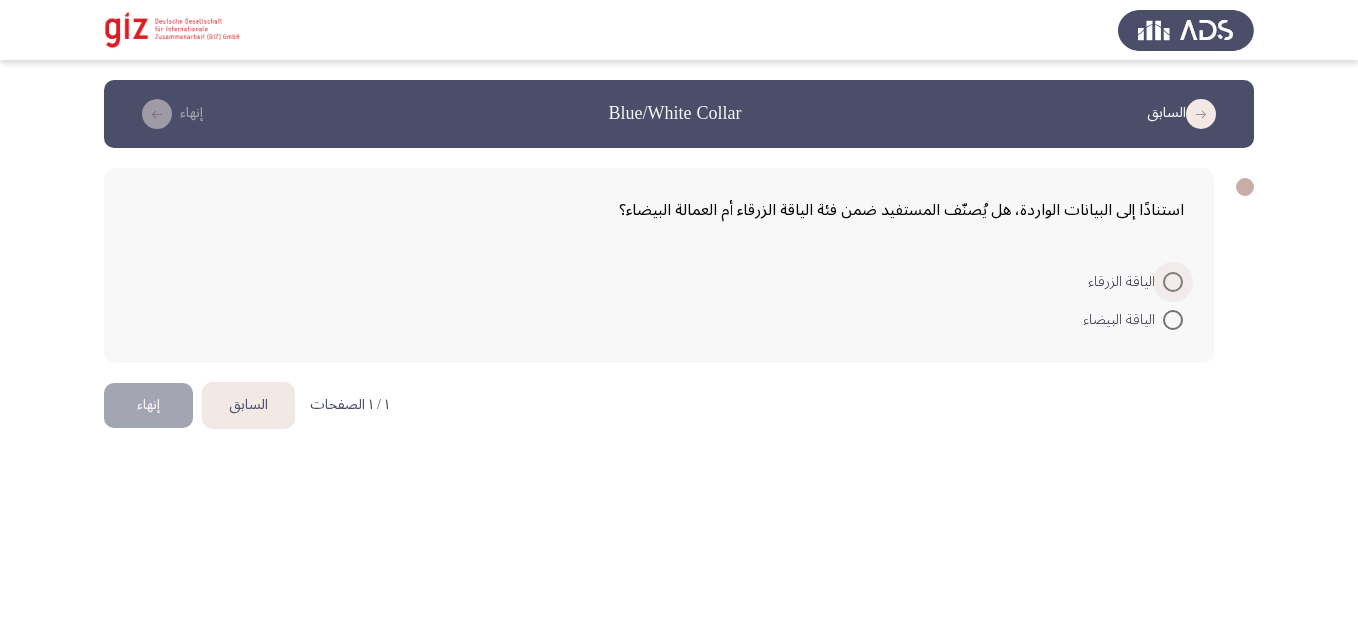 click on "الياقة الزرقاء" at bounding box center [1135, 282] 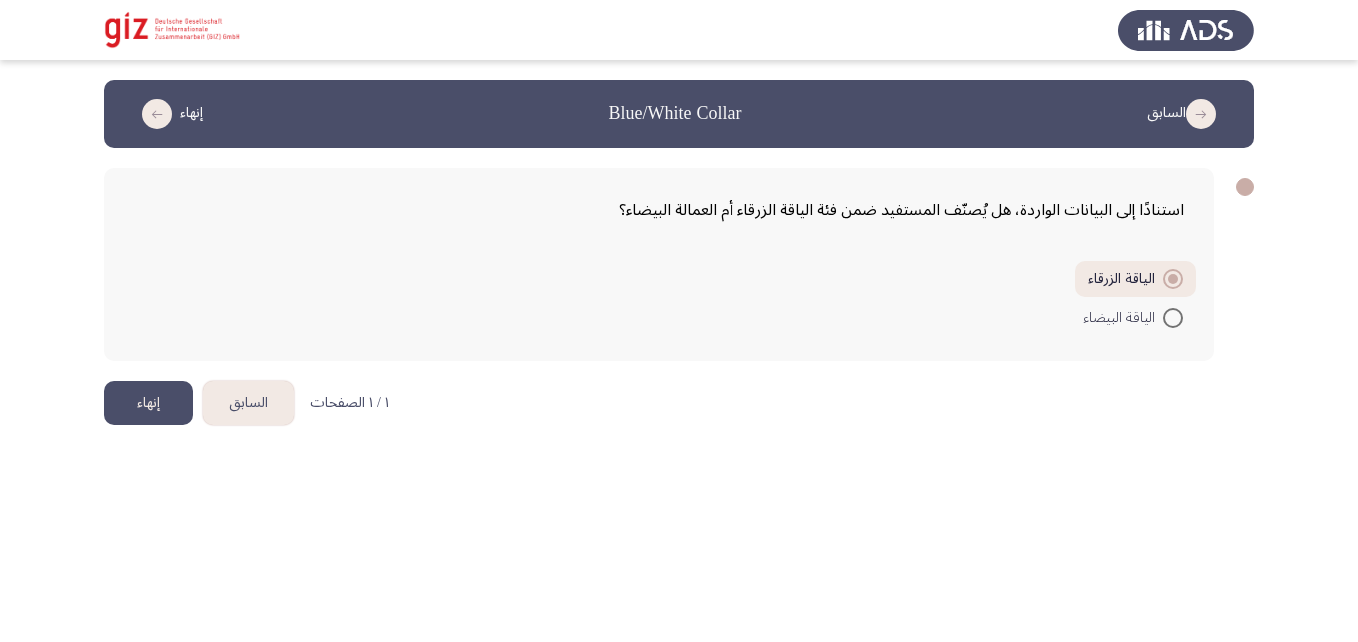 click on "إنهاء" 